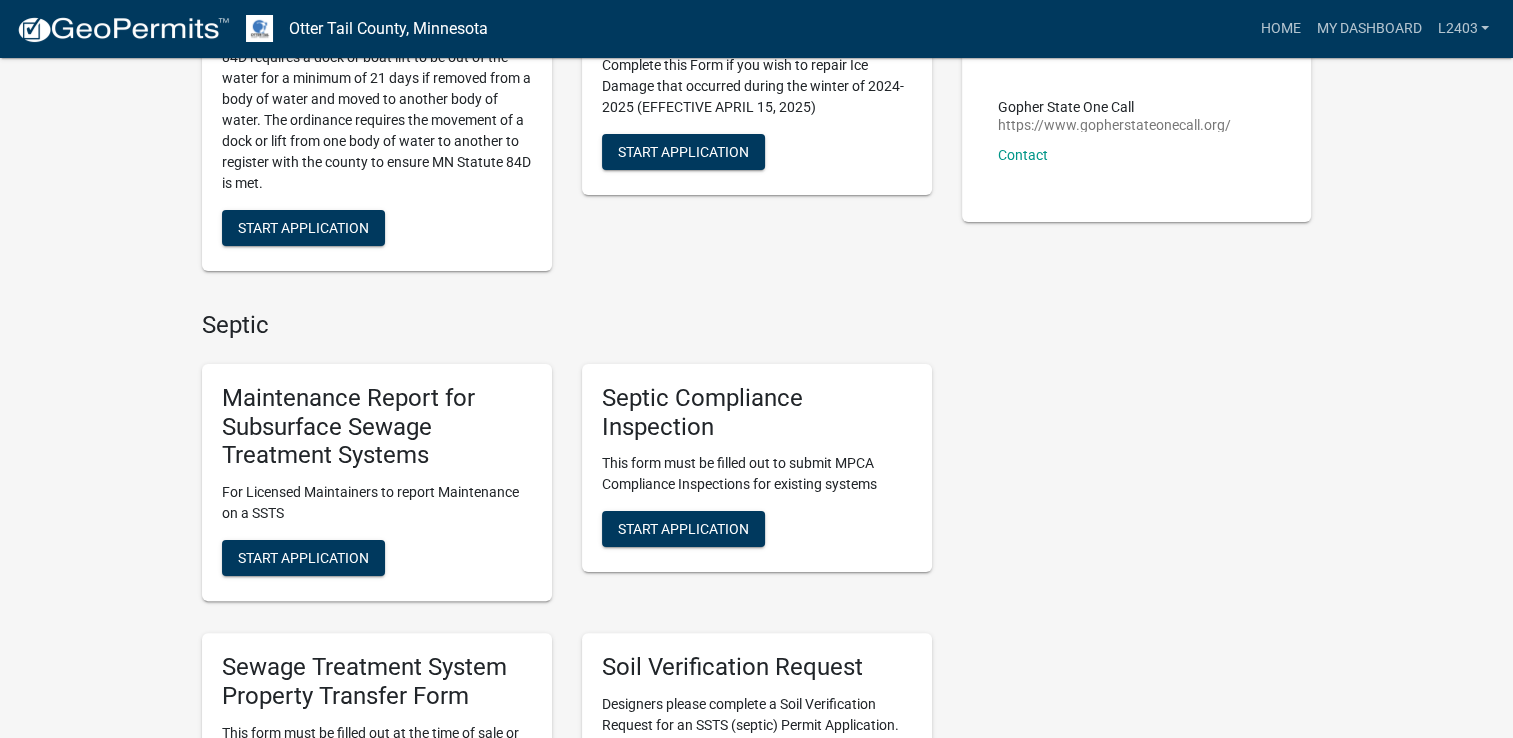 scroll, scrollTop: 500, scrollLeft: 0, axis: vertical 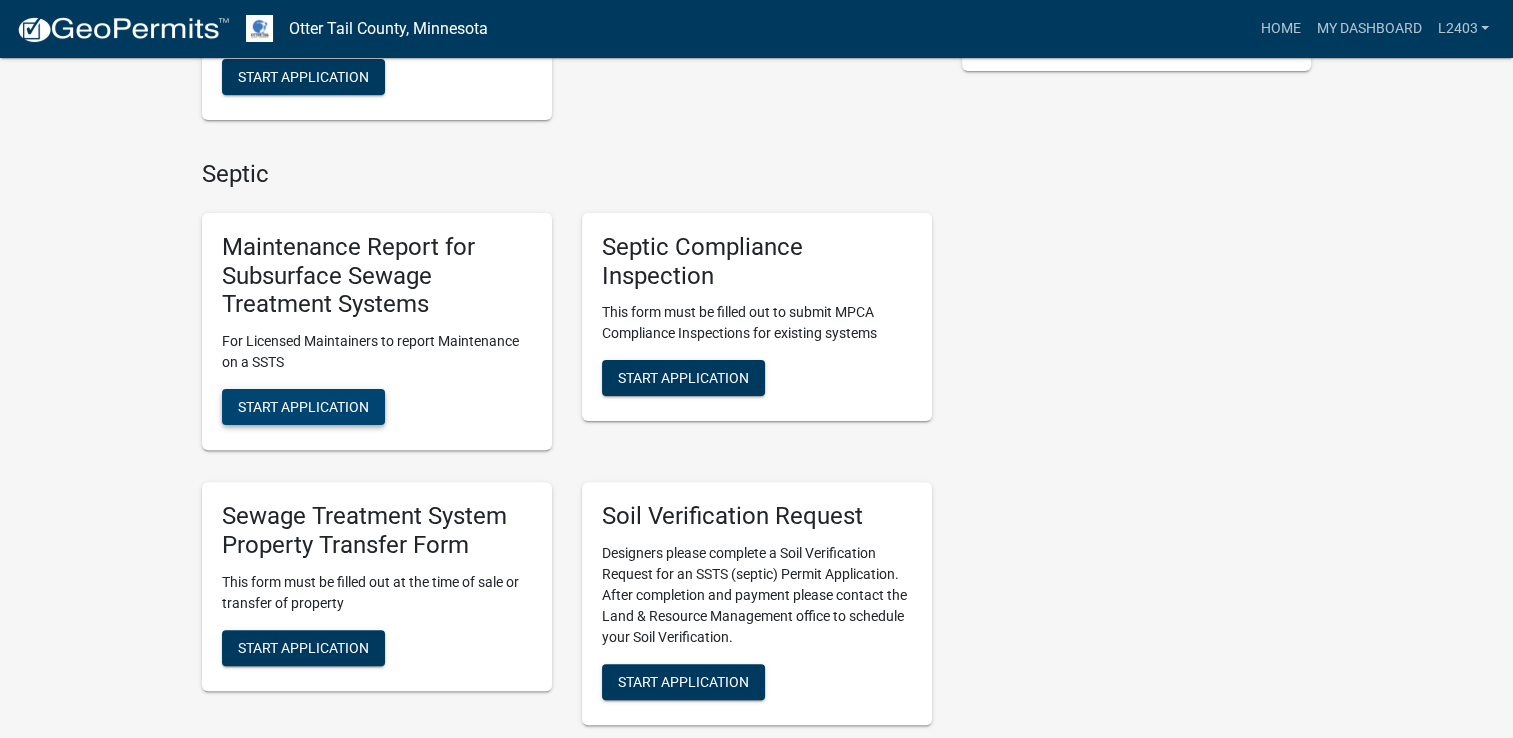 click on "Start Application" at bounding box center [303, 407] 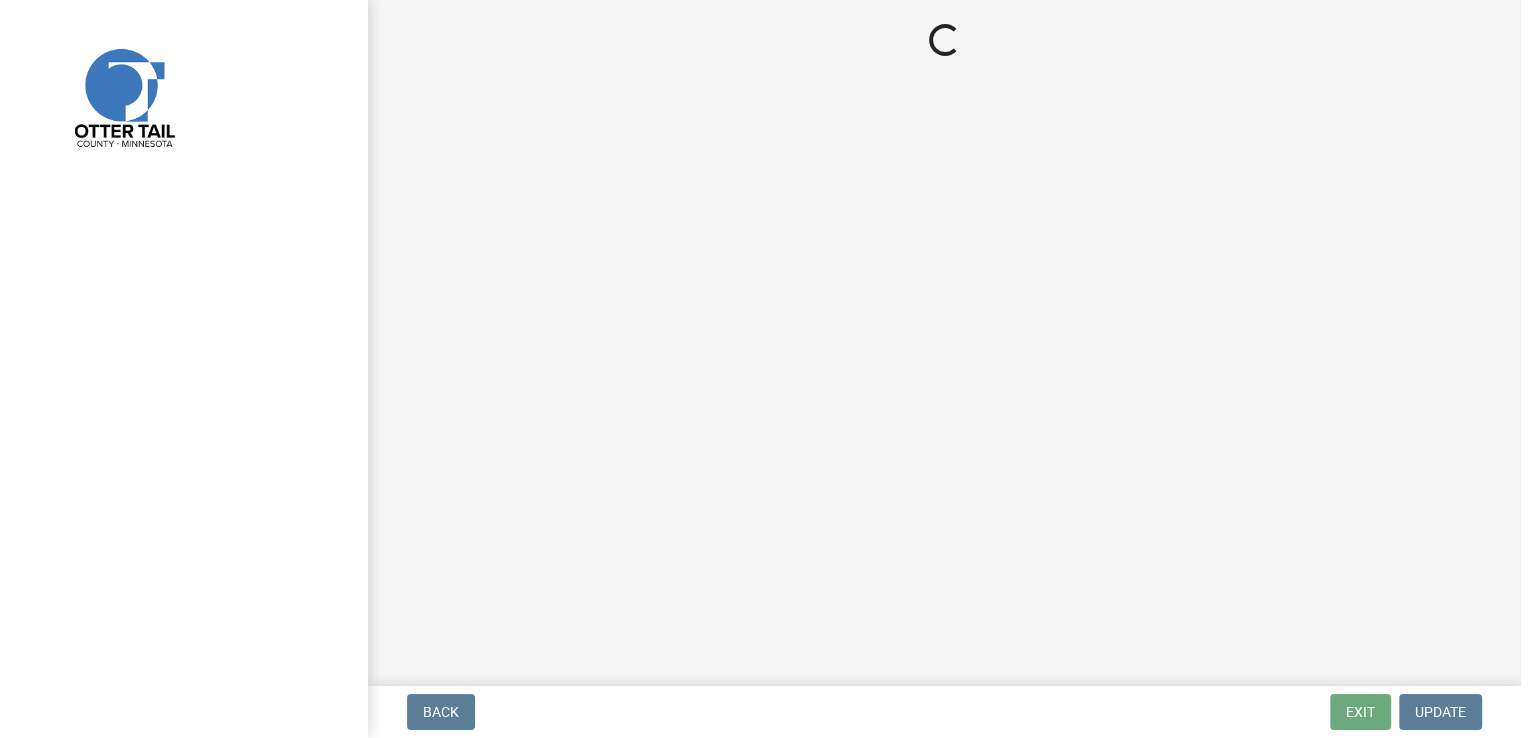 scroll, scrollTop: 0, scrollLeft: 0, axis: both 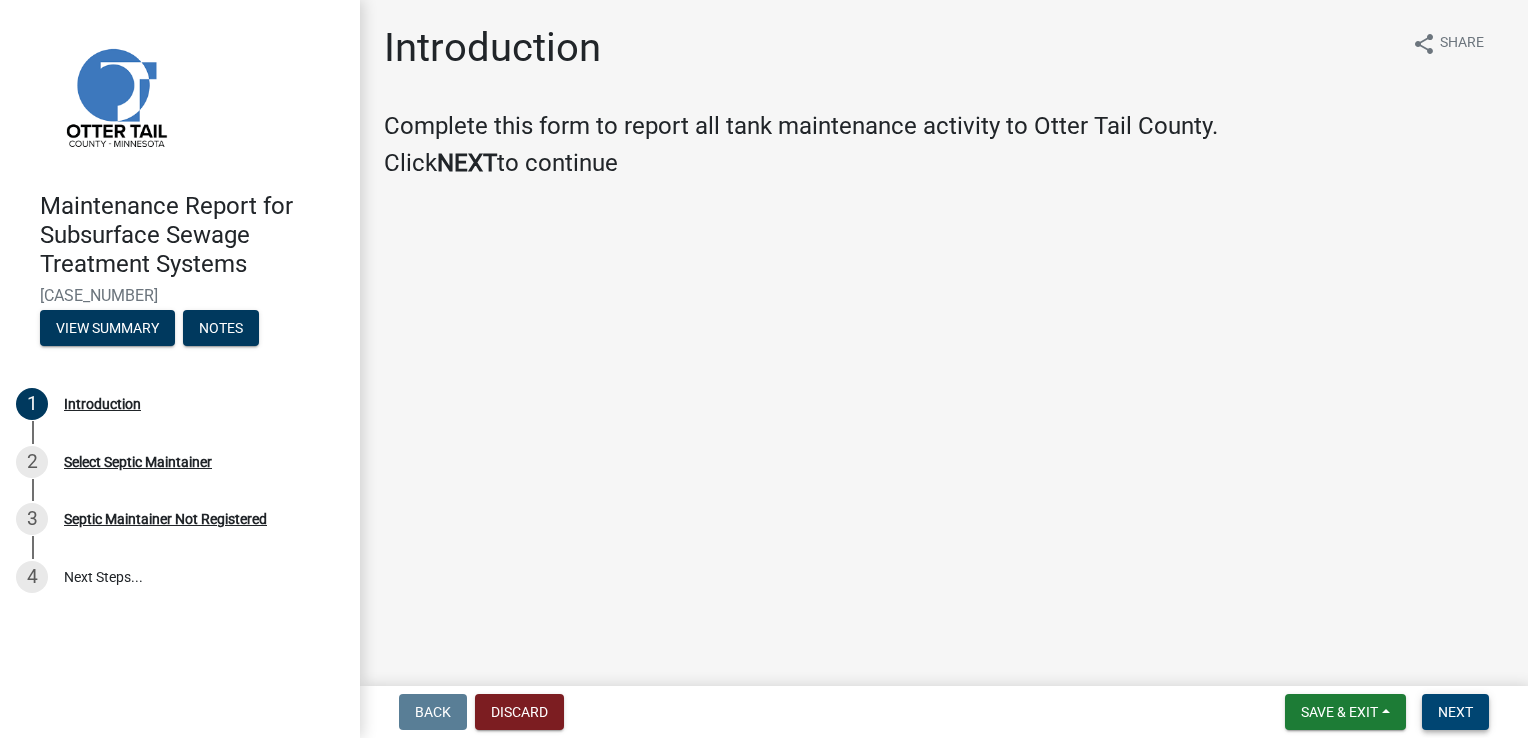 click on "Next" at bounding box center [1455, 712] 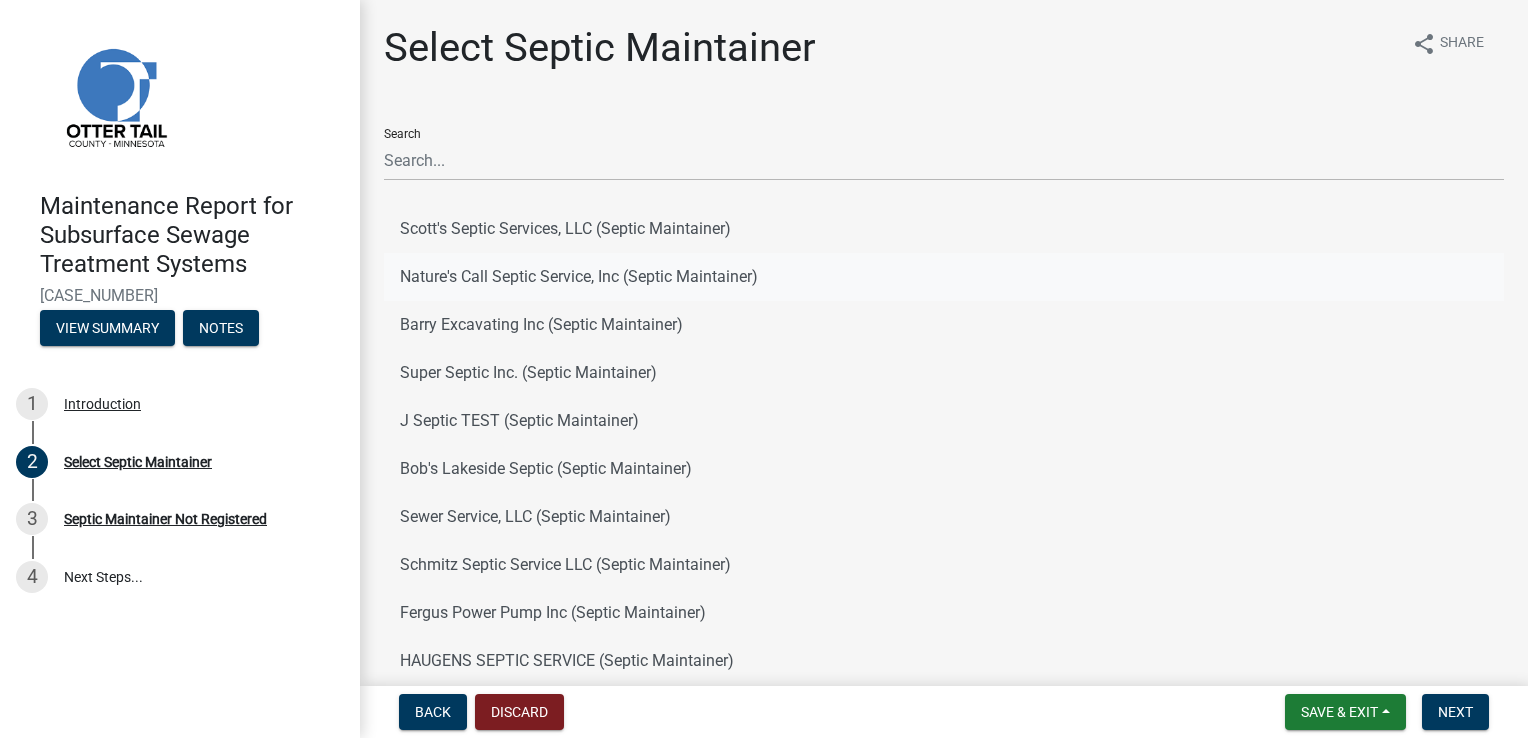 click on "Nature's Call Septic Service, Inc (Septic Maintainer)" 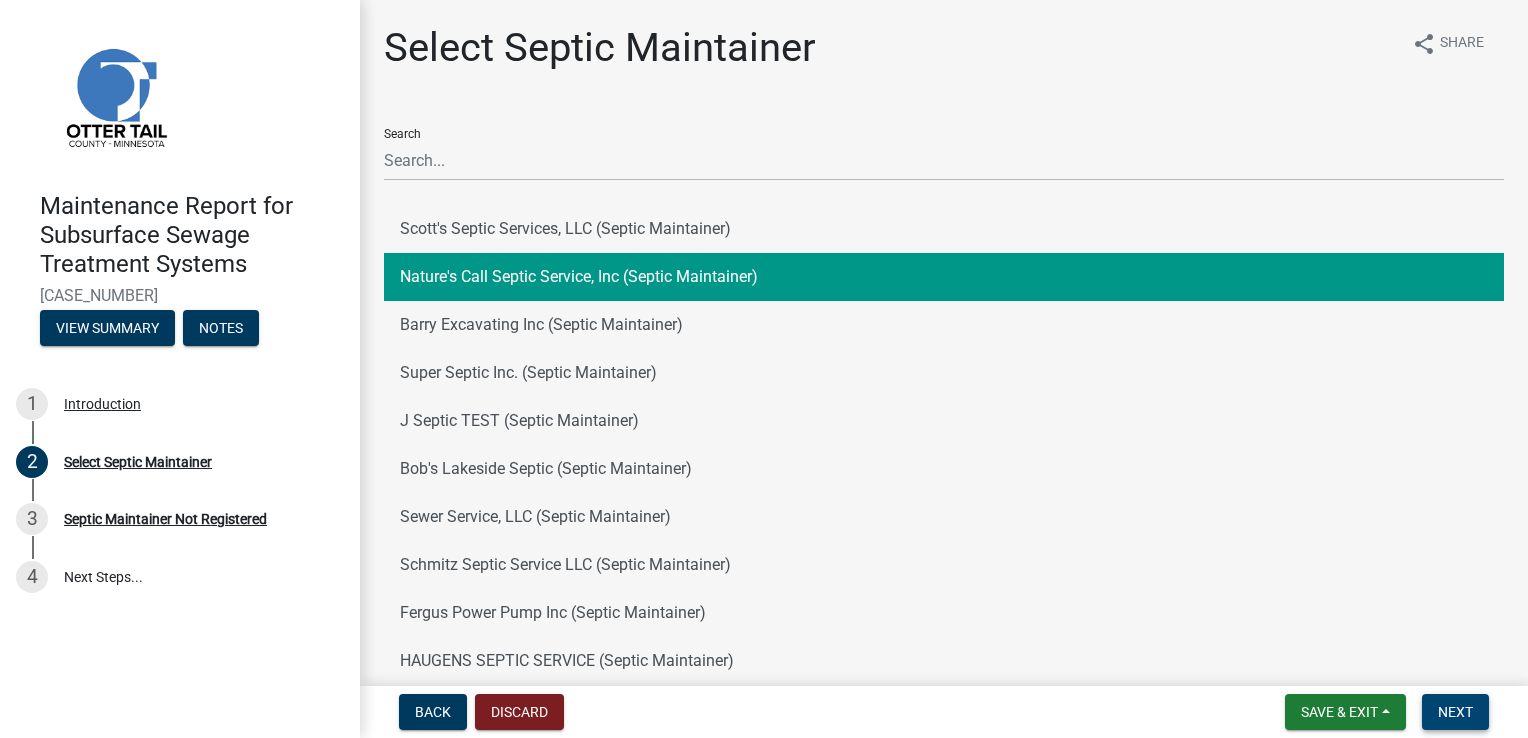 click on "Next" at bounding box center [1455, 712] 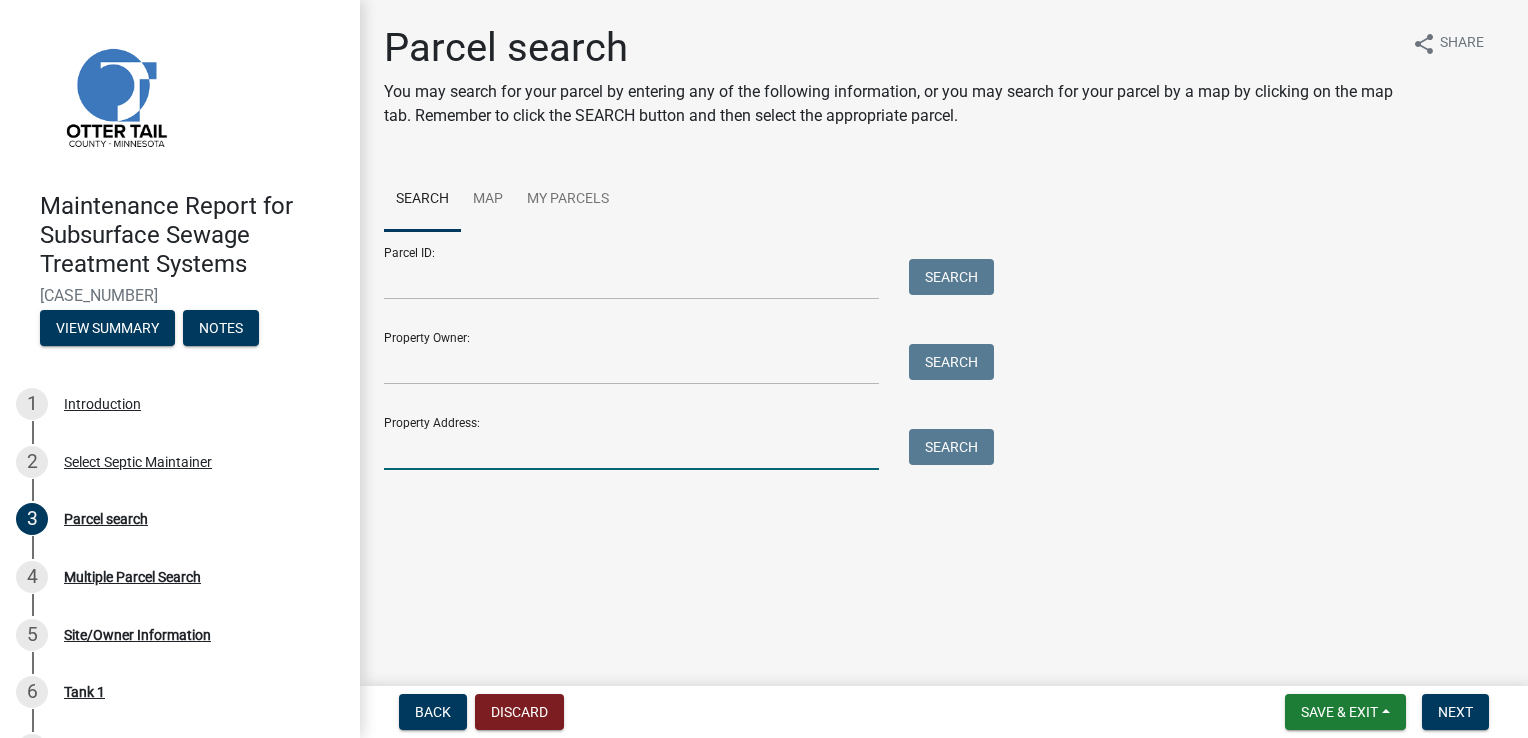 click on "Property Address:" at bounding box center (631, 449) 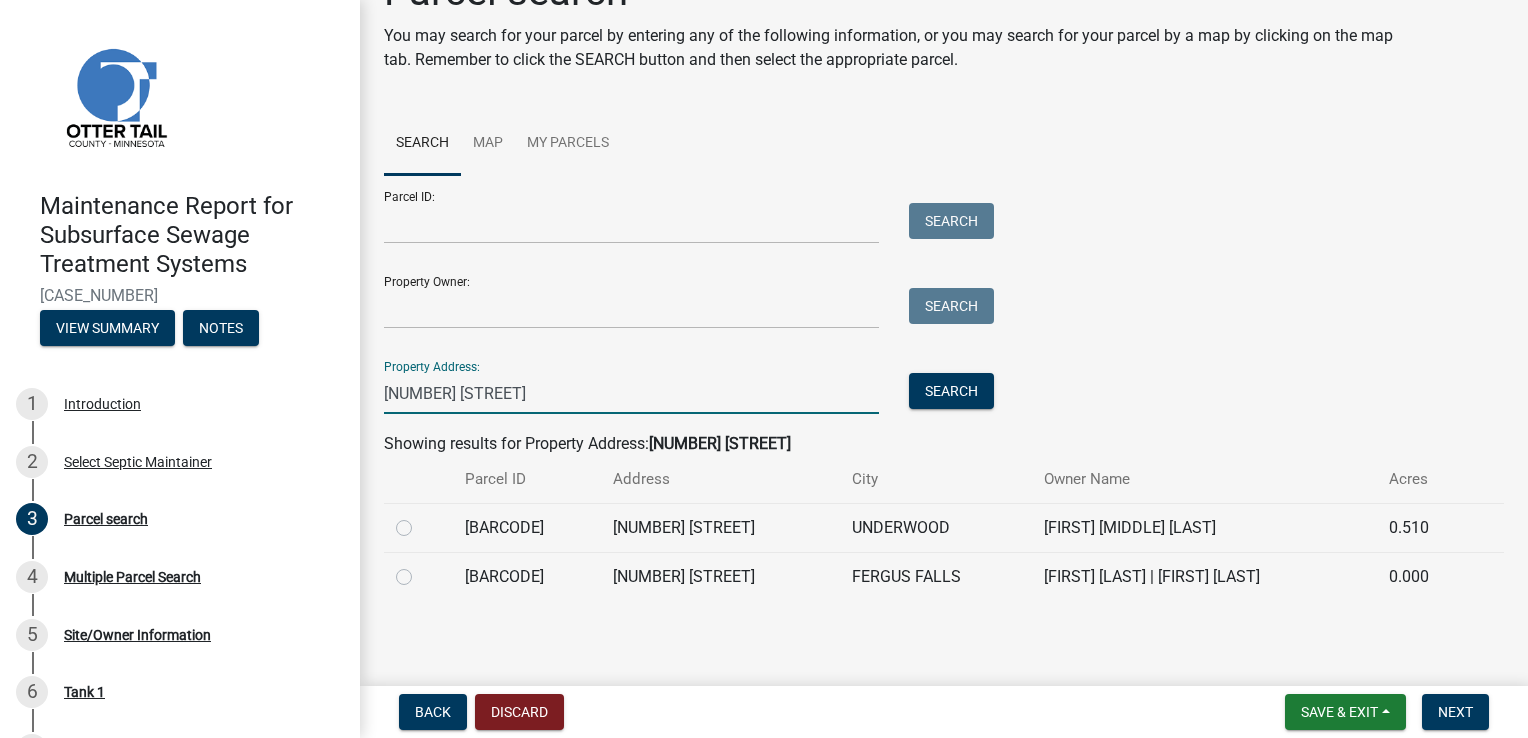 scroll, scrollTop: 0, scrollLeft: 0, axis: both 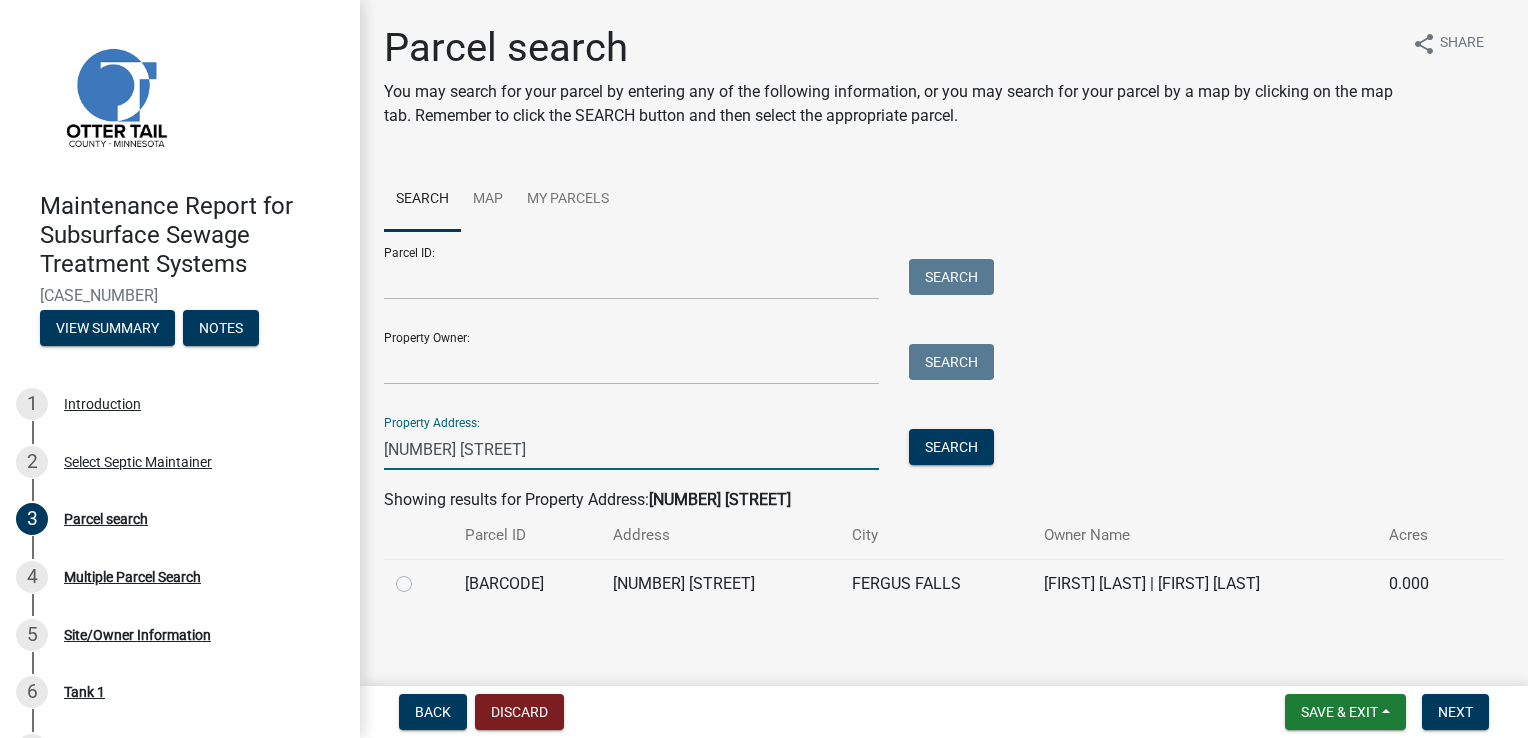 type on "501 woodland drive" 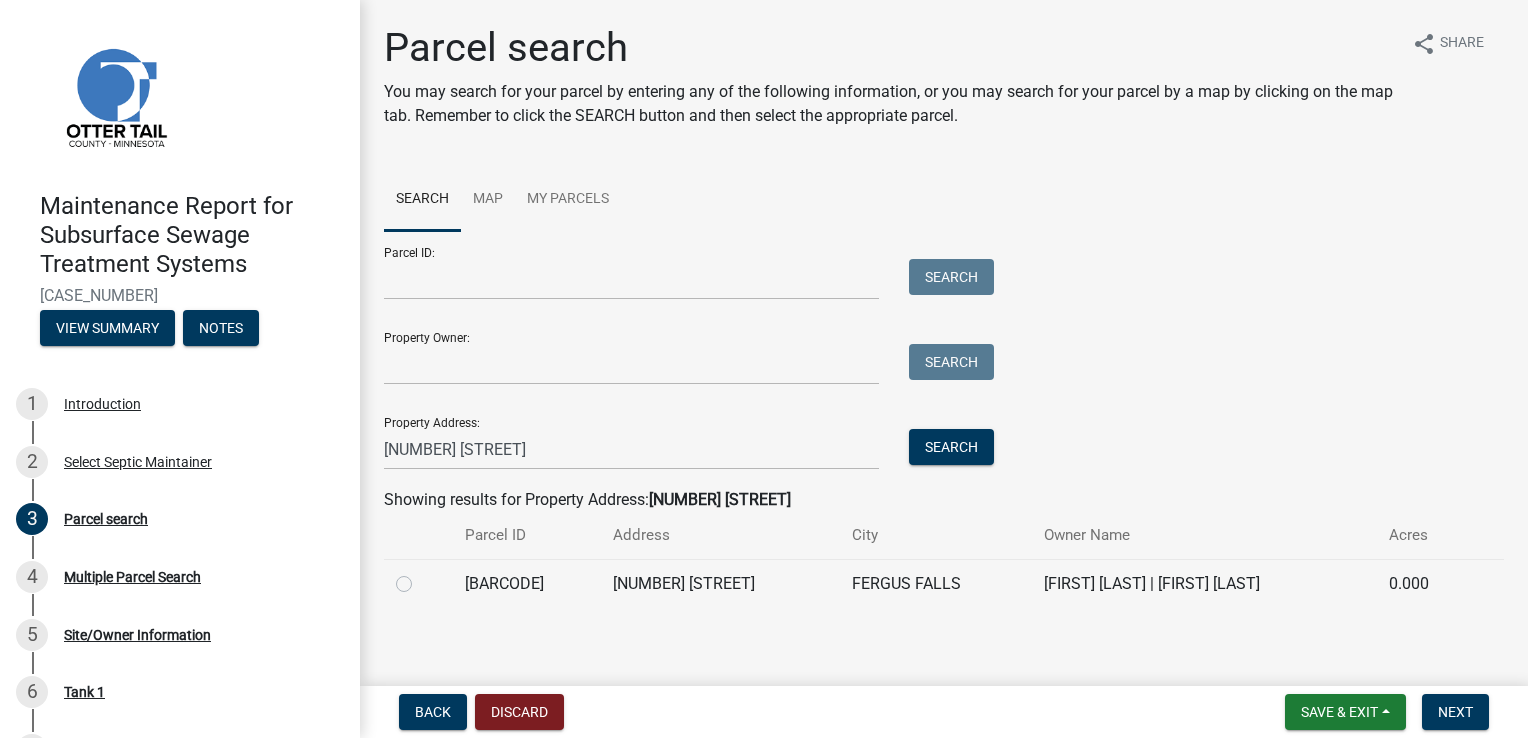 click 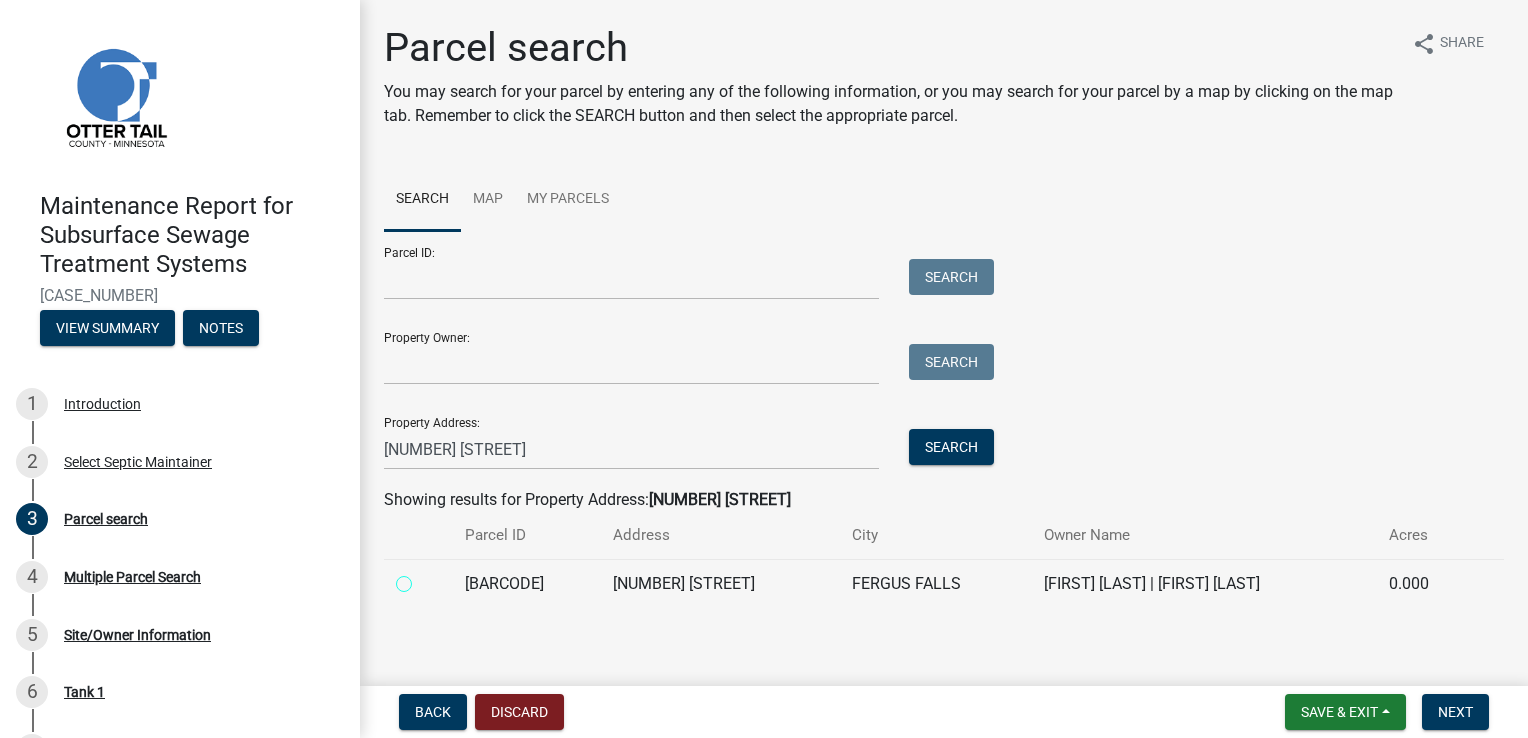 click at bounding box center [426, 578] 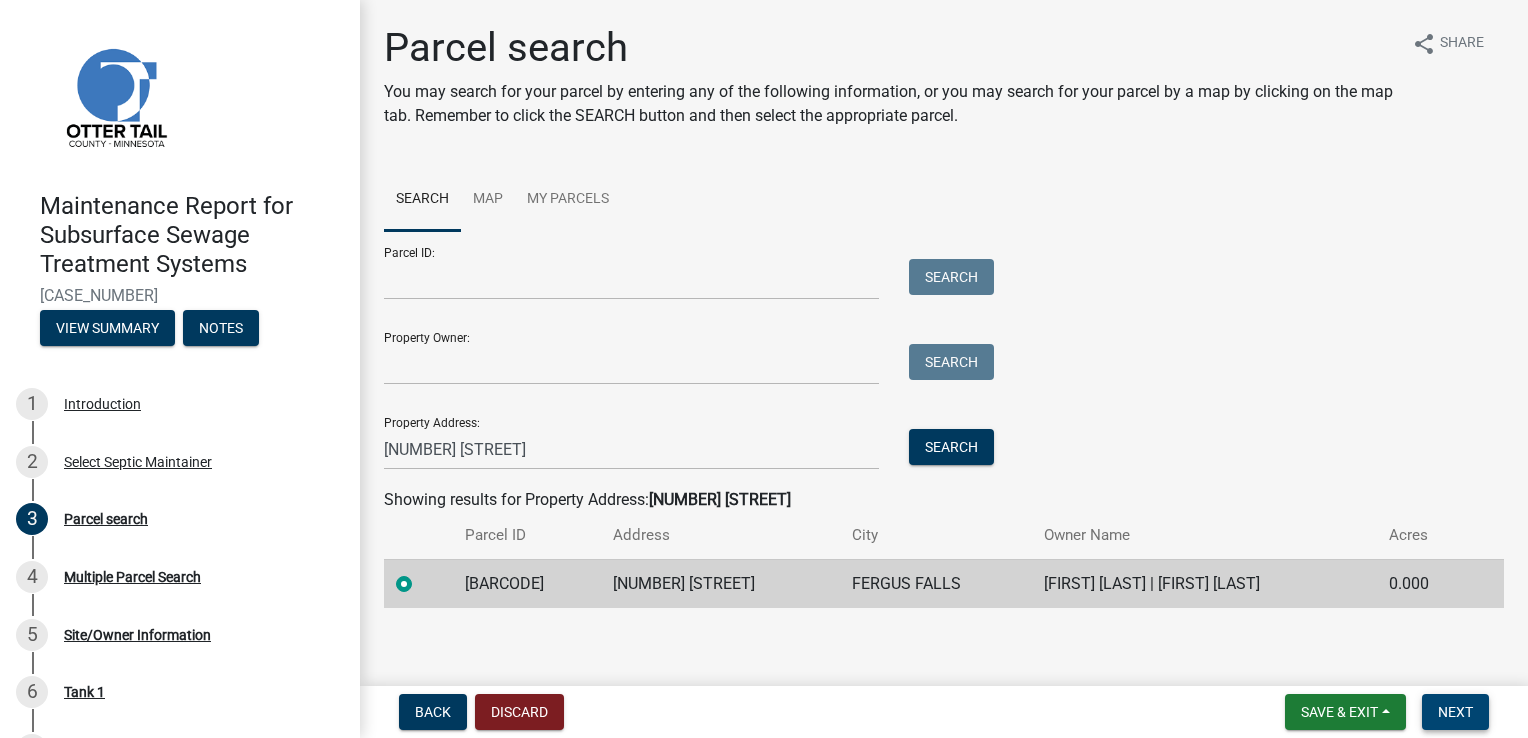 click on "Next" at bounding box center (1455, 712) 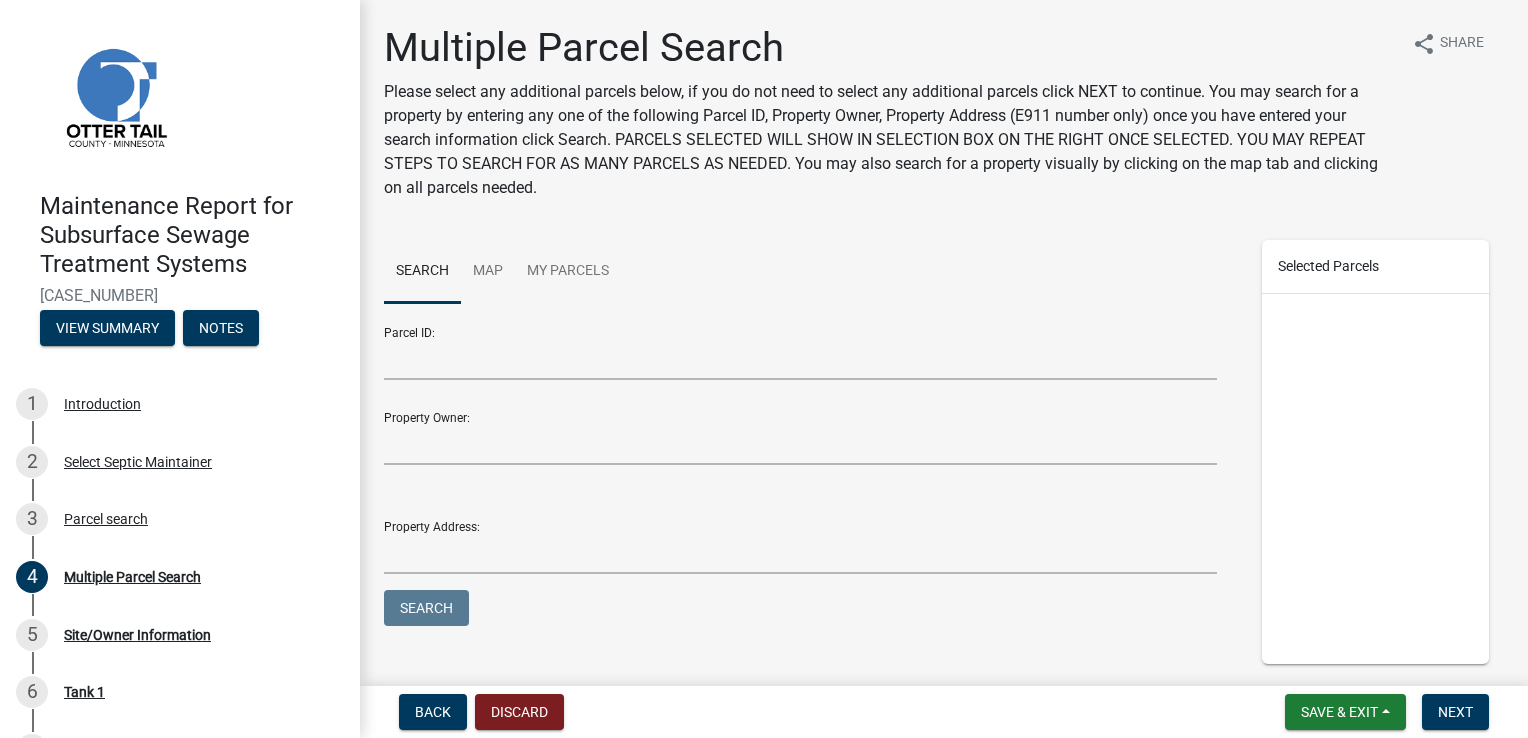 click on "Back  Discard   Save & Exit  Save  Save & Exit   Next" at bounding box center [944, 712] 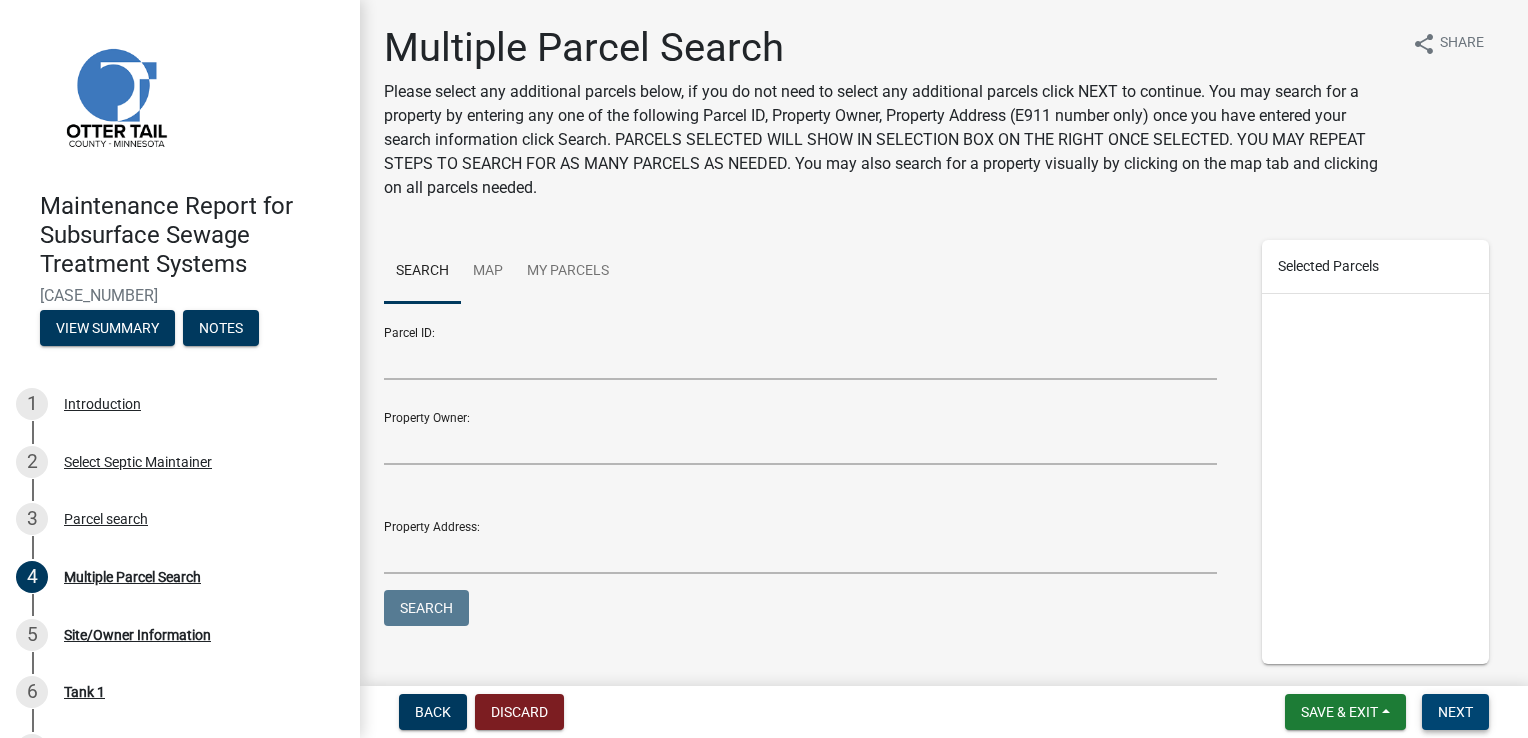 click on "Next" at bounding box center (1455, 712) 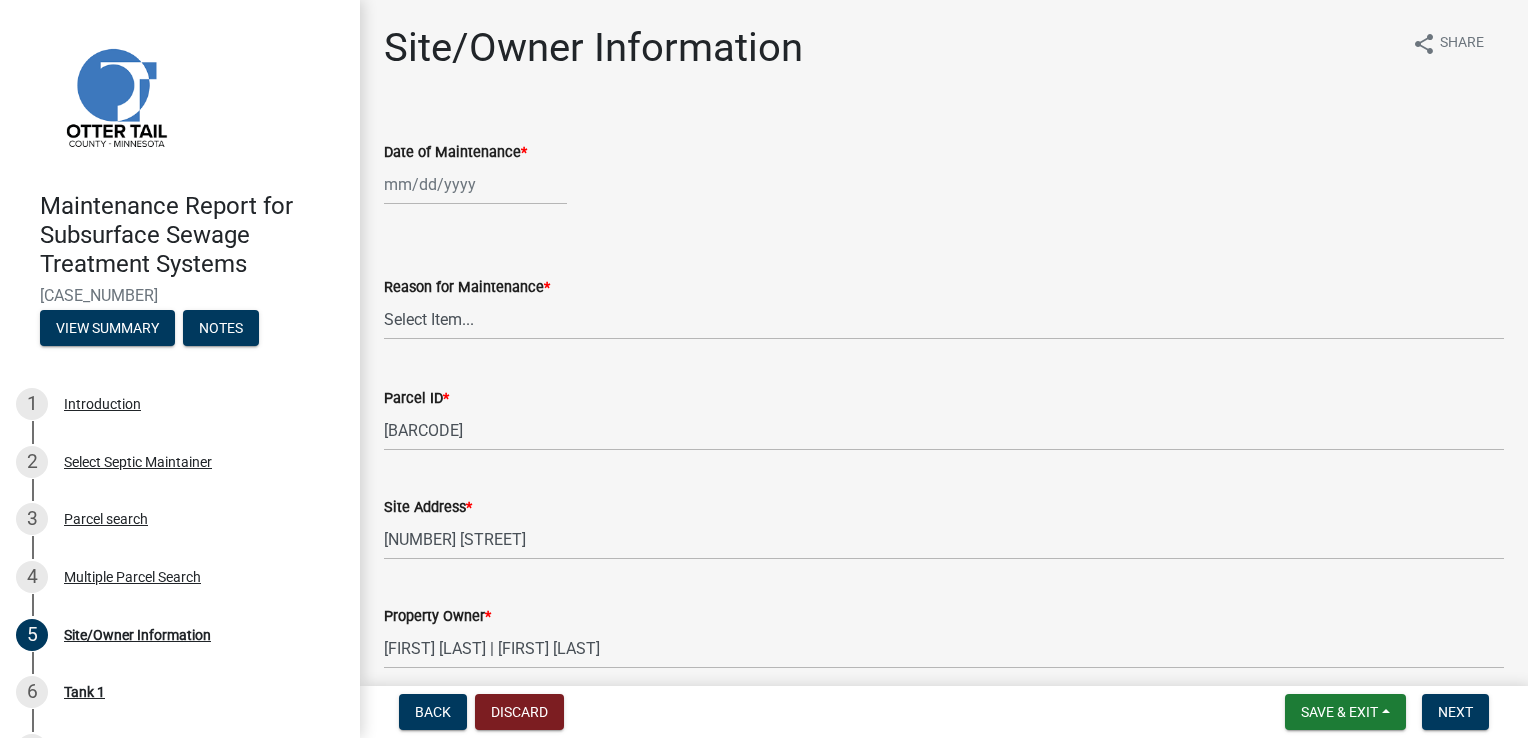 click 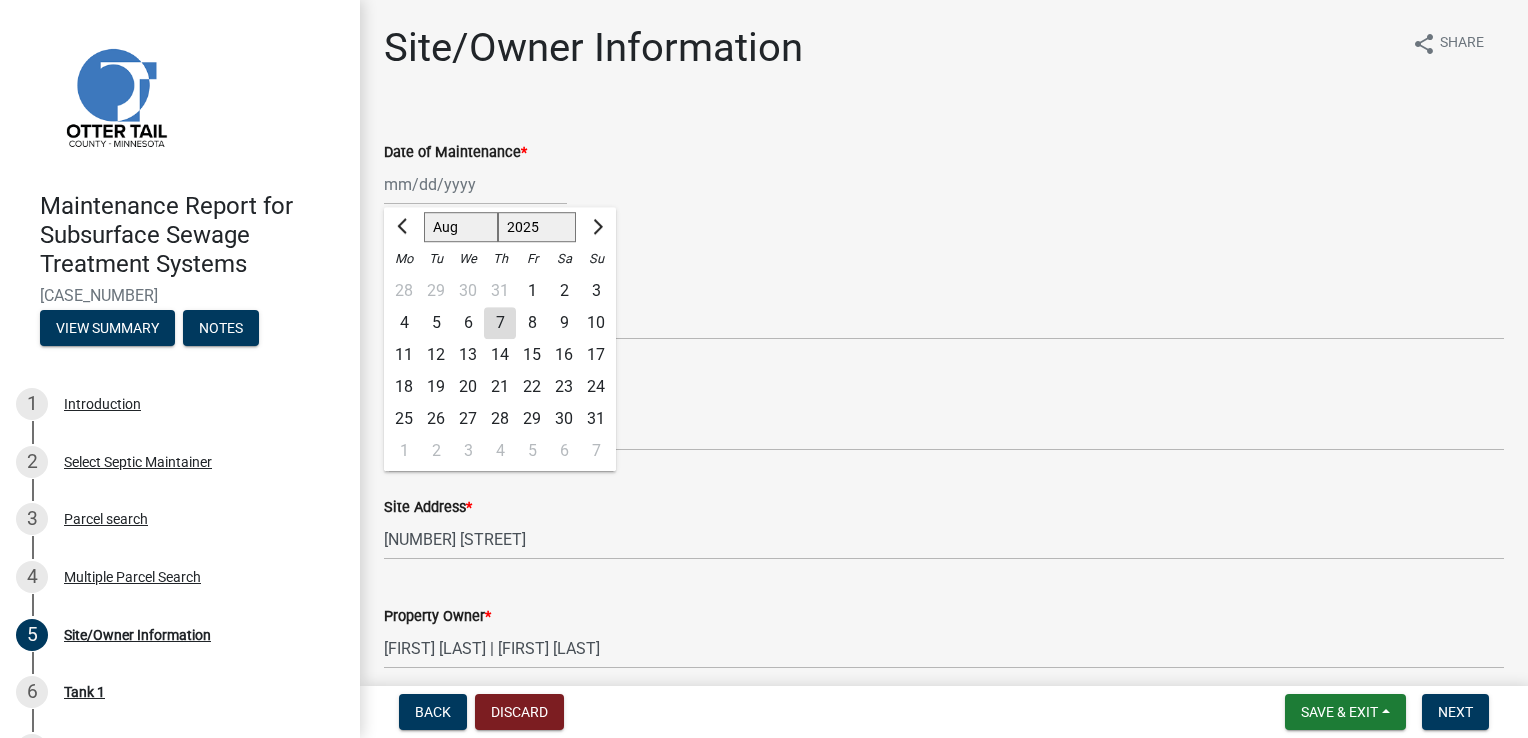 click on "6" 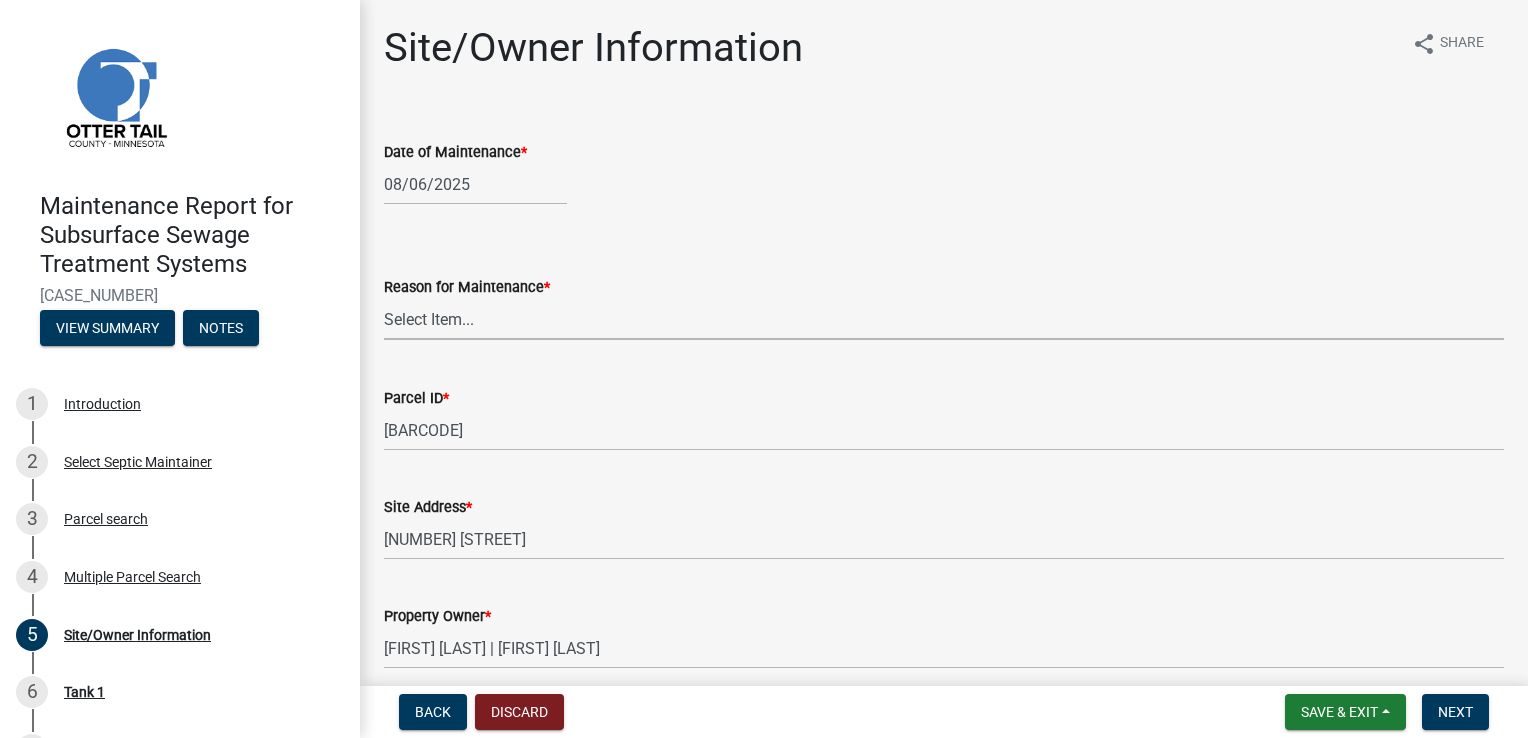 drag, startPoint x: 440, startPoint y: 314, endPoint x: 433, endPoint y: 328, distance: 15.652476 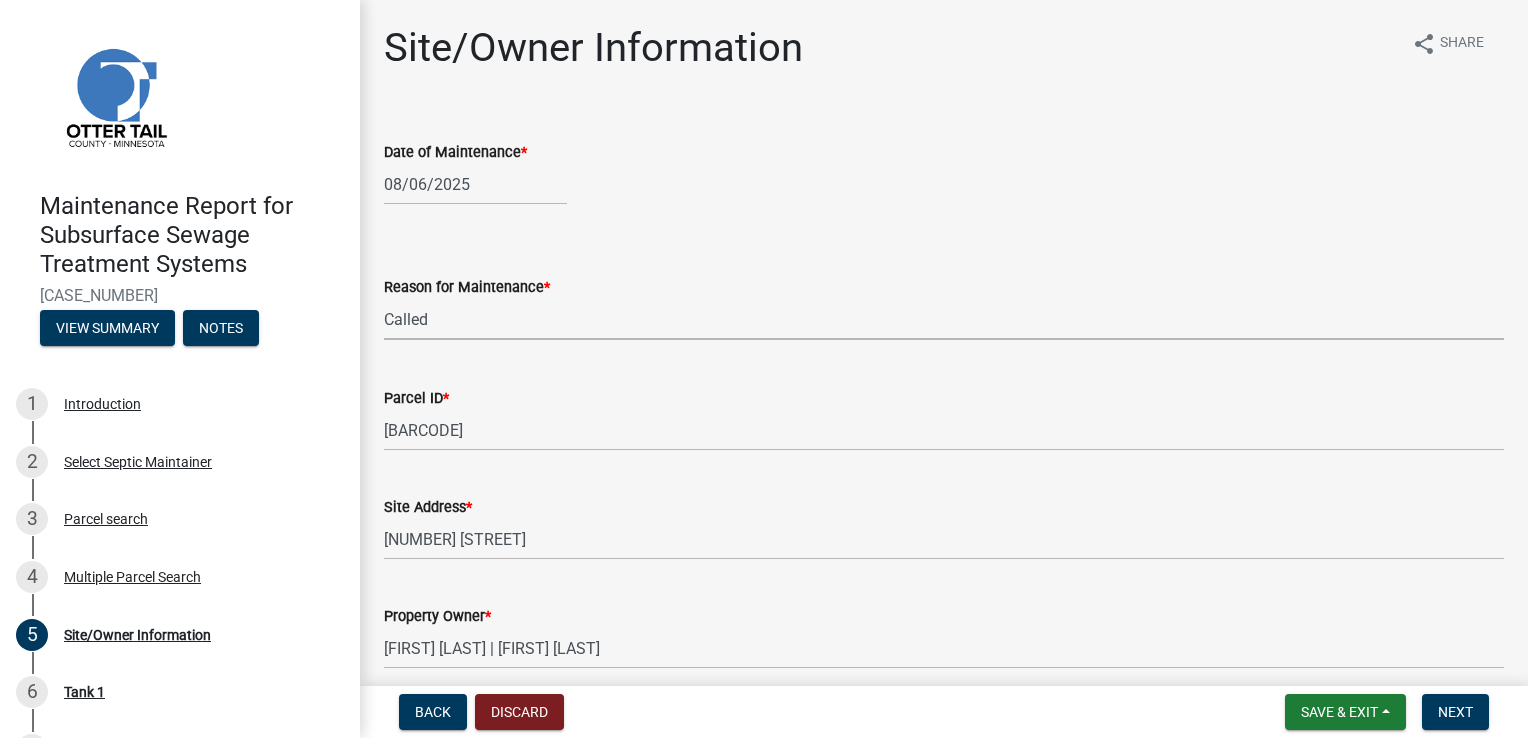 click on "Select Item...   Called   Routine   Other" at bounding box center (944, 319) 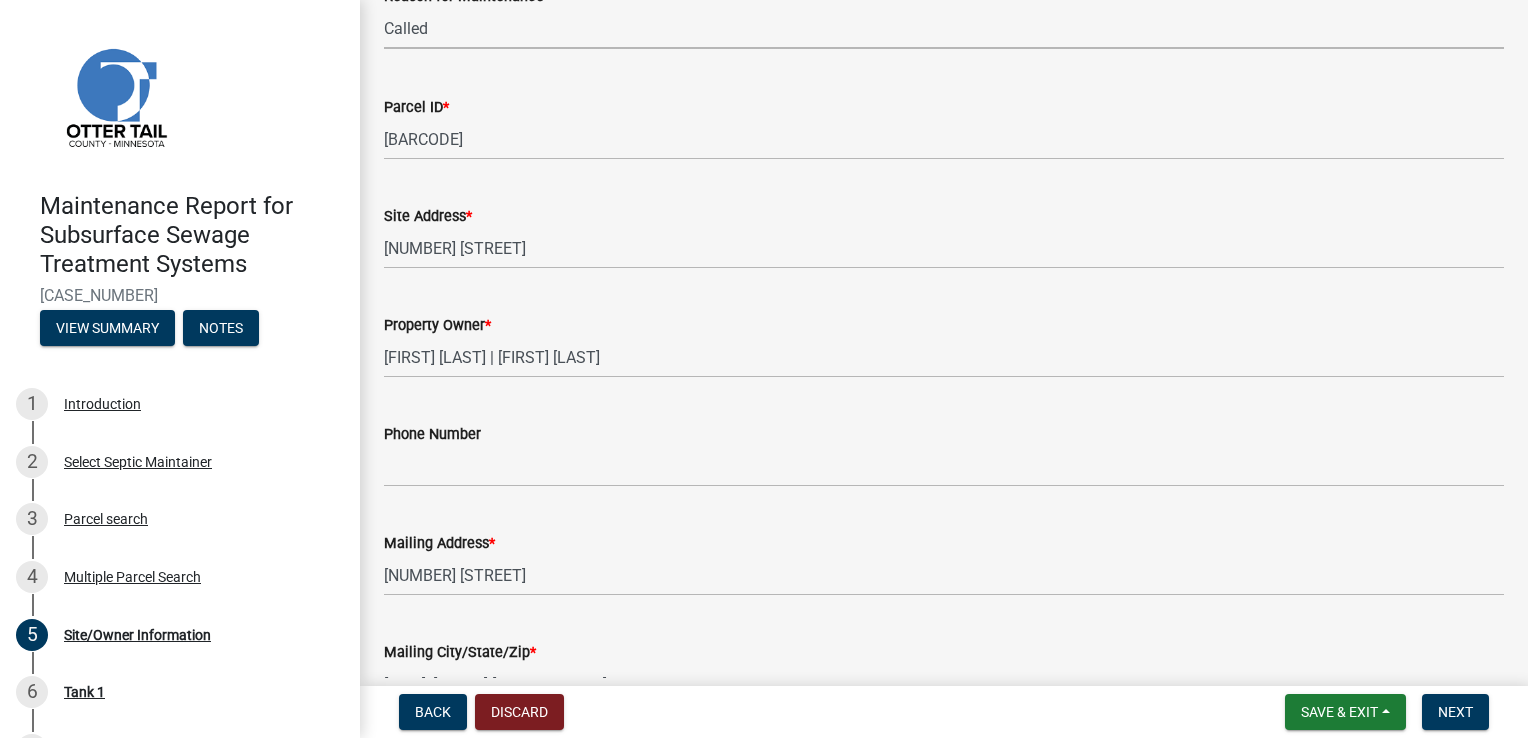 scroll, scrollTop: 300, scrollLeft: 0, axis: vertical 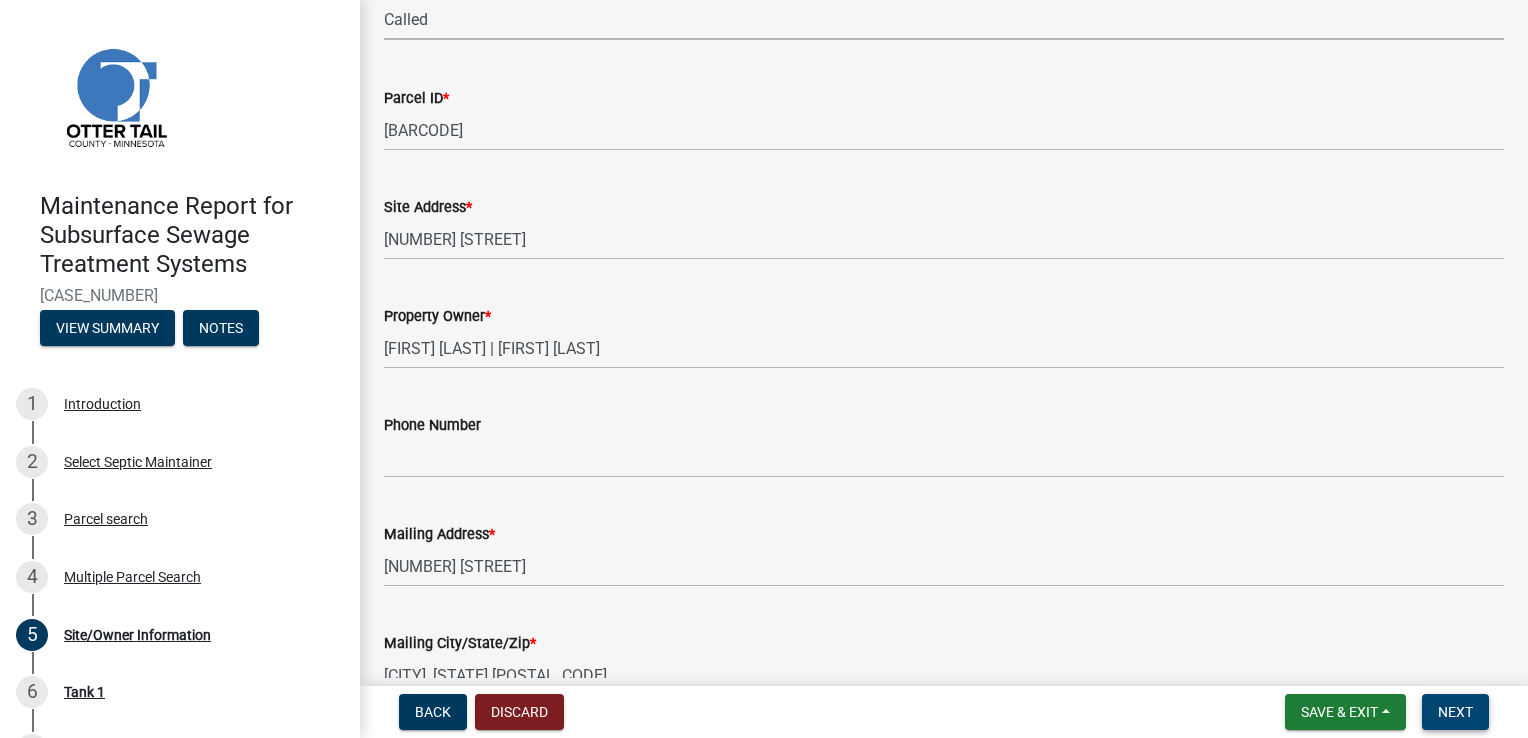 click on "Next" at bounding box center (1455, 712) 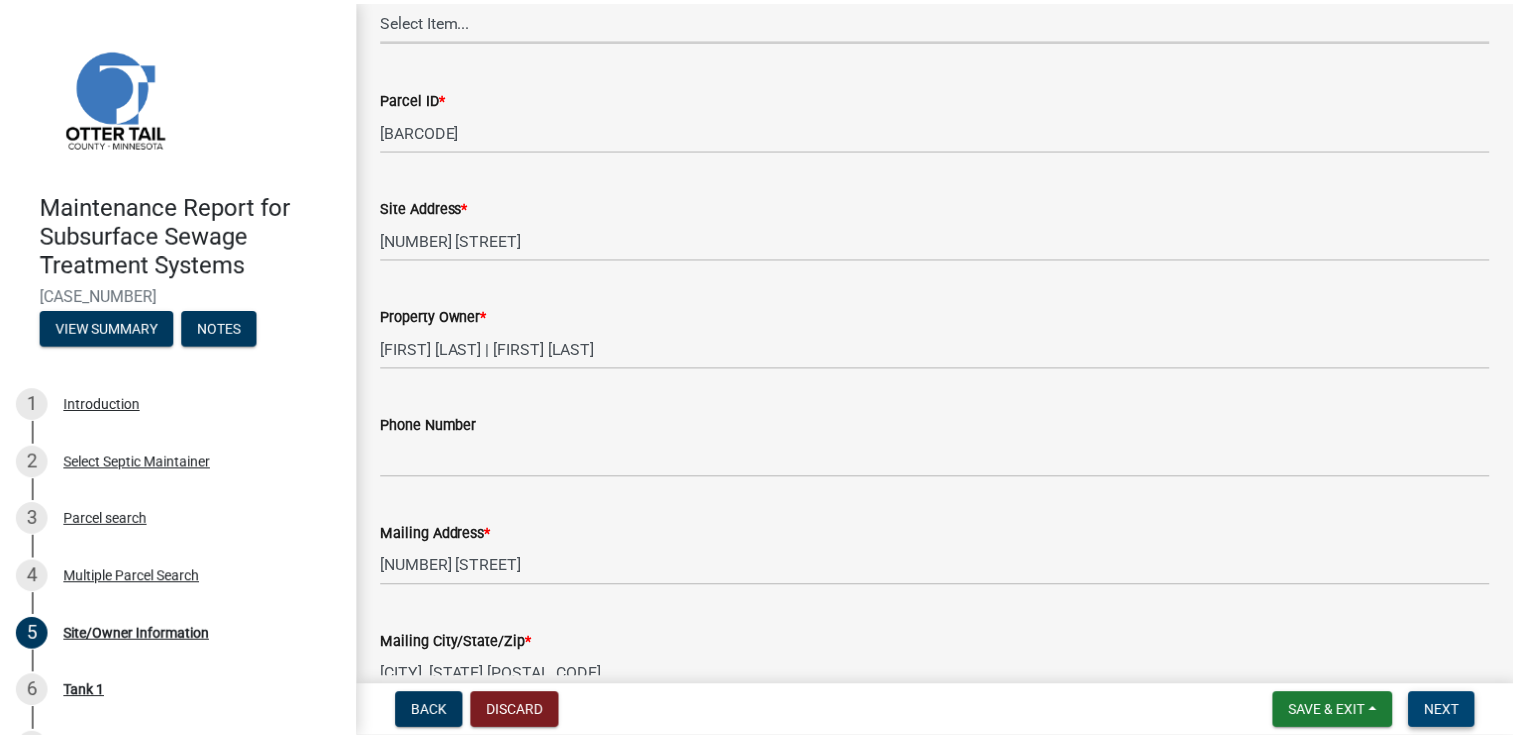 scroll, scrollTop: 0, scrollLeft: 0, axis: both 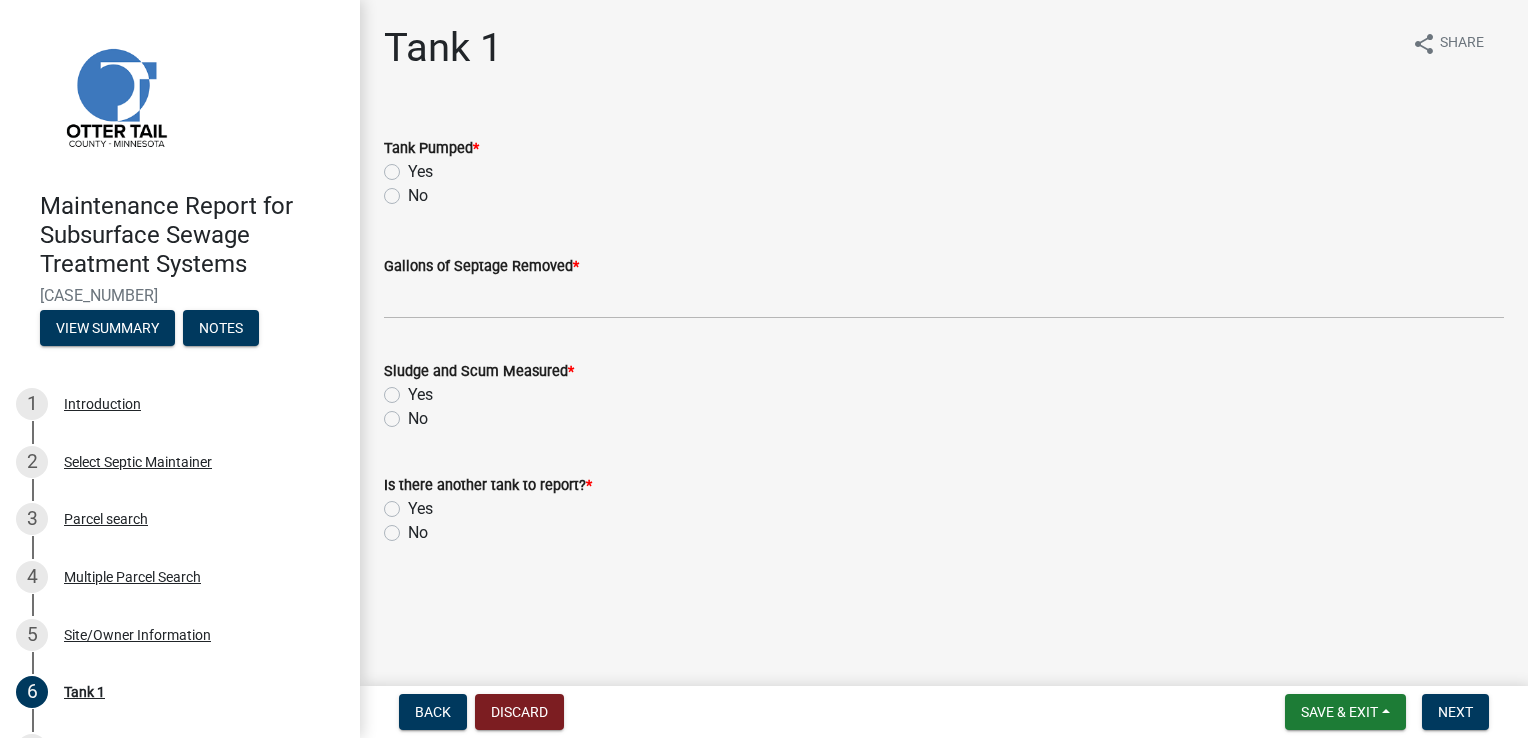 click on "Yes" 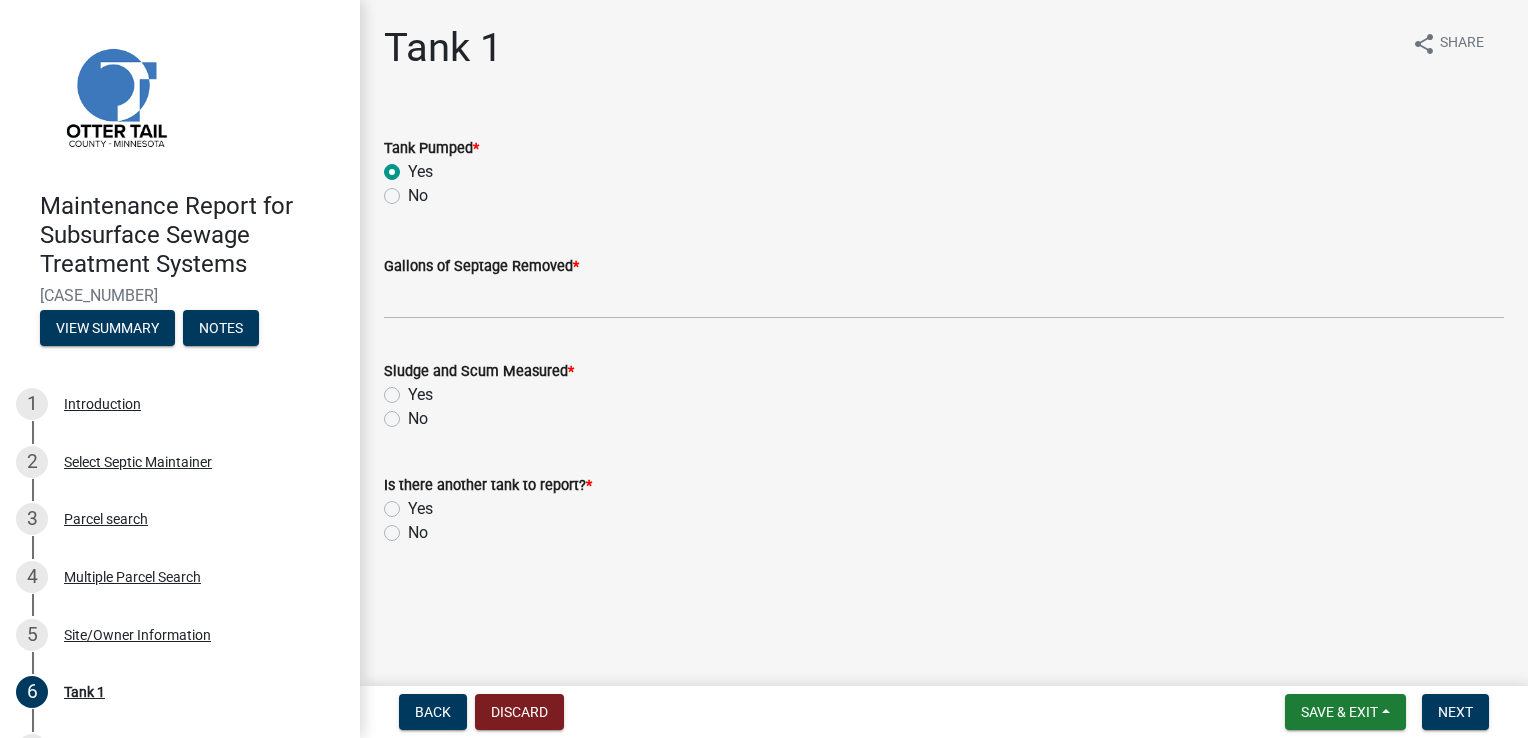 radio on "true" 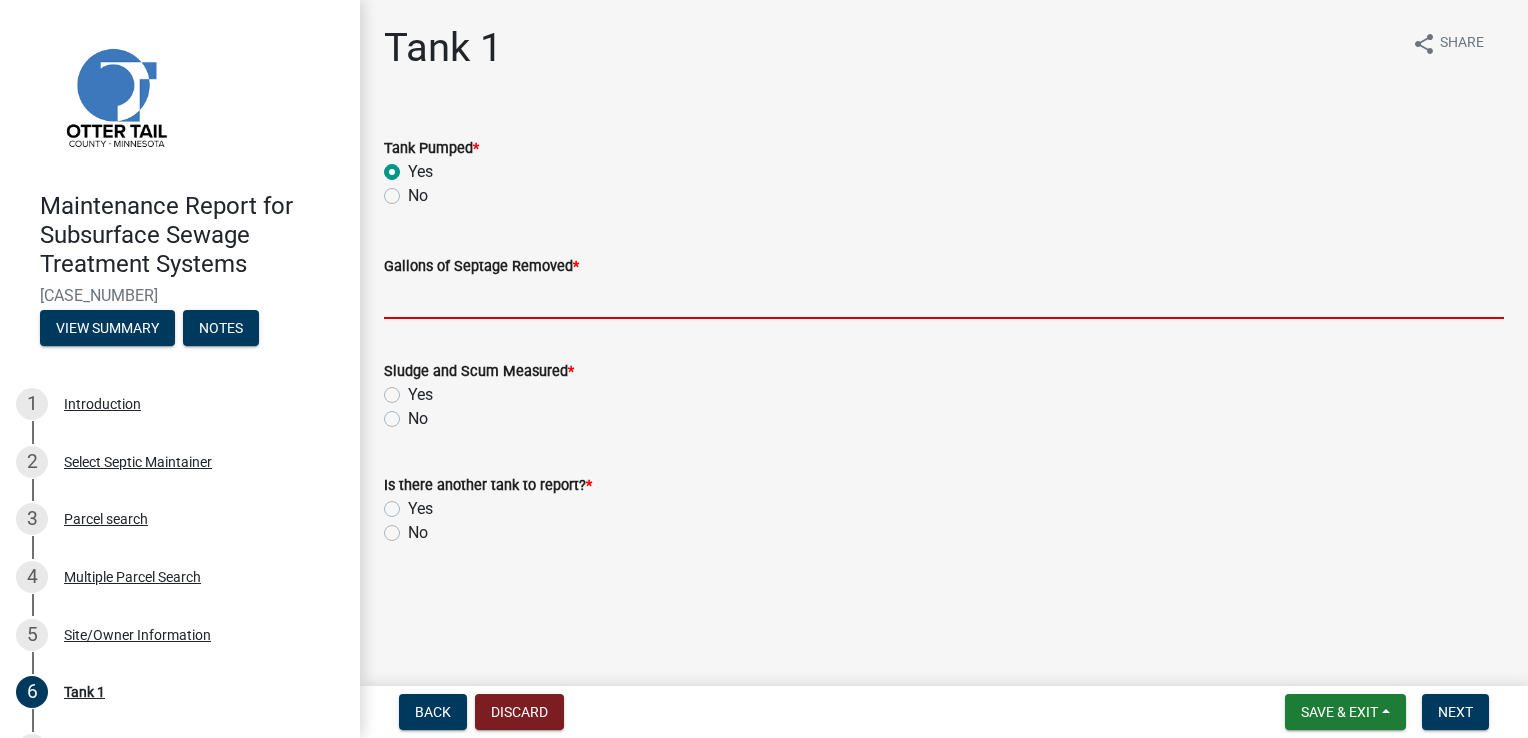 click on "Gallons of Septage Removed  *" at bounding box center [944, 298] 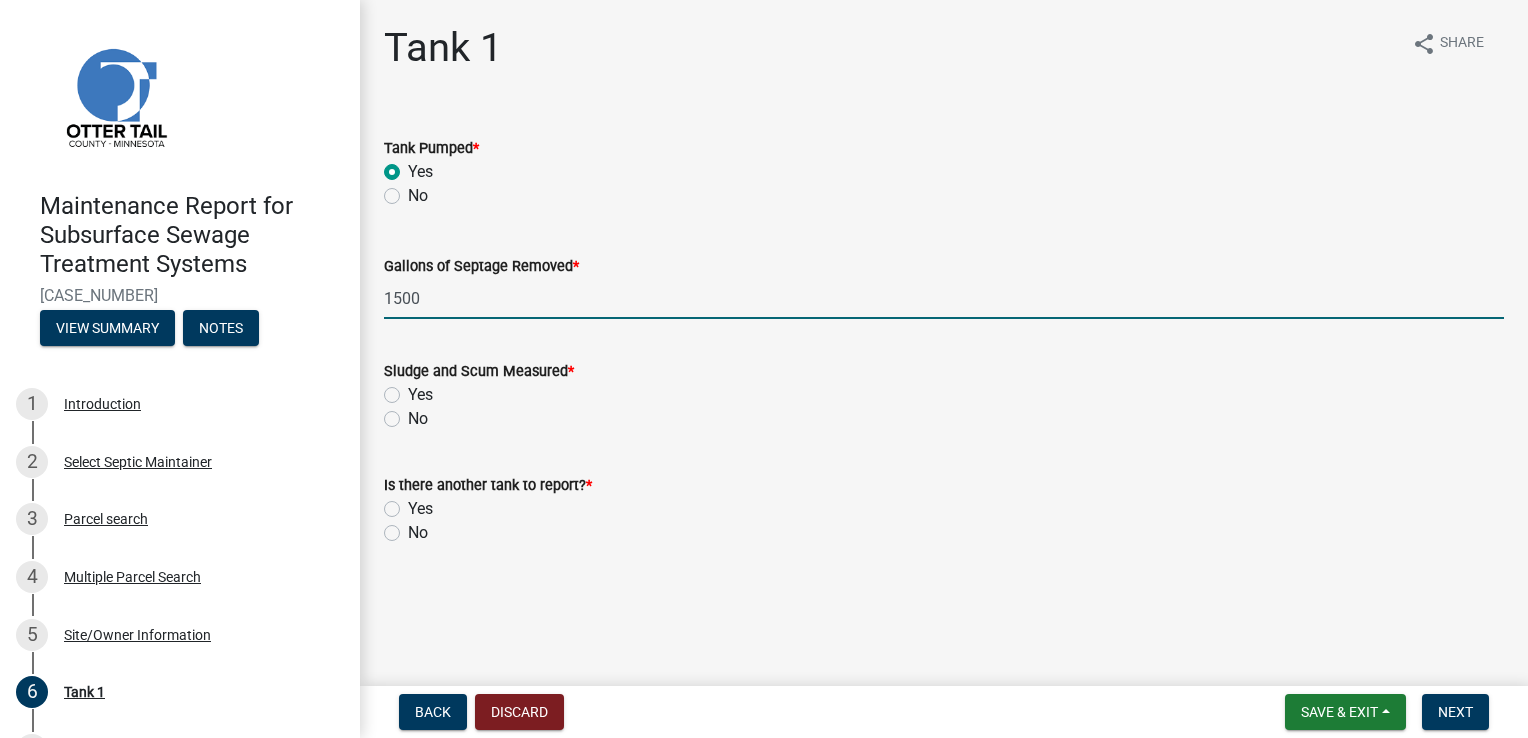 click on "Yes" 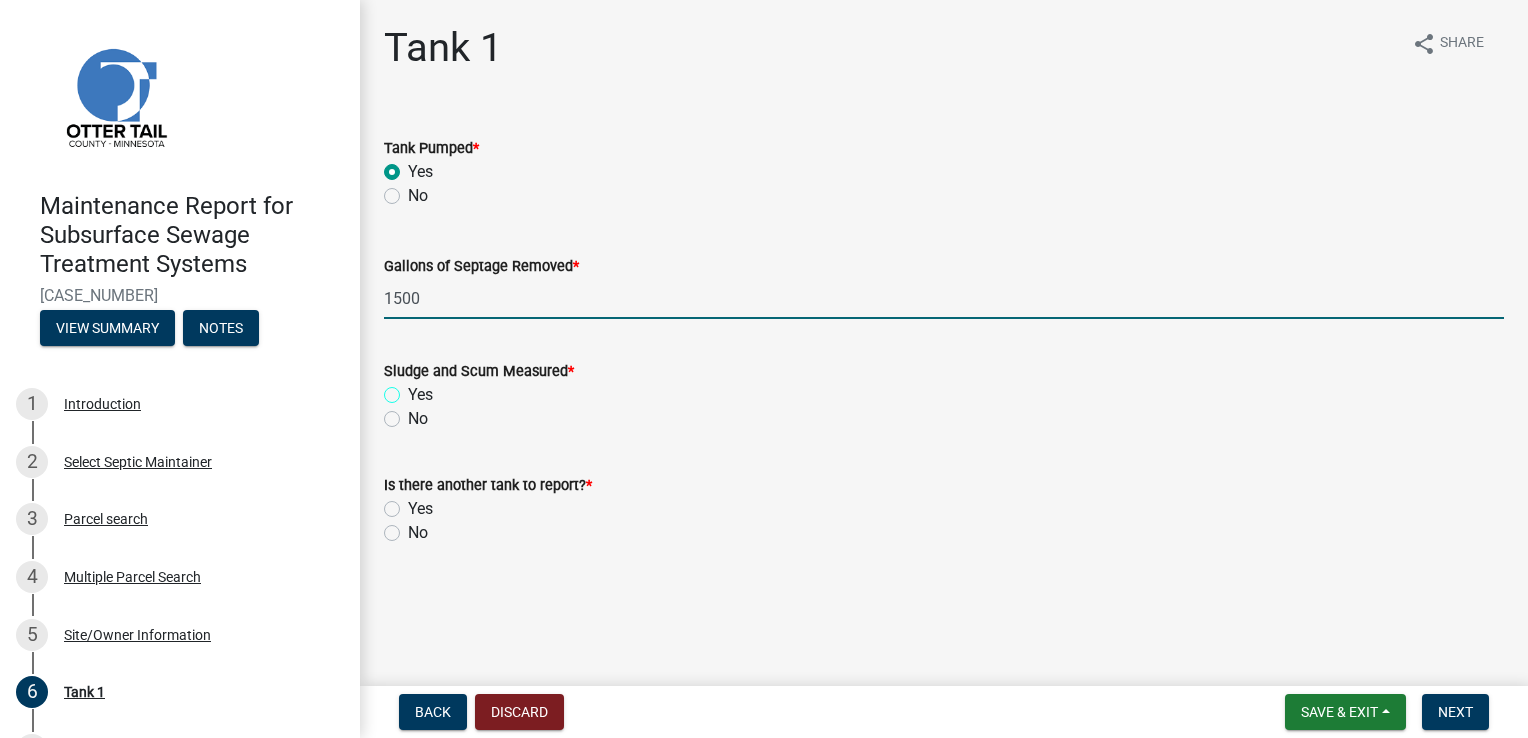 click on "Yes" at bounding box center [414, 389] 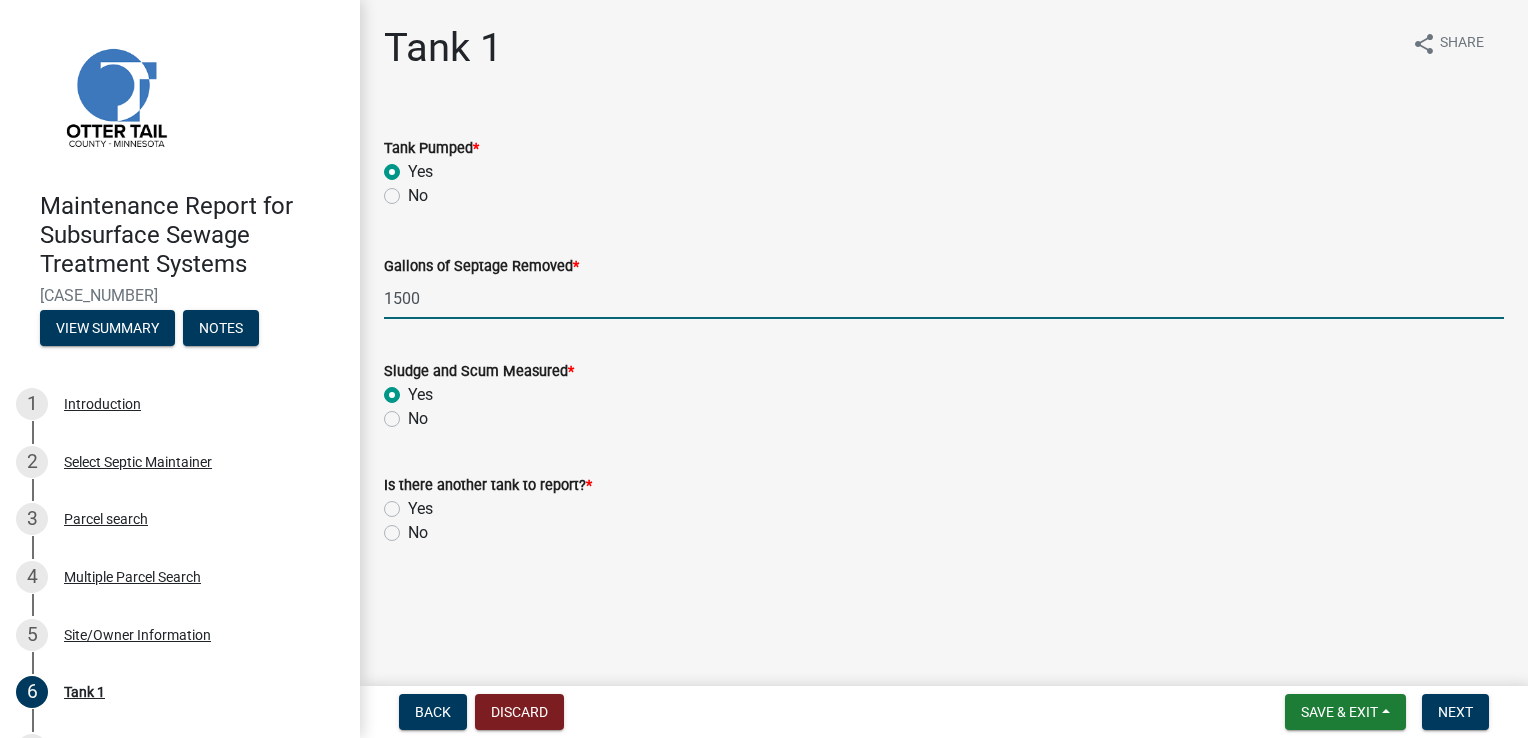 radio on "true" 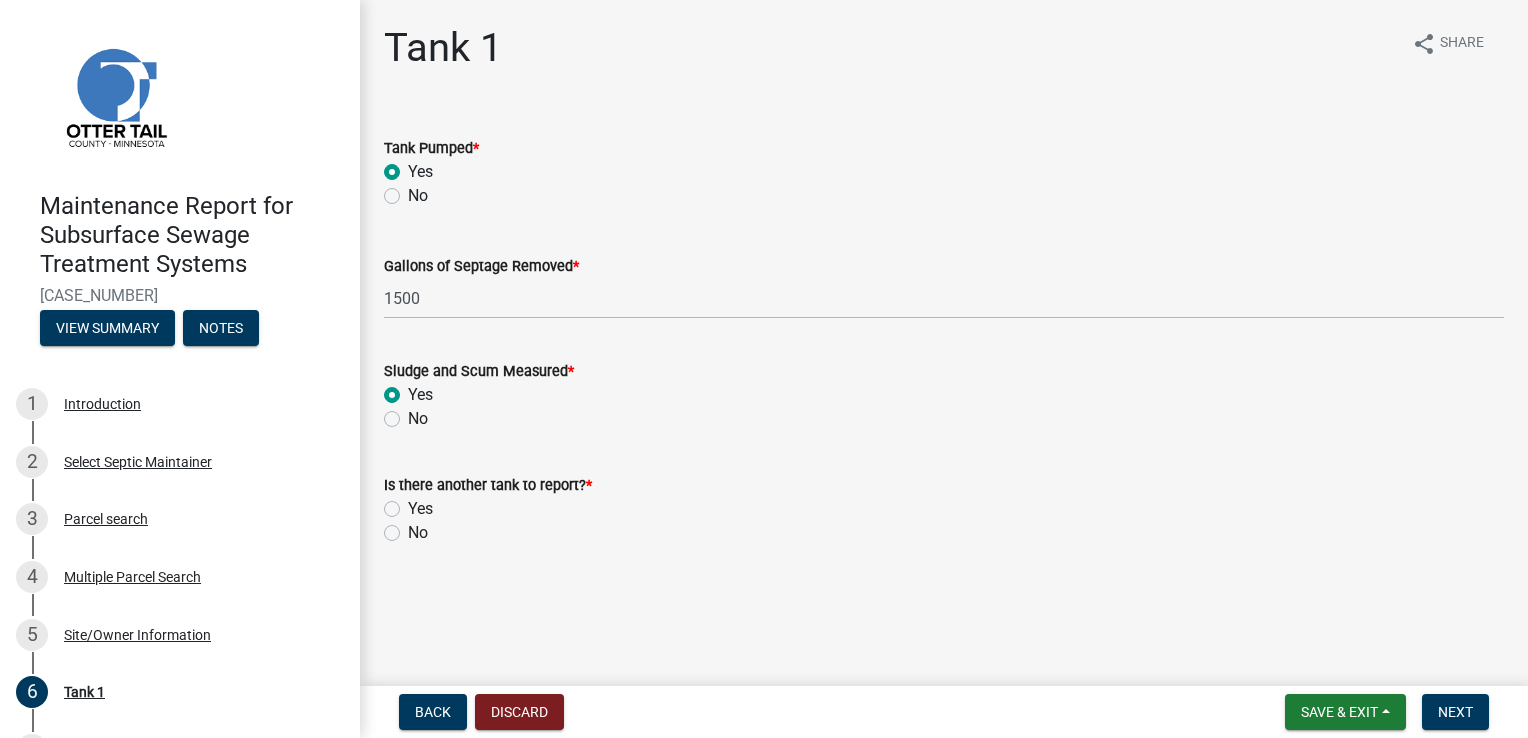 click on "No" 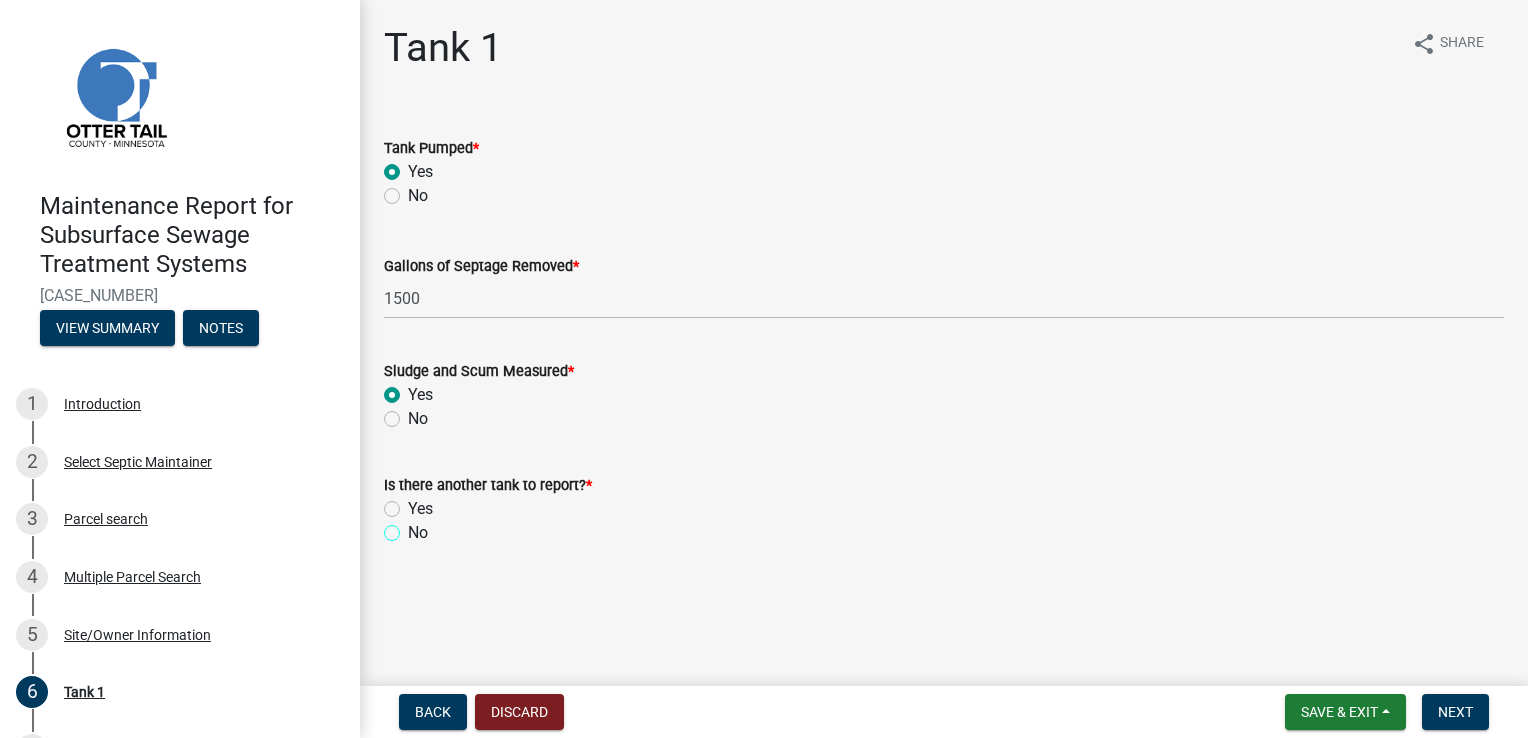 click on "No" at bounding box center (414, 527) 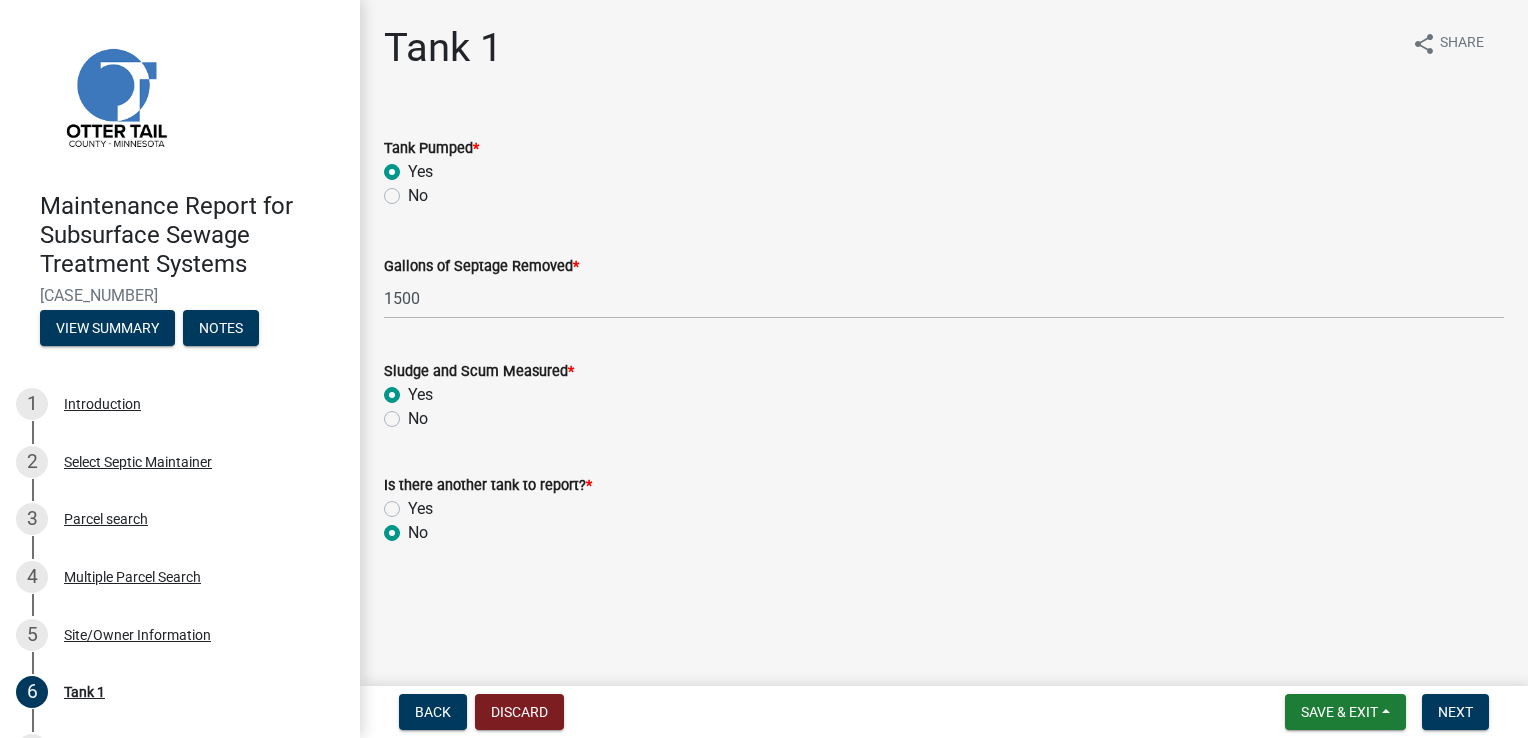 radio on "true" 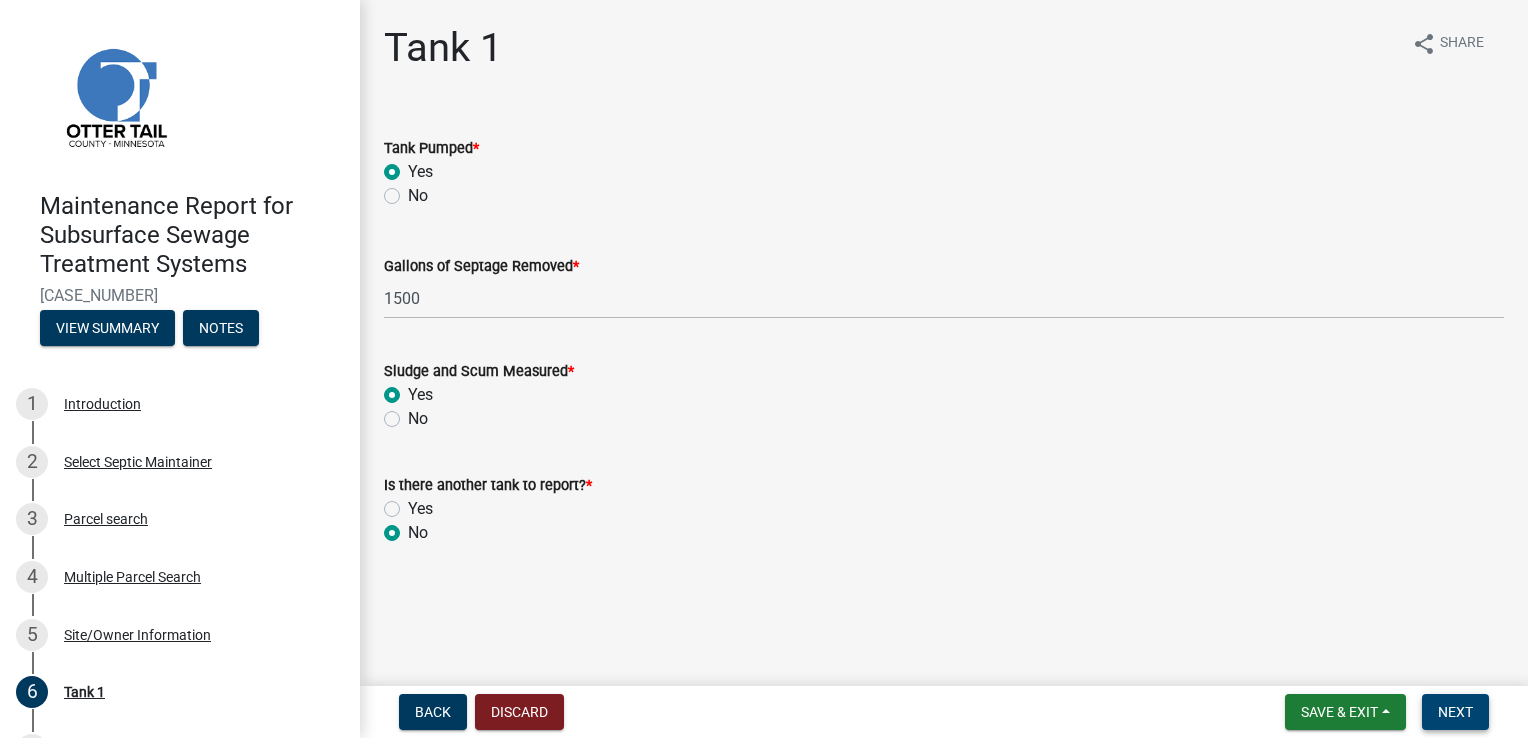 click on "Next" at bounding box center (1455, 712) 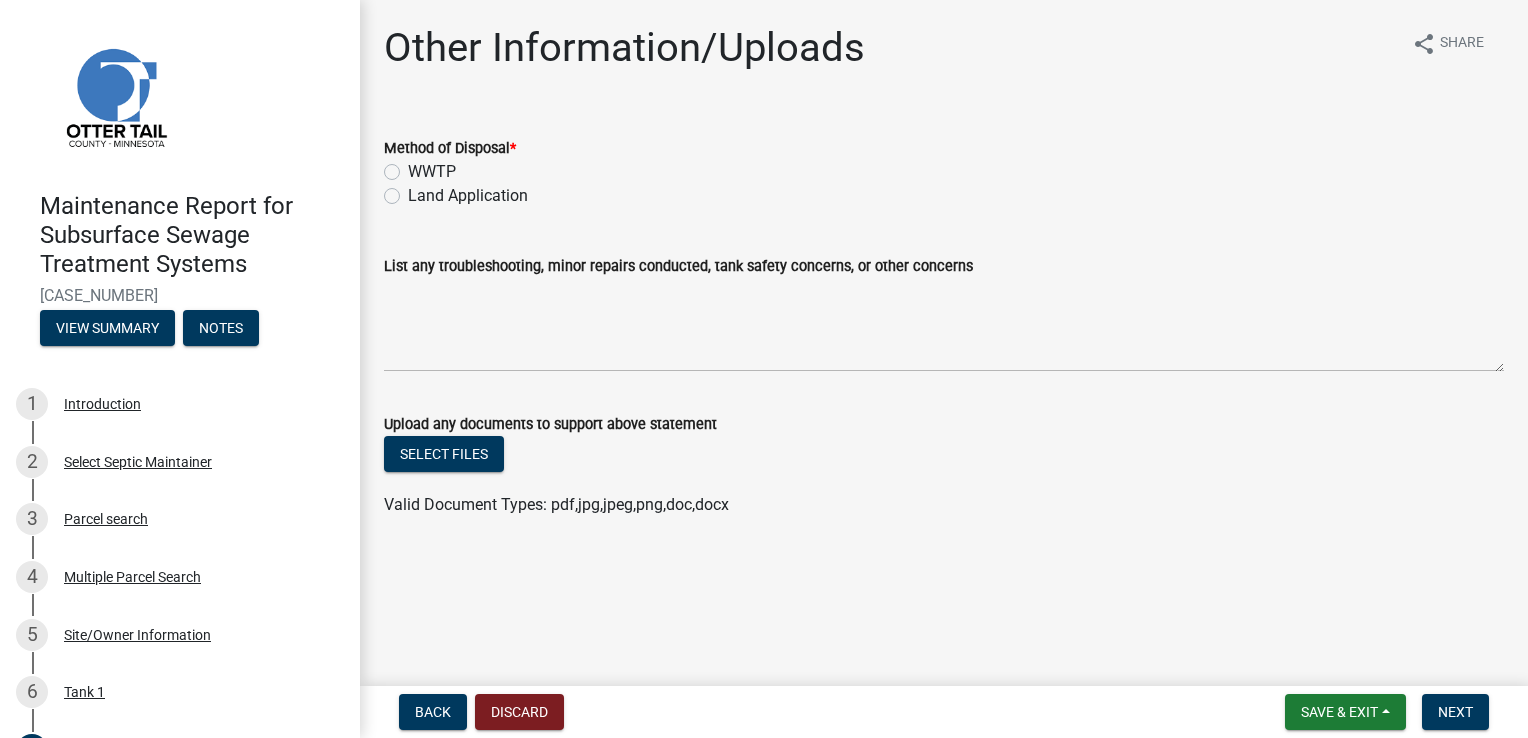 click on "WWTP" 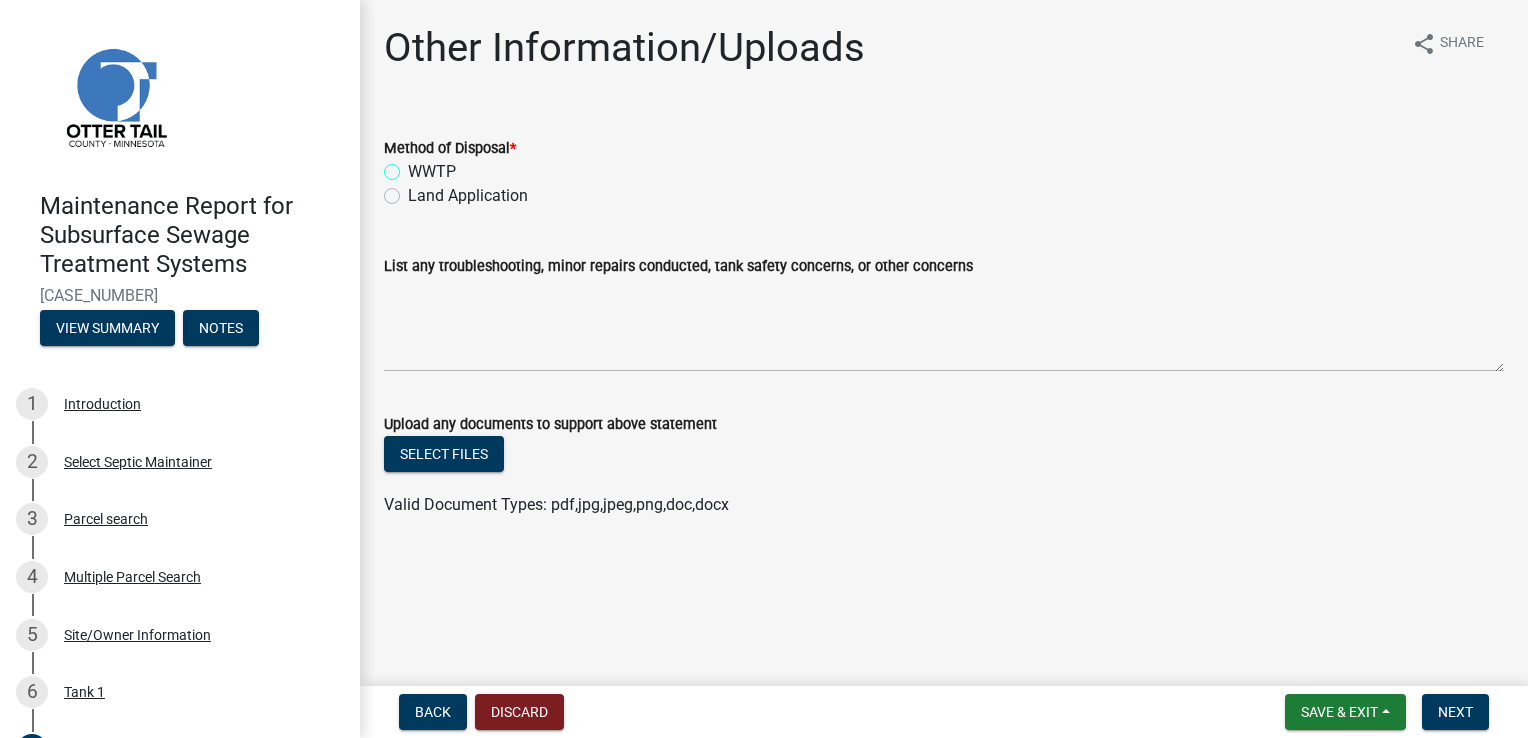 click on "WWTP" at bounding box center (414, 166) 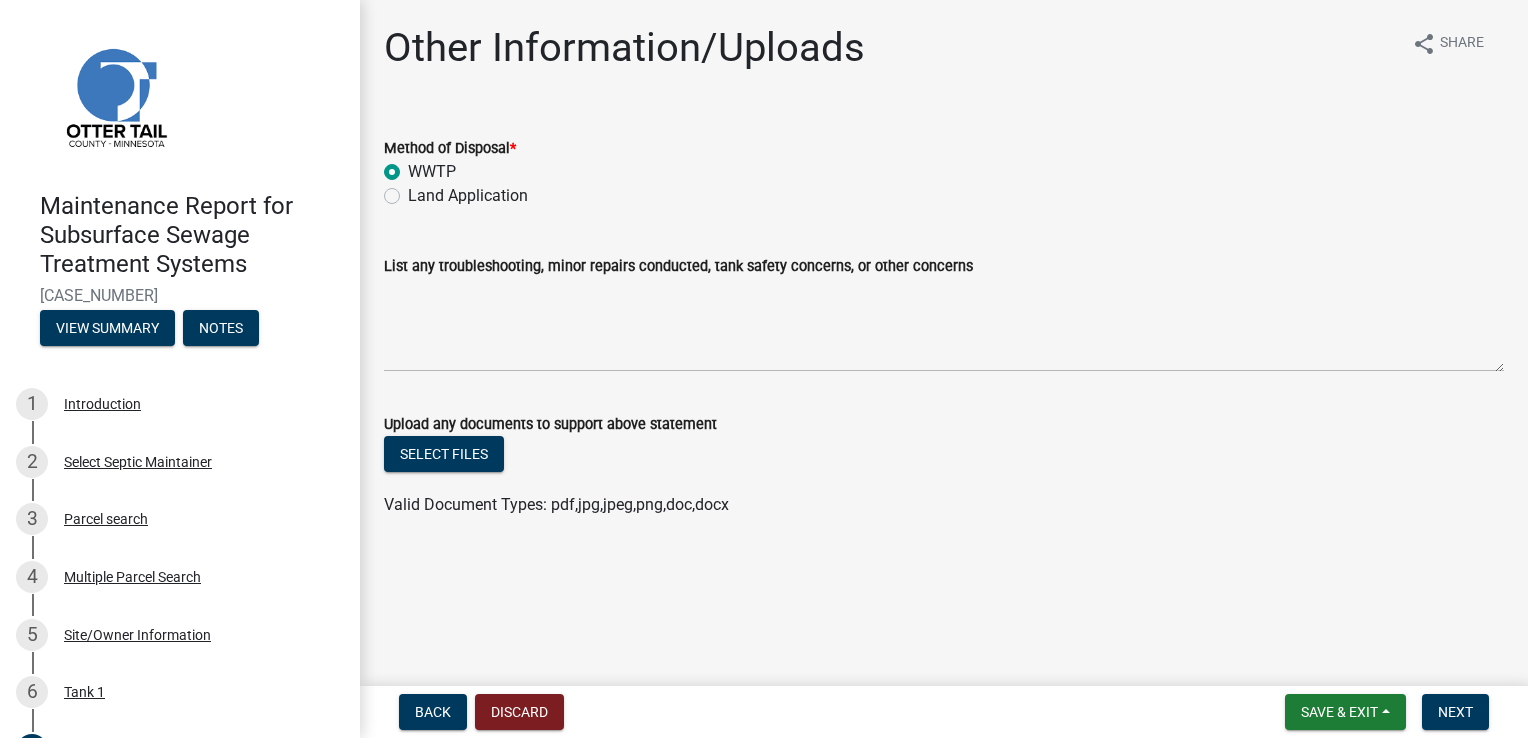 radio on "true" 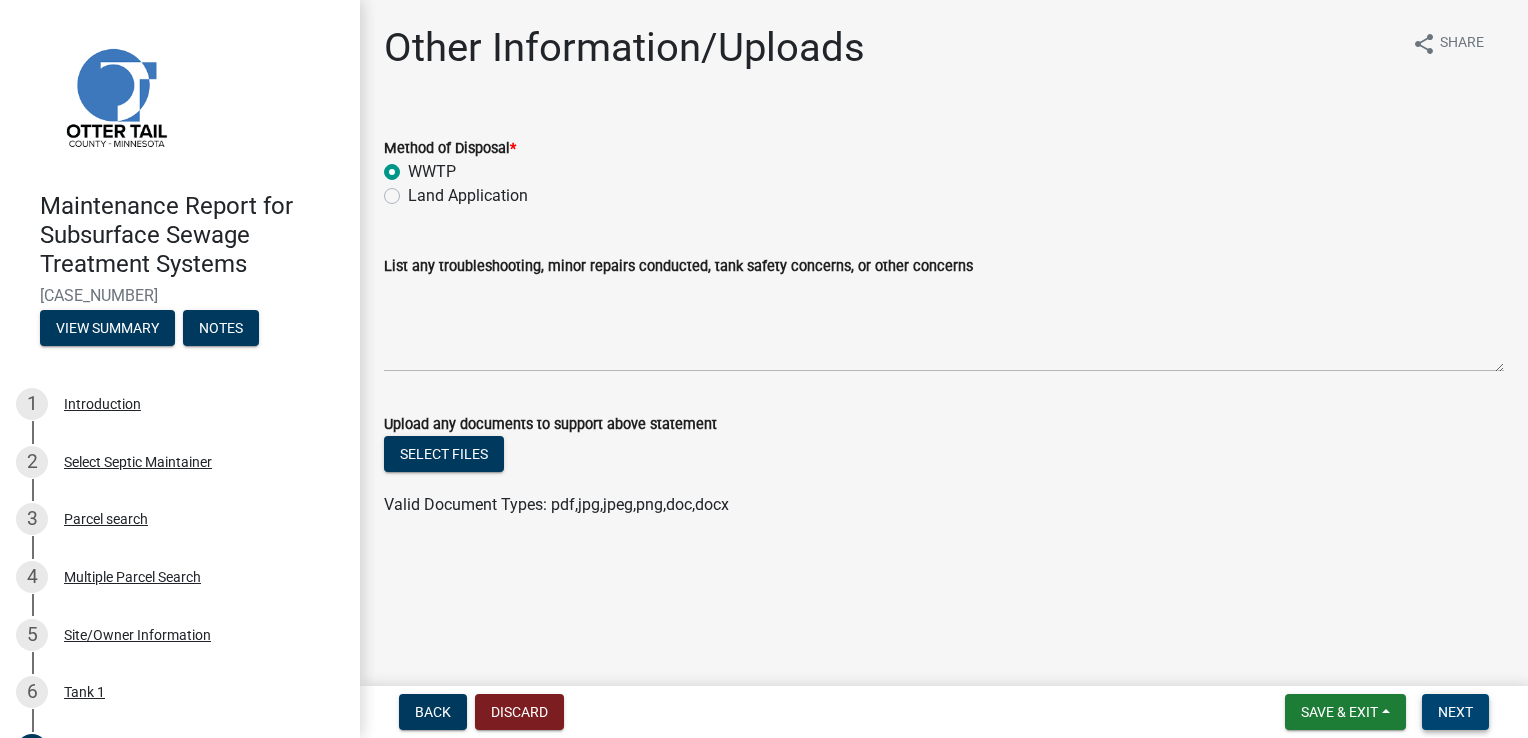click on "Next" at bounding box center [1455, 712] 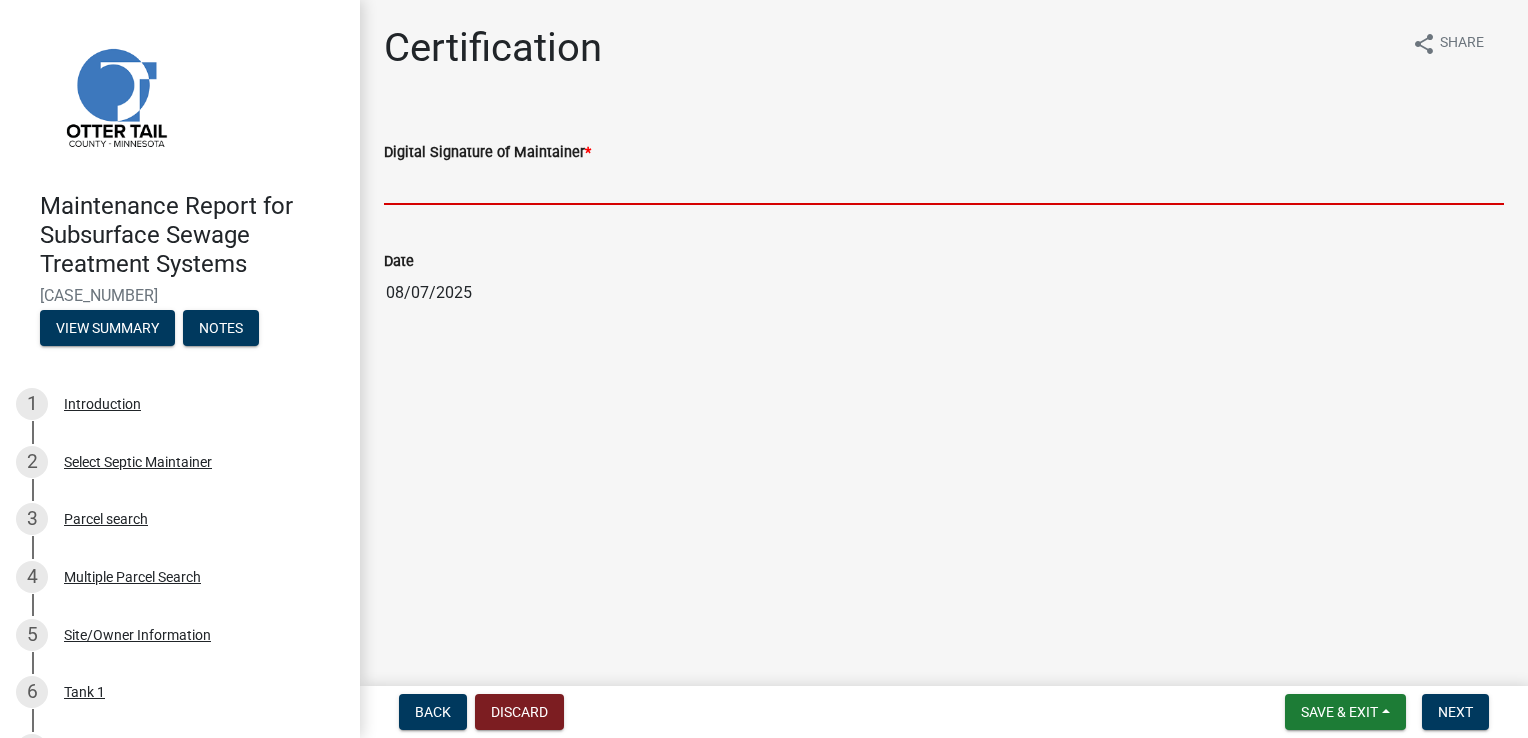 drag, startPoint x: 511, startPoint y: 180, endPoint x: 517, endPoint y: 189, distance: 10.816654 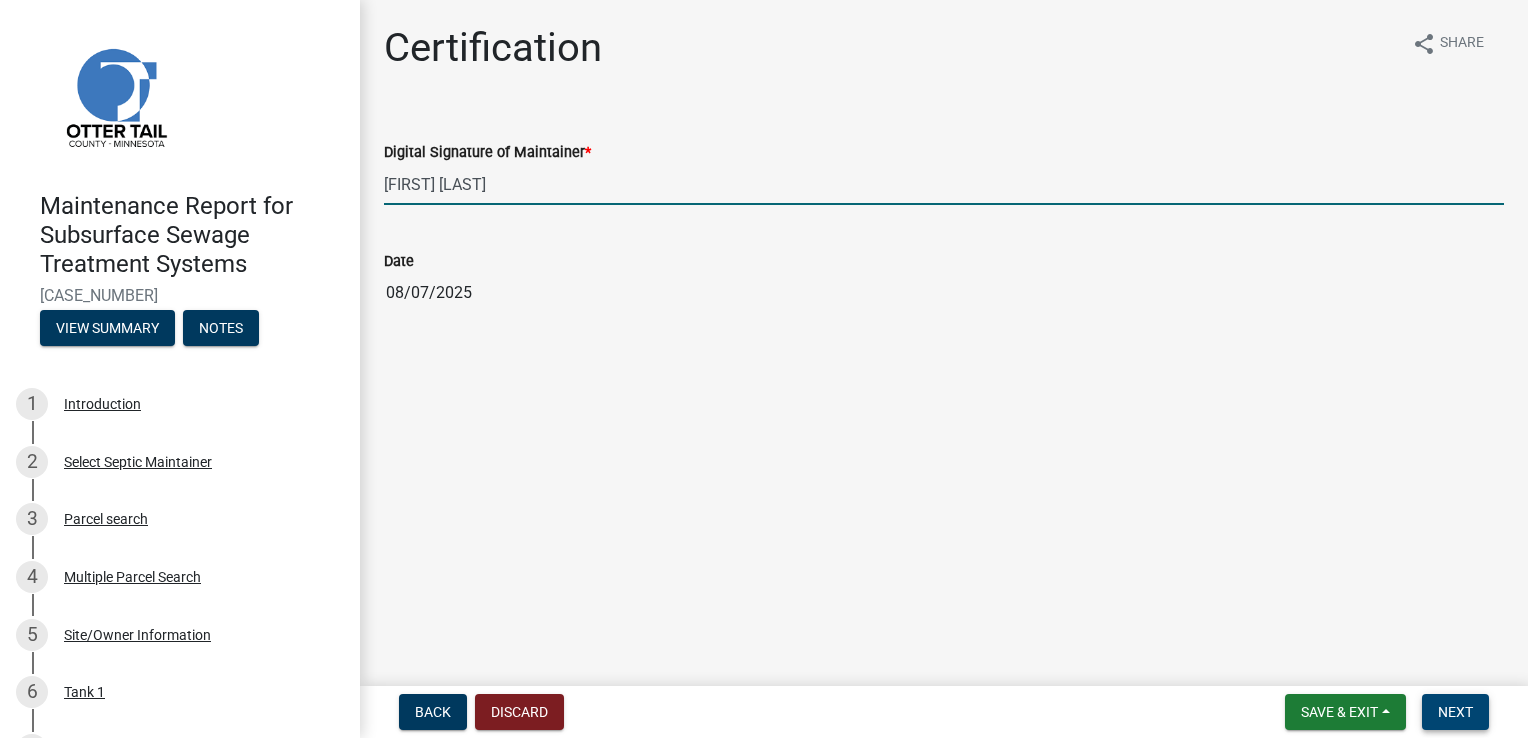 click on "Next" at bounding box center [1455, 712] 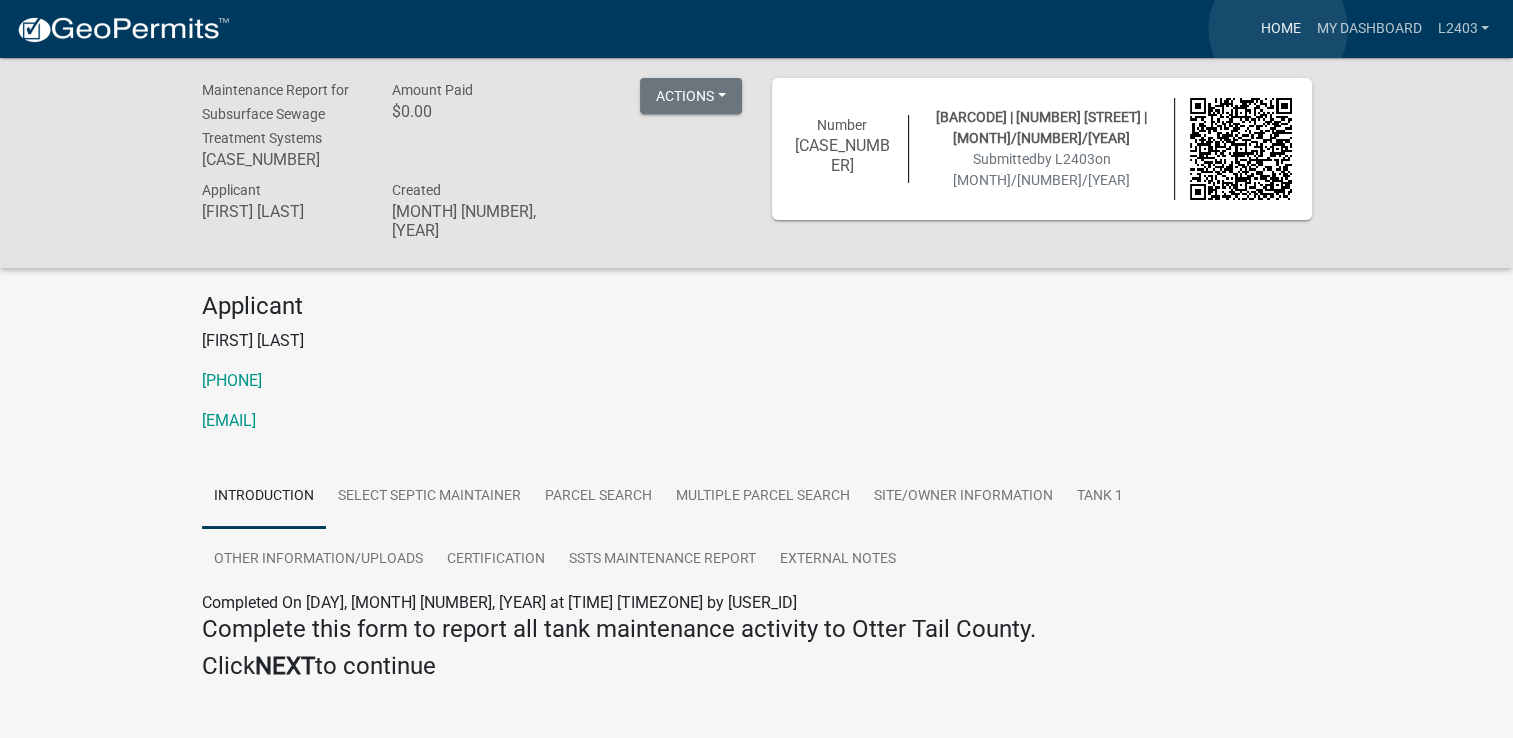 click on "Home" at bounding box center [1280, 29] 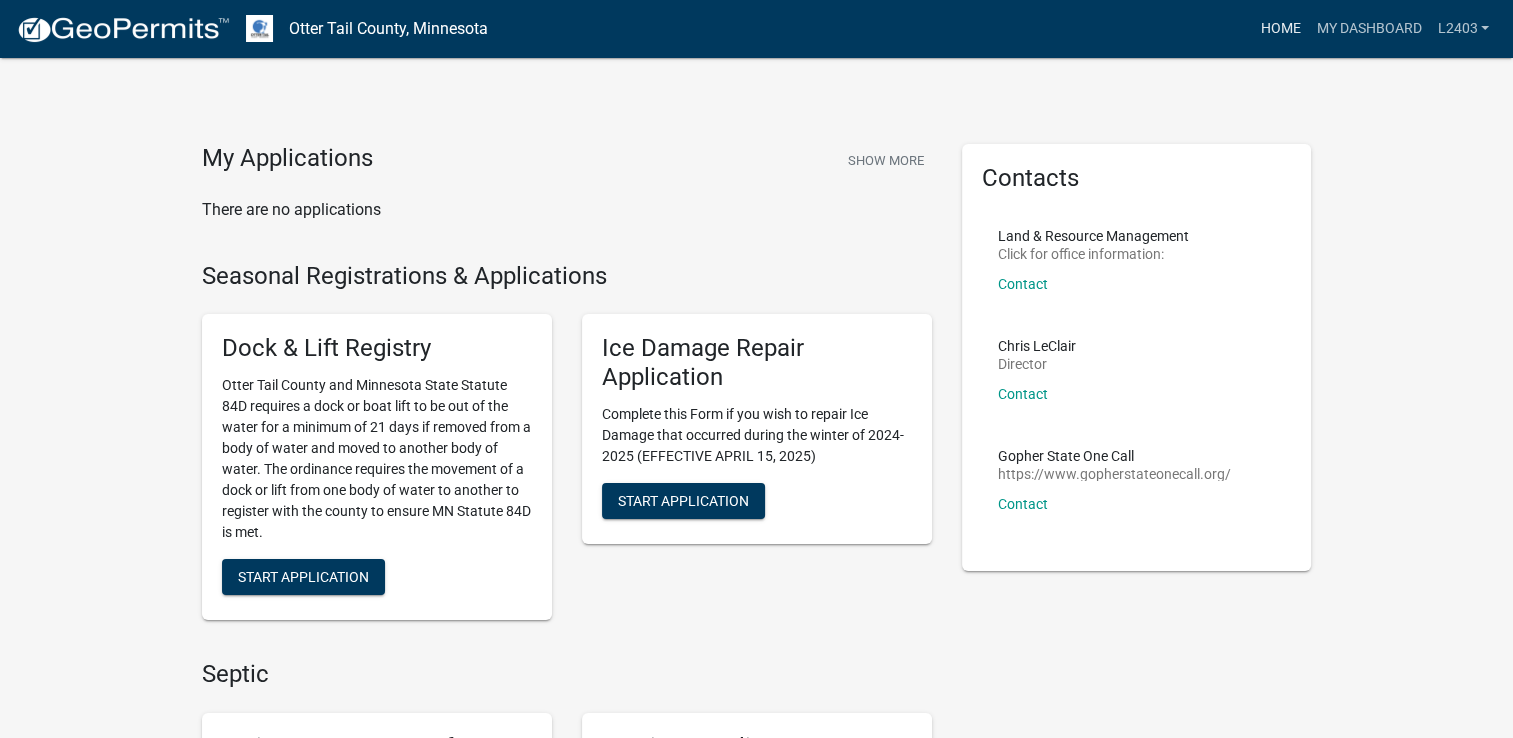 click on "Home" at bounding box center [1280, 29] 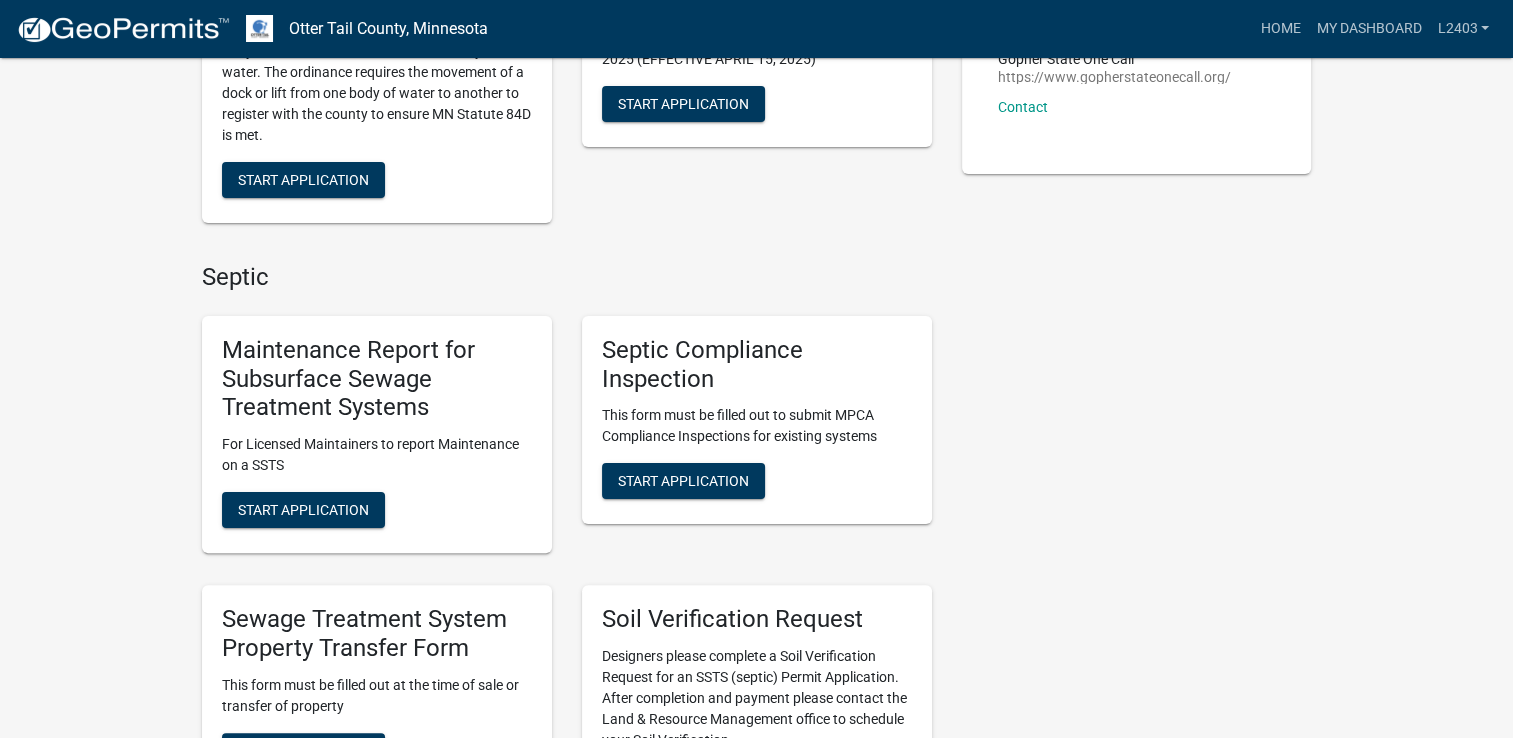 scroll, scrollTop: 400, scrollLeft: 0, axis: vertical 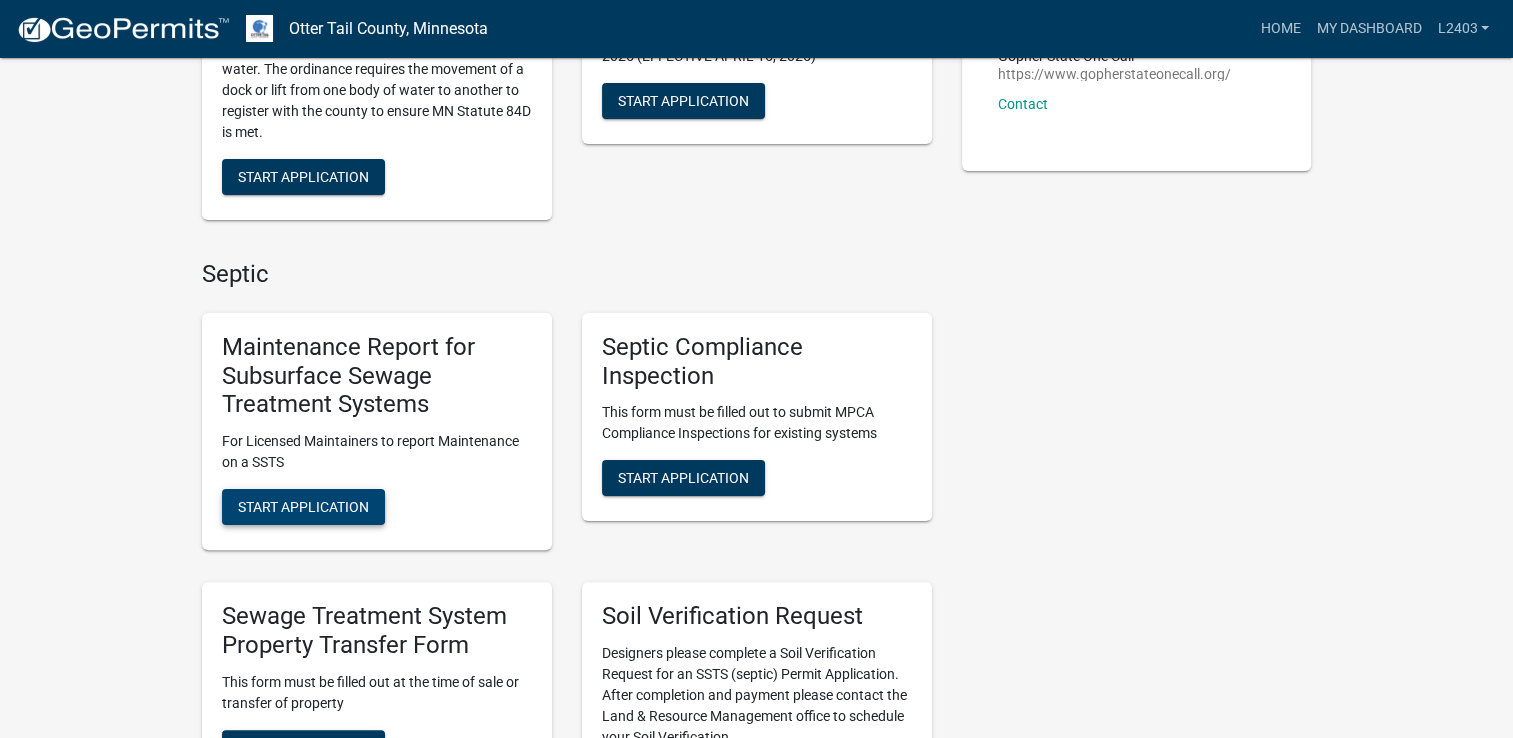 click on "Start Application" at bounding box center (303, 507) 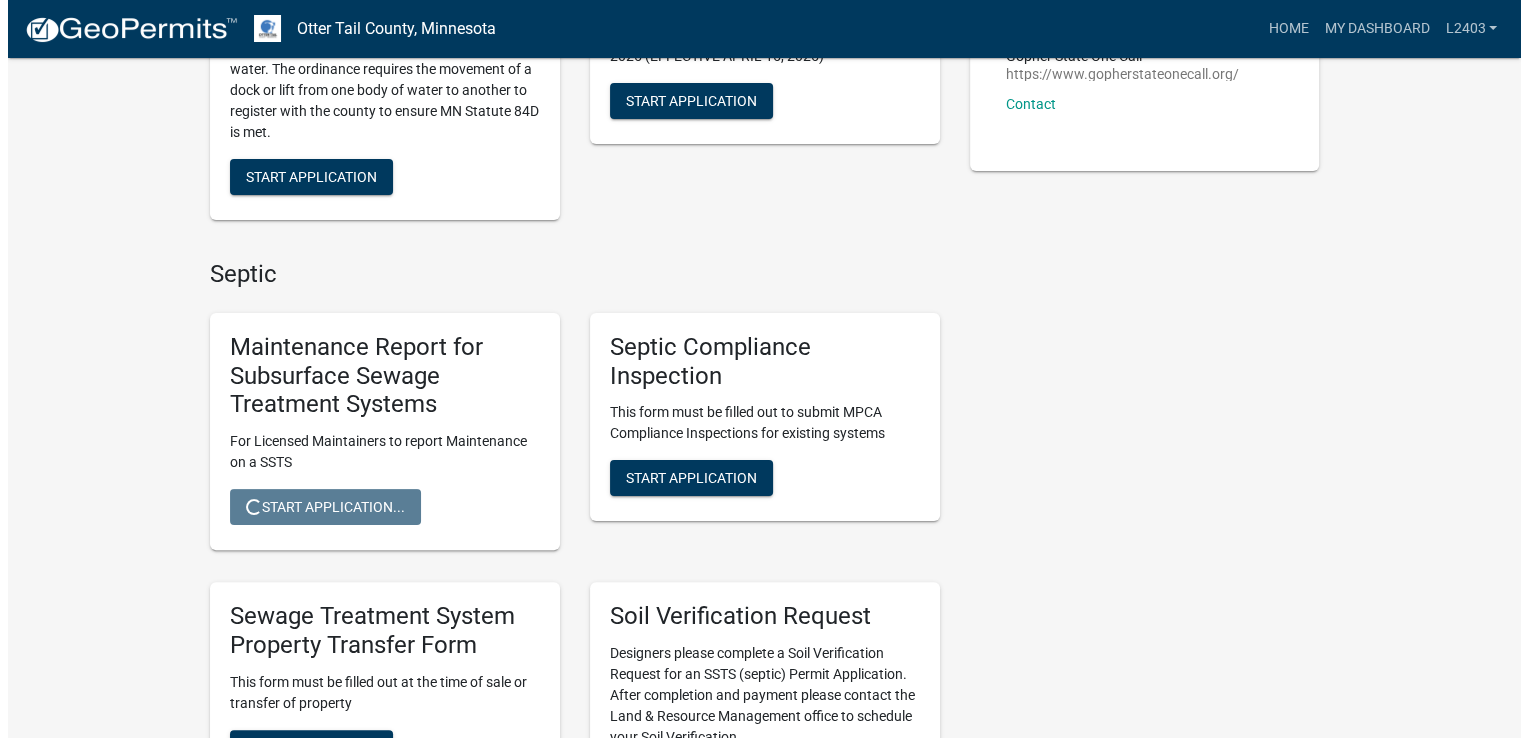 scroll, scrollTop: 0, scrollLeft: 0, axis: both 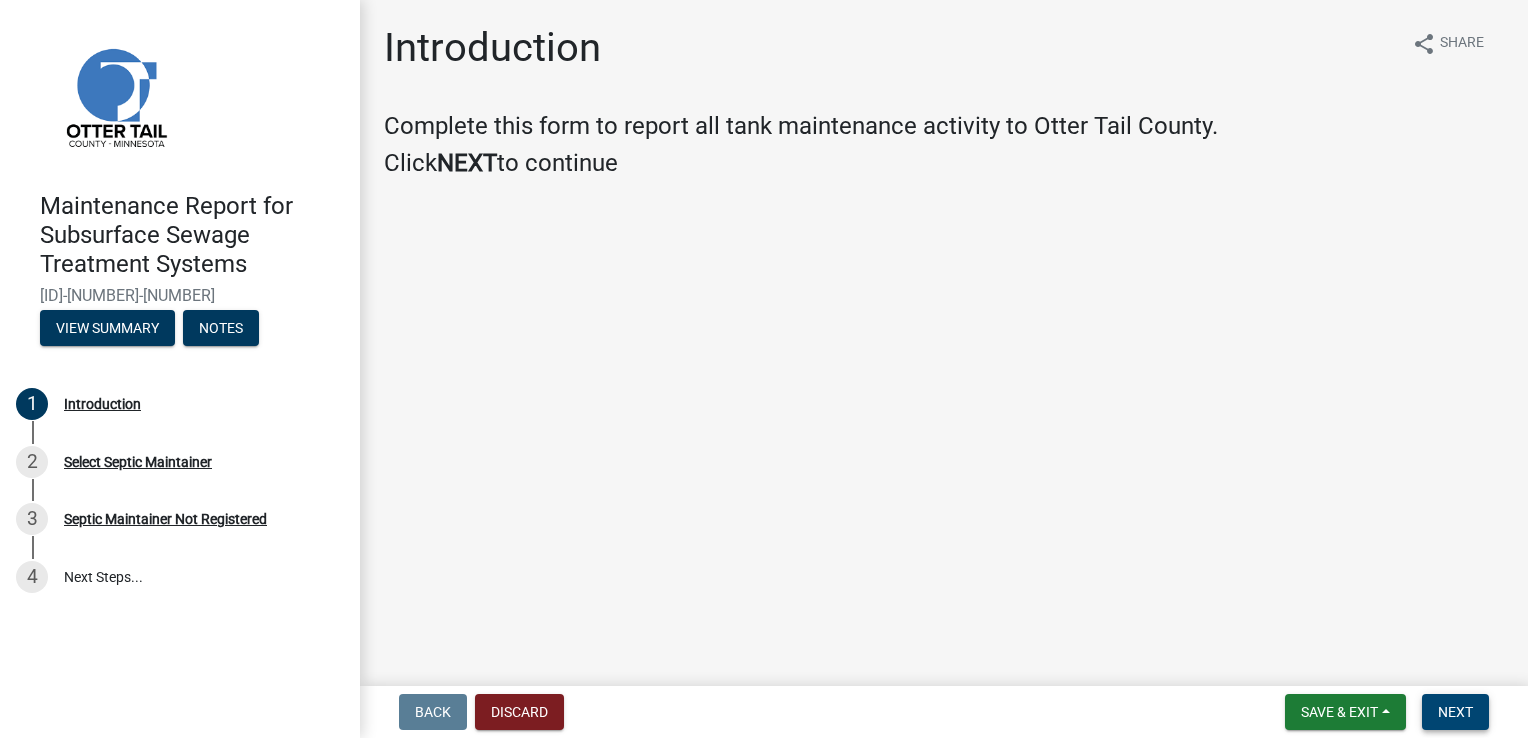 click on "Next" at bounding box center (1455, 712) 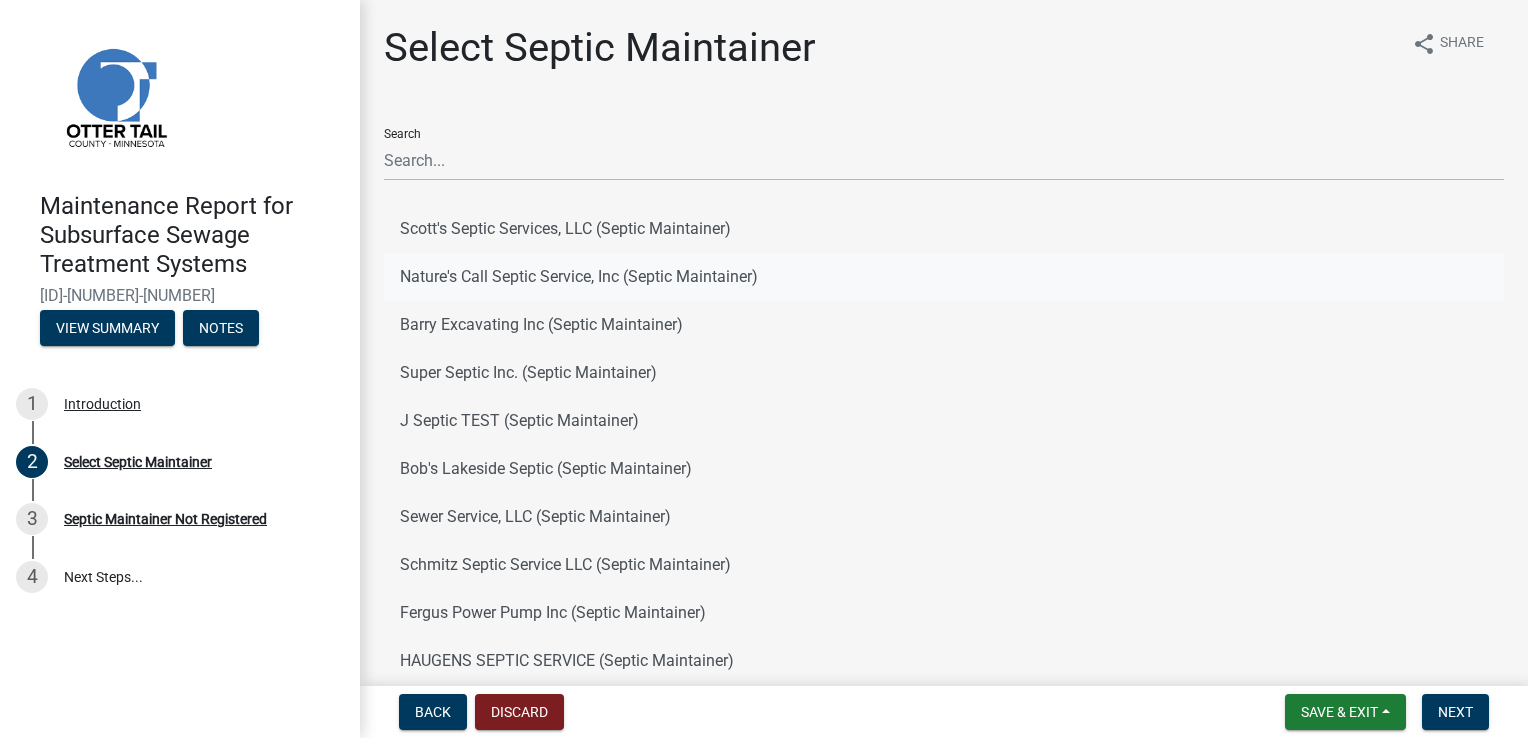 drag, startPoint x: 541, startPoint y: 270, endPoint x: 674, endPoint y: 279, distance: 133.30417 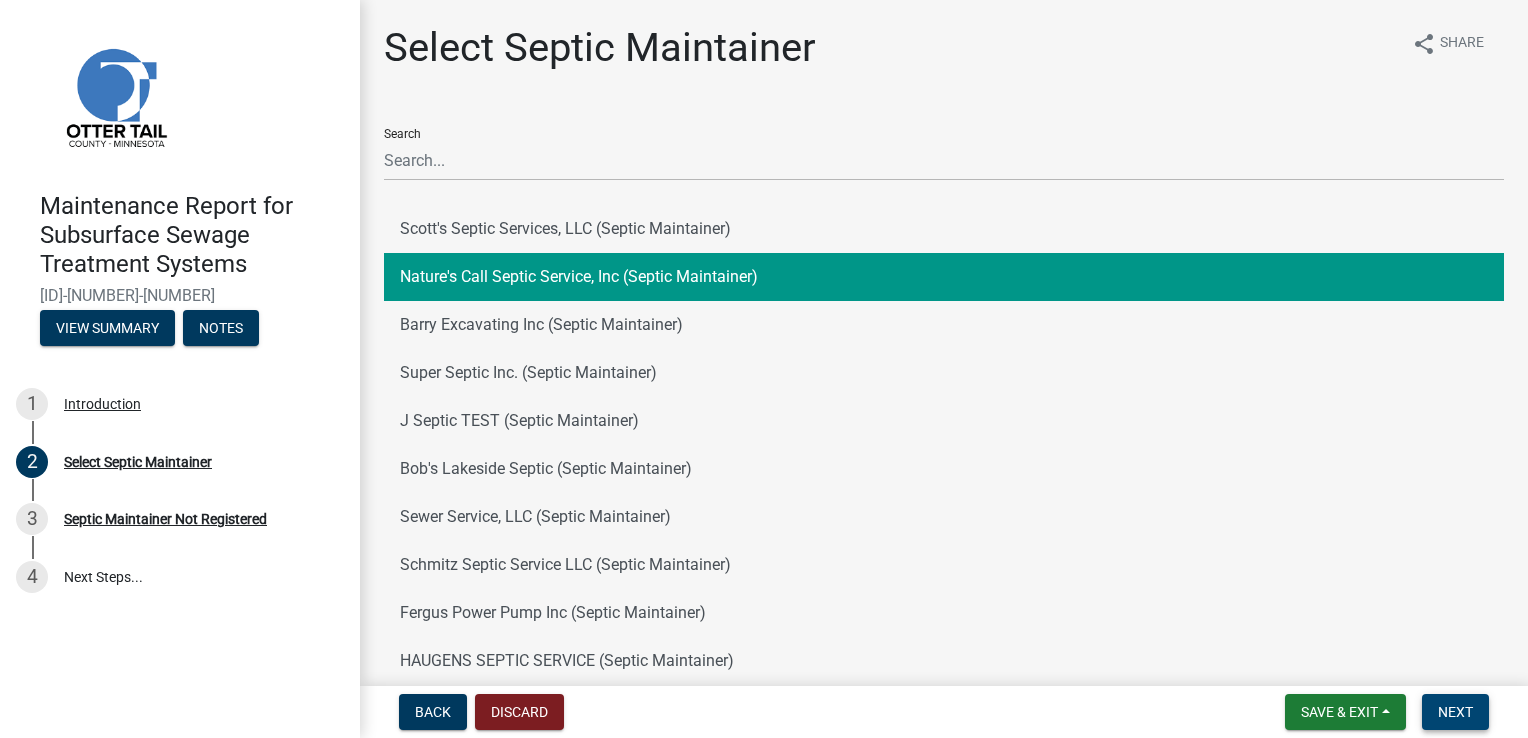 click on "Next" at bounding box center (1455, 712) 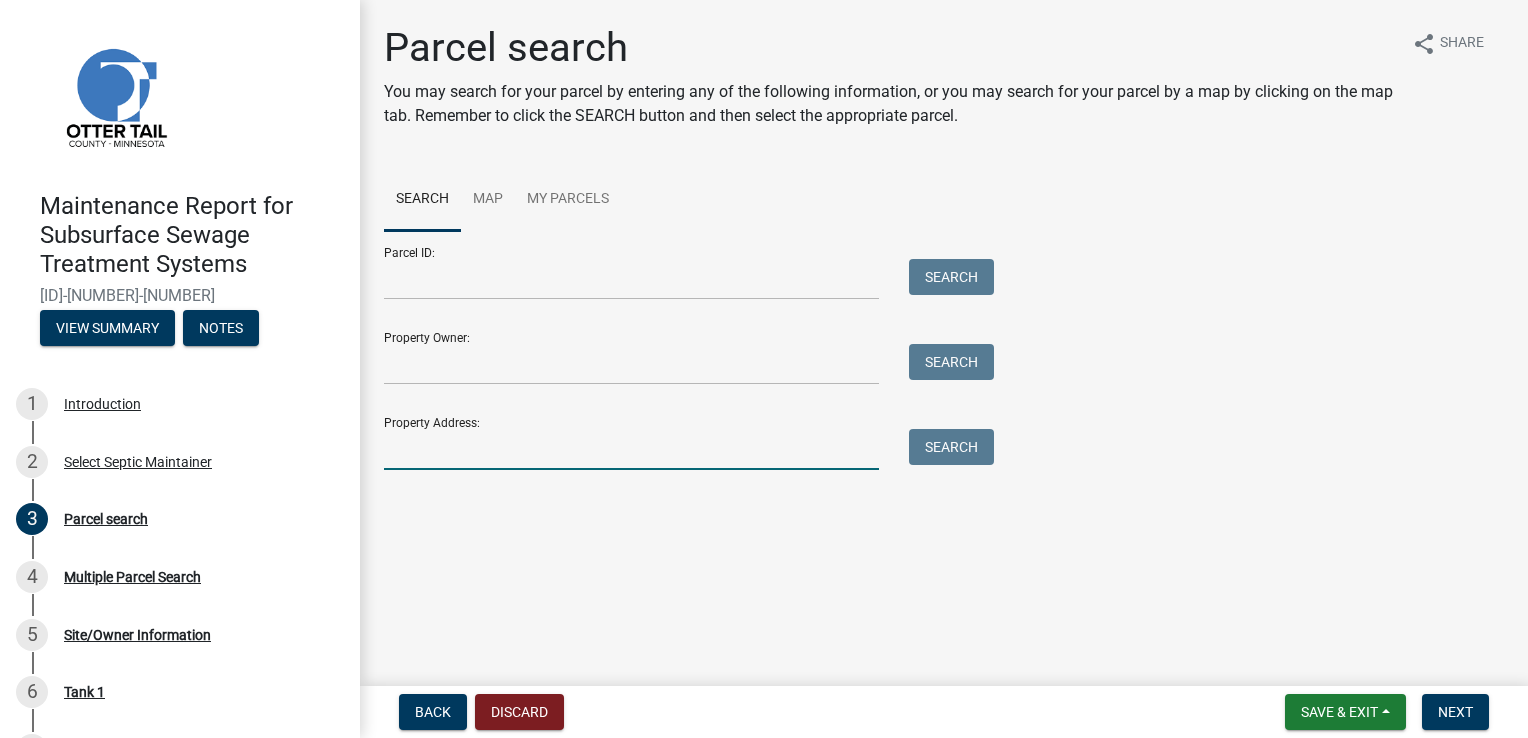 click on "Property Address:" at bounding box center (631, 449) 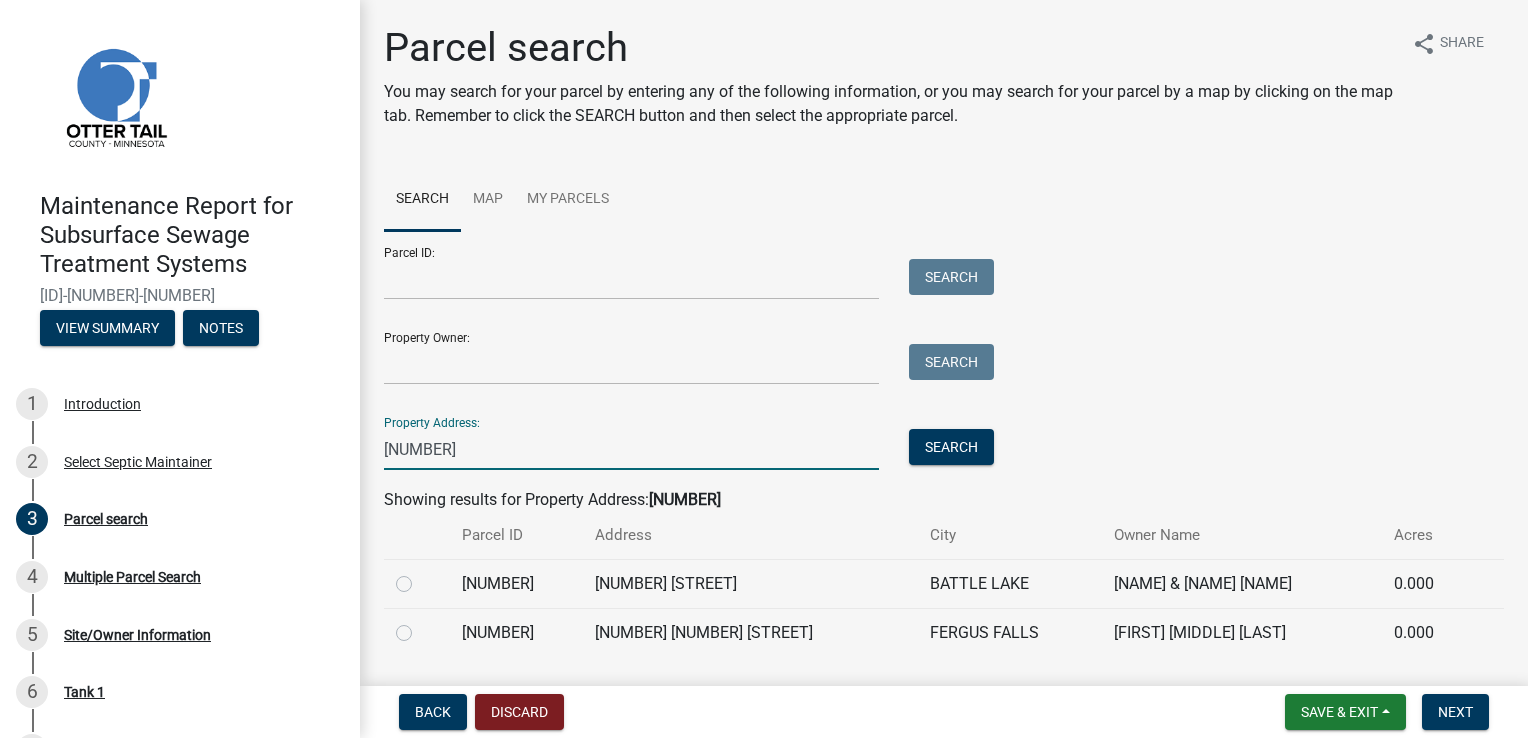 type on "27286" 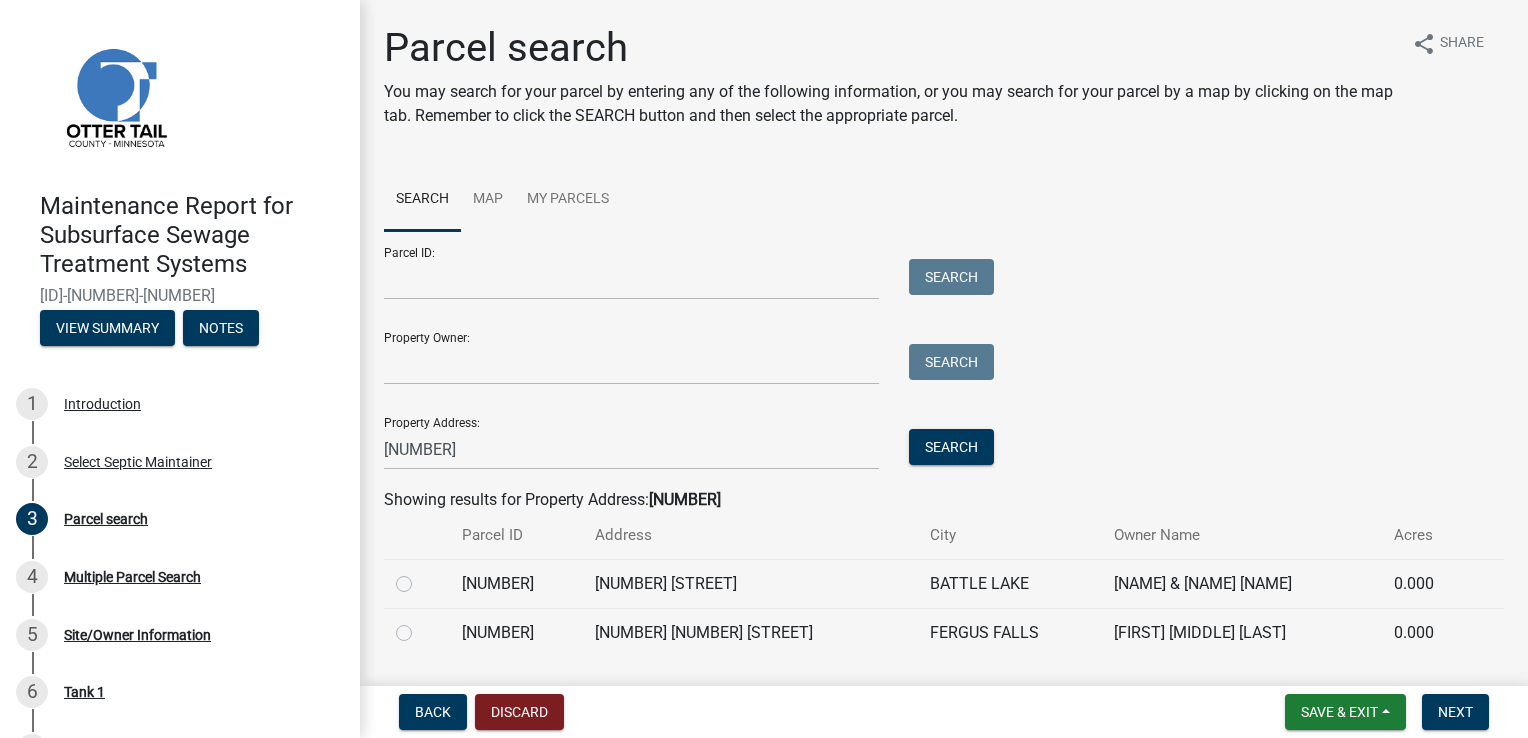 click 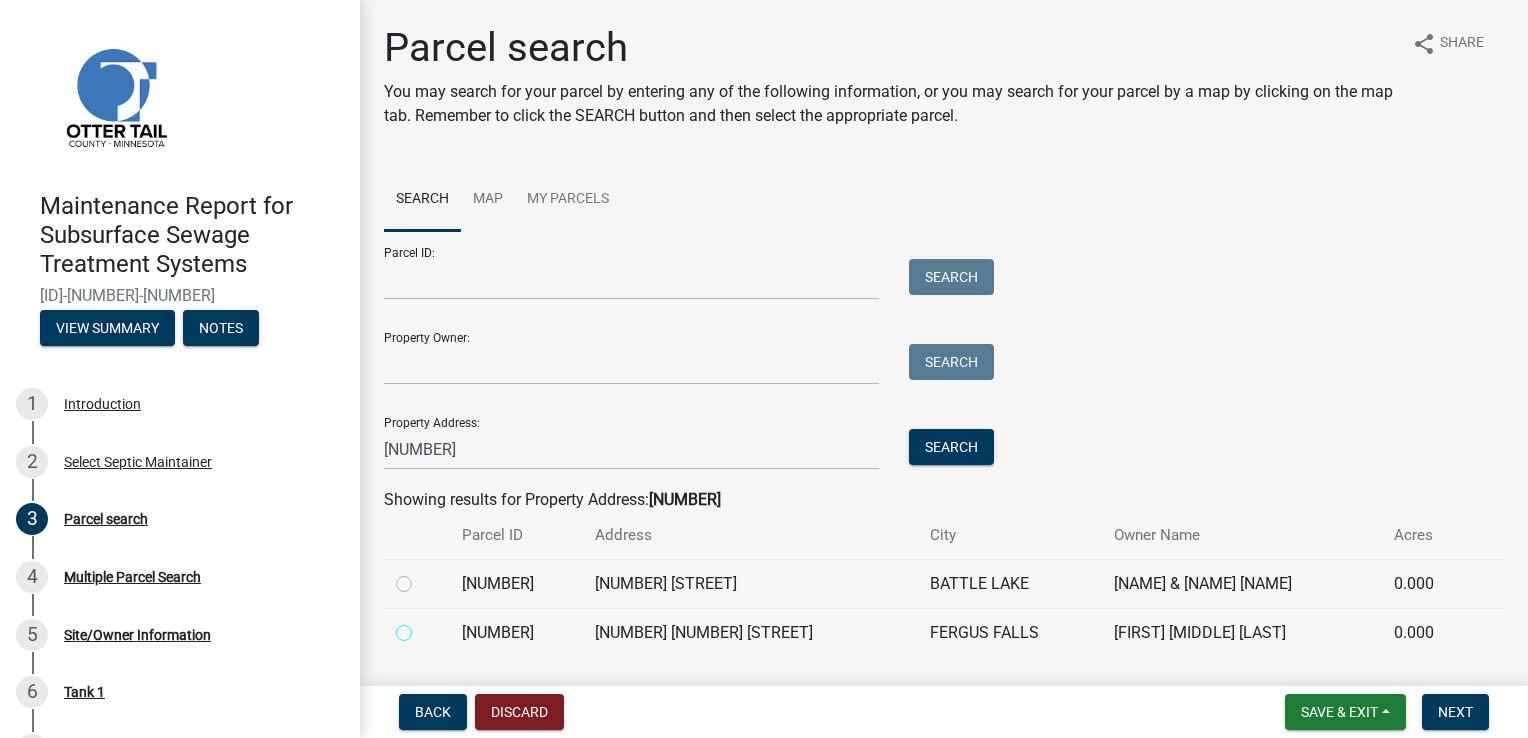 click at bounding box center (426, 627) 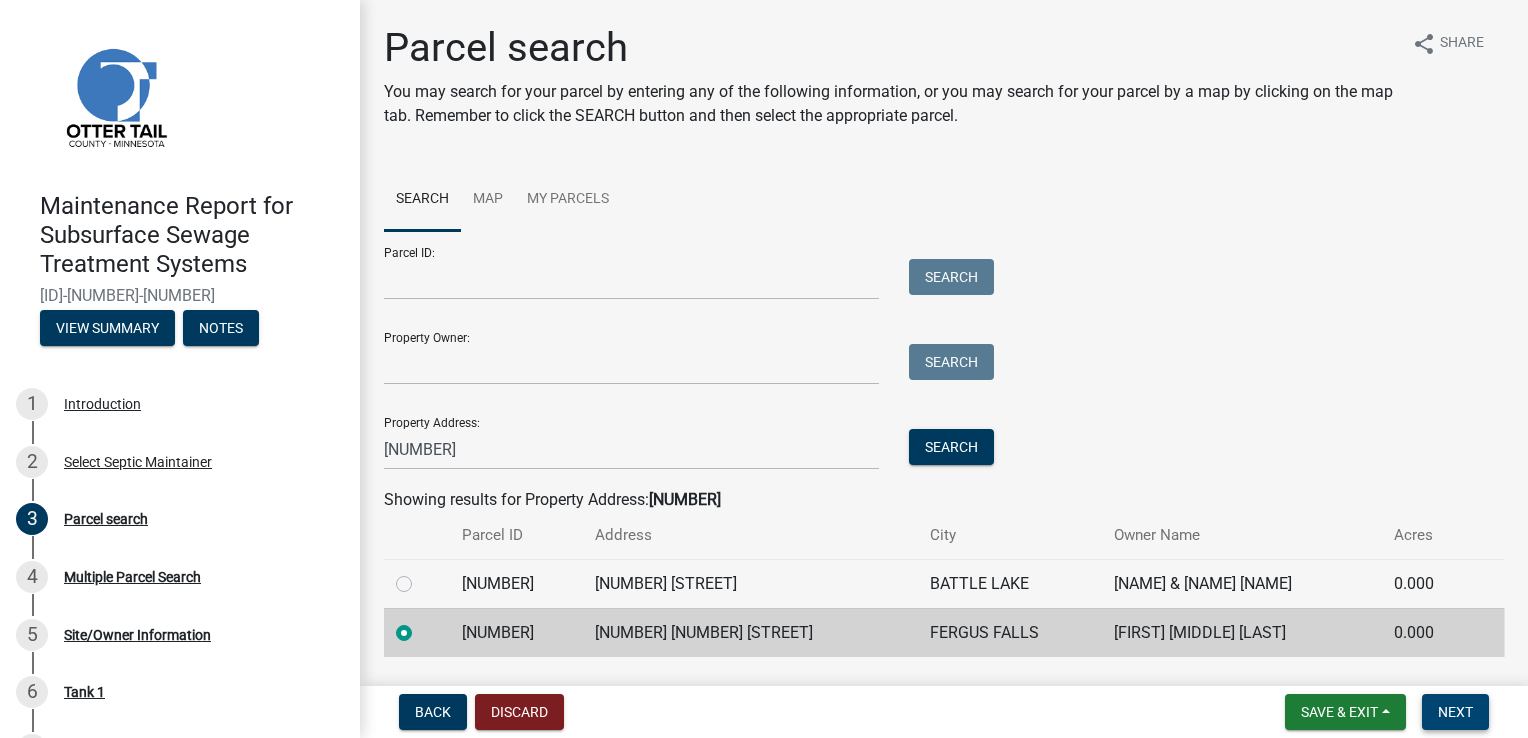 click on "Next" at bounding box center (1455, 712) 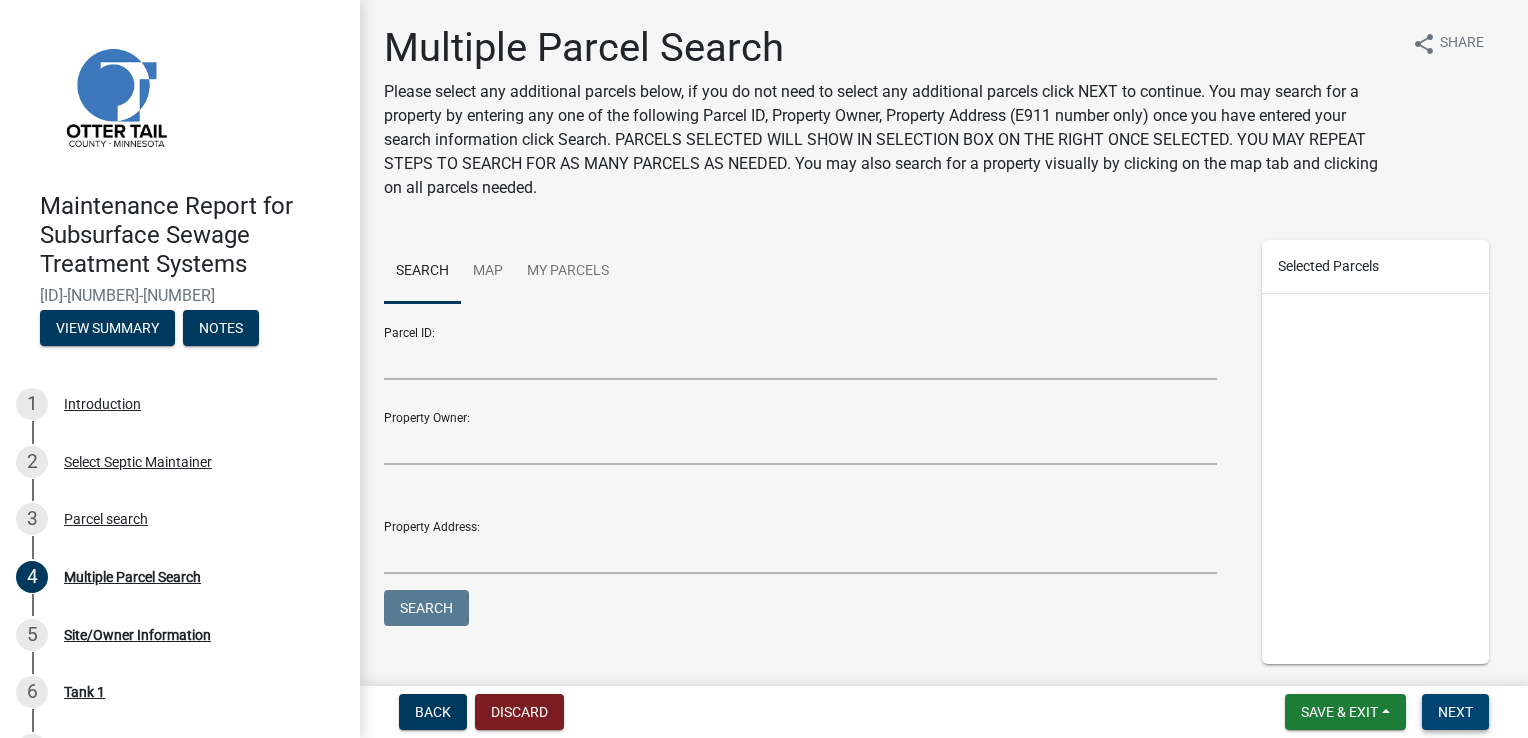click on "Next" at bounding box center (1455, 712) 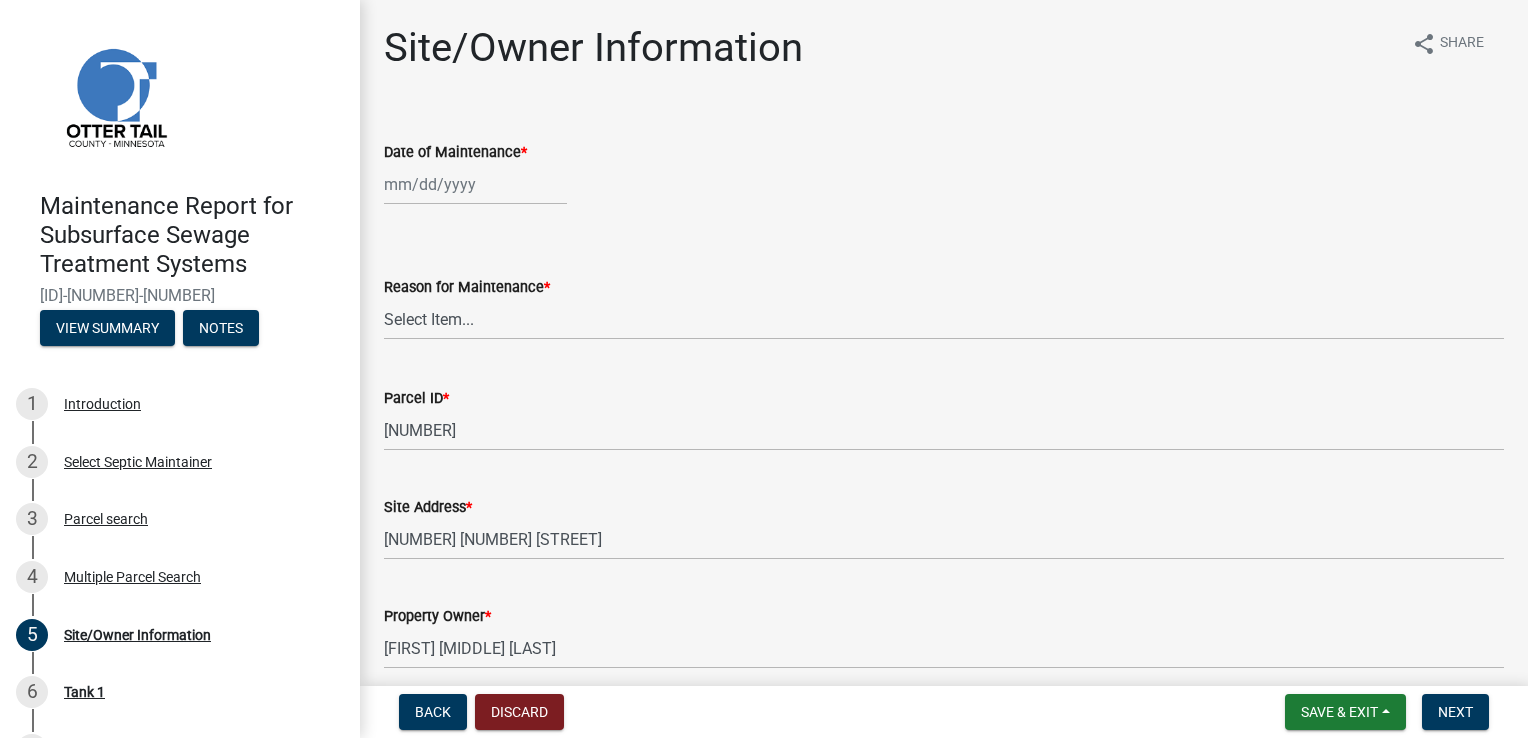 click 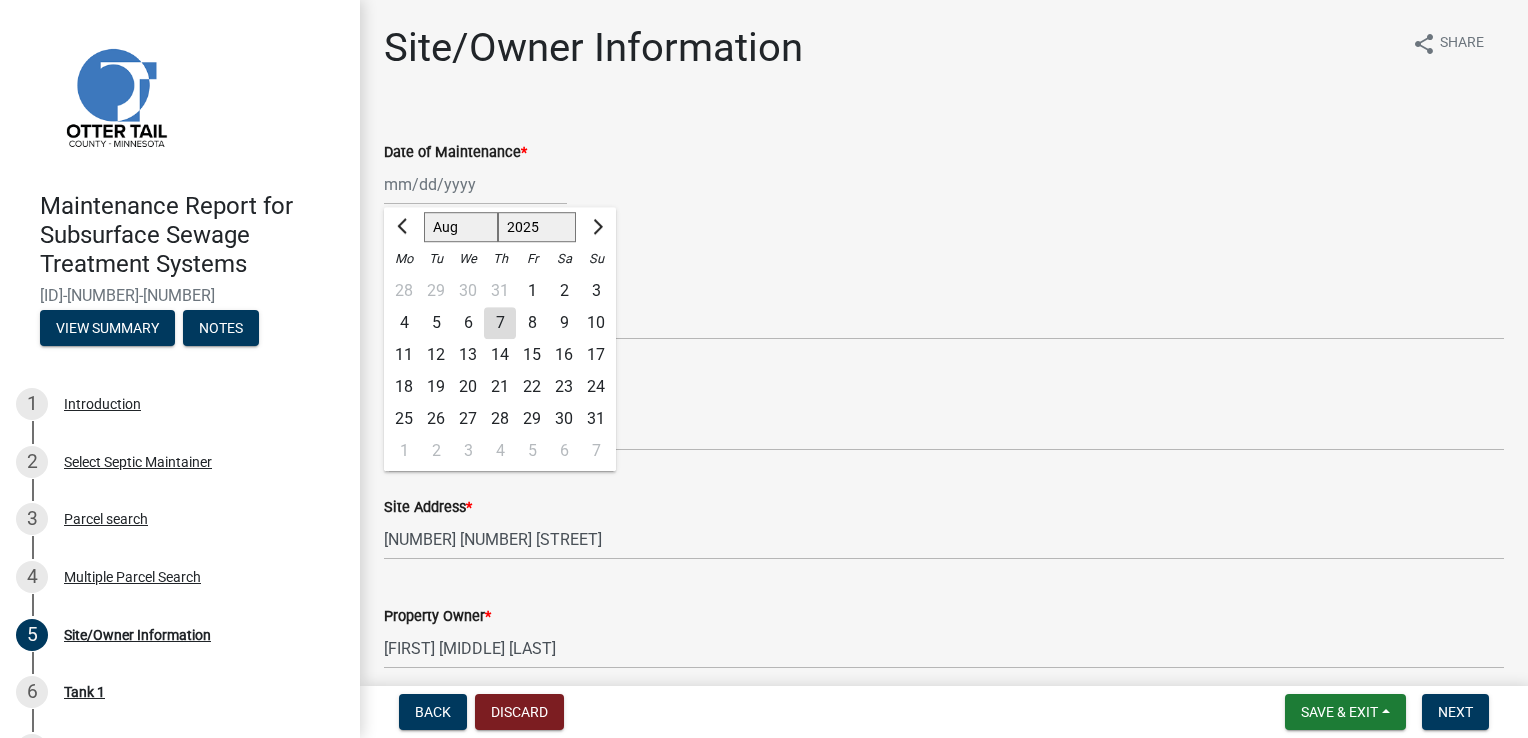 click on "6" 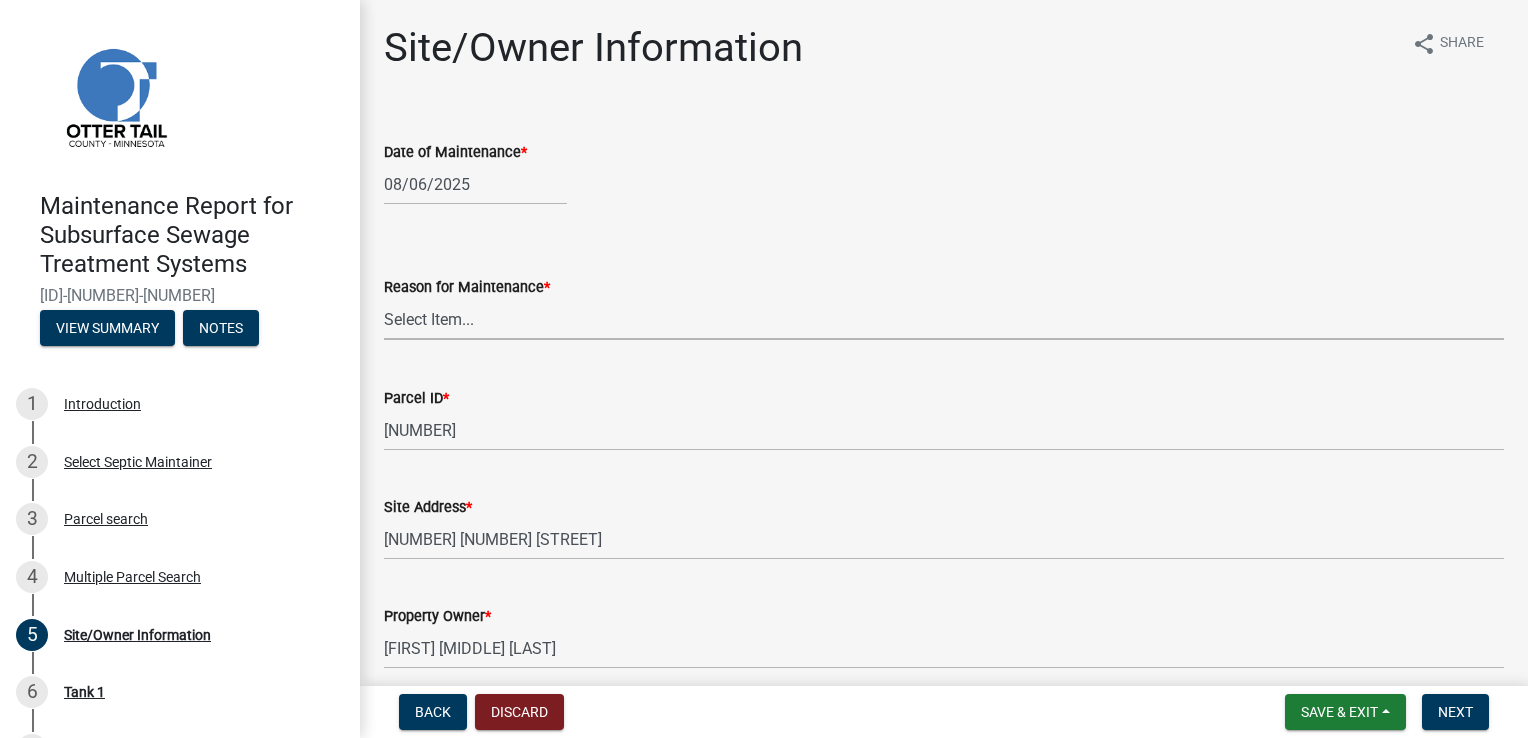 drag, startPoint x: 455, startPoint y: 325, endPoint x: 453, endPoint y: 338, distance: 13.152946 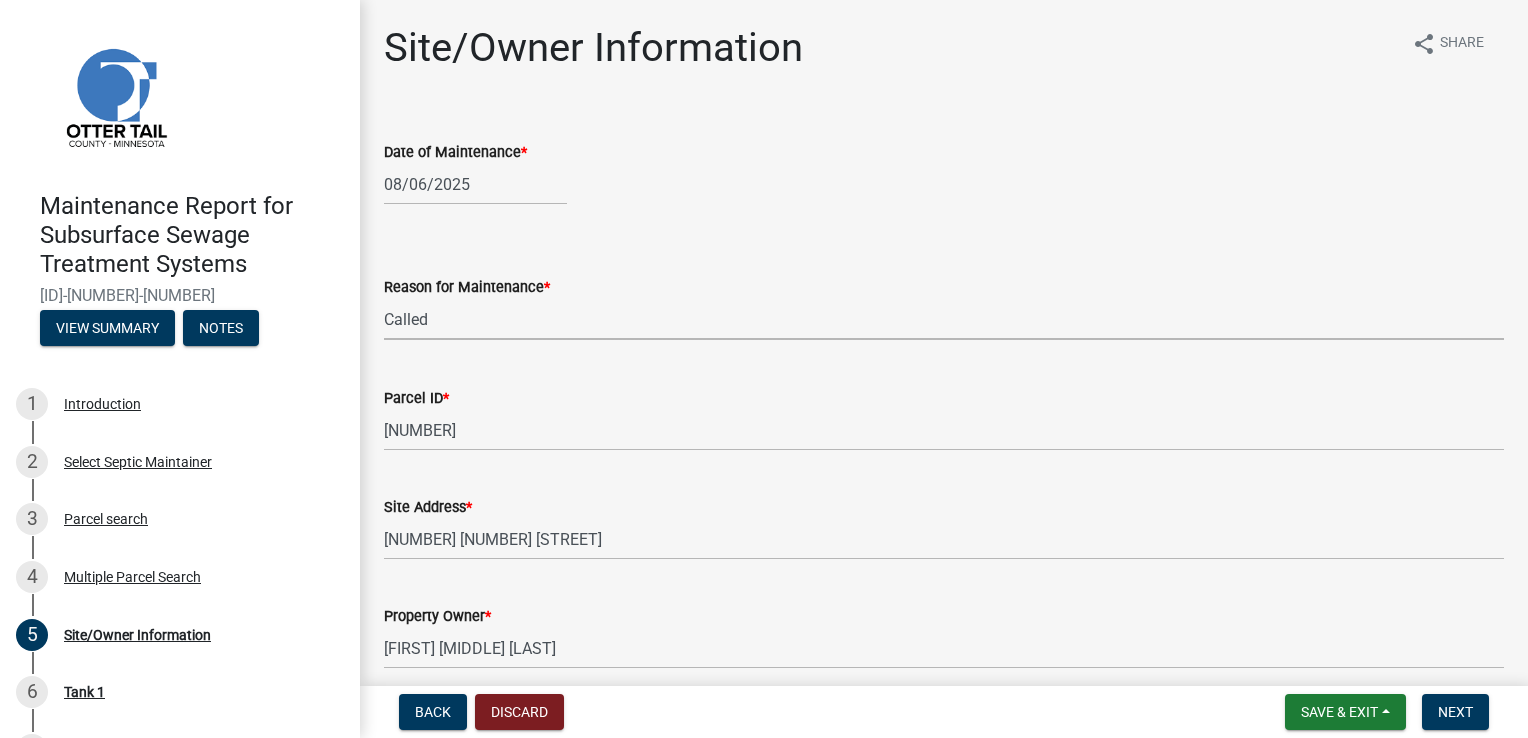 click on "Select Item...   Called   Routine   Other" at bounding box center (944, 319) 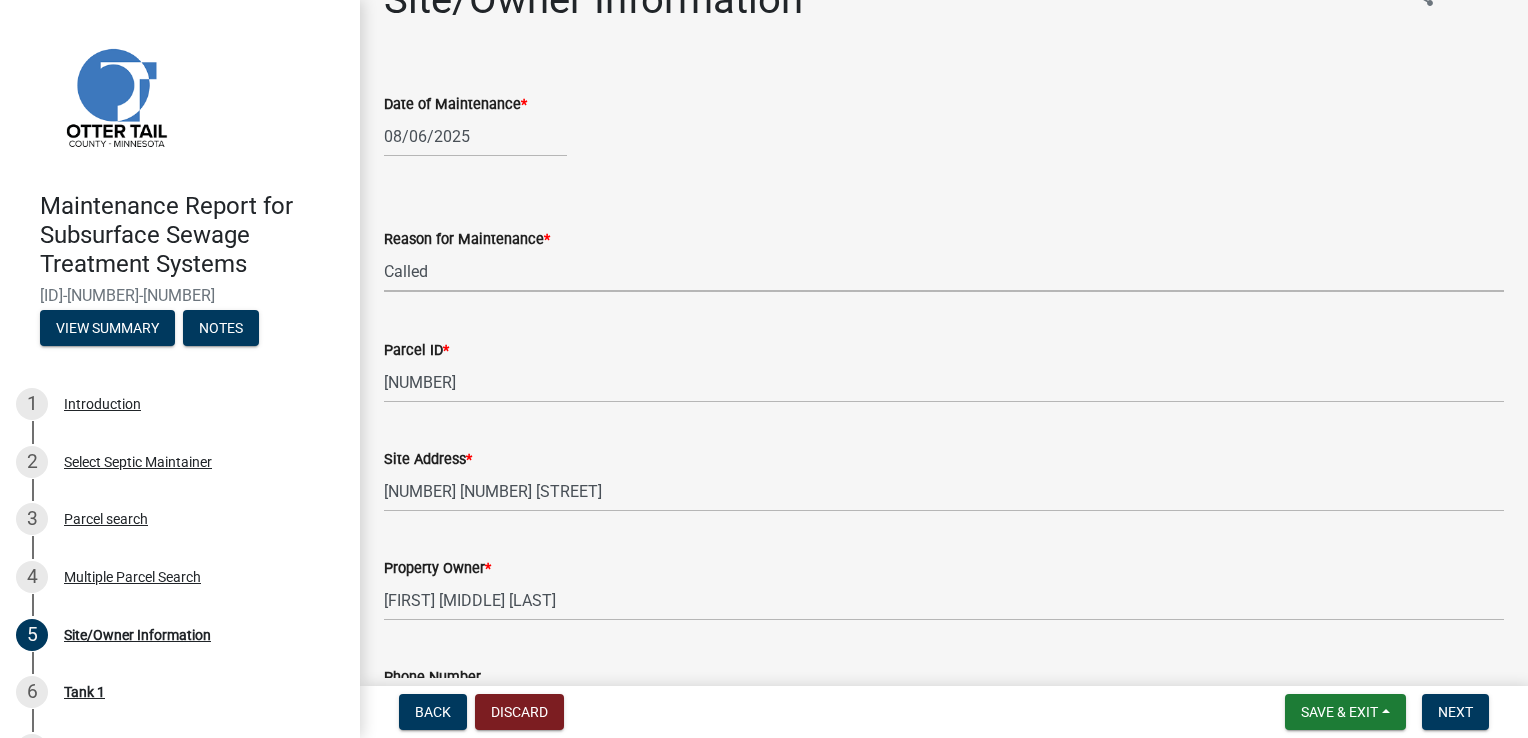 scroll, scrollTop: 200, scrollLeft: 0, axis: vertical 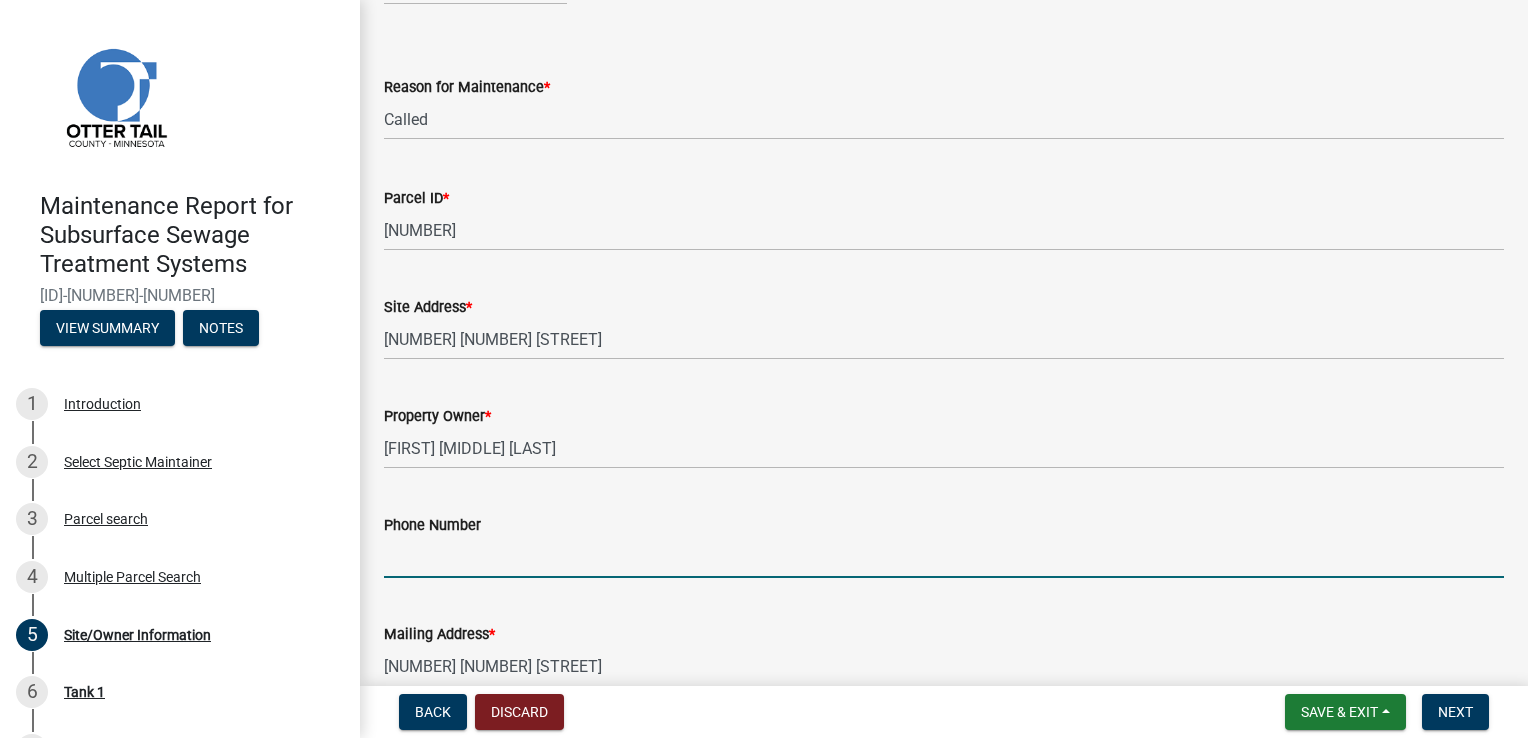 click on "Phone Number" at bounding box center [944, 557] 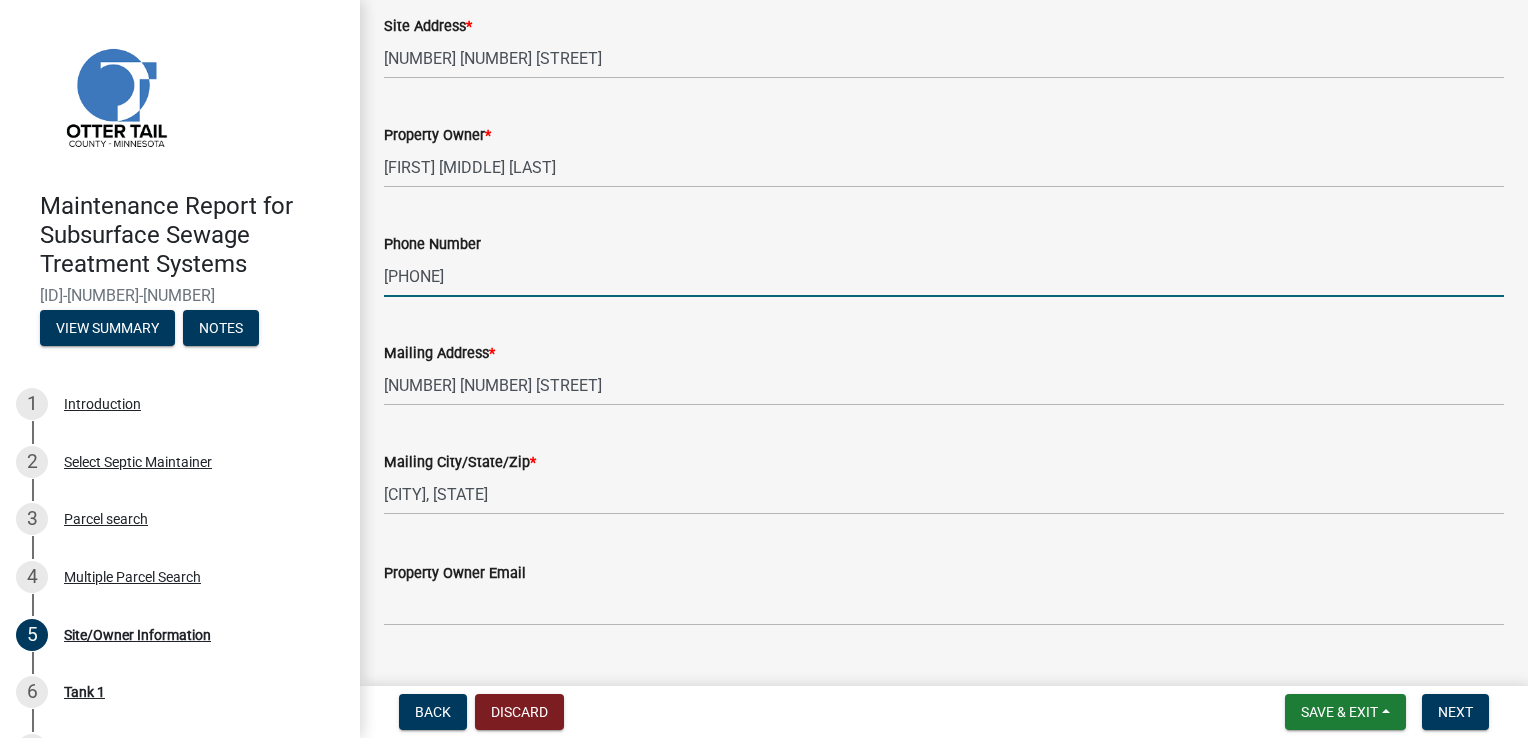 scroll, scrollTop: 522, scrollLeft: 0, axis: vertical 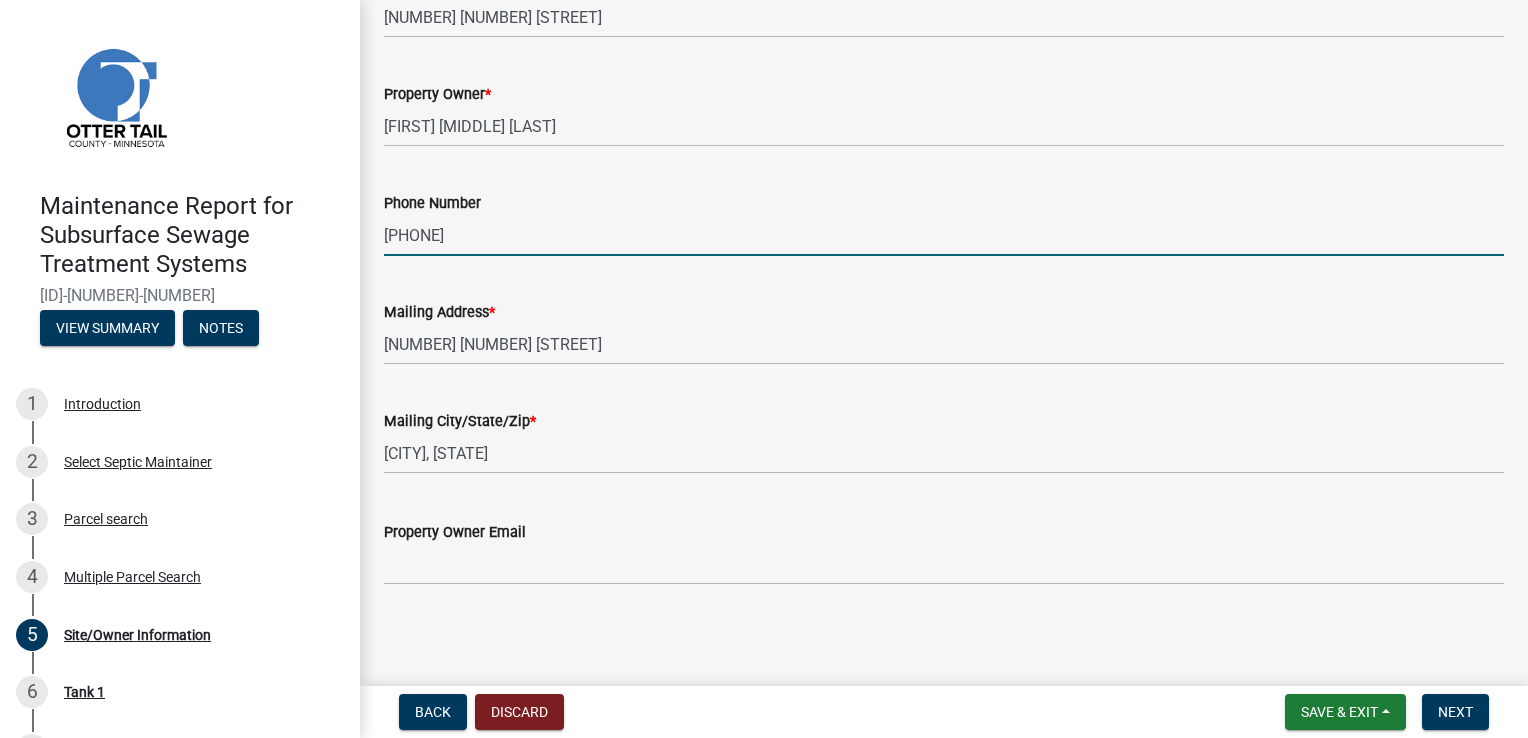 type on "218-205-5013" 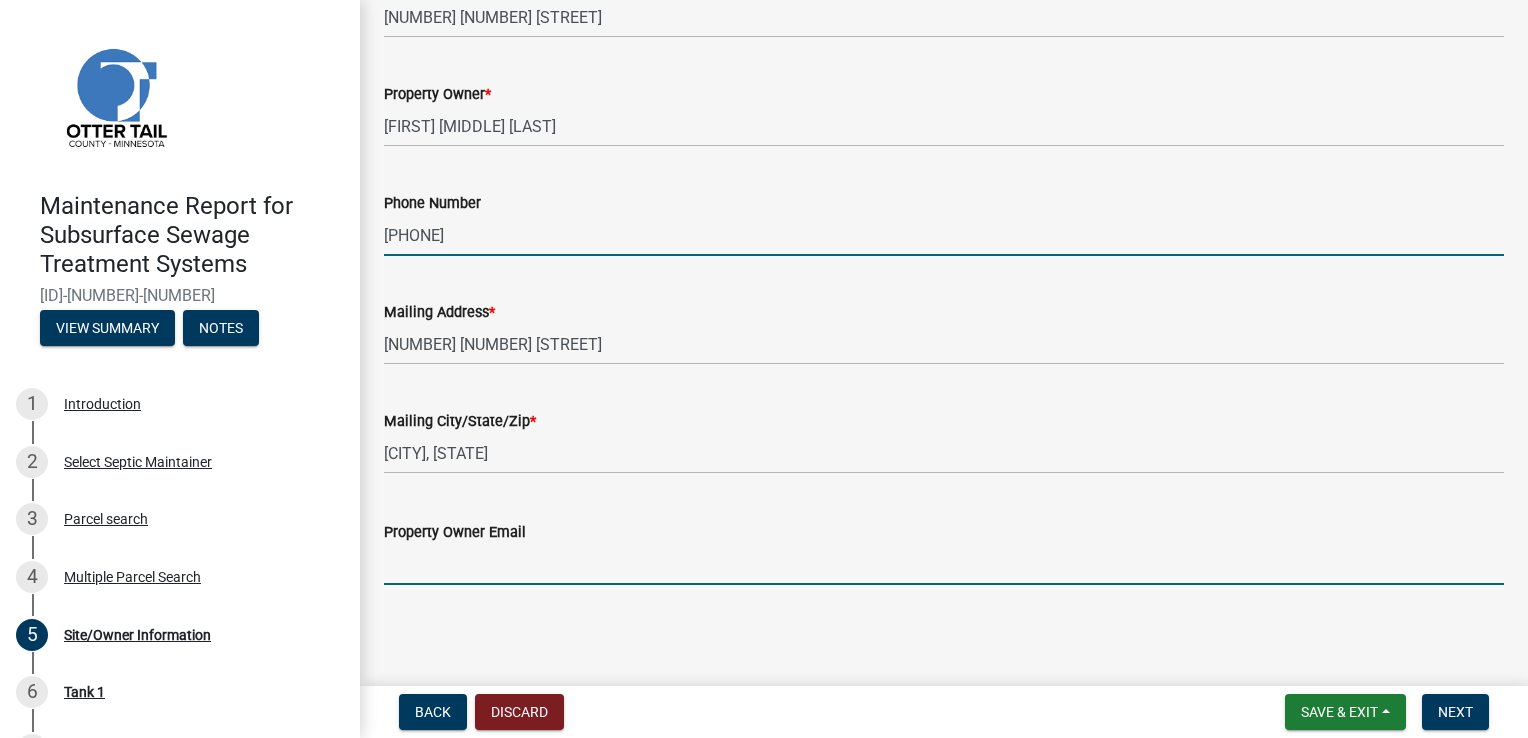 click on "Property Owner Email" at bounding box center (944, 564) 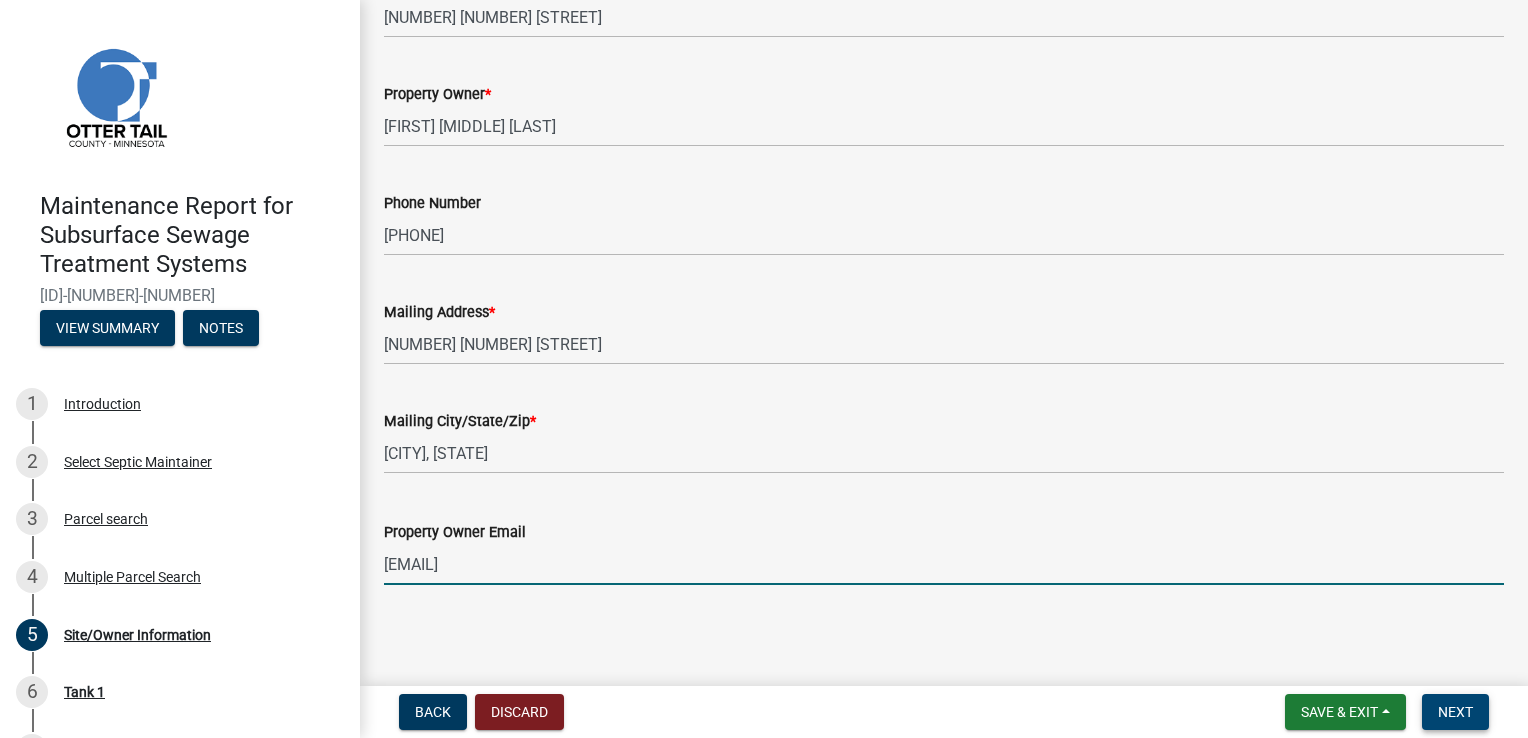 type on "g.rosentreter53@gmail.com" 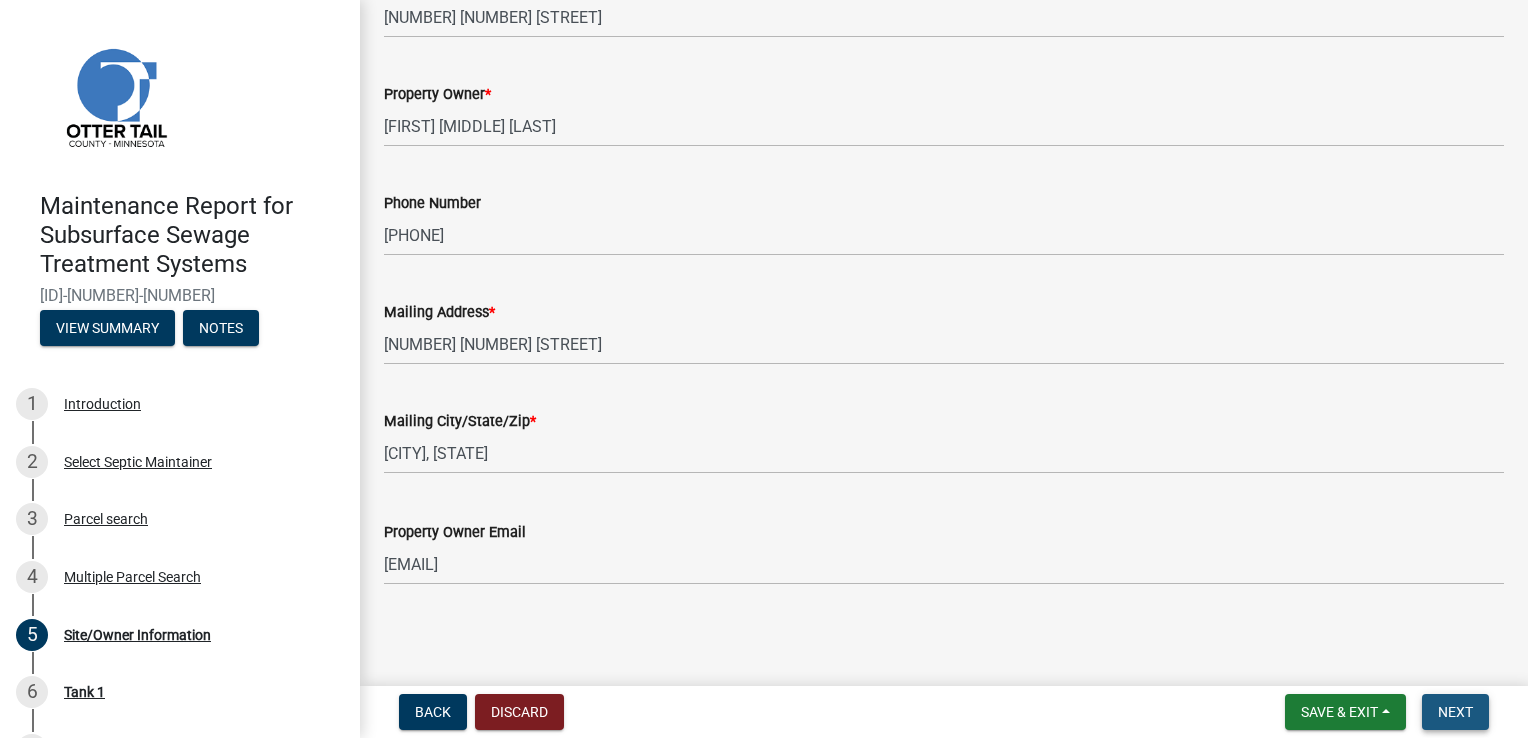 click on "Next" at bounding box center [1455, 712] 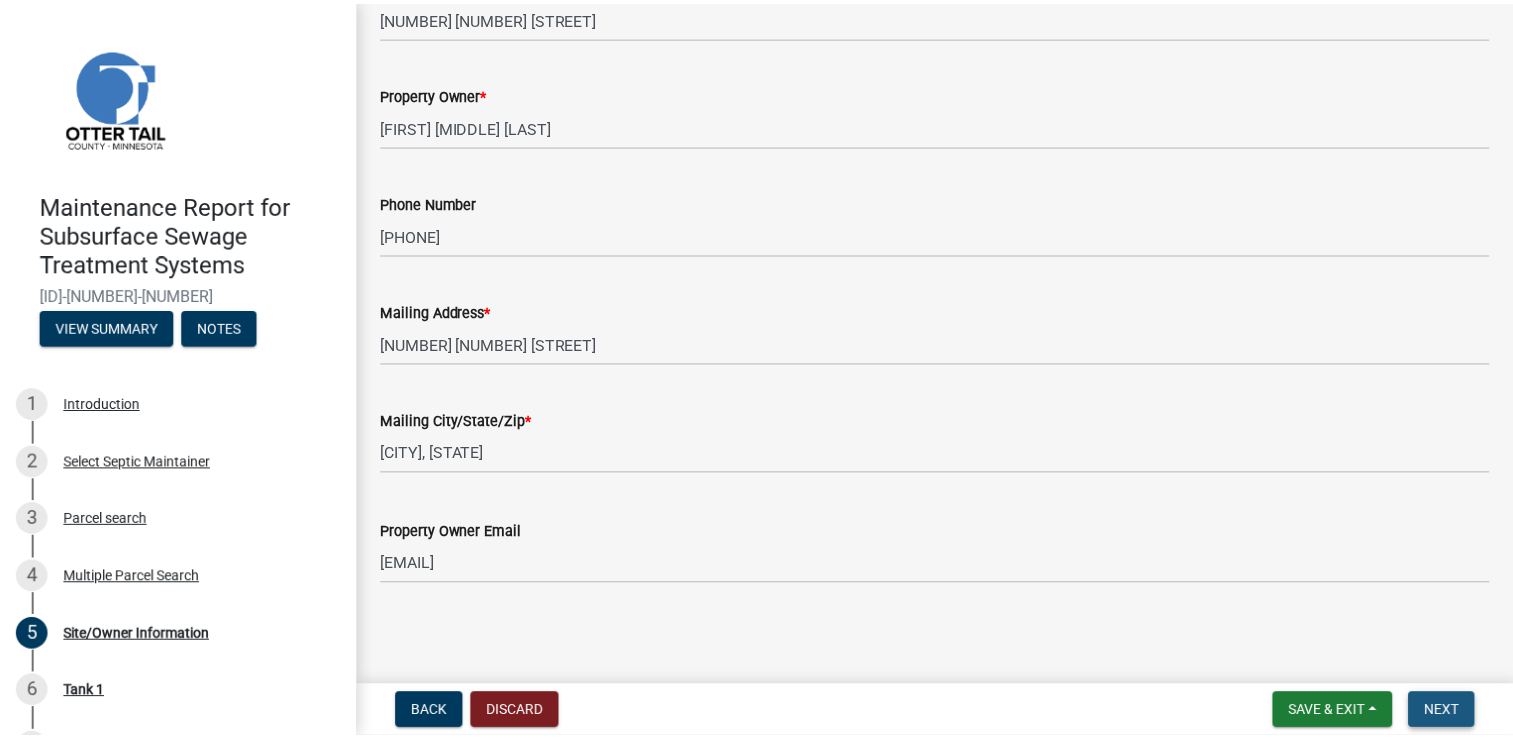 scroll, scrollTop: 0, scrollLeft: 0, axis: both 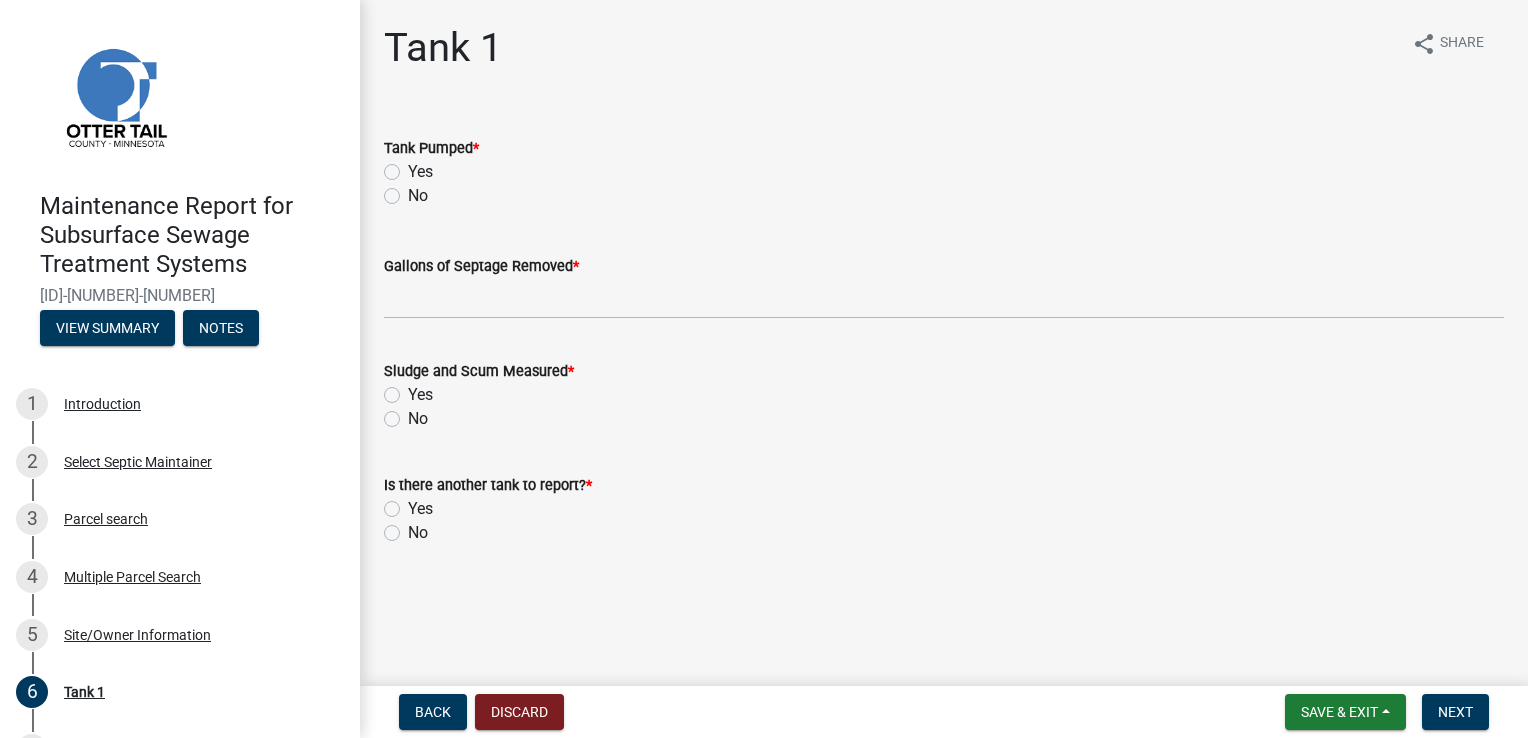 click on "Yes" 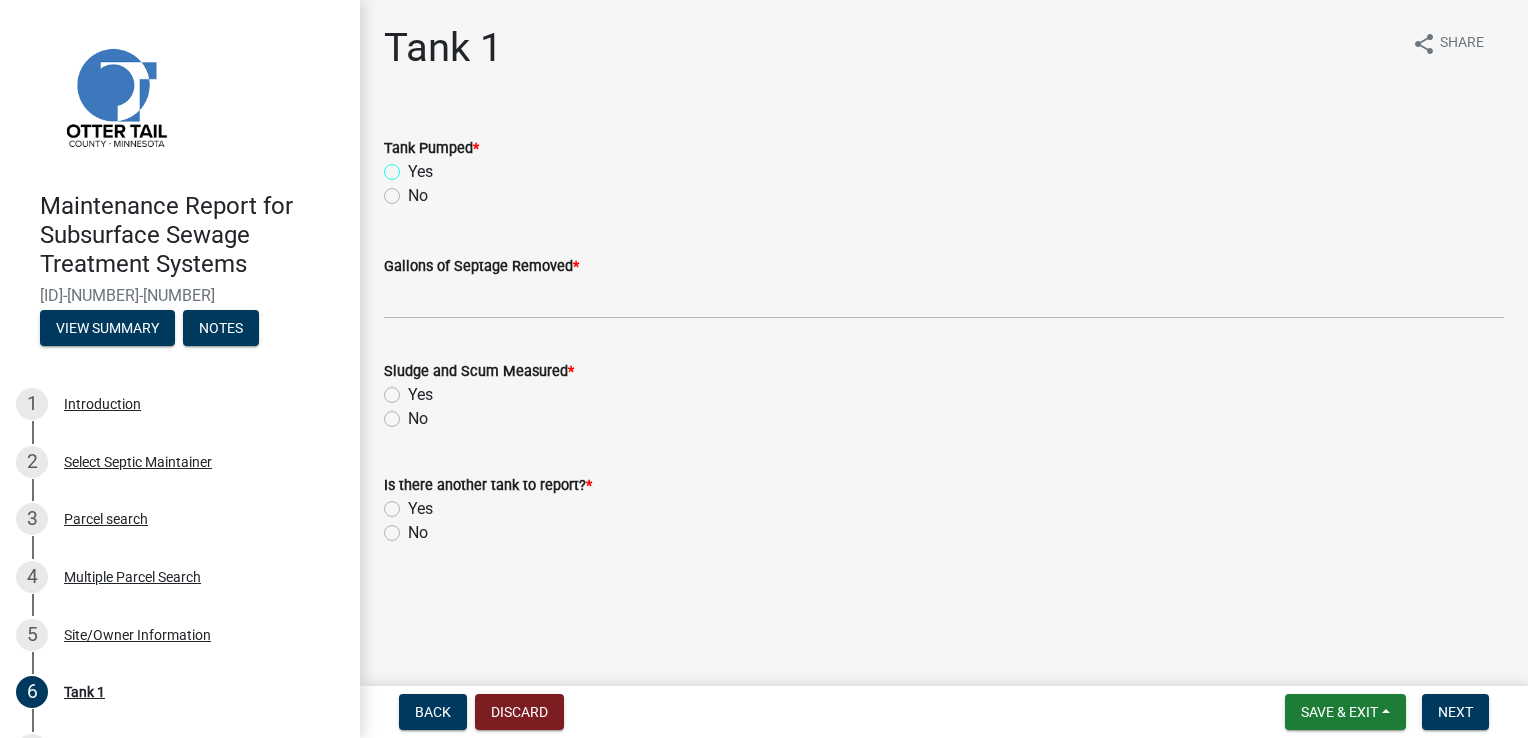click on "Yes" at bounding box center (414, 166) 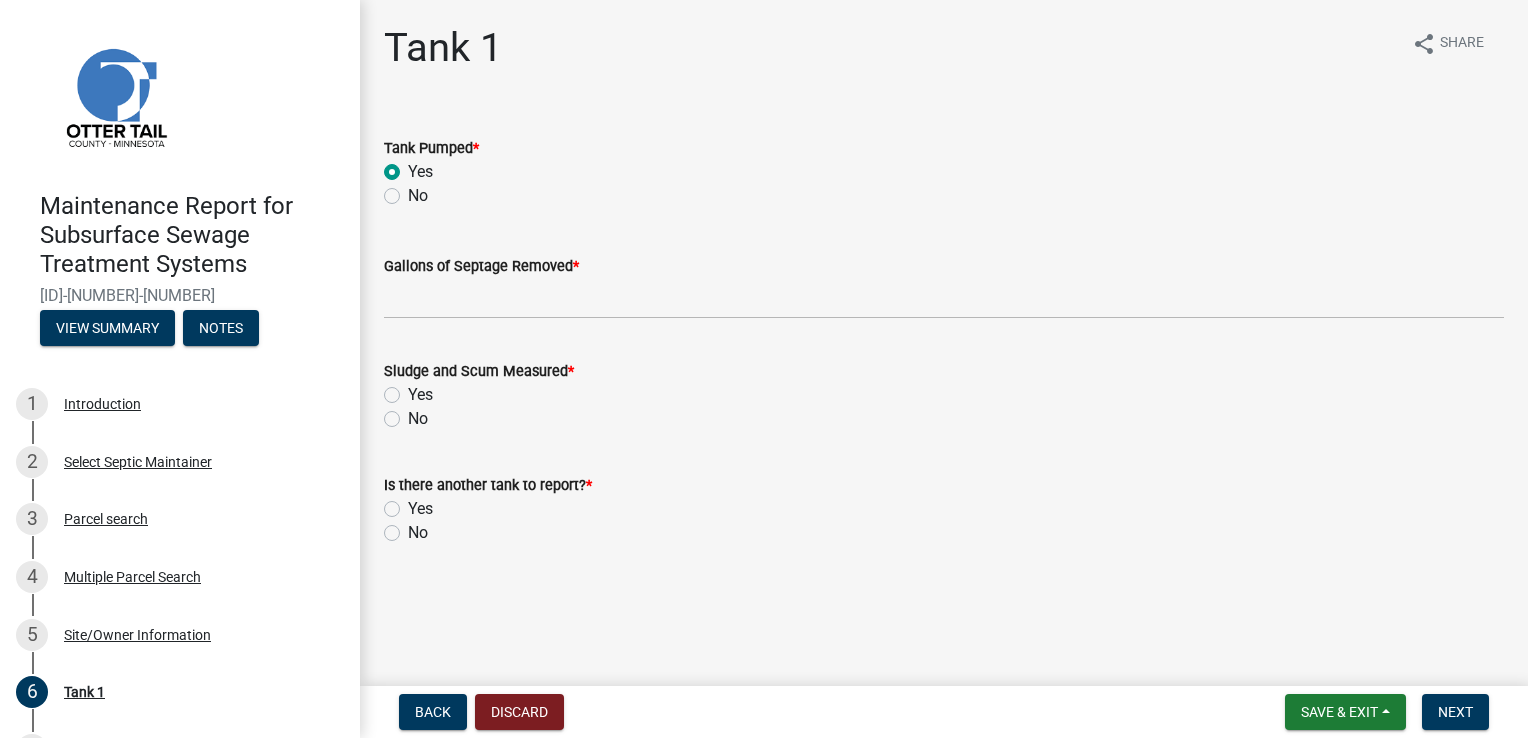 radio on "true" 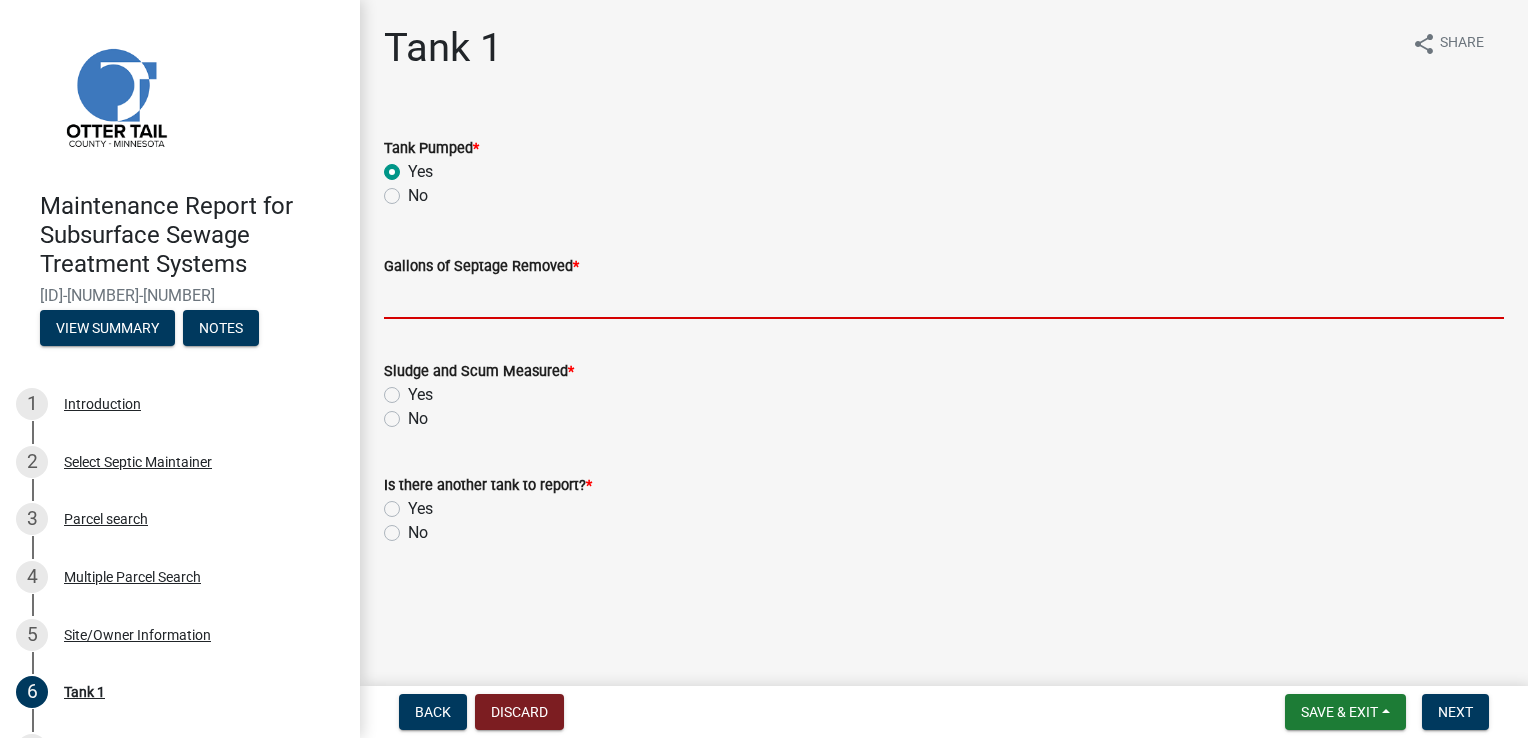 click on "Gallons of Septage Removed  *" at bounding box center [944, 298] 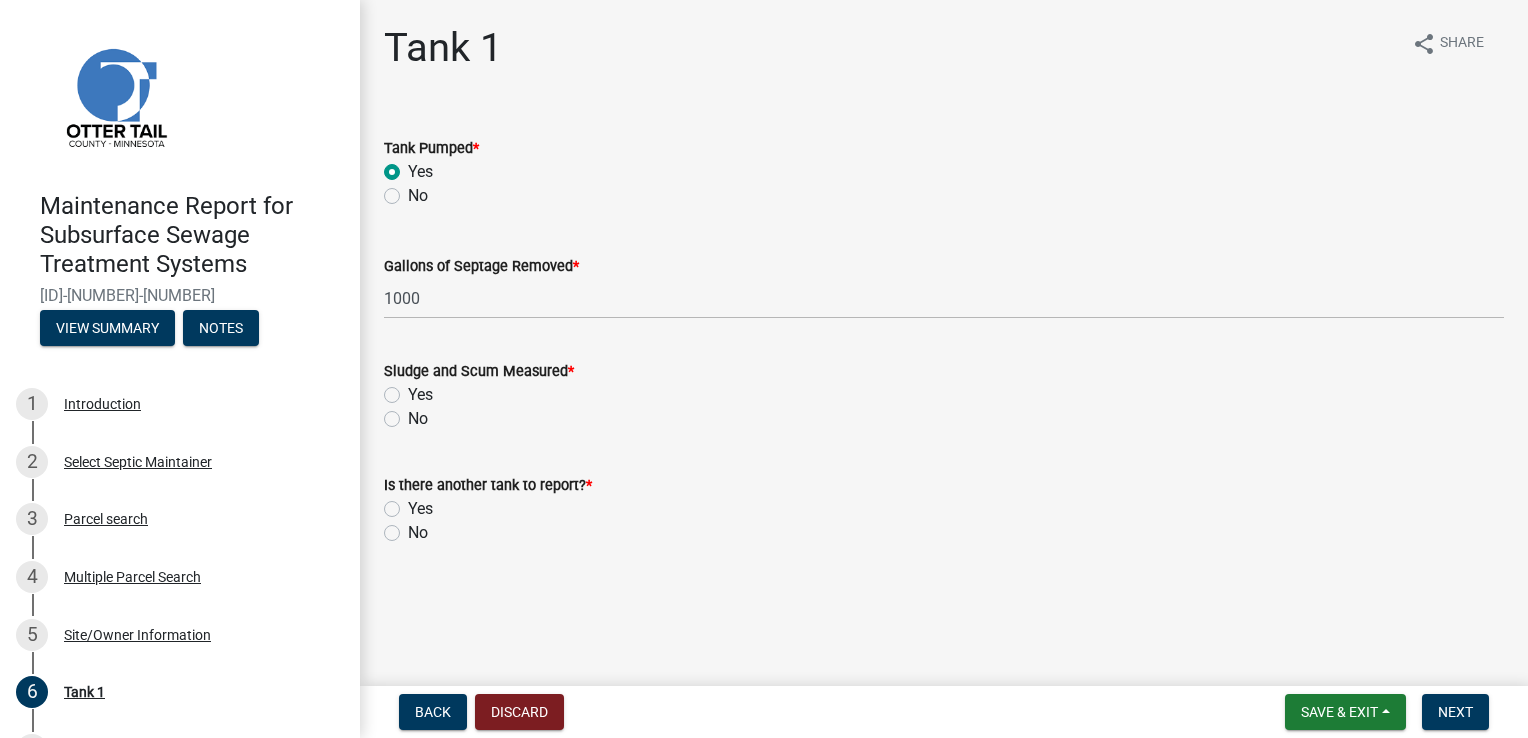 click on "Yes" 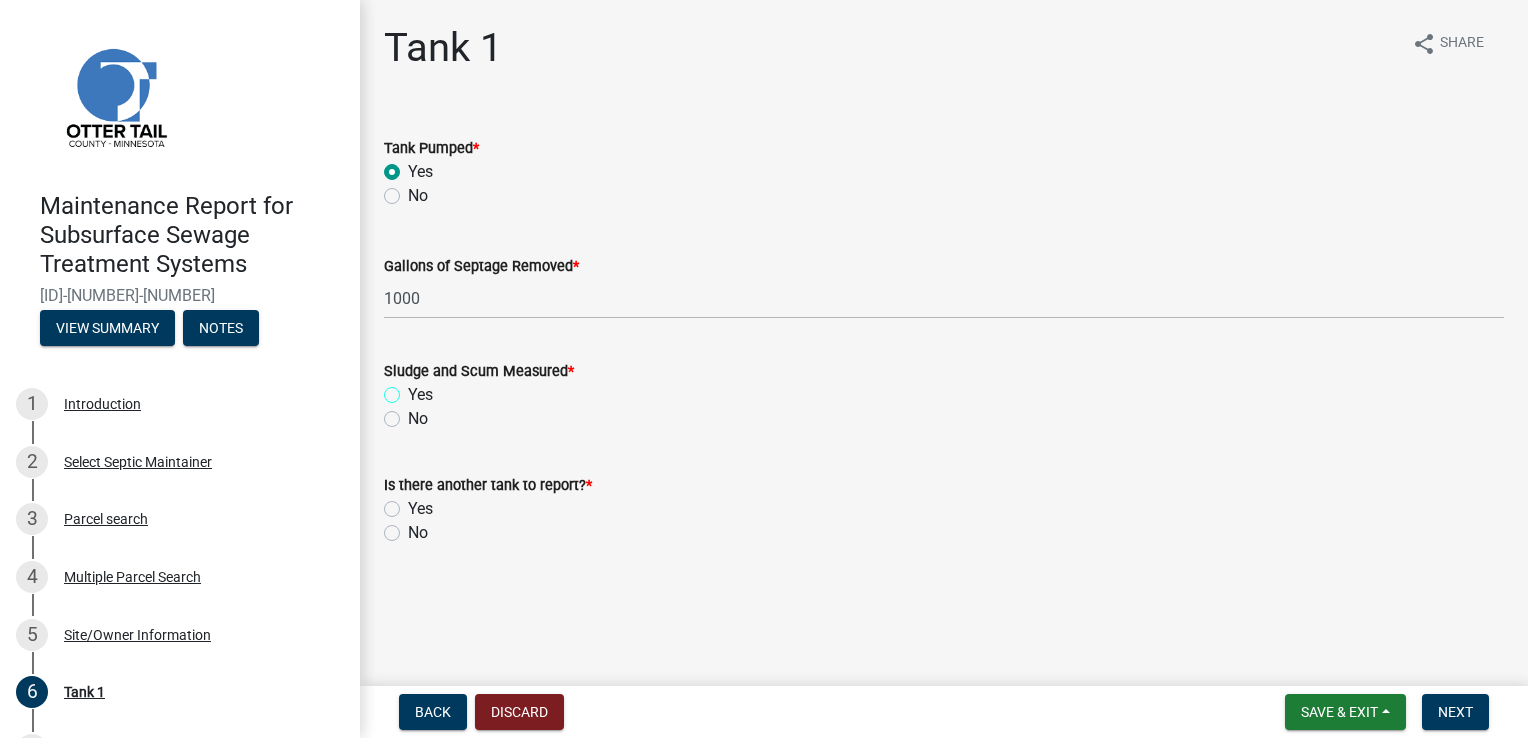 click on "Yes" at bounding box center (414, 389) 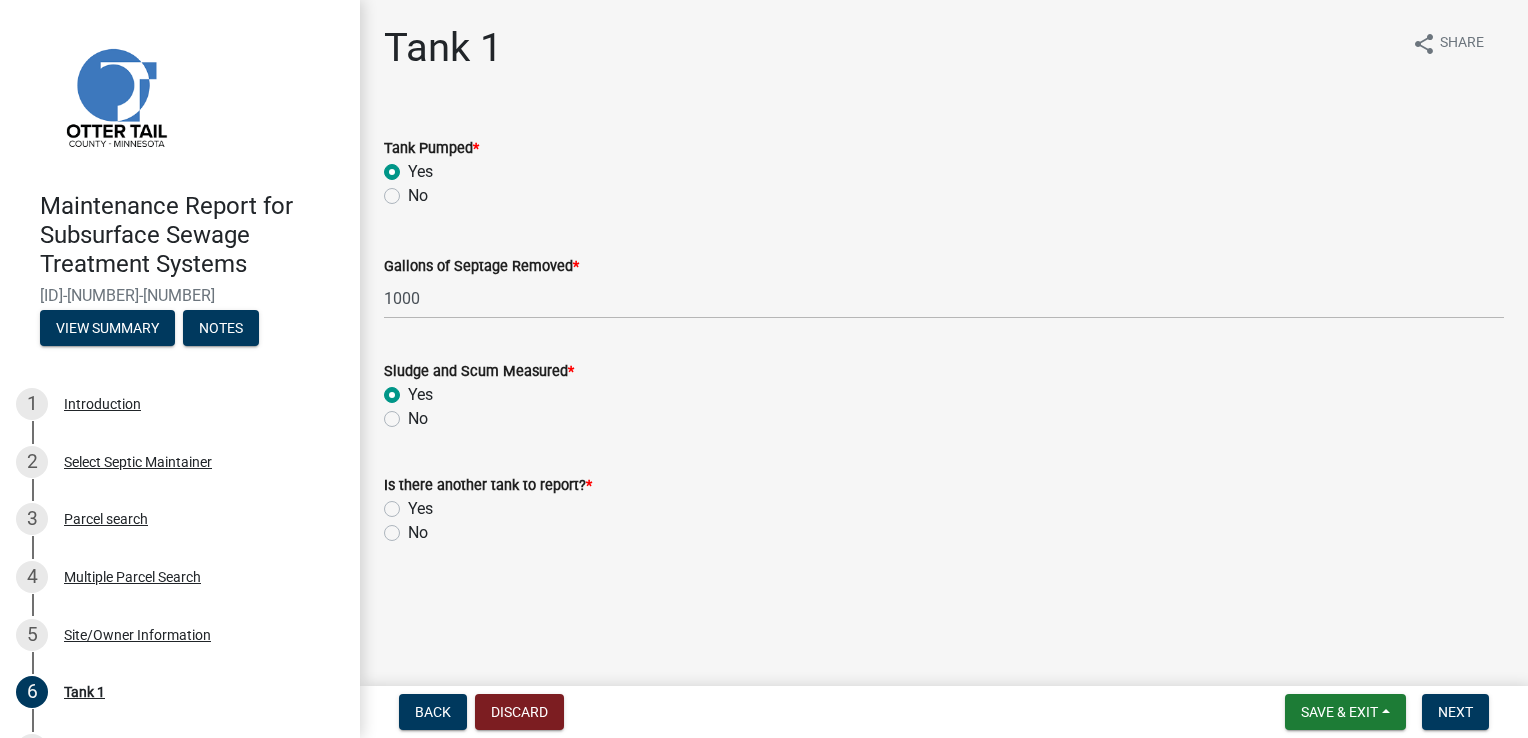 radio on "true" 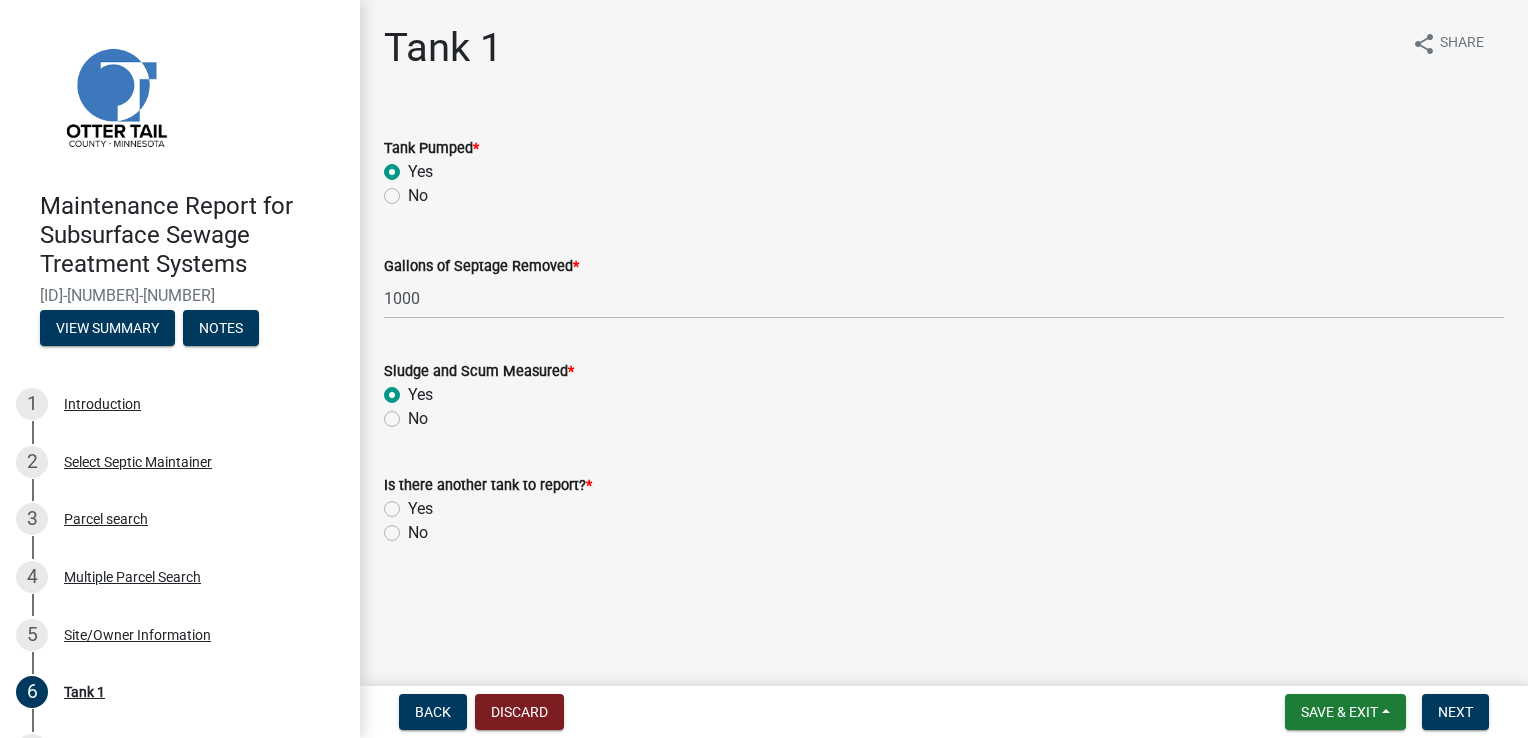 drag, startPoint x: 395, startPoint y: 530, endPoint x: 489, endPoint y: 538, distance: 94.33981 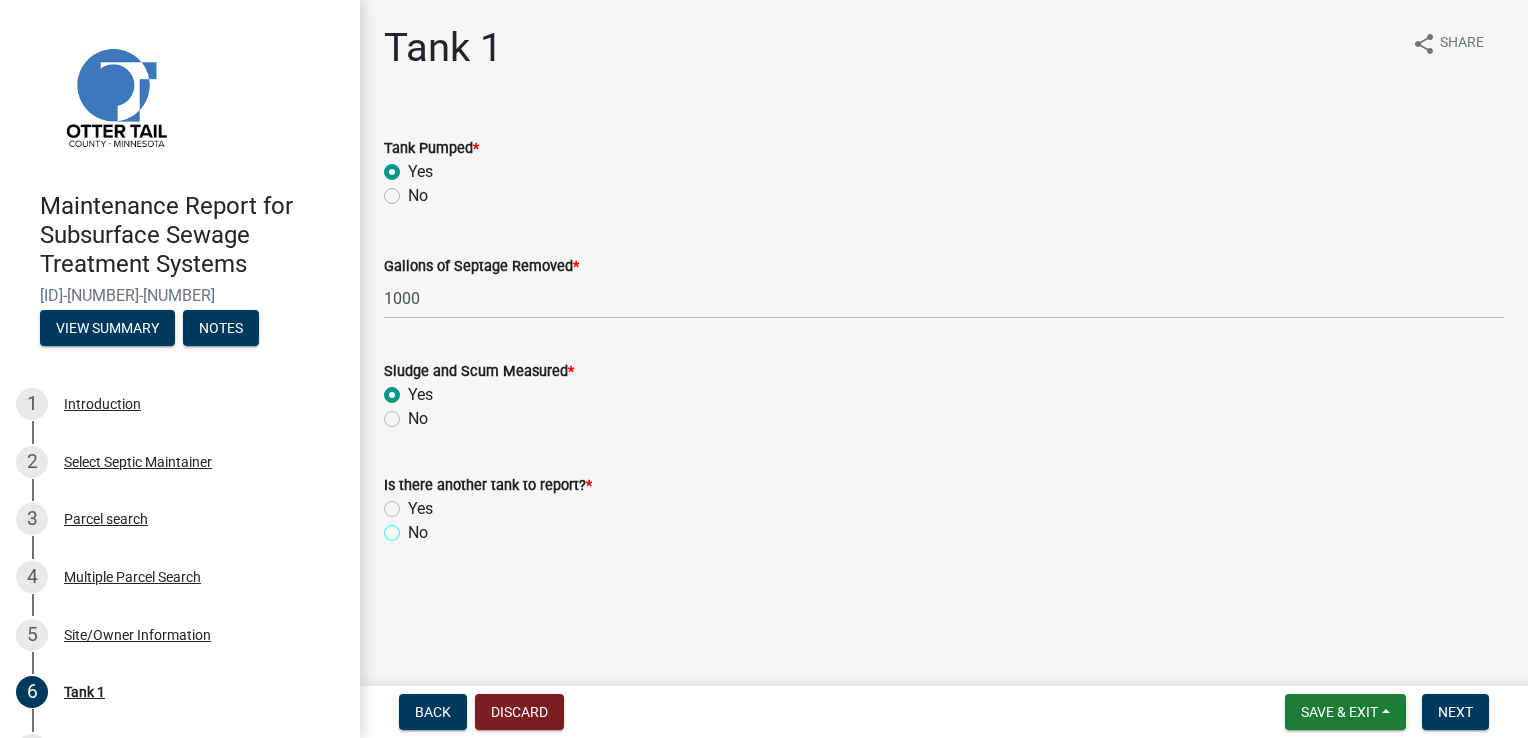 click on "No" at bounding box center [414, 527] 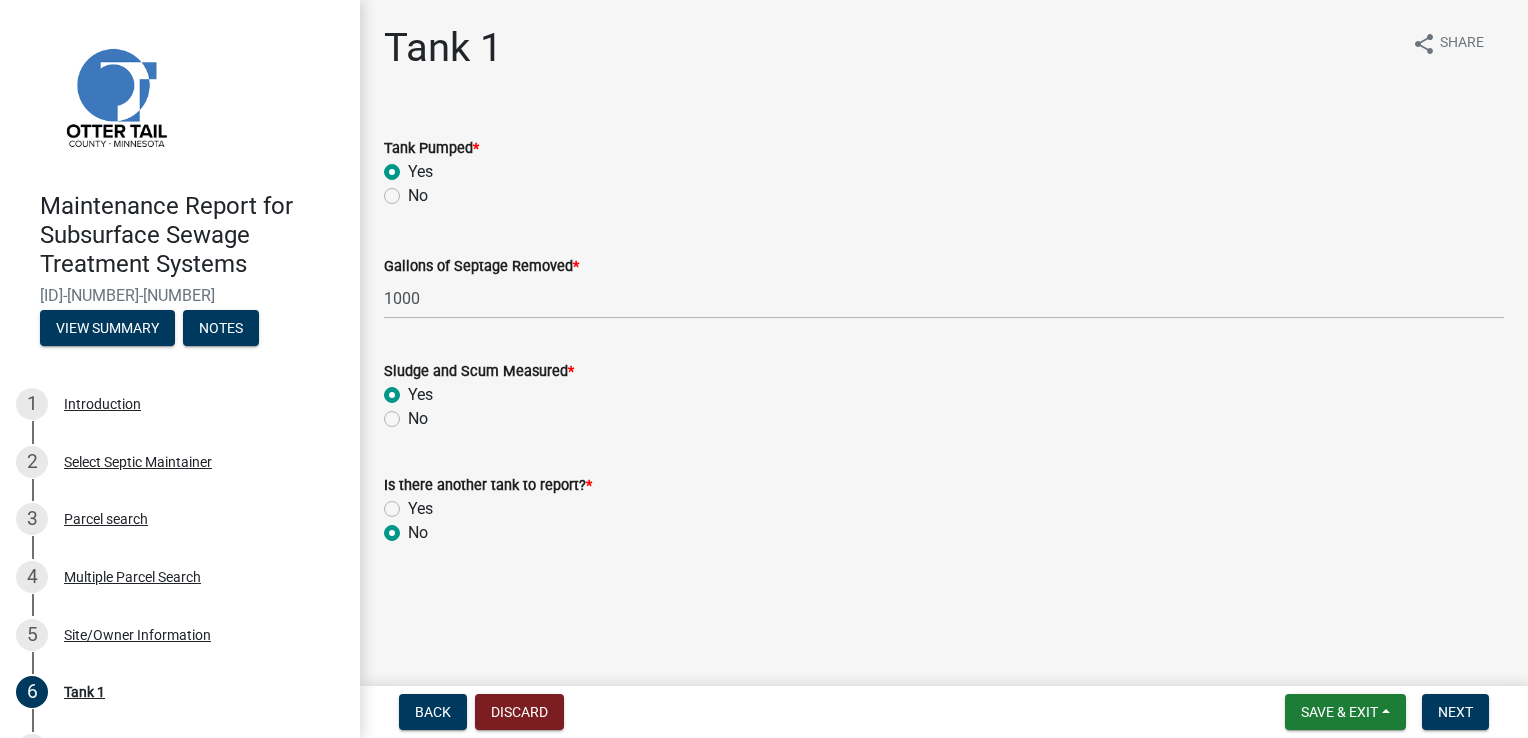radio on "true" 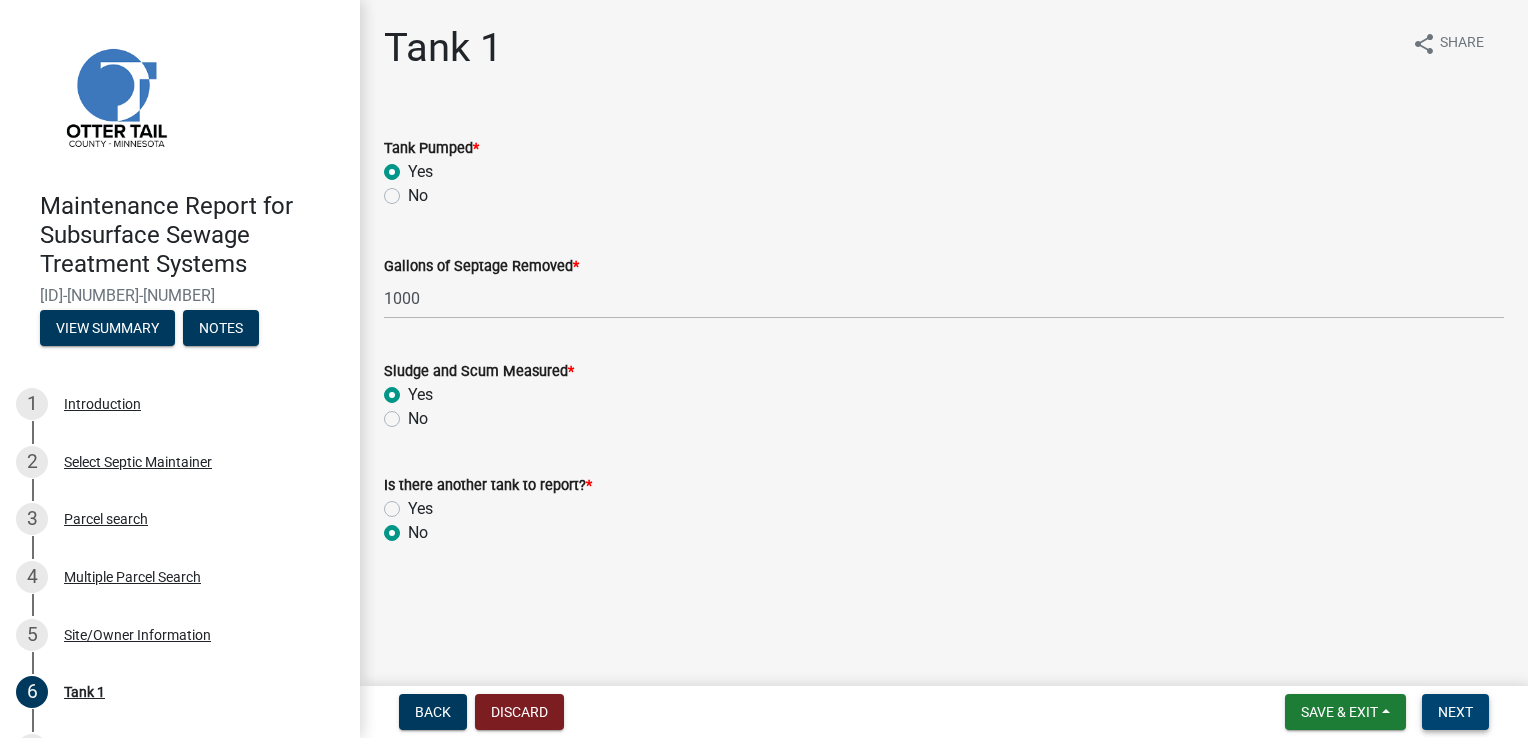 click on "Next" at bounding box center (1455, 712) 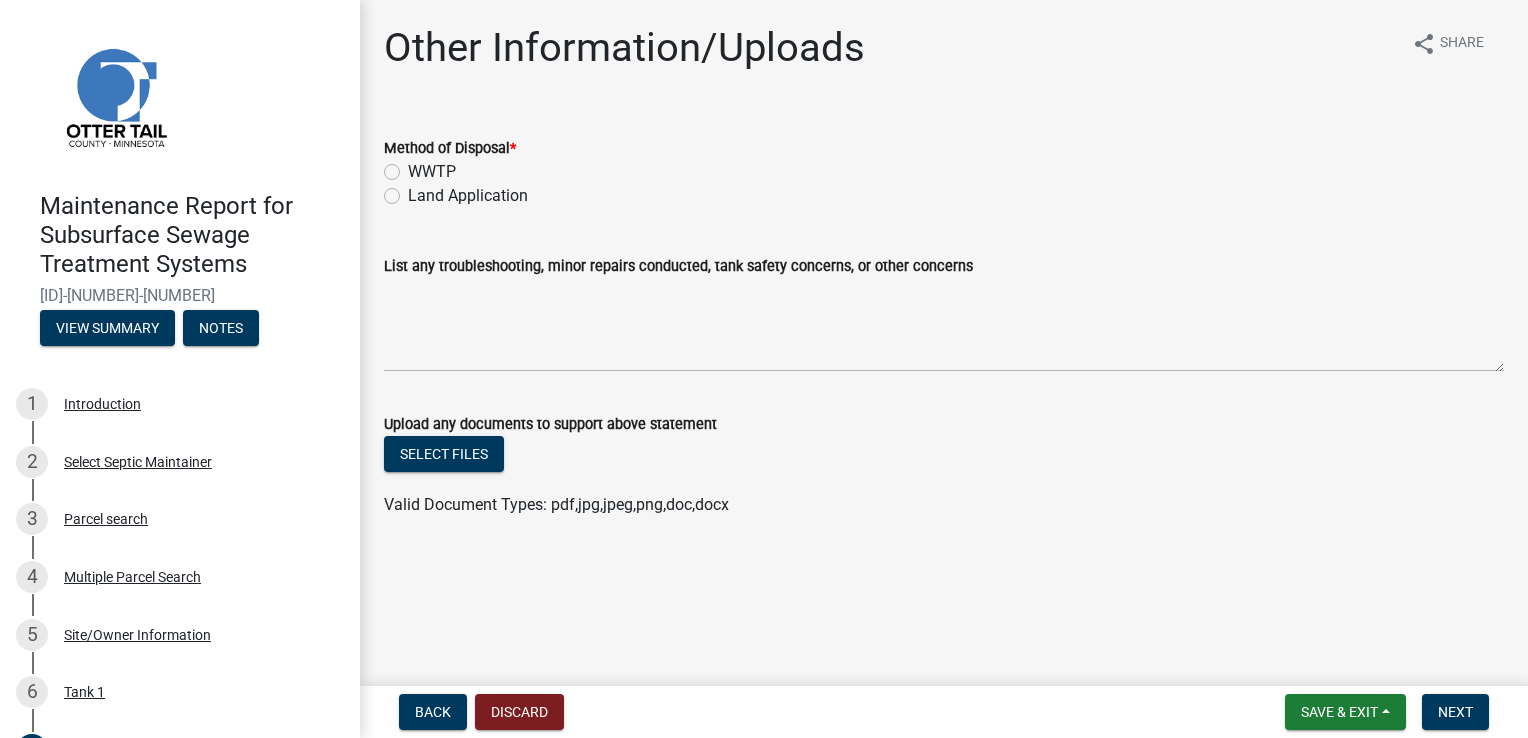 click on "WWTP" 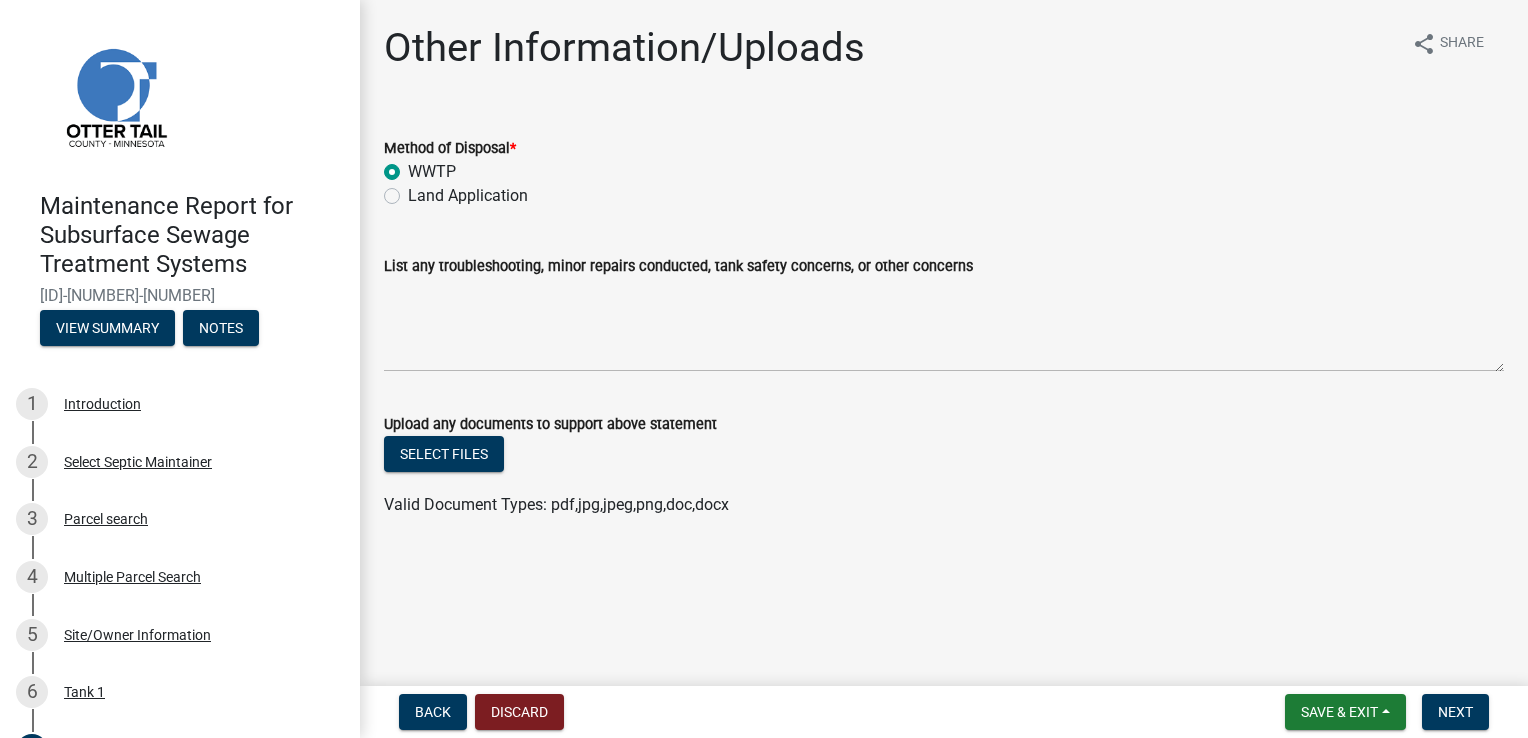 radio on "true" 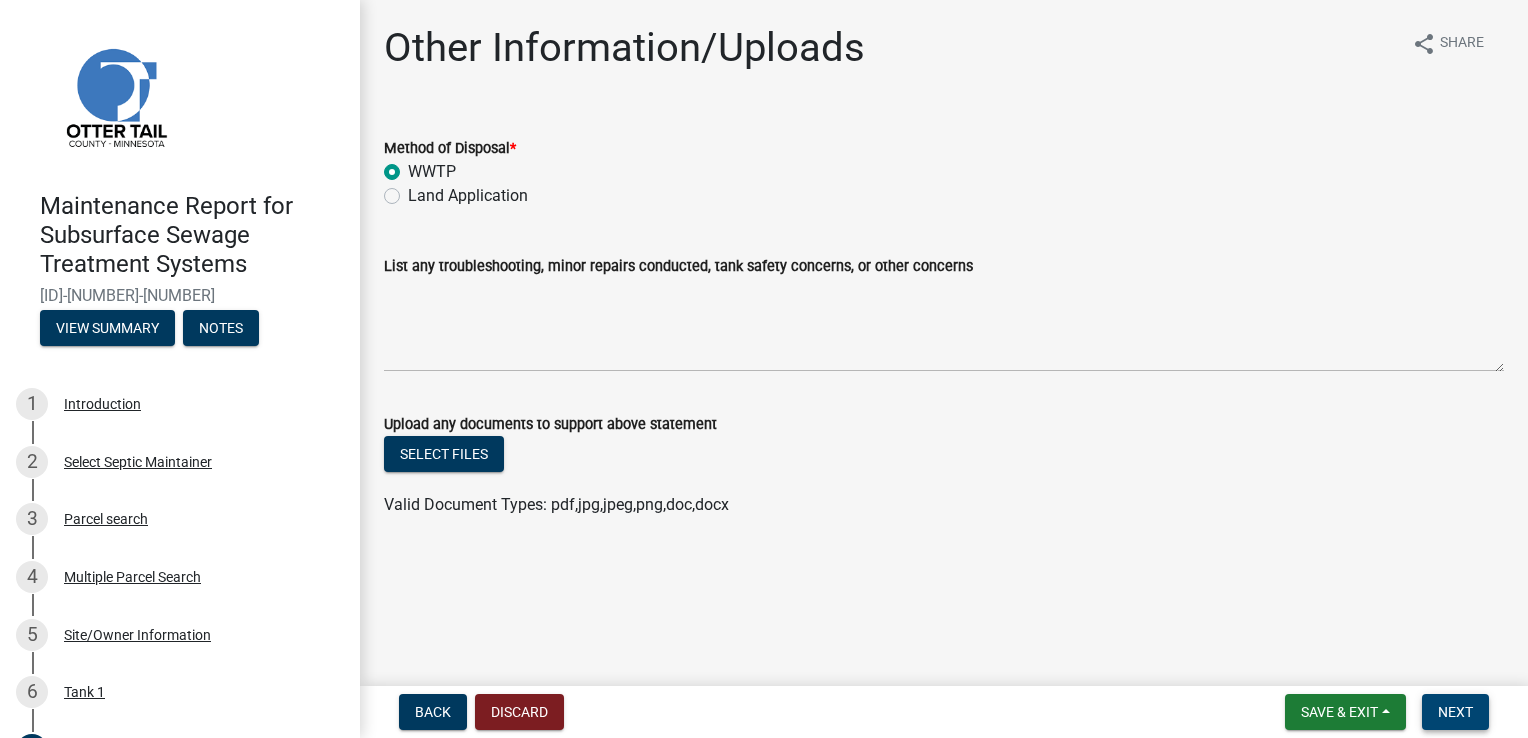 click on "Next" at bounding box center [1455, 712] 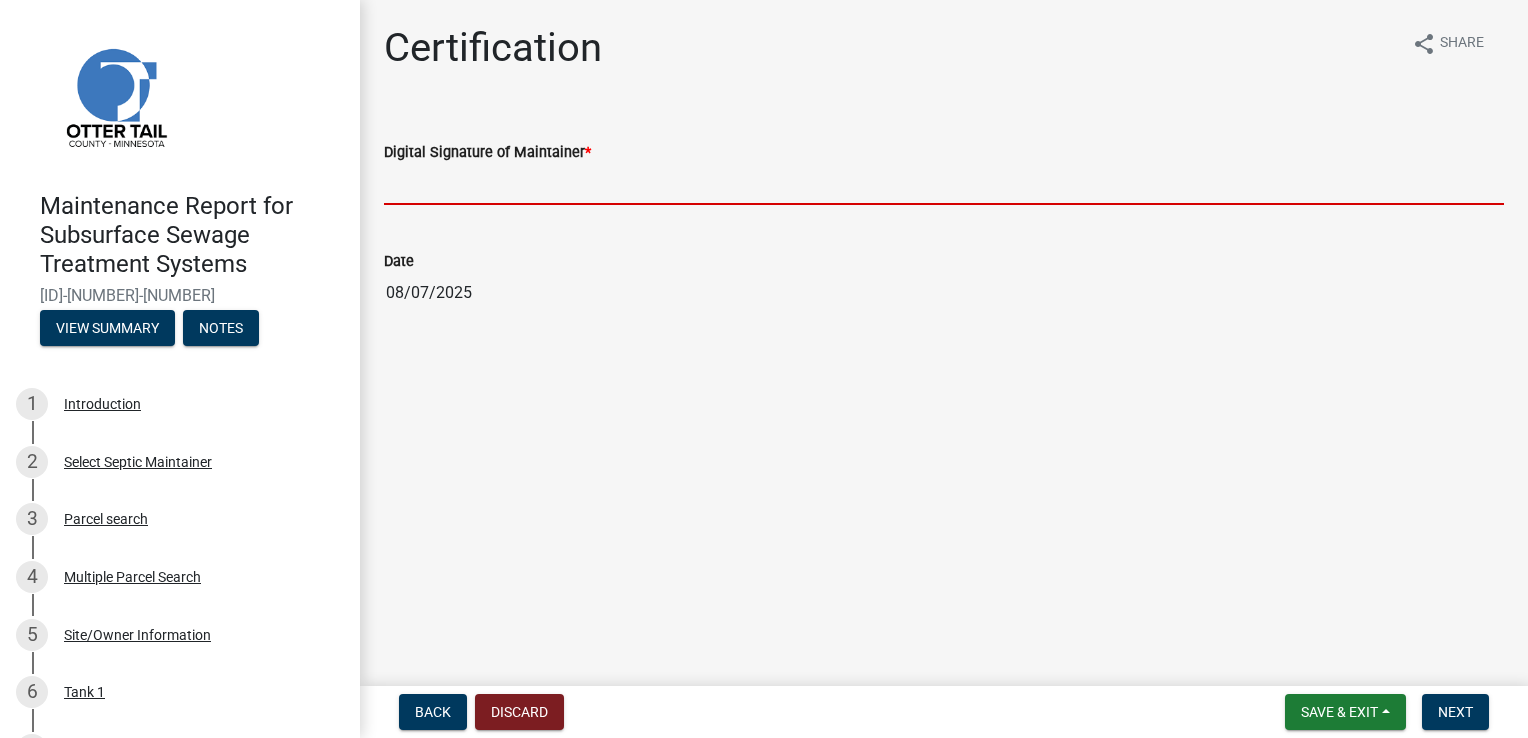drag, startPoint x: 483, startPoint y: 183, endPoint x: 499, endPoint y: 193, distance: 18.867962 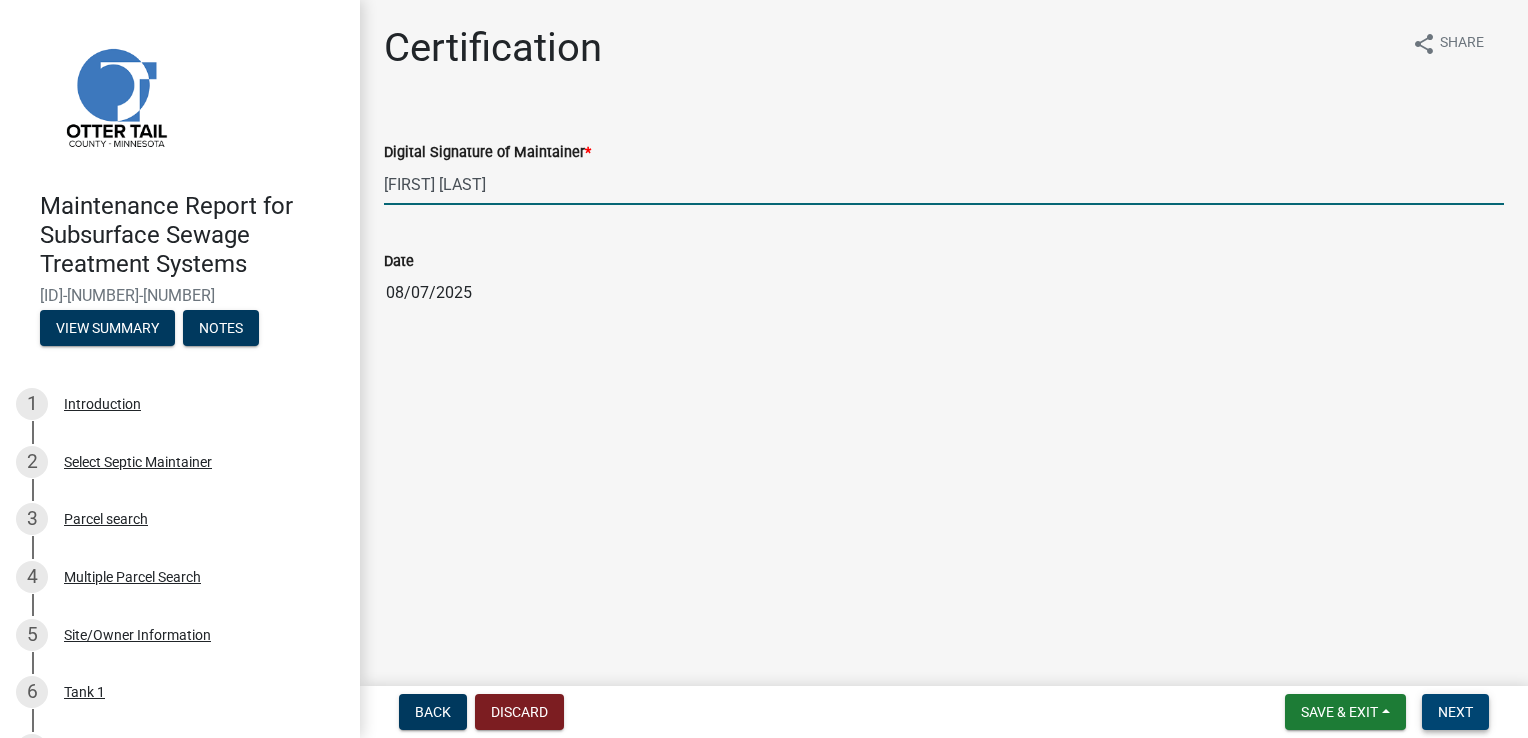 click on "Next" at bounding box center (1455, 712) 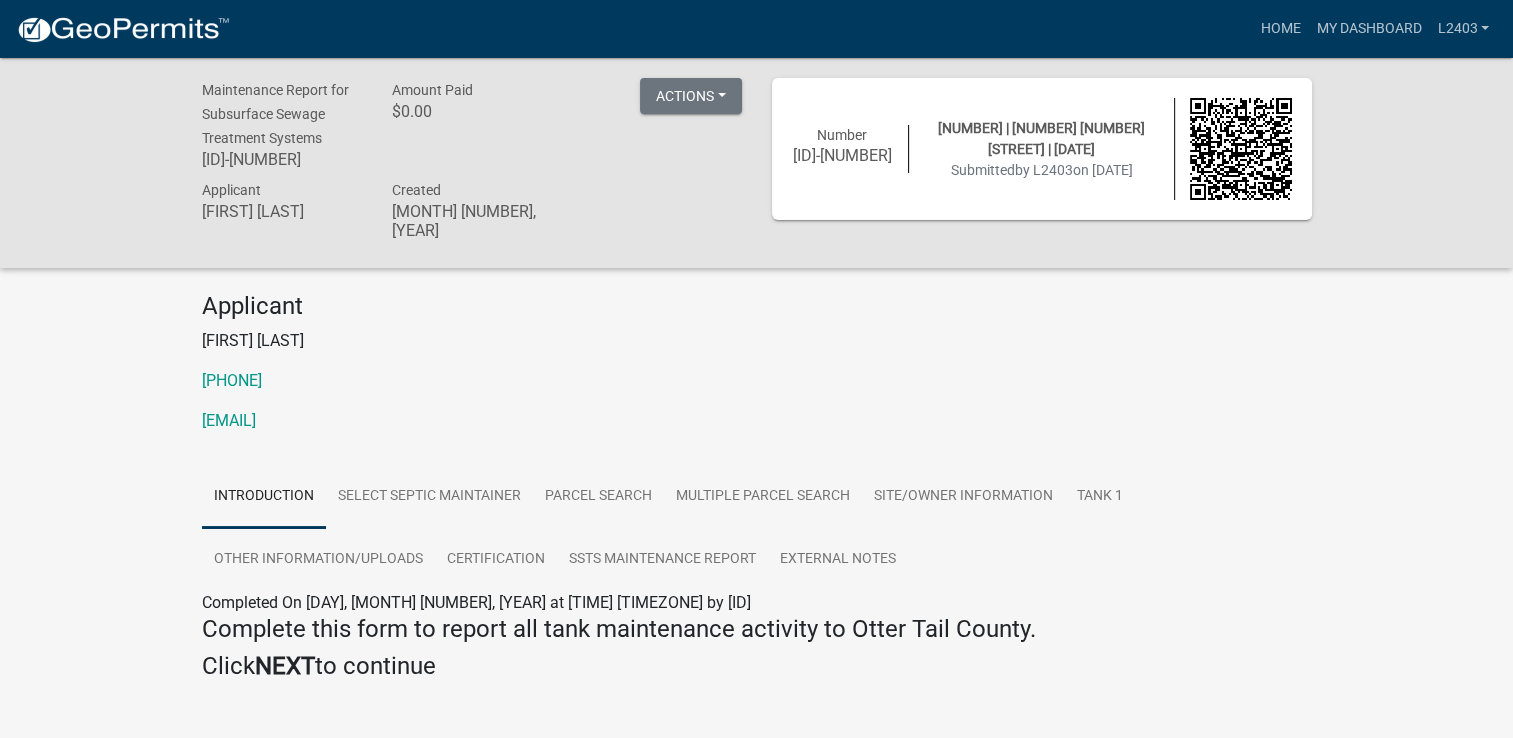 click on "naturescallseptic@gmail.com" 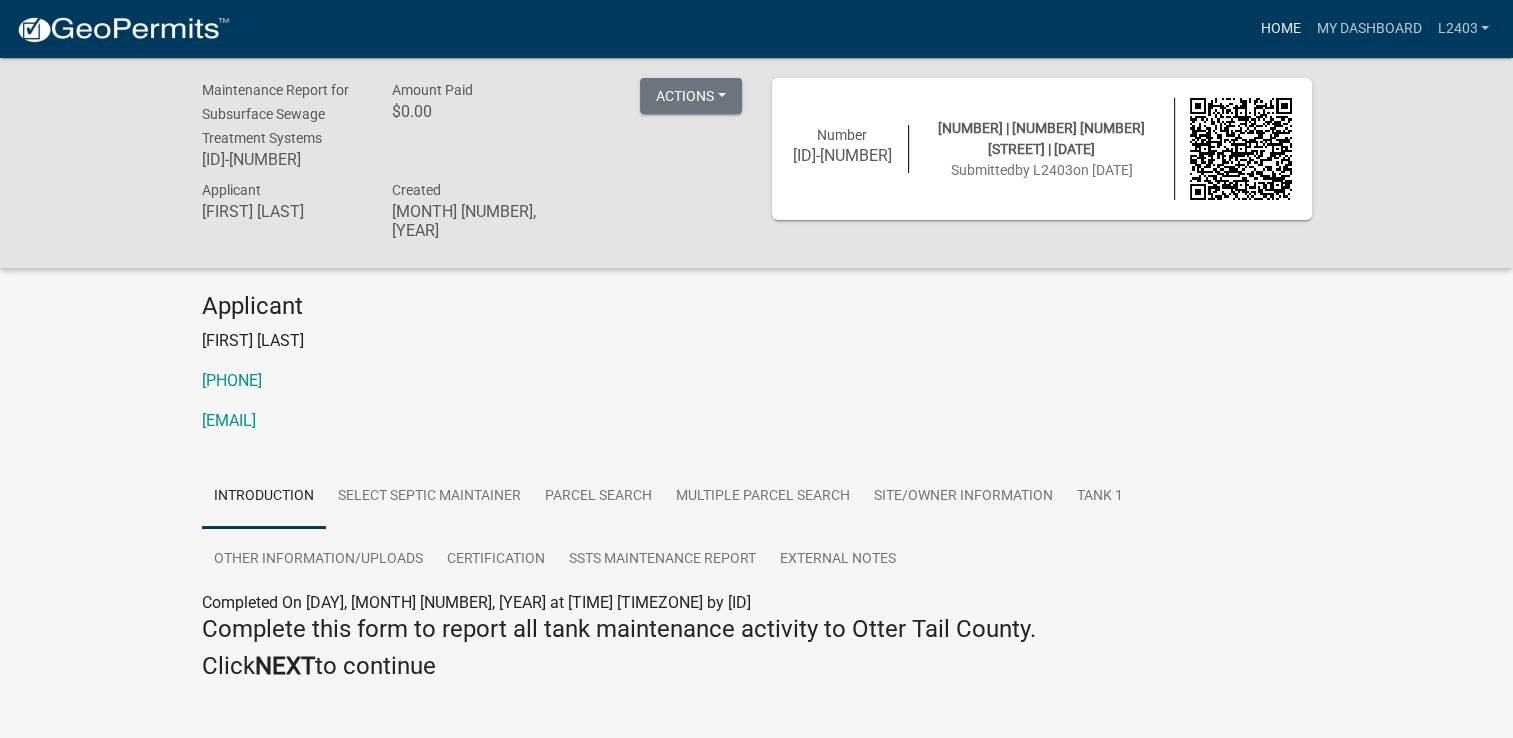 click on "Home" at bounding box center (1280, 29) 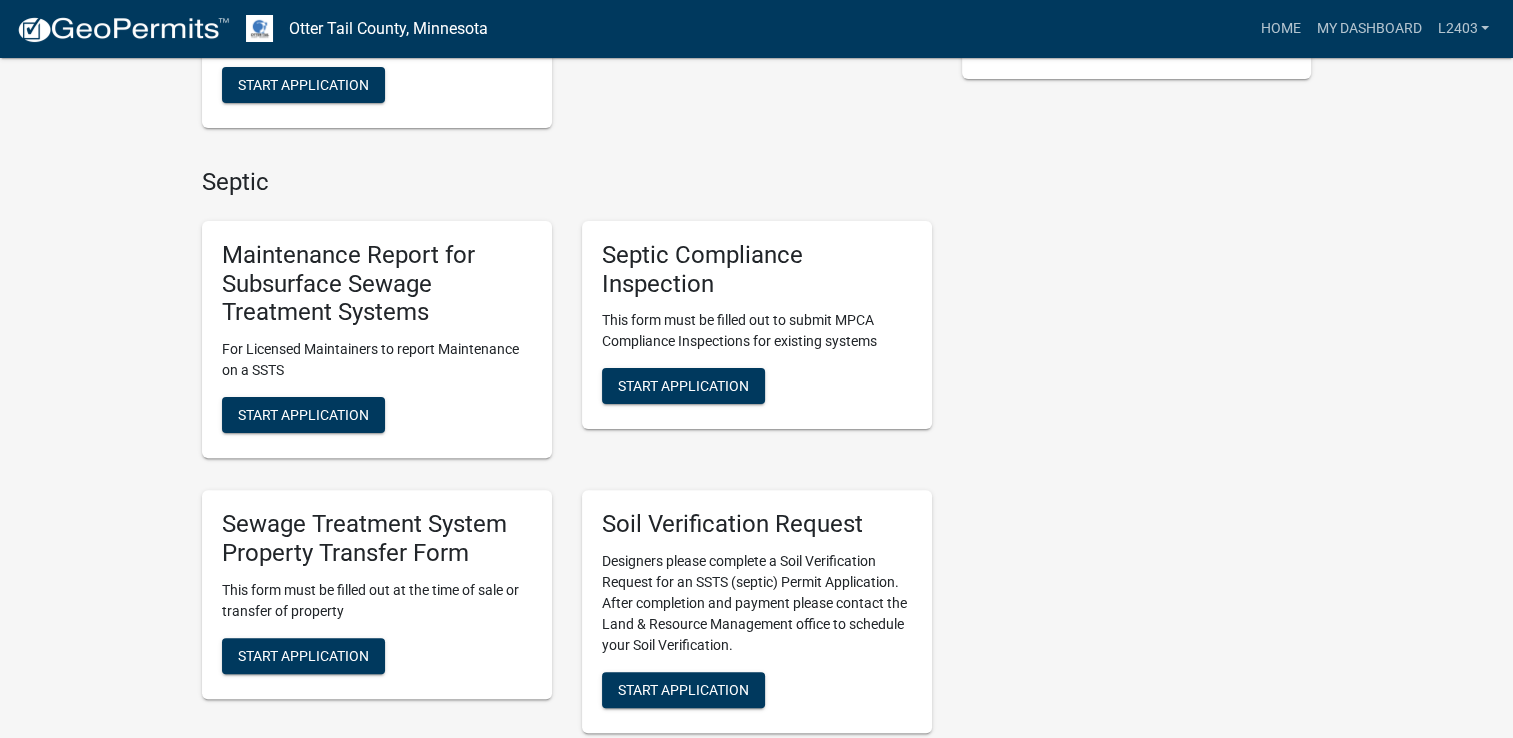scroll, scrollTop: 500, scrollLeft: 0, axis: vertical 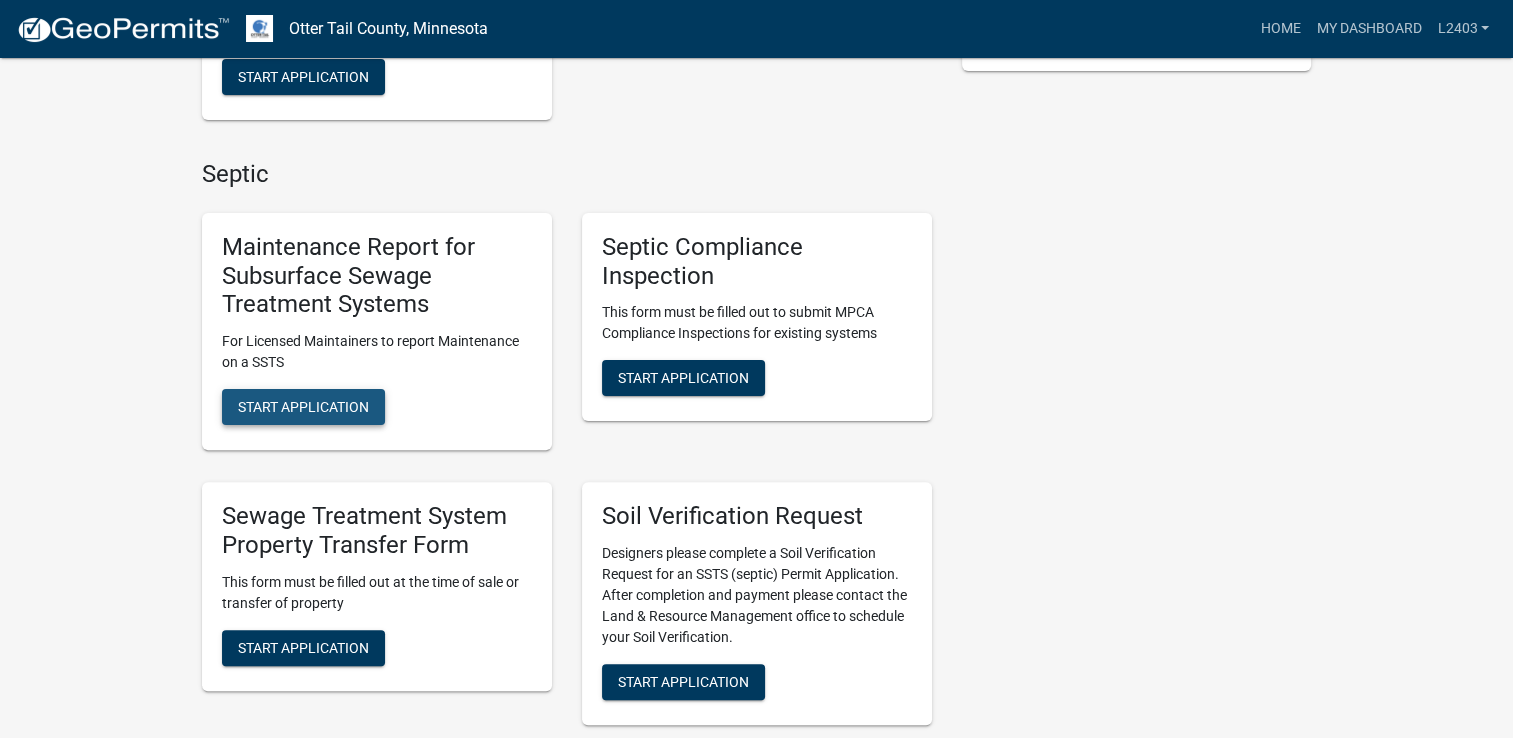 click on "Start Application" at bounding box center [303, 407] 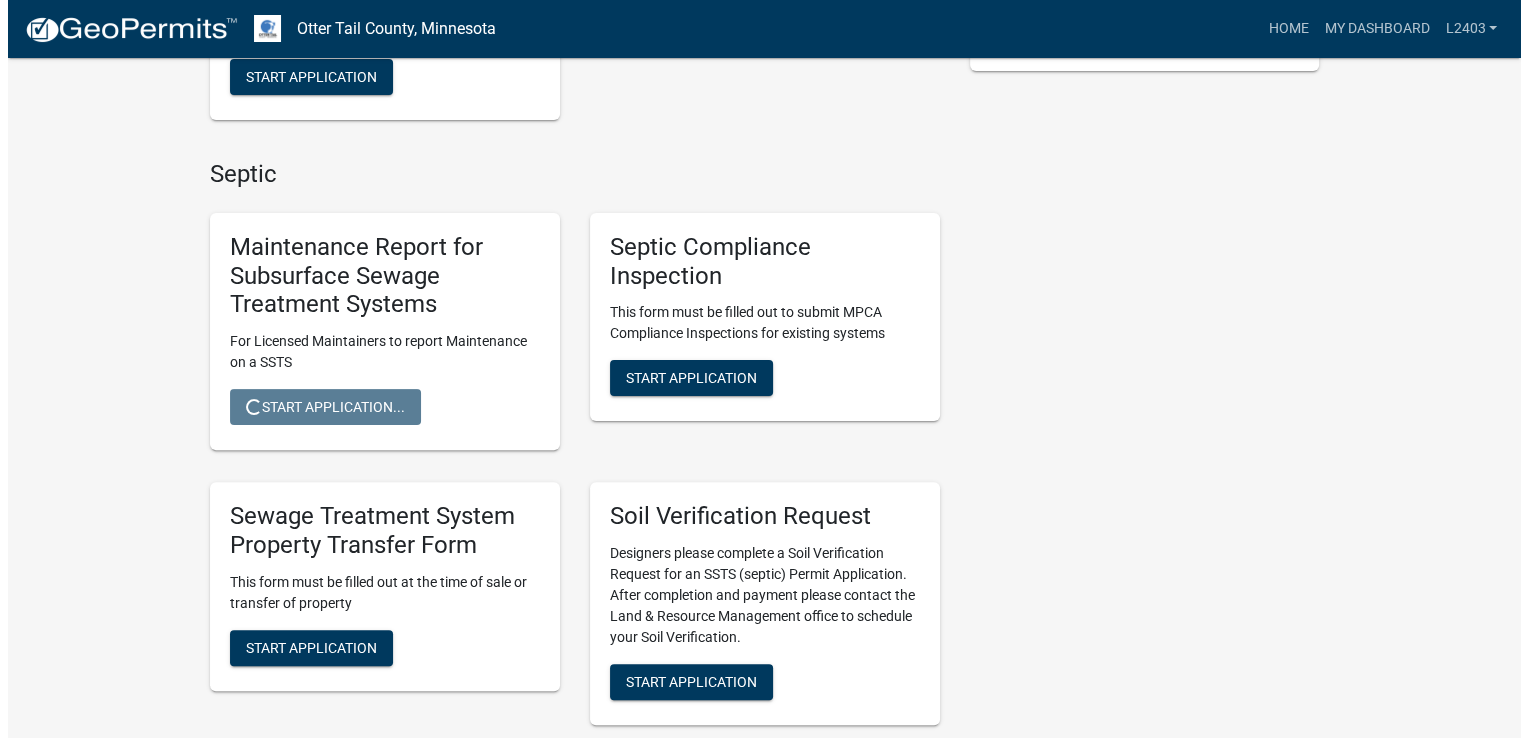 scroll, scrollTop: 0, scrollLeft: 0, axis: both 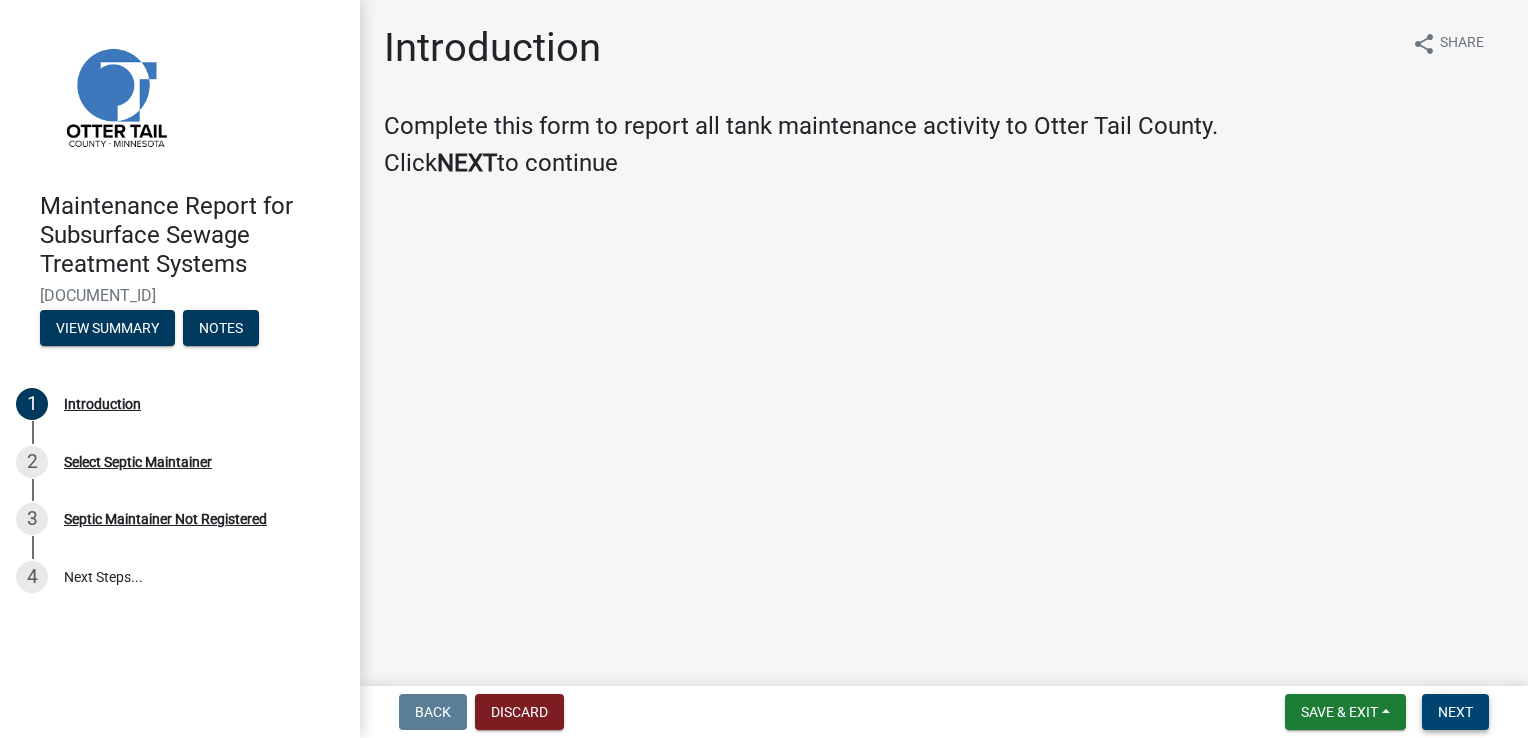 click on "Next" at bounding box center (1455, 712) 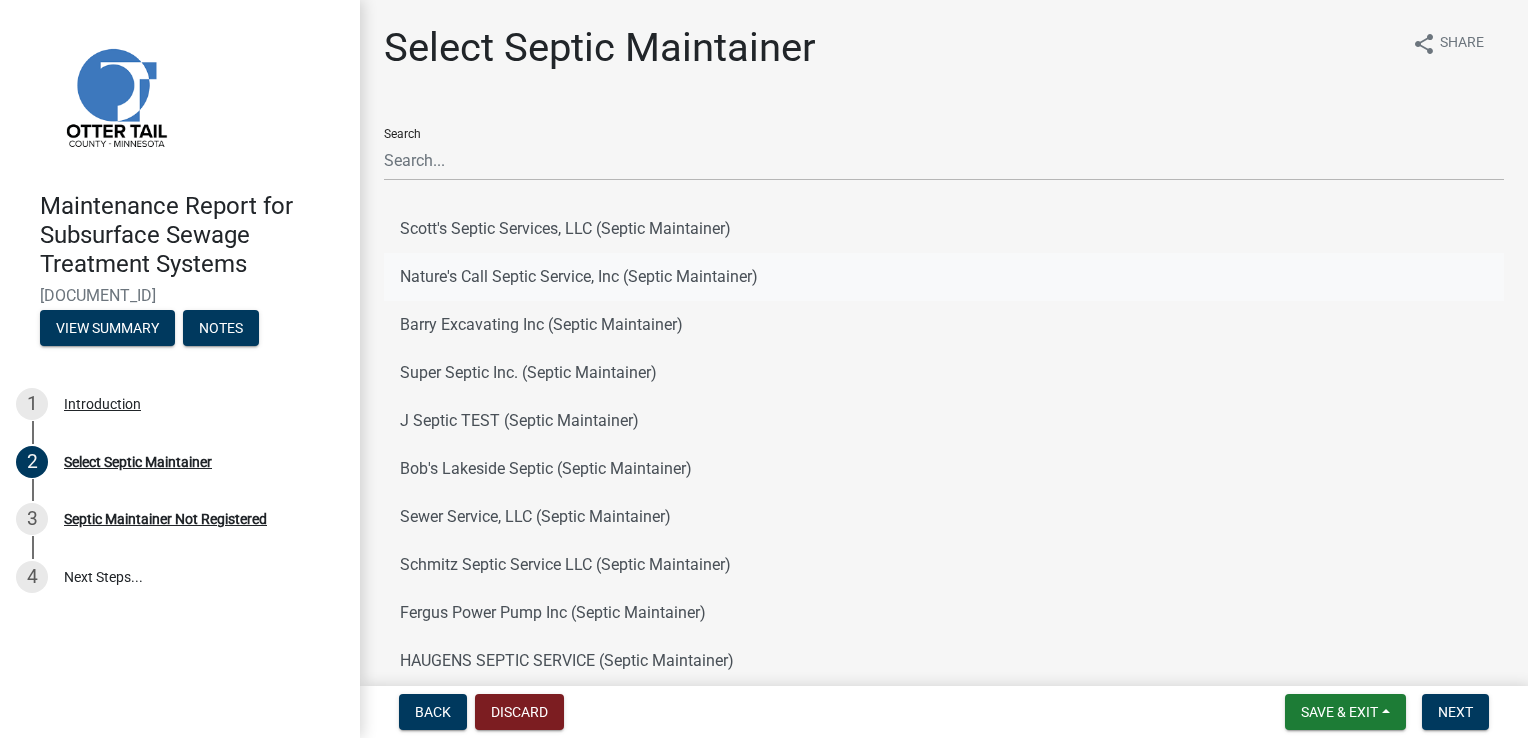 click on "Nature's Call Septic Service, Inc (Septic Maintainer)" 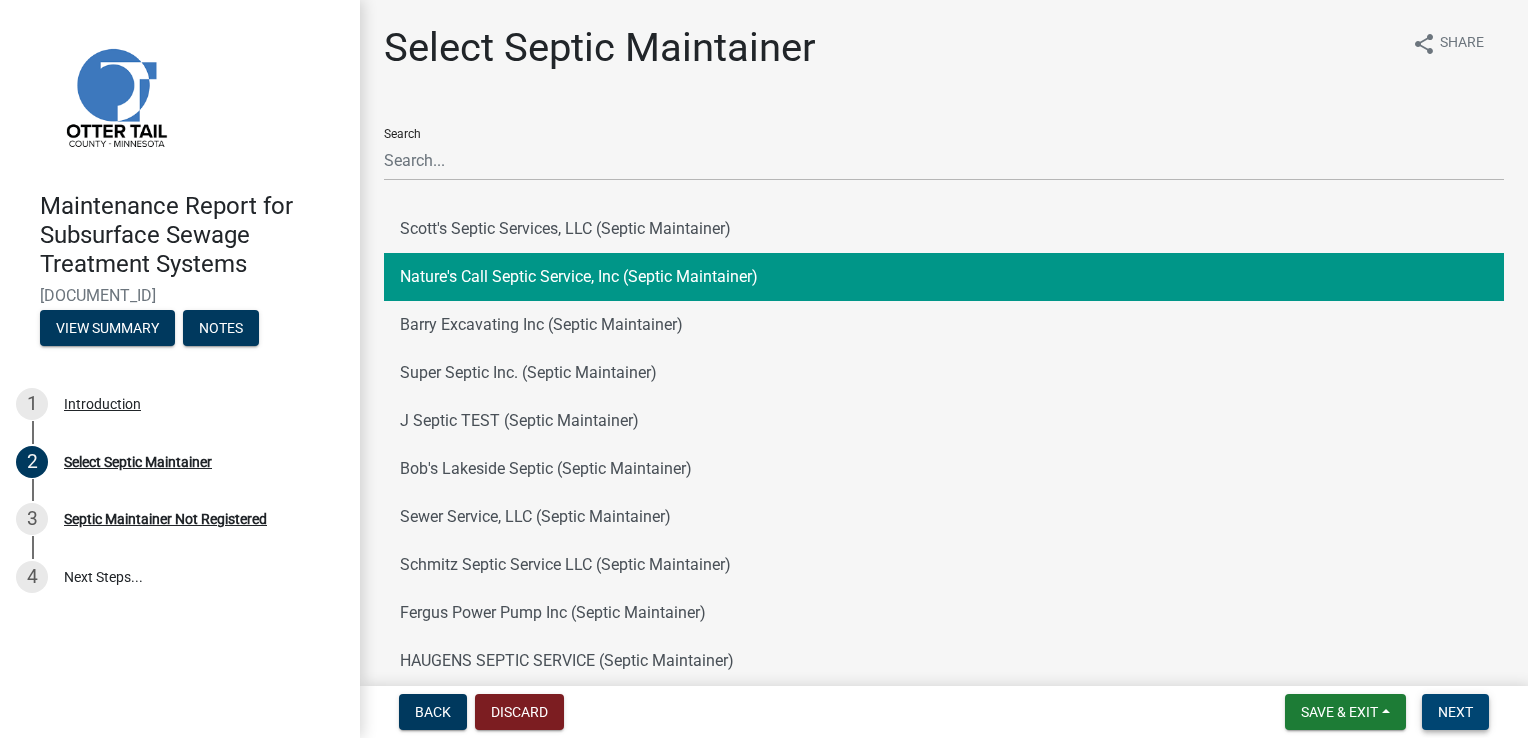 click on "Next" at bounding box center [1455, 712] 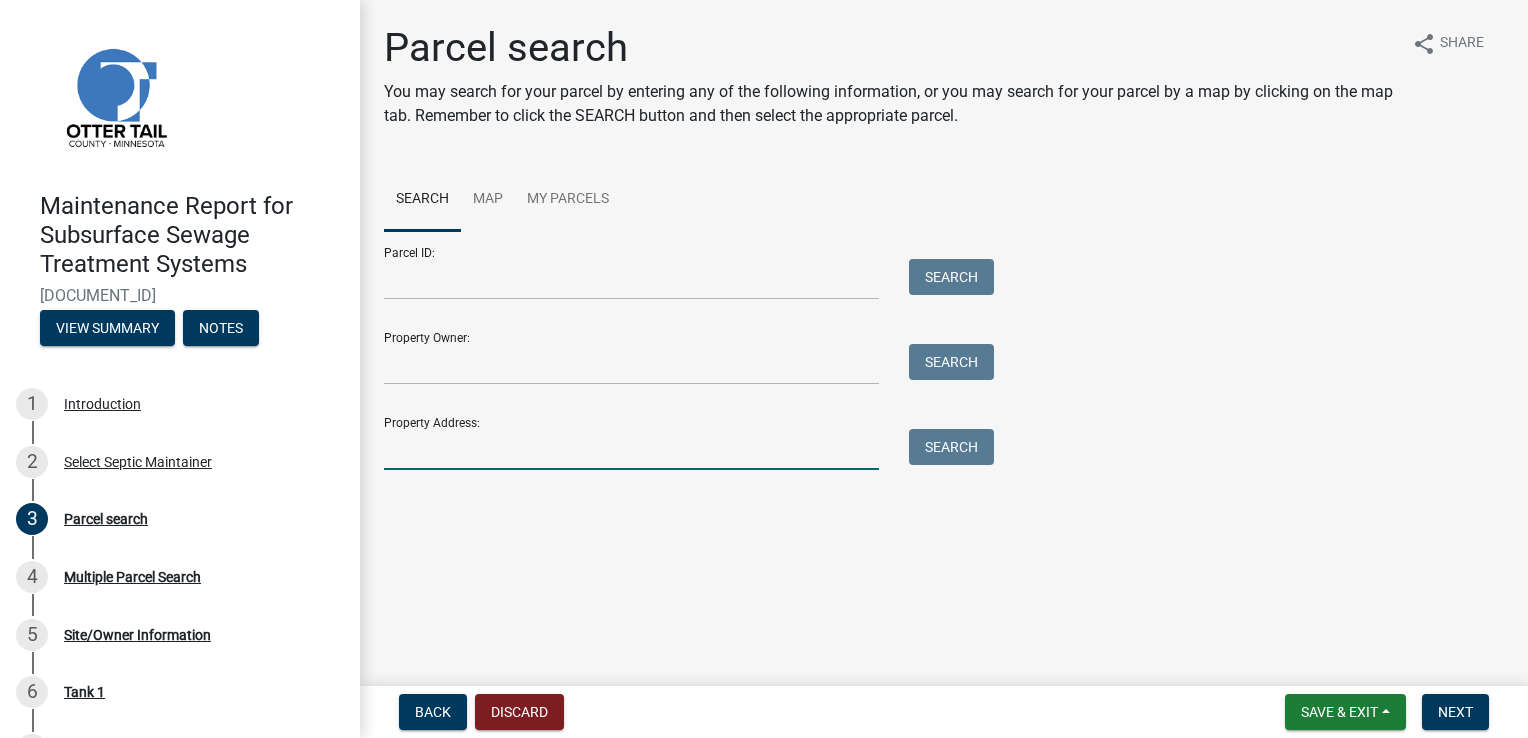 click on "Property Address:" at bounding box center [631, 449] 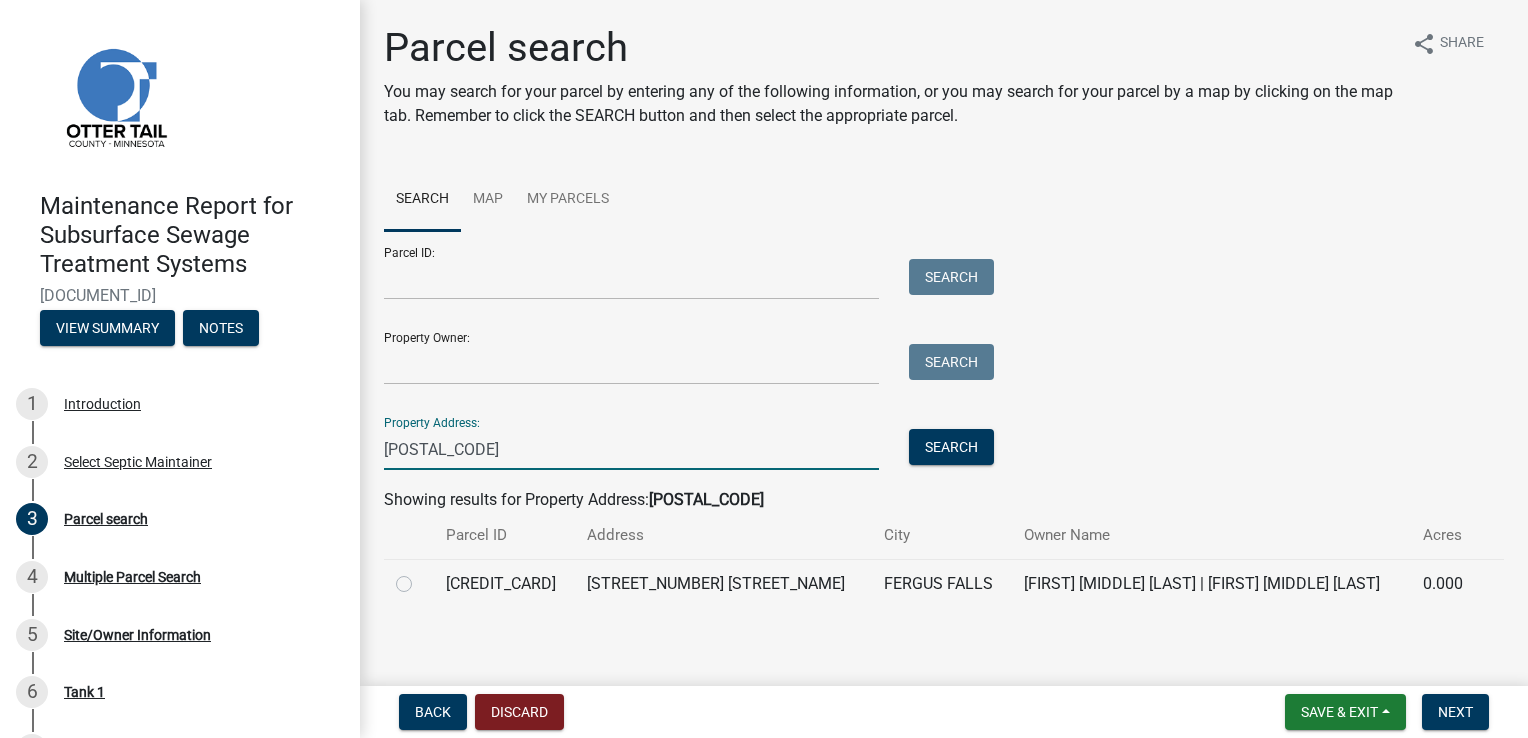 type on "19660" 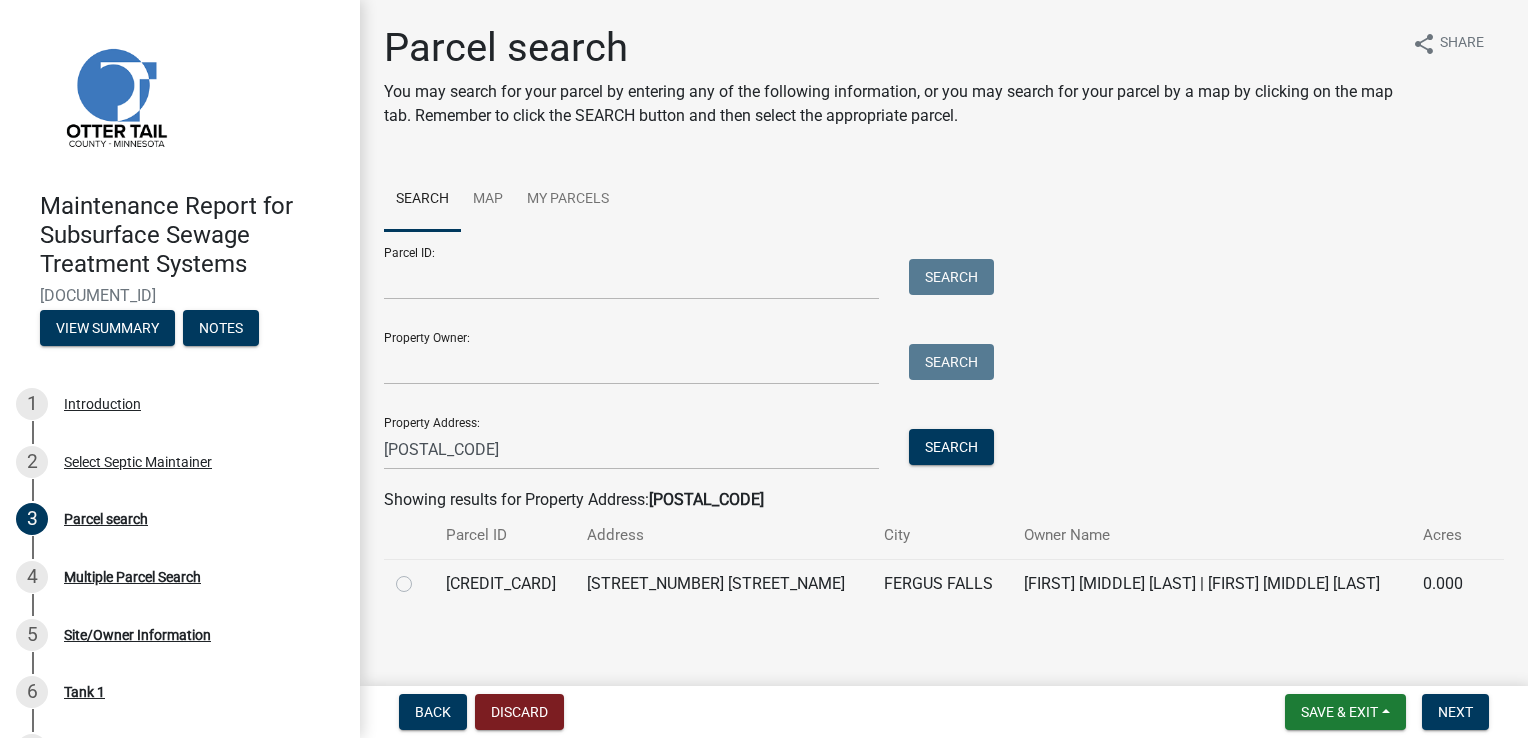 click 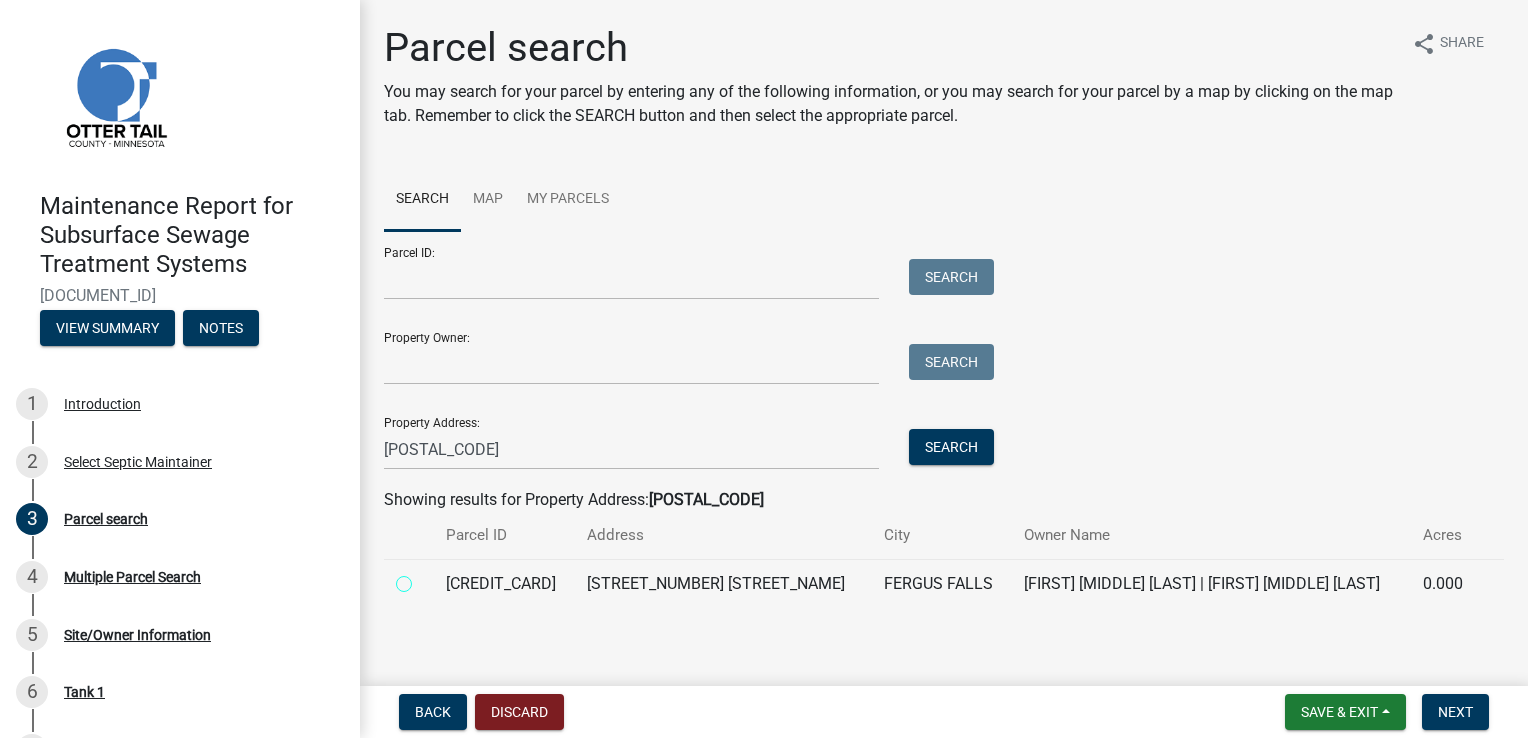 radio on "true" 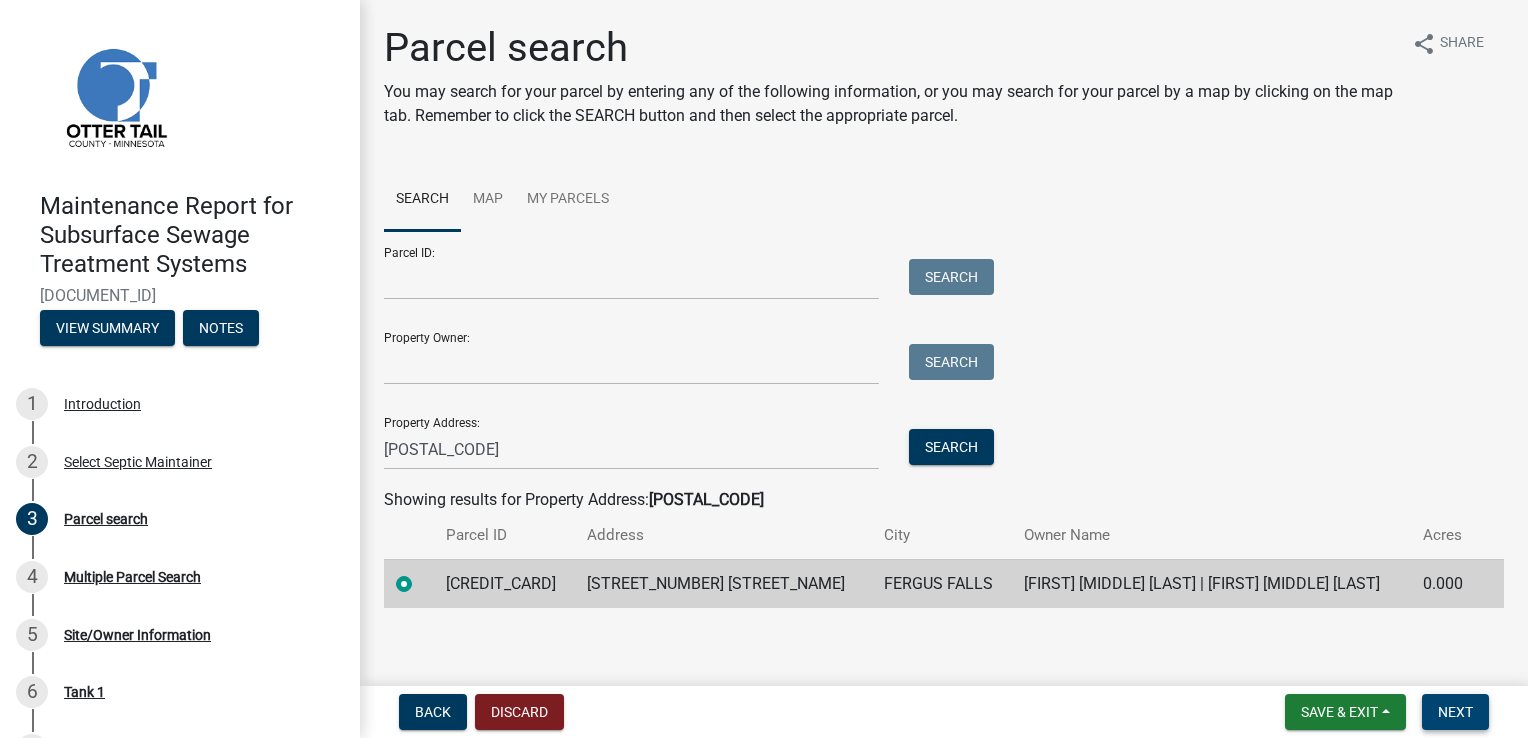 click on "Next" at bounding box center (1455, 712) 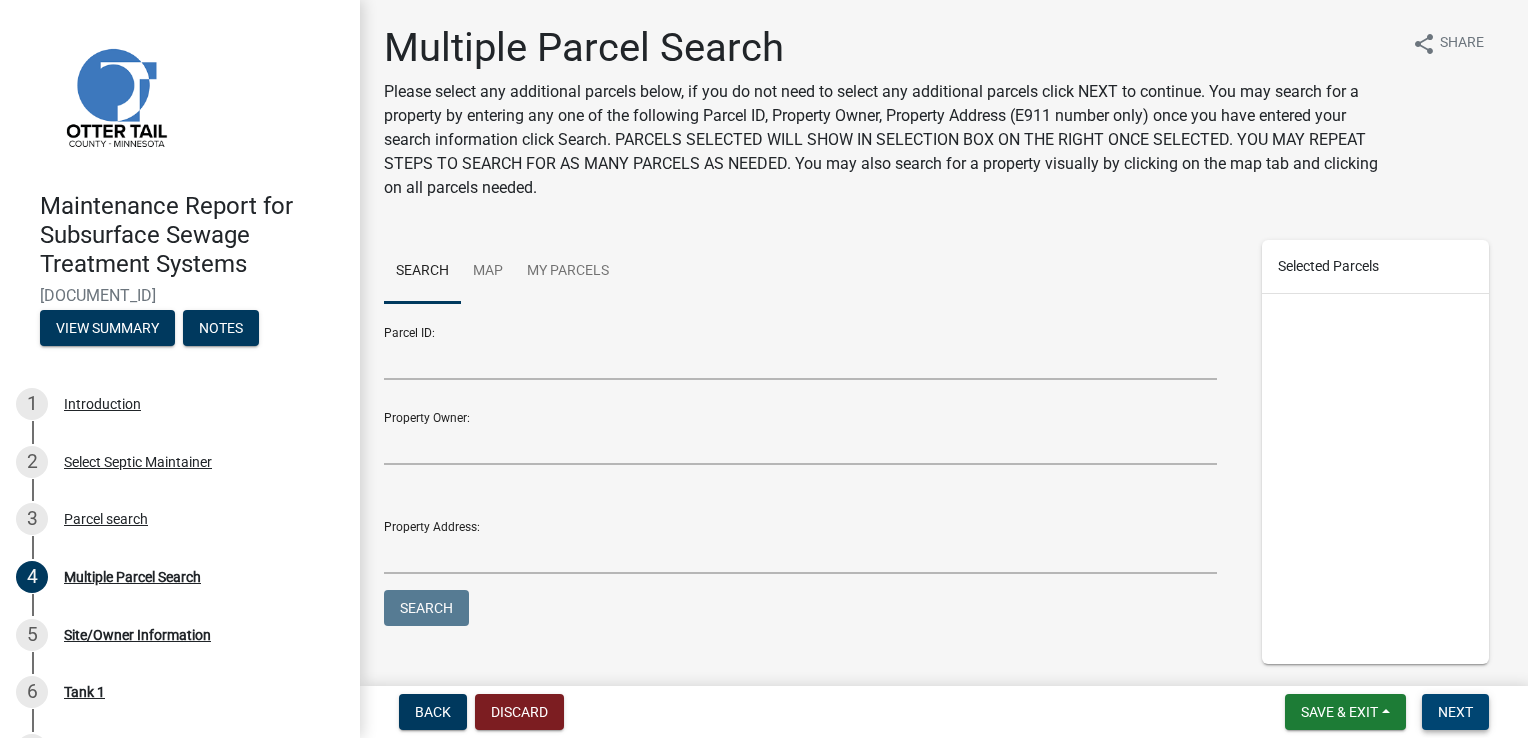 click on "Next" at bounding box center (1455, 712) 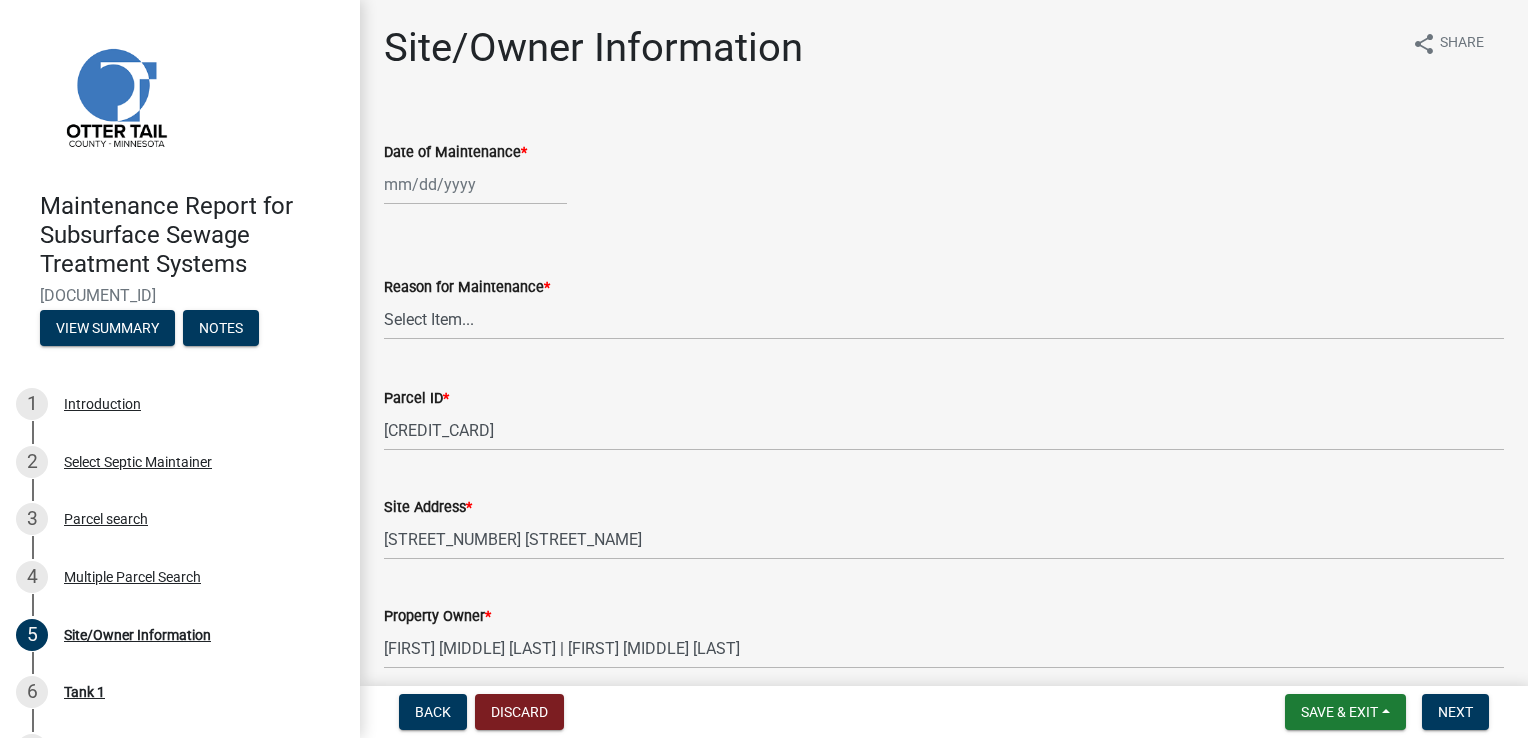 click 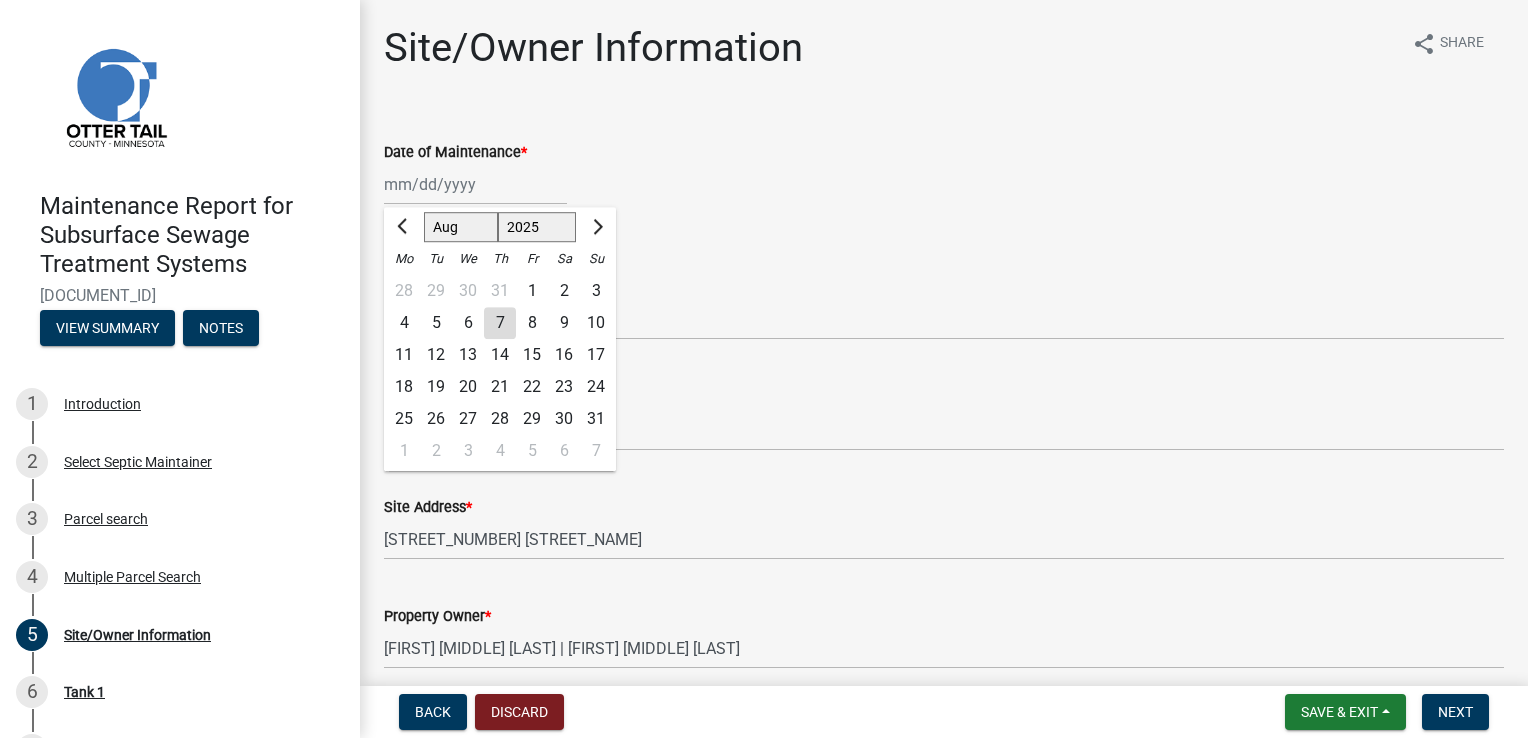 click on "7" 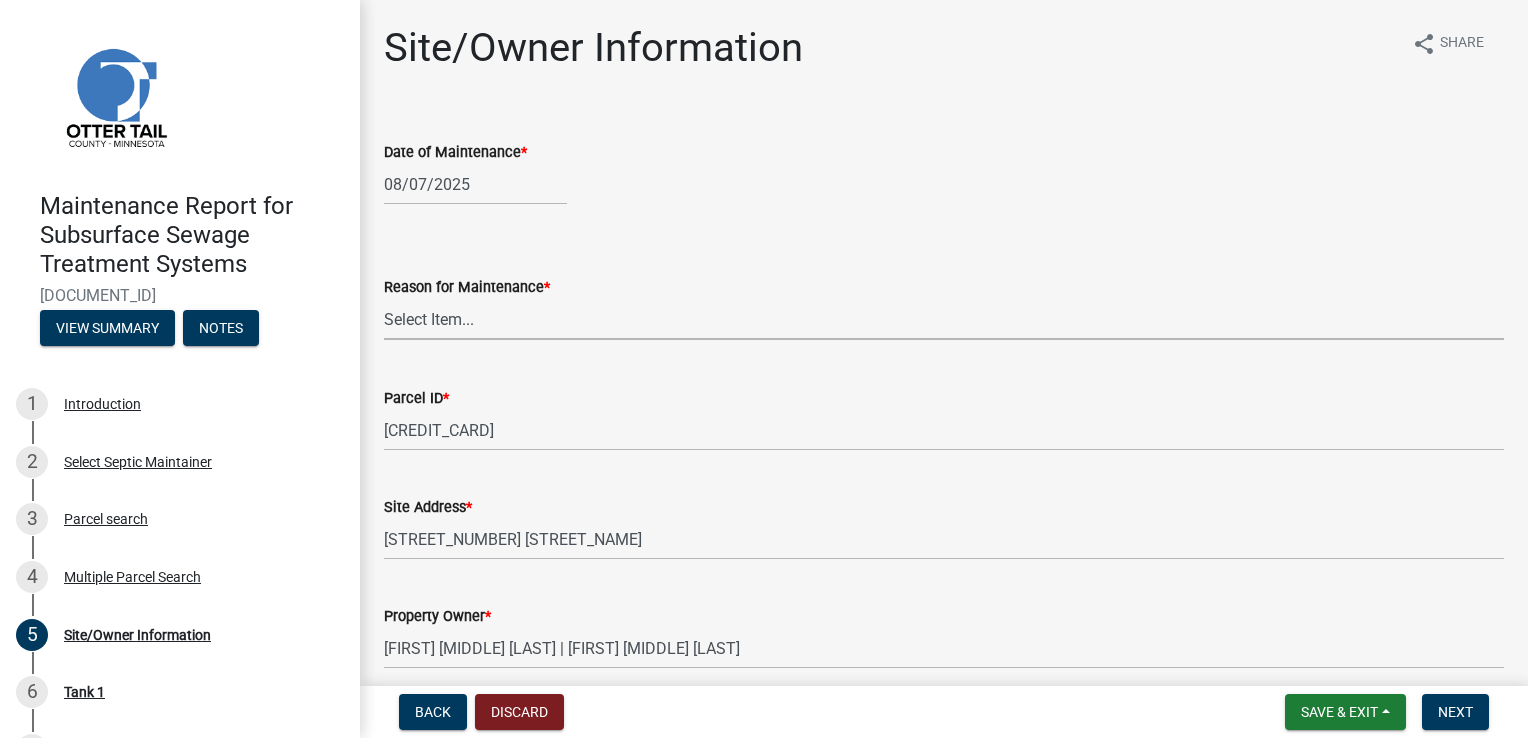 click on "Select Item...   Called   Routine   Other" at bounding box center (944, 319) 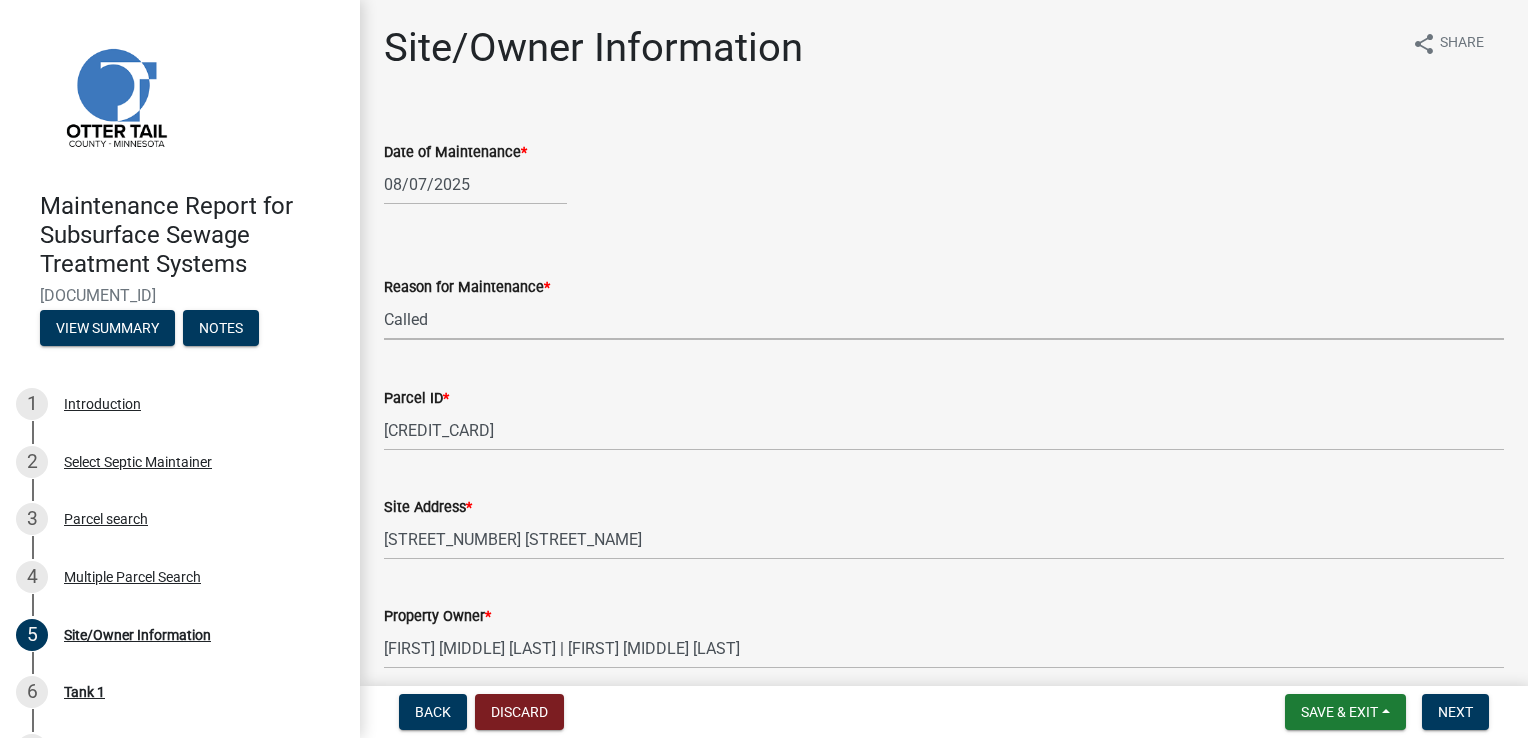 click on "Select Item...   Called   Routine   Other" at bounding box center (944, 319) 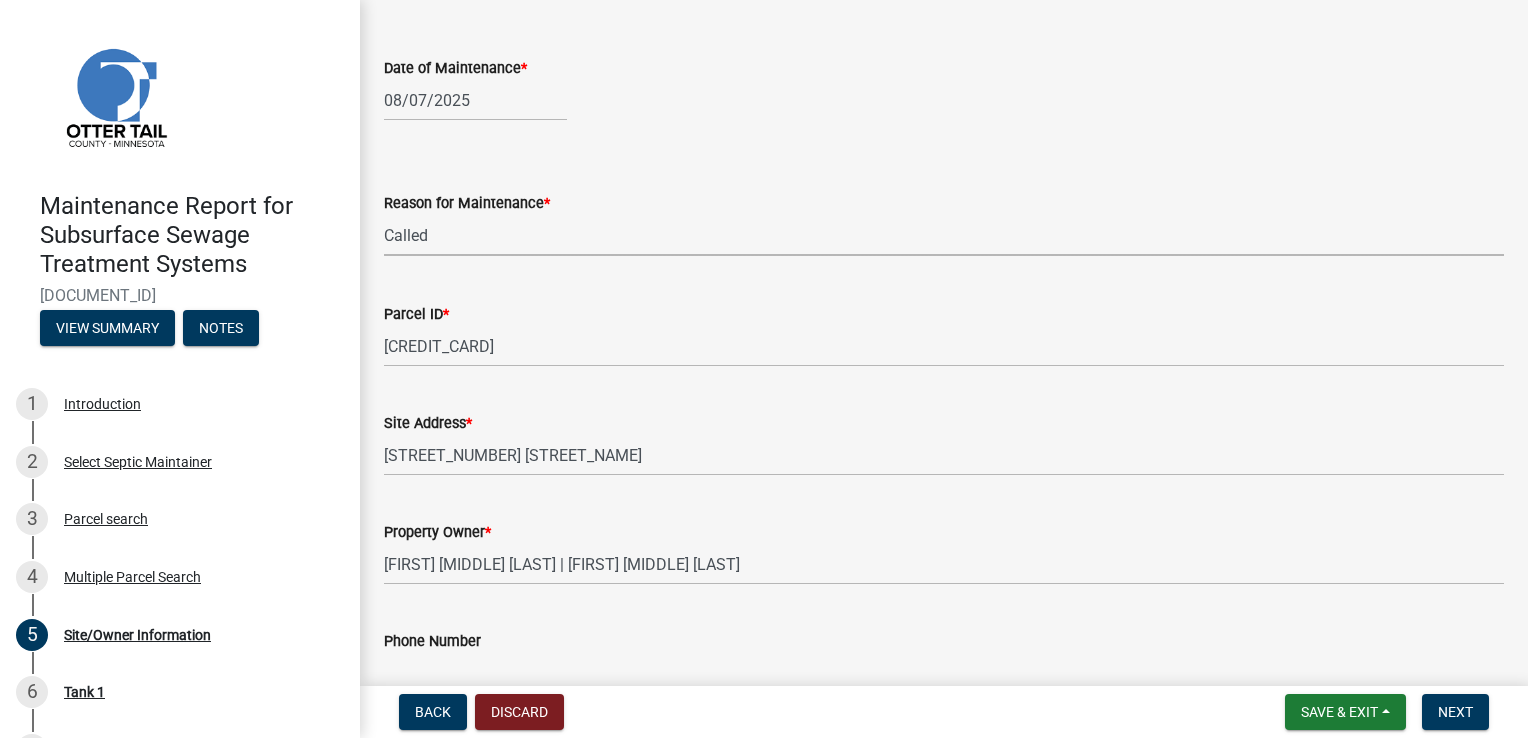 scroll, scrollTop: 300, scrollLeft: 0, axis: vertical 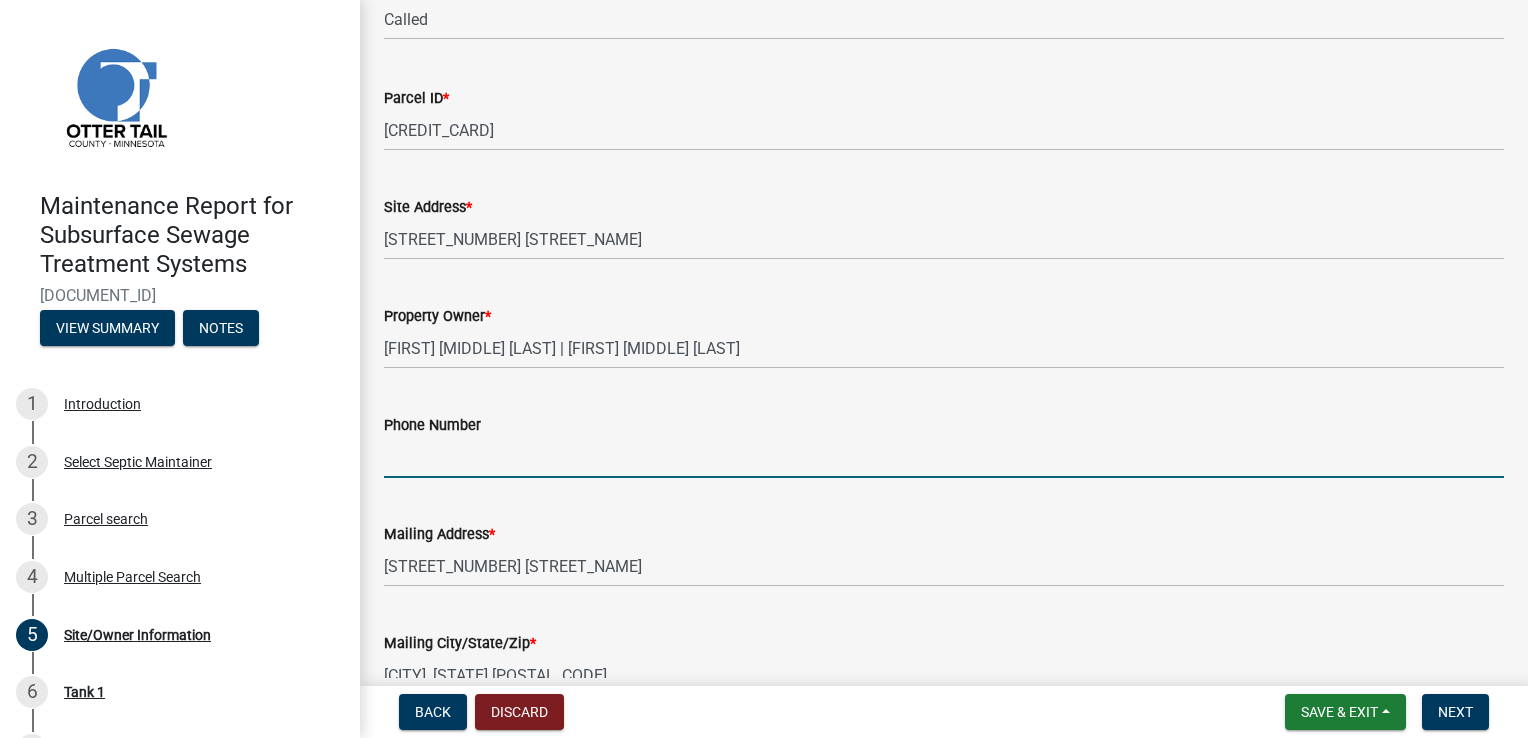 click on "Phone Number" at bounding box center (944, 457) 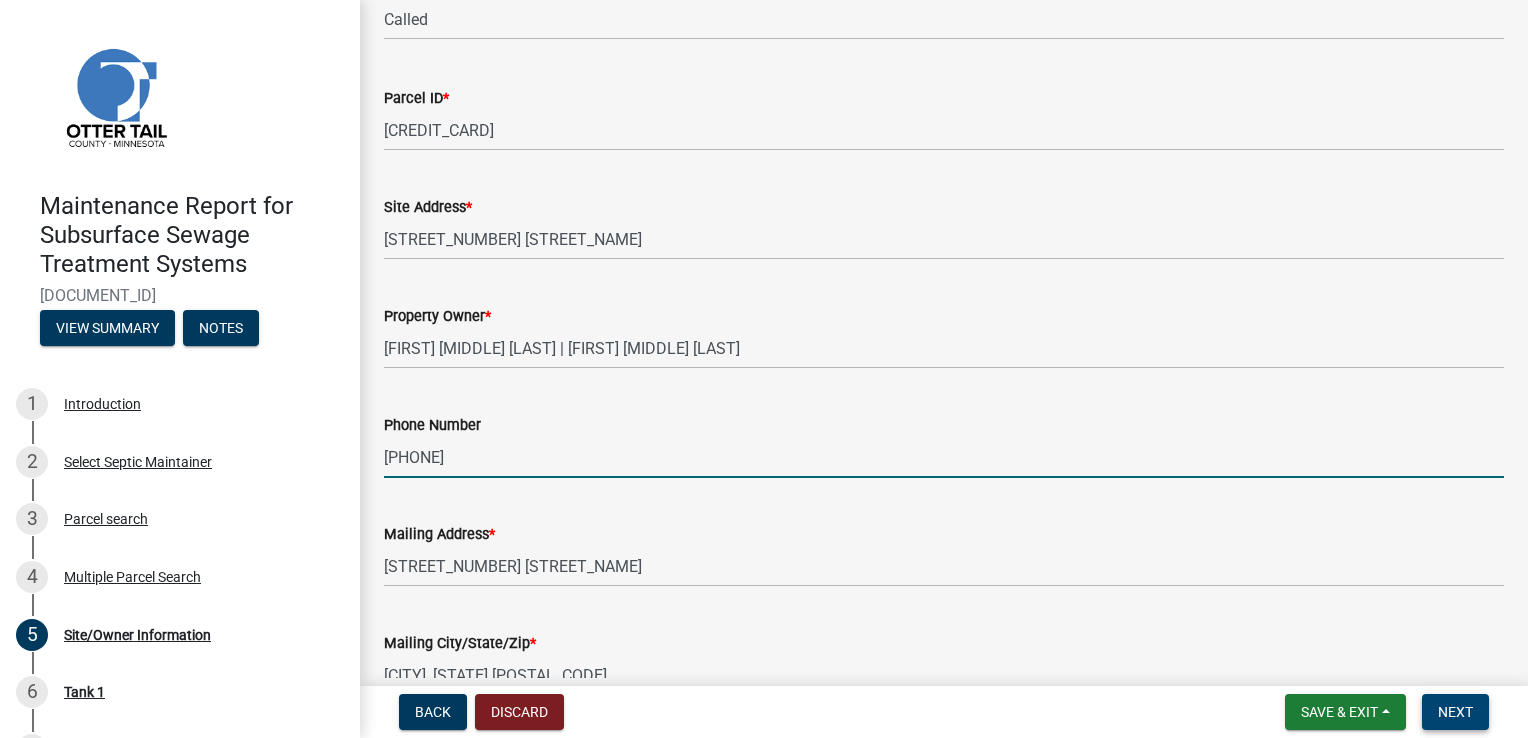 type on "763-607-7637" 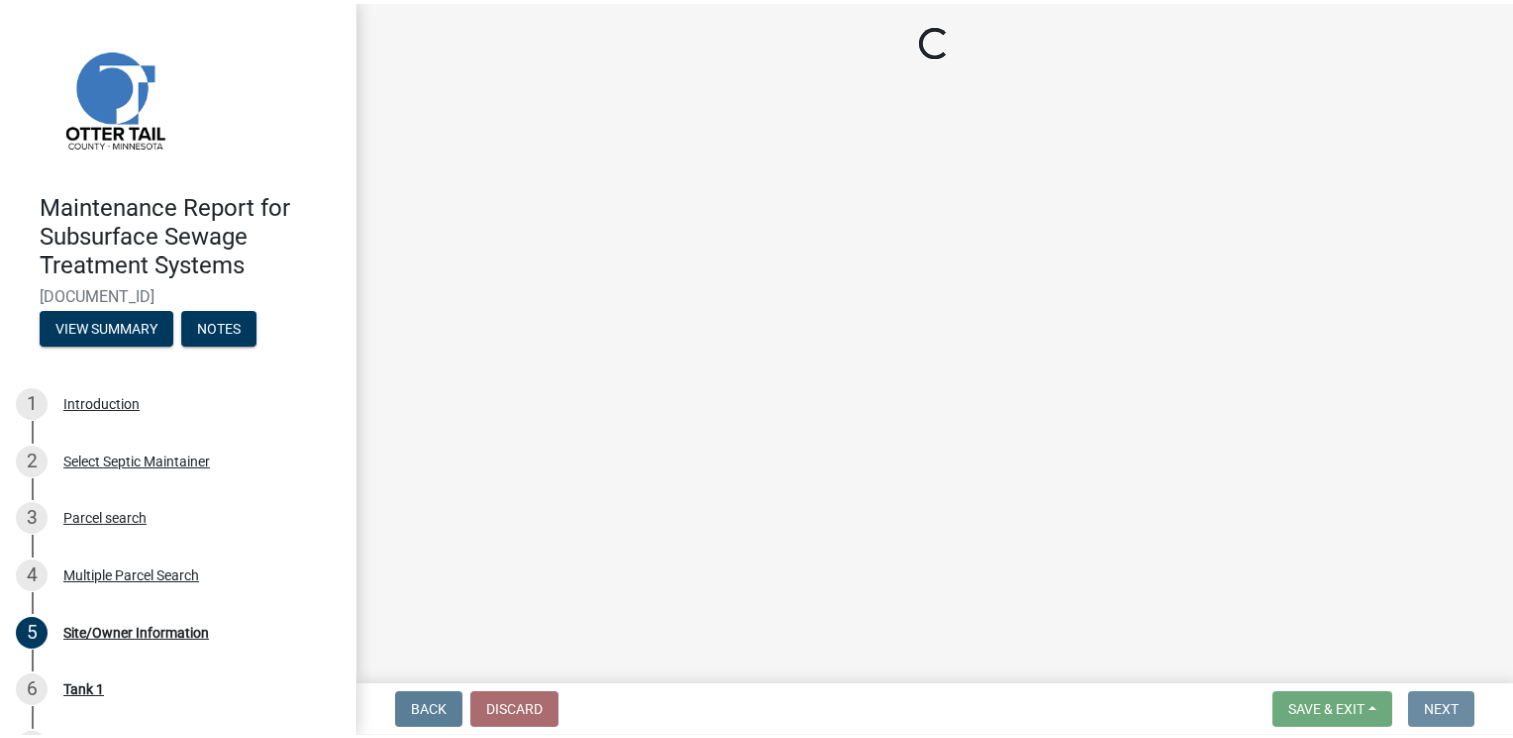 scroll, scrollTop: 0, scrollLeft: 0, axis: both 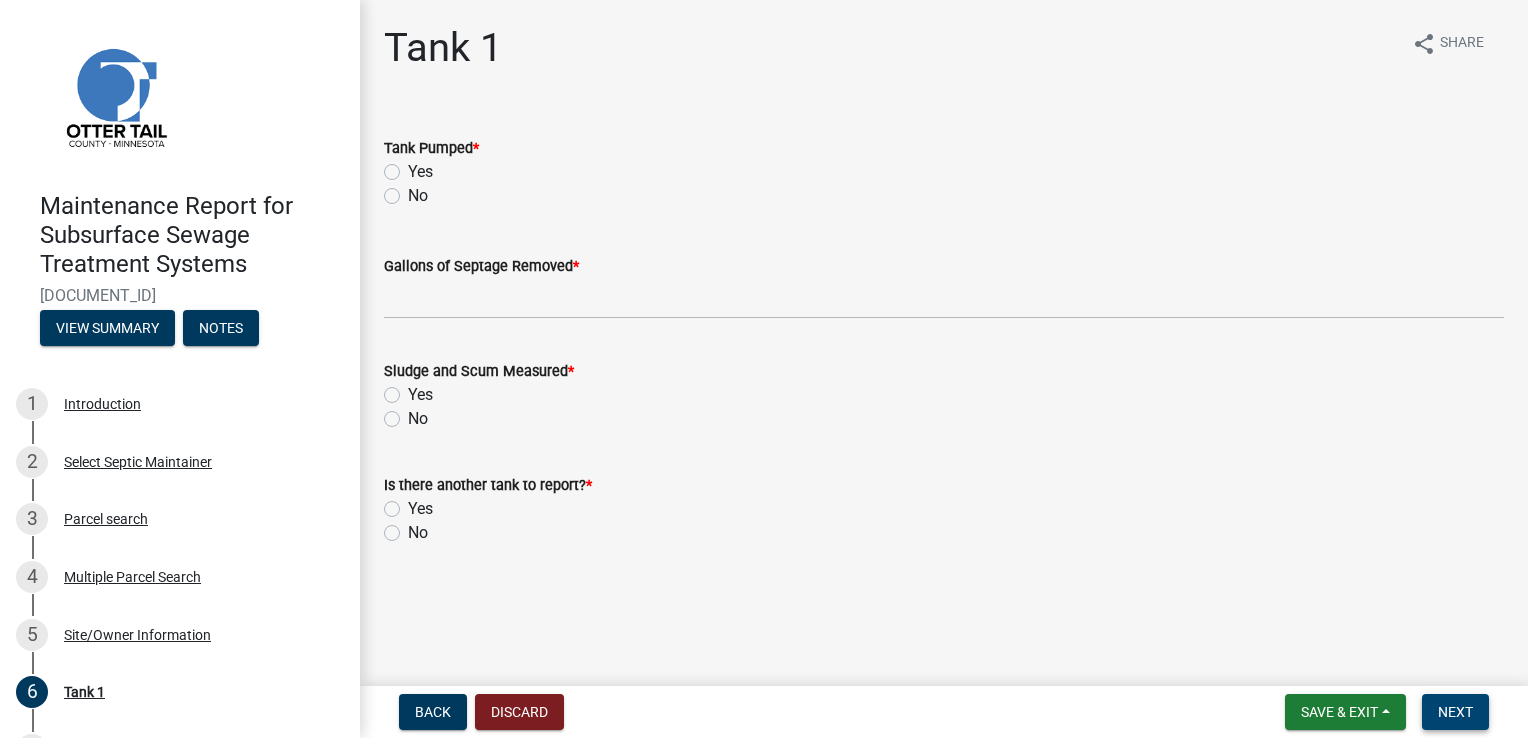 click on "Next" at bounding box center [1455, 712] 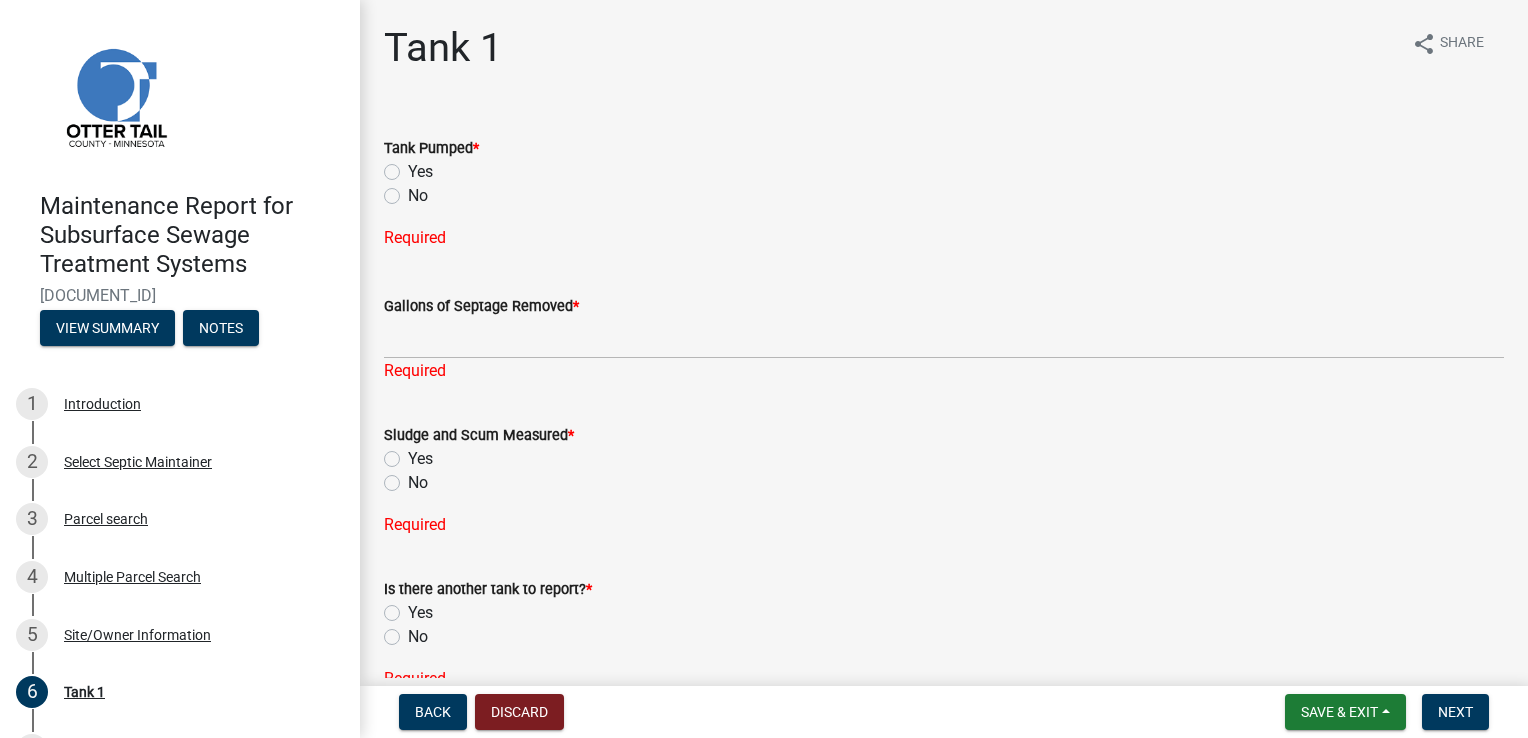 click on "Yes" 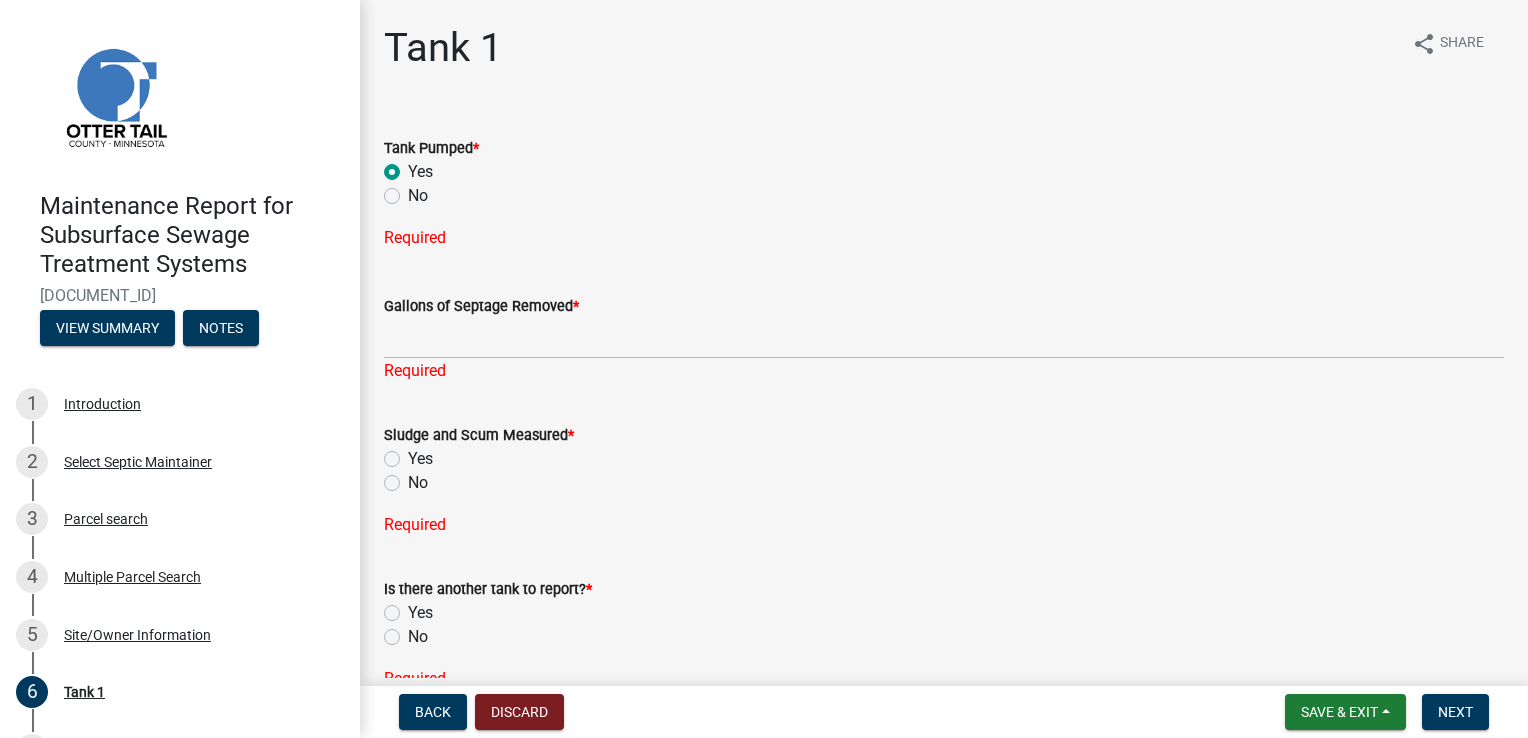 radio on "true" 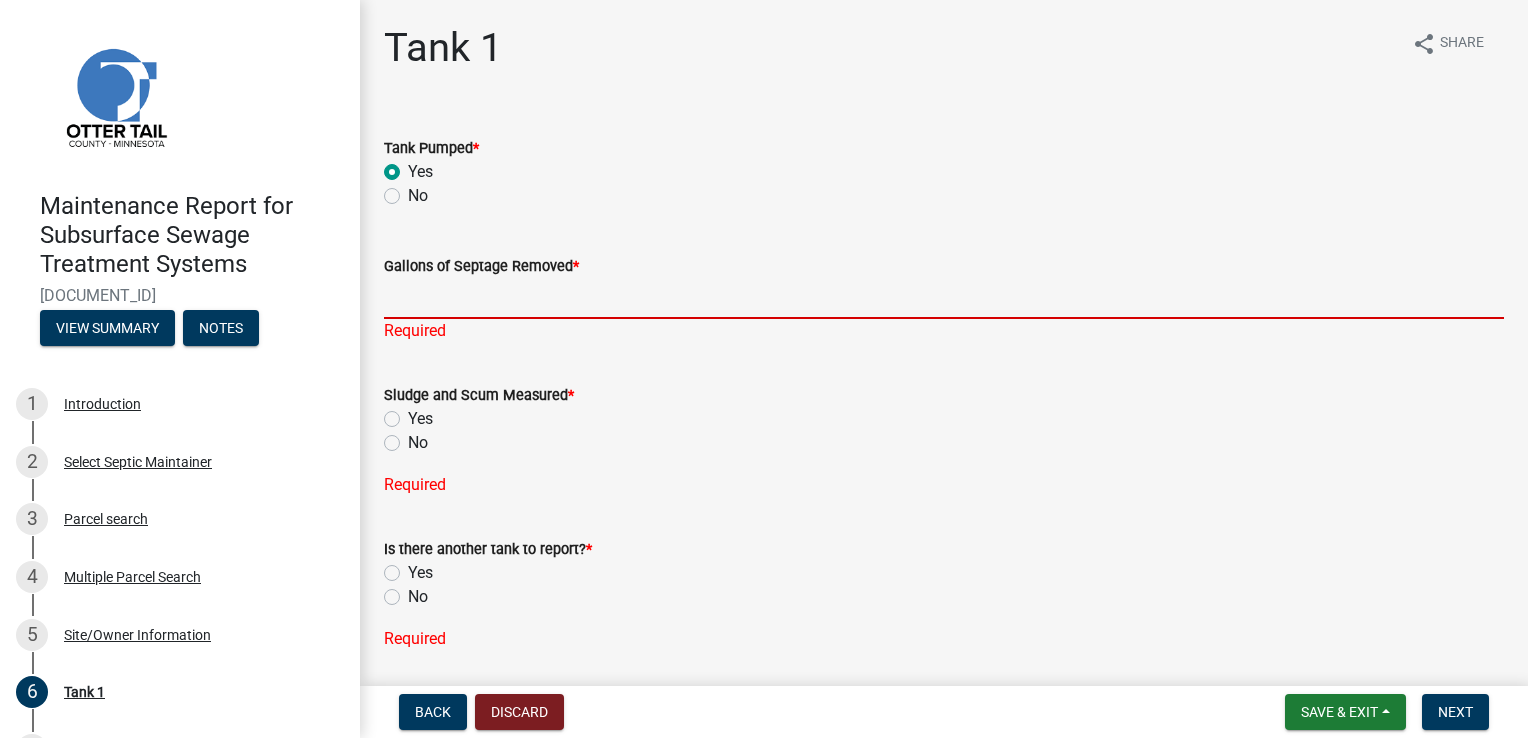 click on "Gallons of Septage Removed  *" at bounding box center (944, 298) 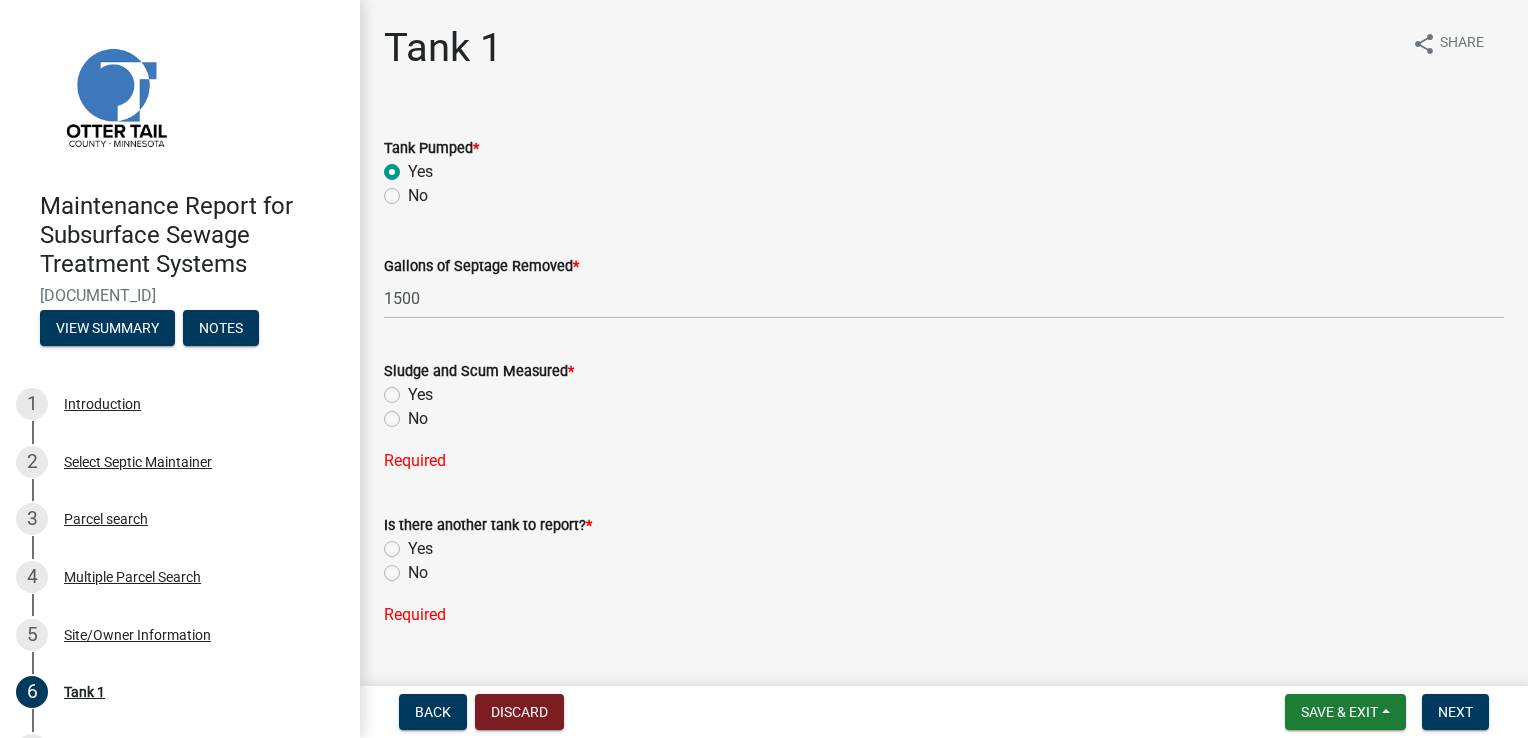 click on "Sludge and Scum Measured  *  Yes   No" 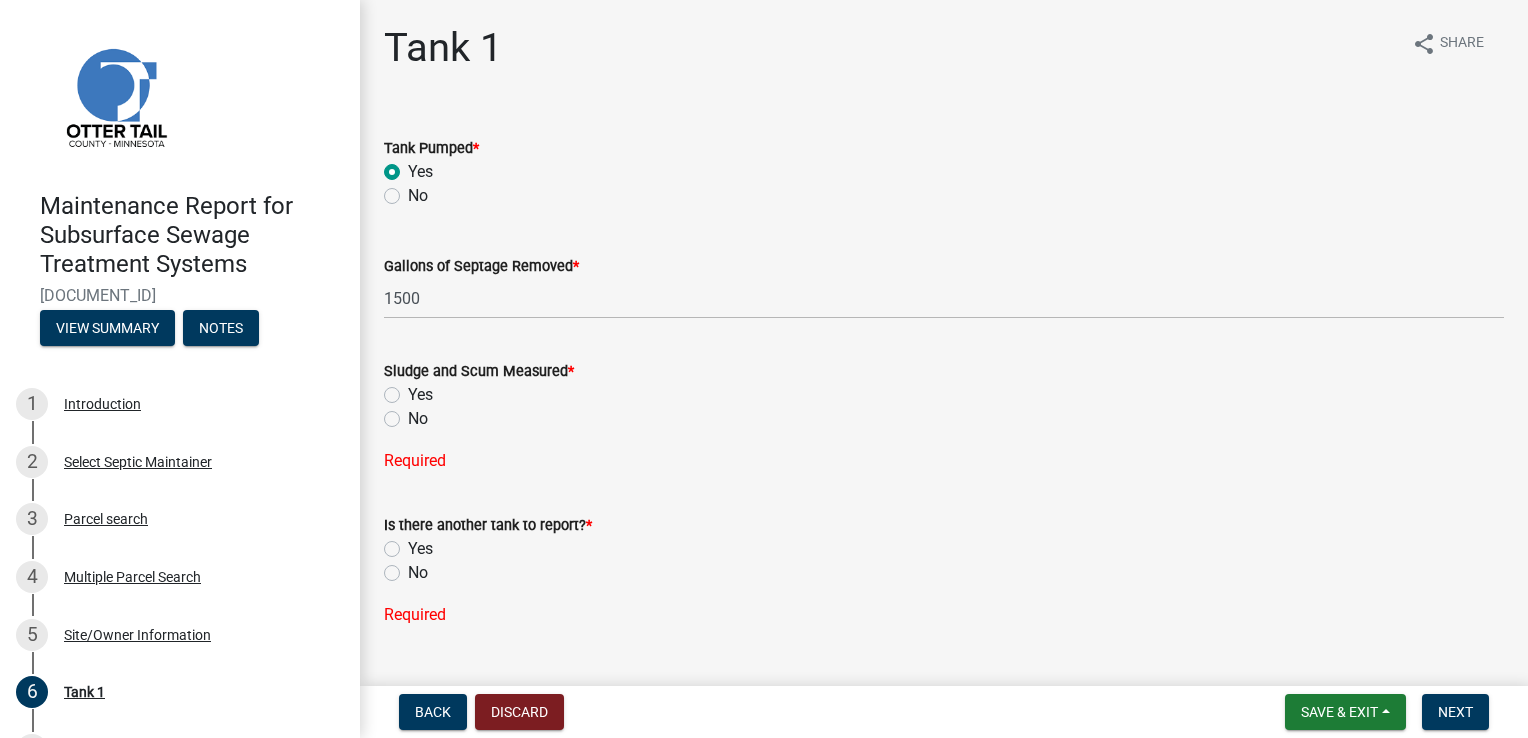 click on "Yes" 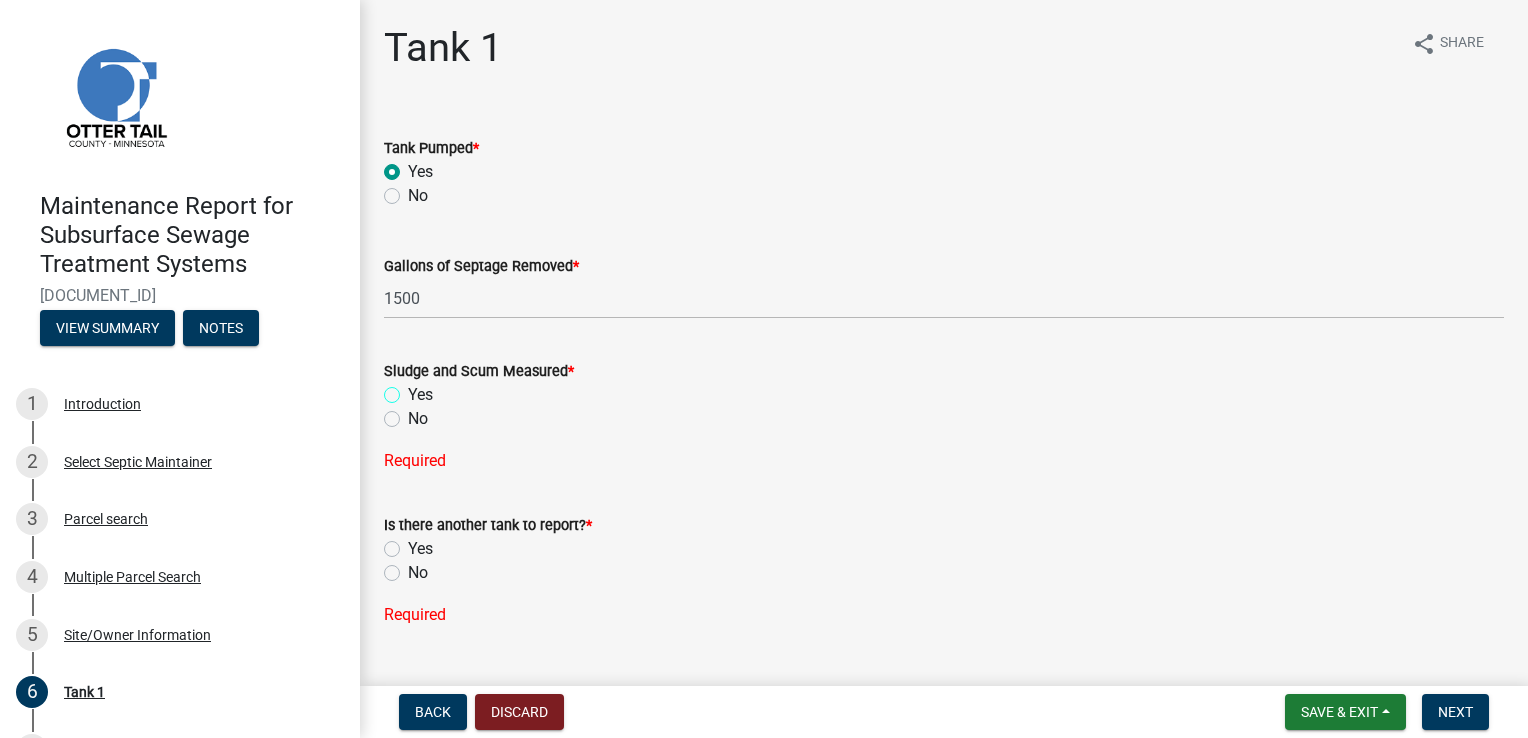 click on "Yes" at bounding box center (414, 389) 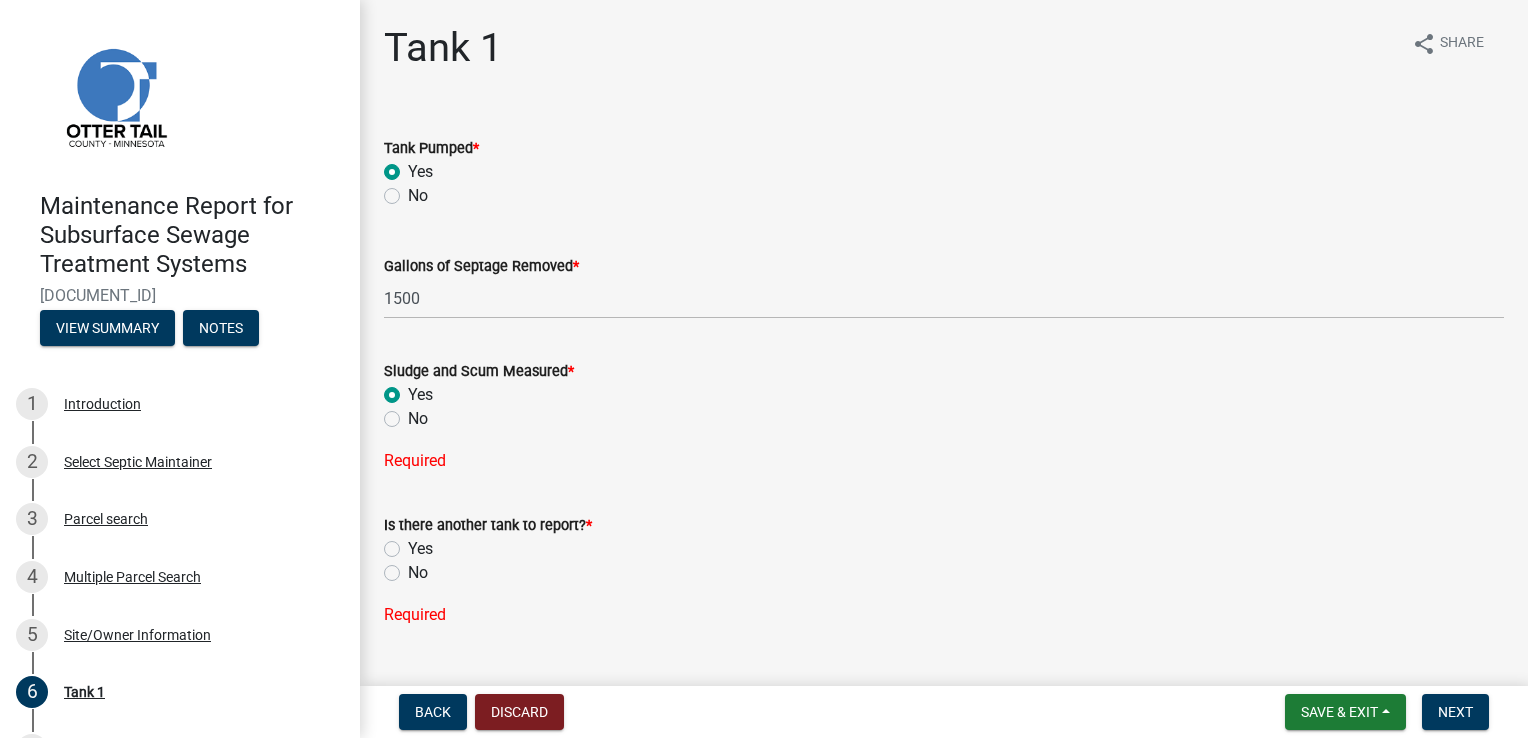 radio on "true" 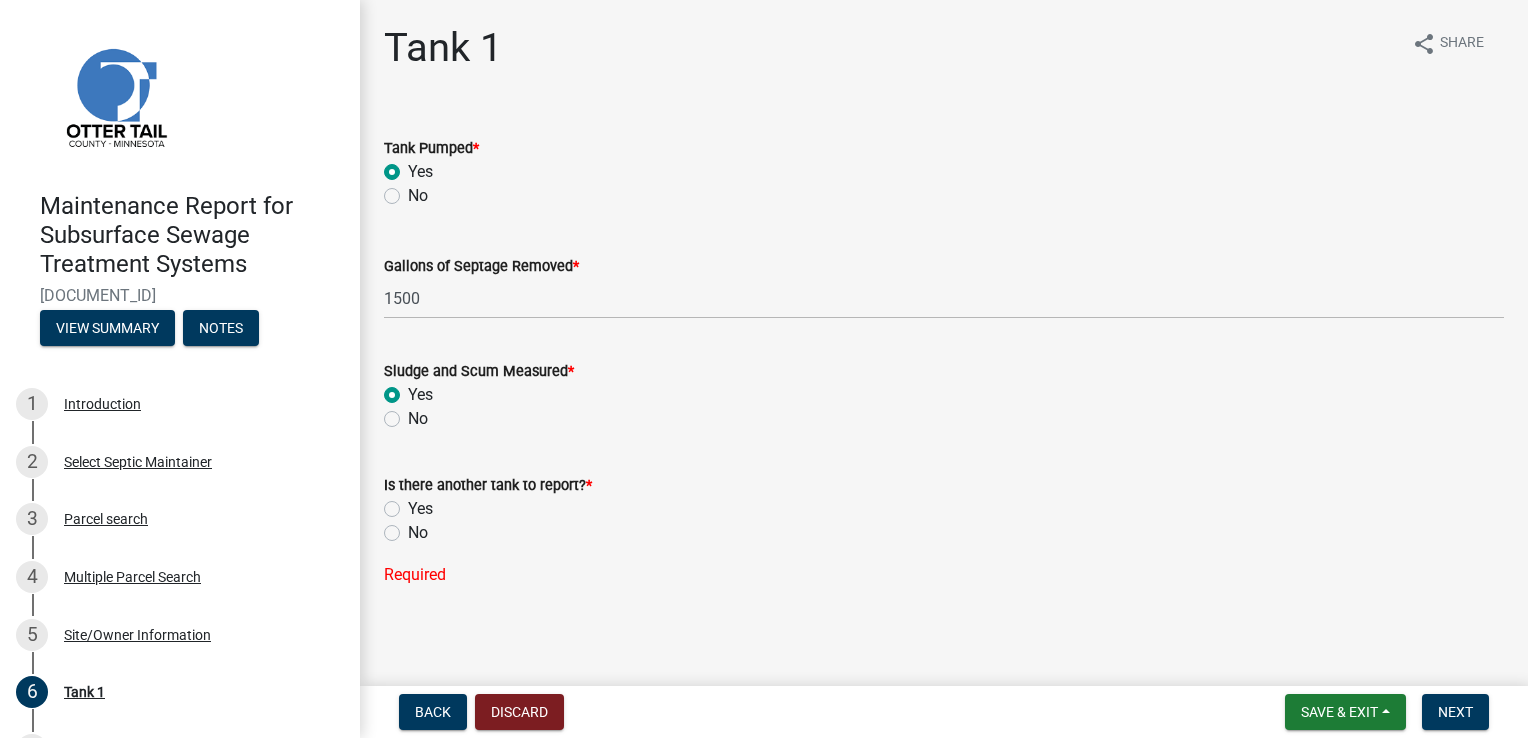drag, startPoint x: 388, startPoint y: 531, endPoint x: 413, endPoint y: 532, distance: 25.019993 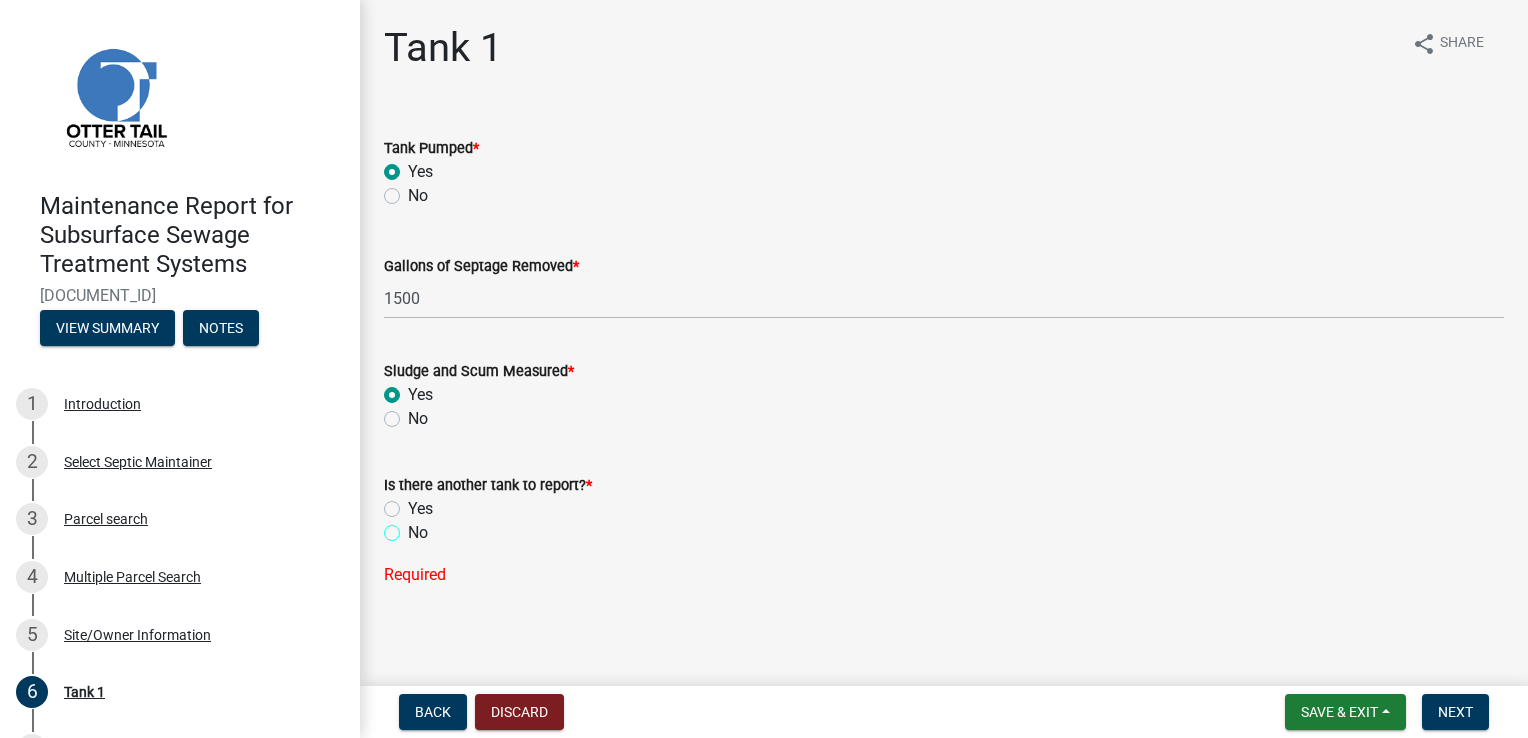 click on "No" at bounding box center (414, 527) 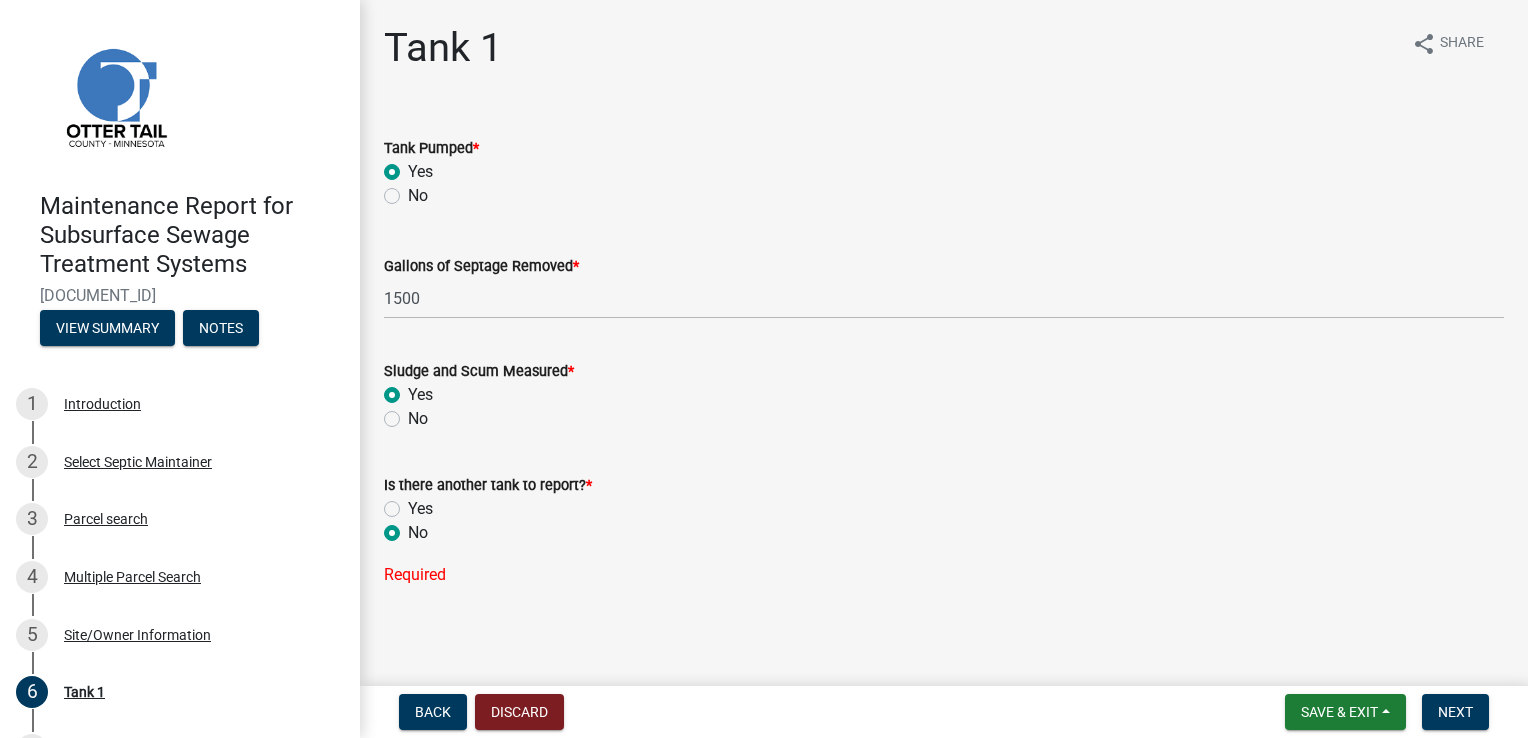 radio on "true" 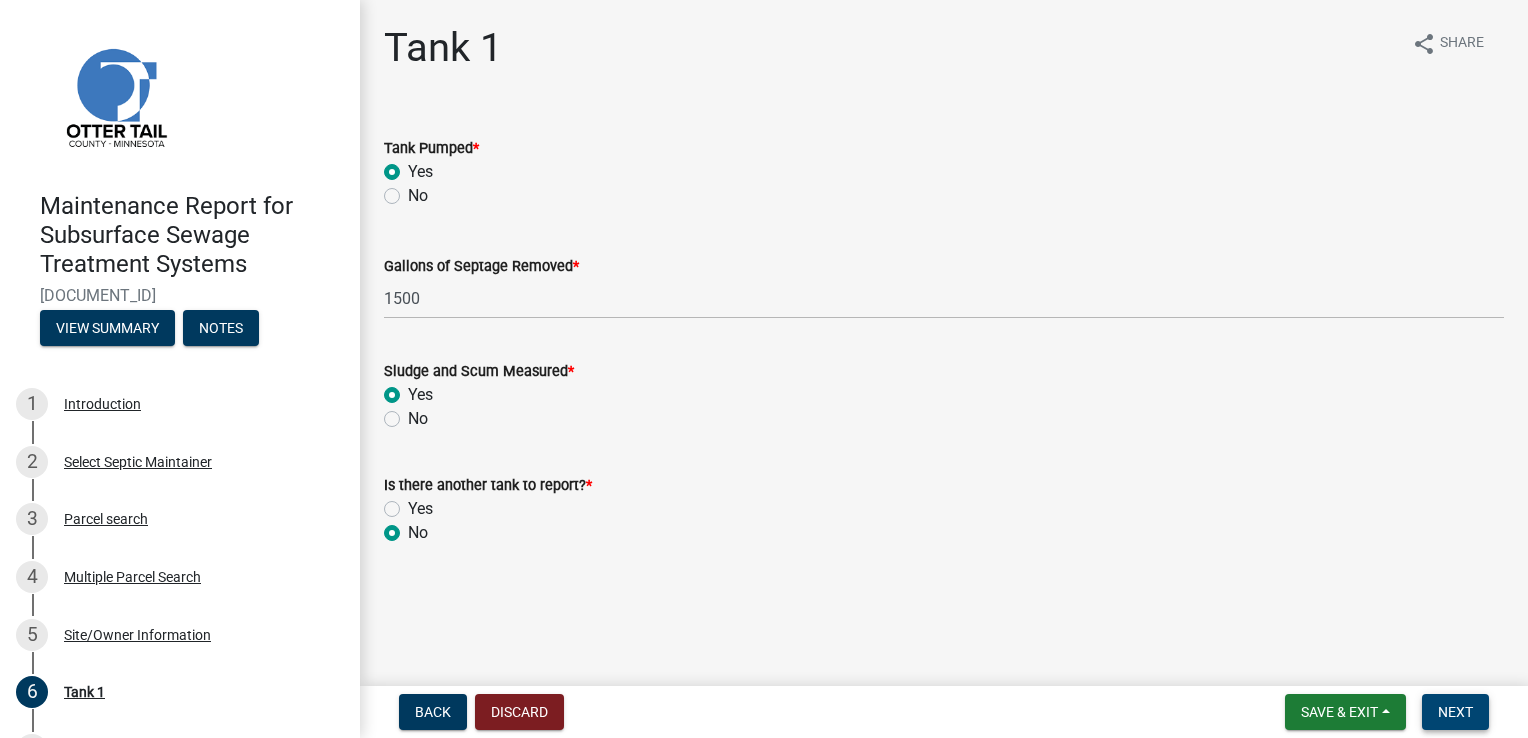 click on "Next" at bounding box center (1455, 712) 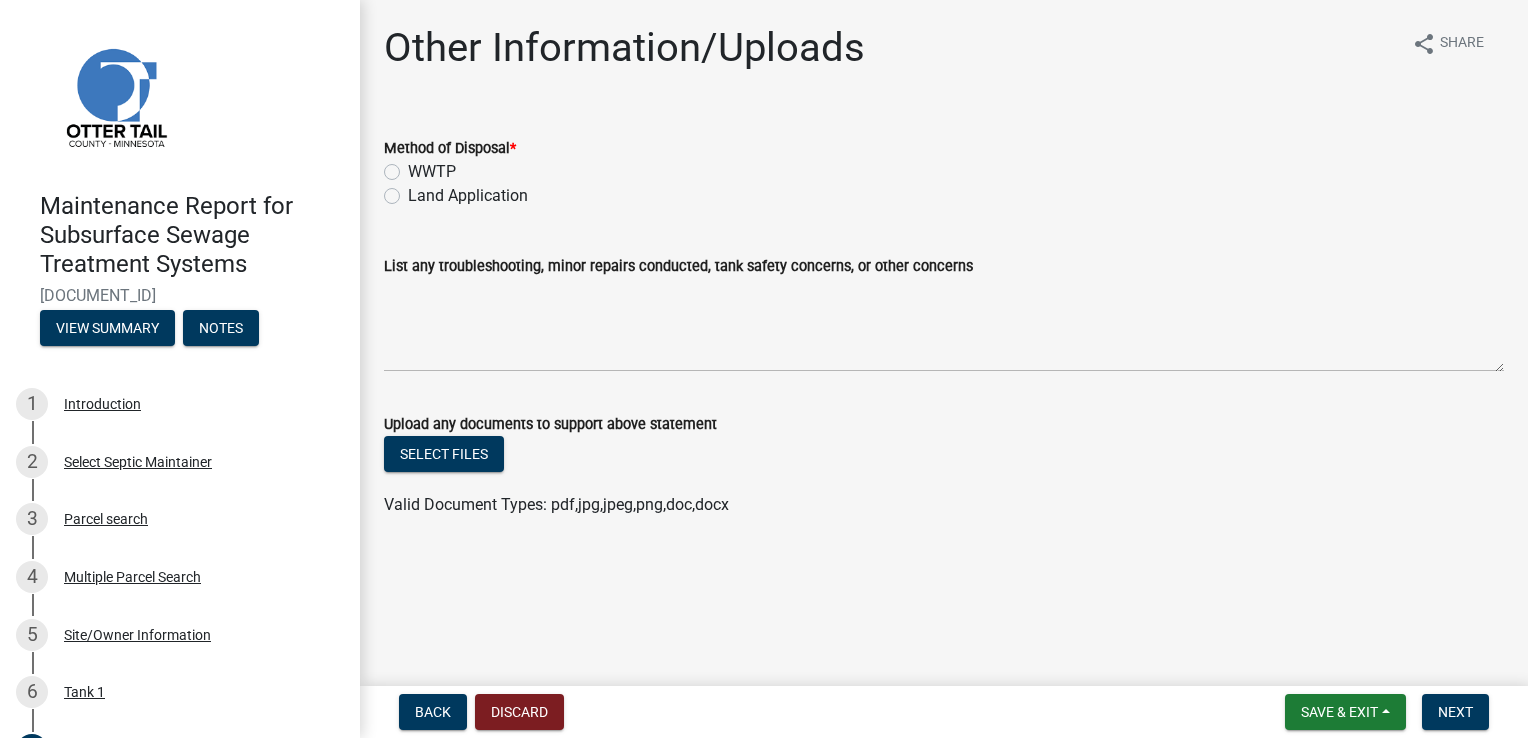 click on "WWTP" 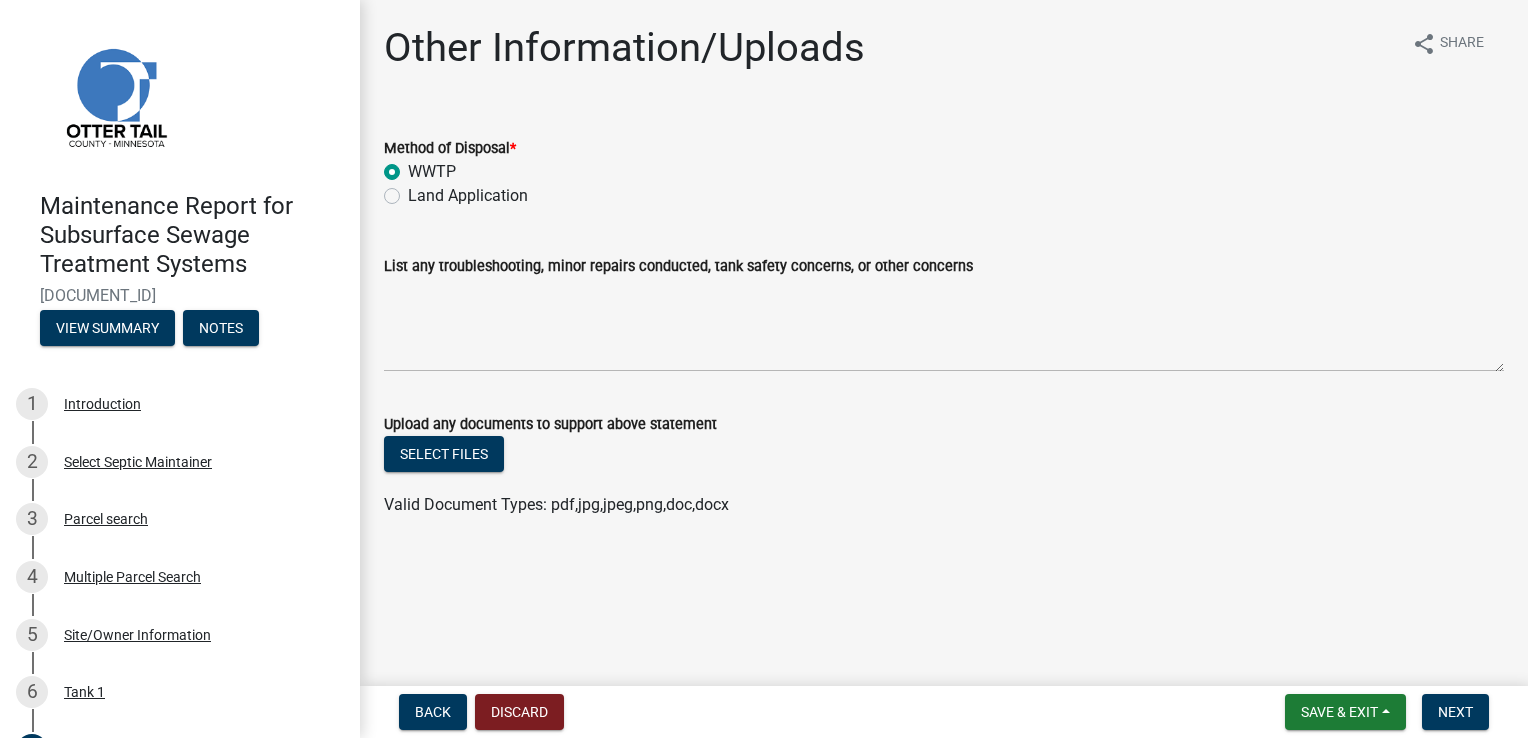 radio on "true" 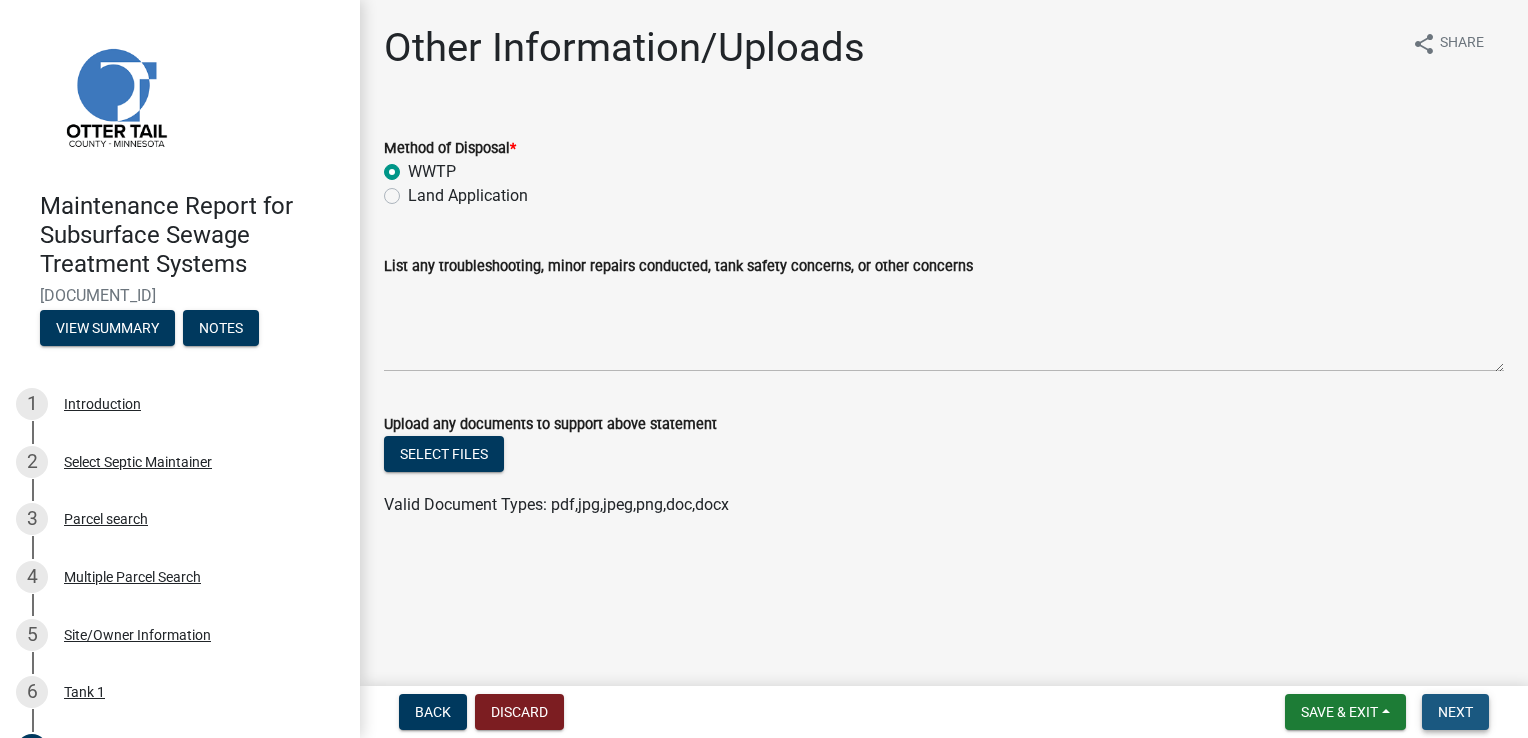 click on "Next" at bounding box center [1455, 712] 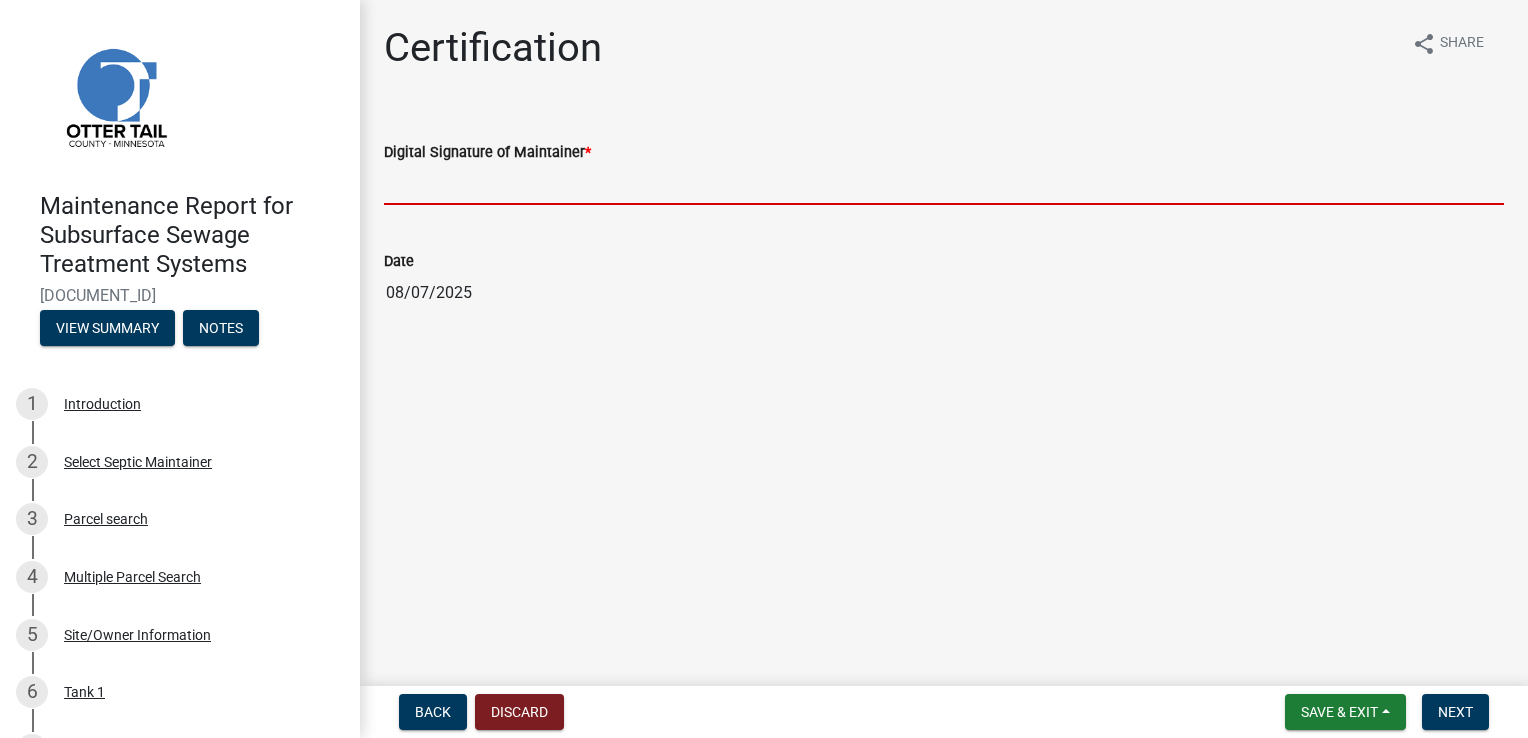 click on "Digital Signature of Maintainer  *" at bounding box center [944, 184] 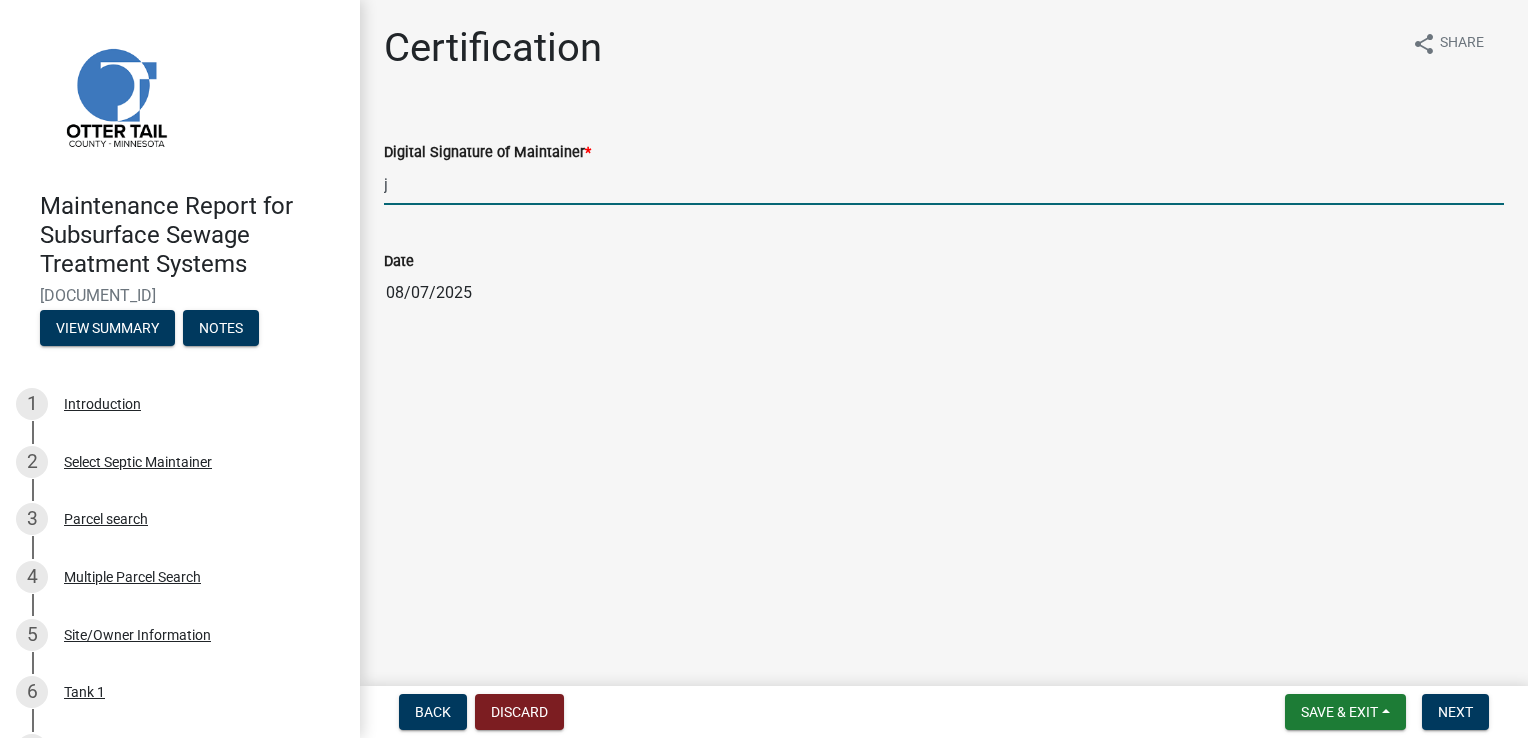 type on "Jake Bigelow" 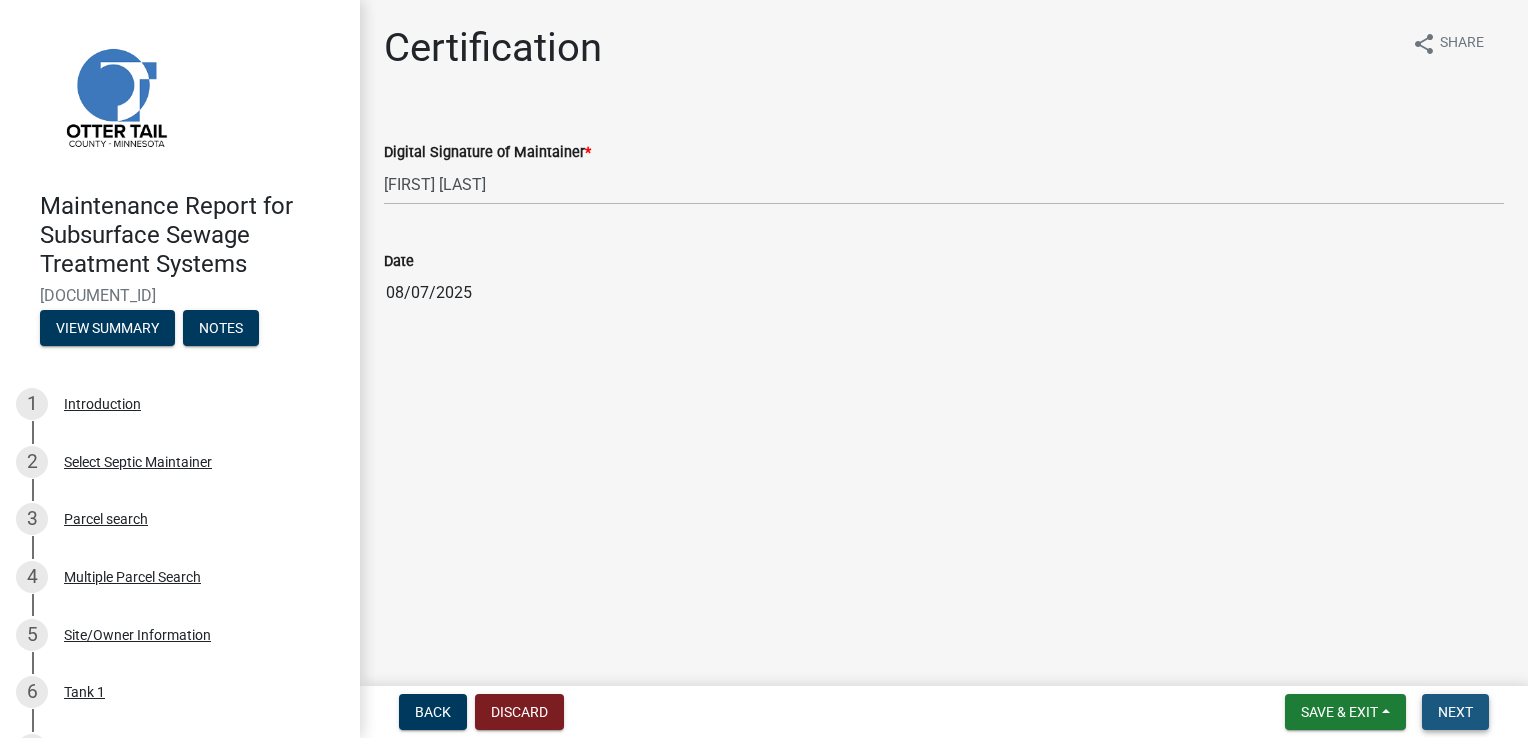 click on "Next" at bounding box center [1455, 712] 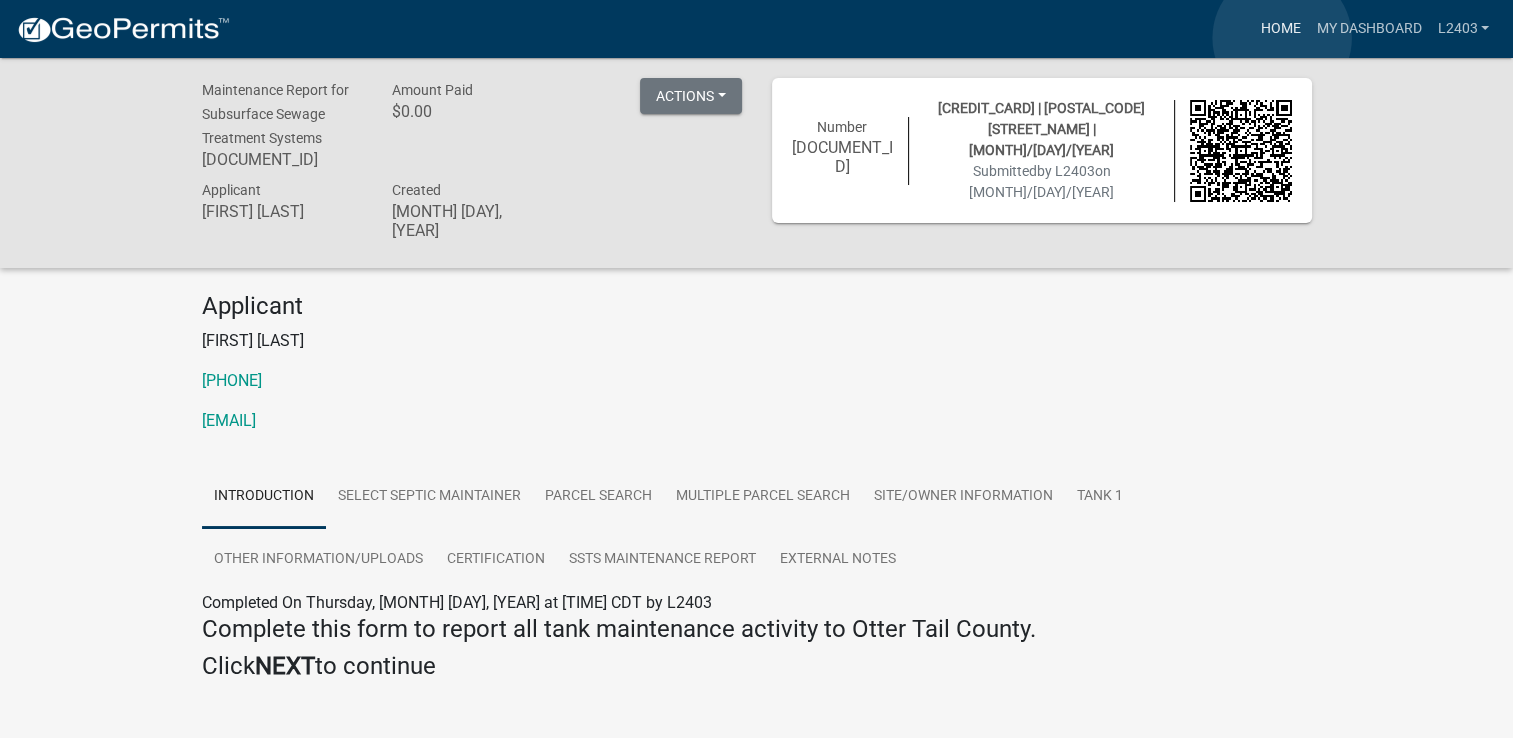 click on "Home" at bounding box center [1280, 29] 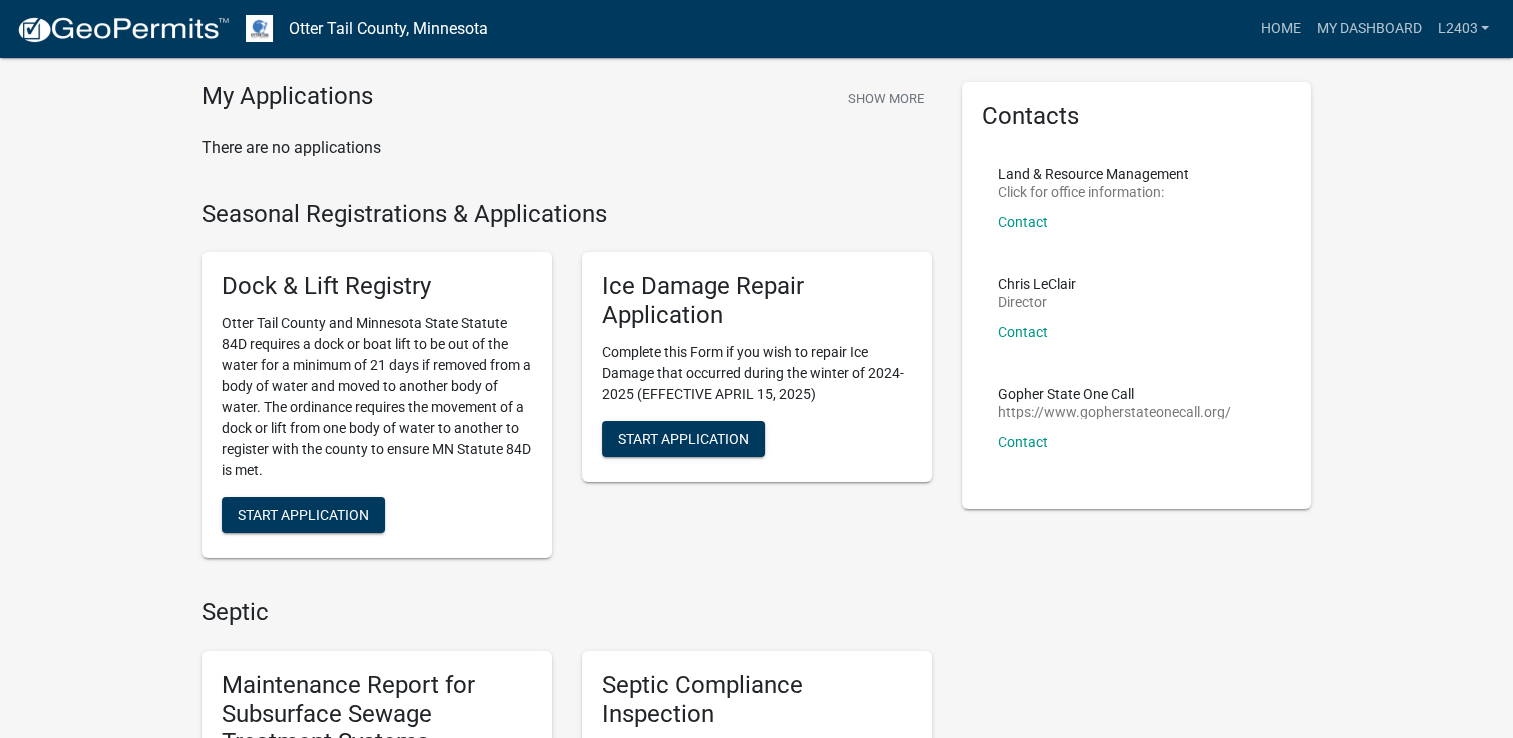 scroll, scrollTop: 202, scrollLeft: 0, axis: vertical 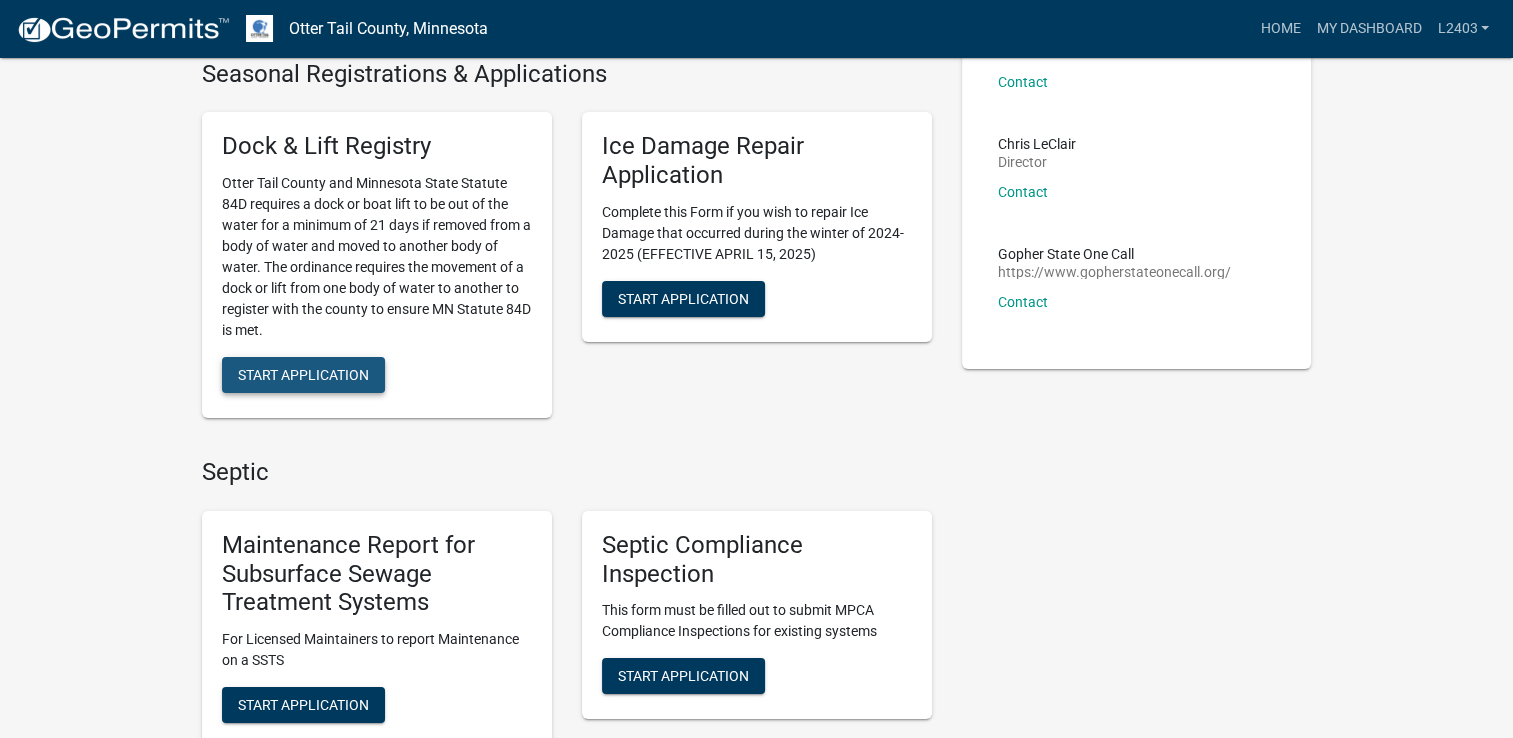 click on "Start Application" at bounding box center (303, 375) 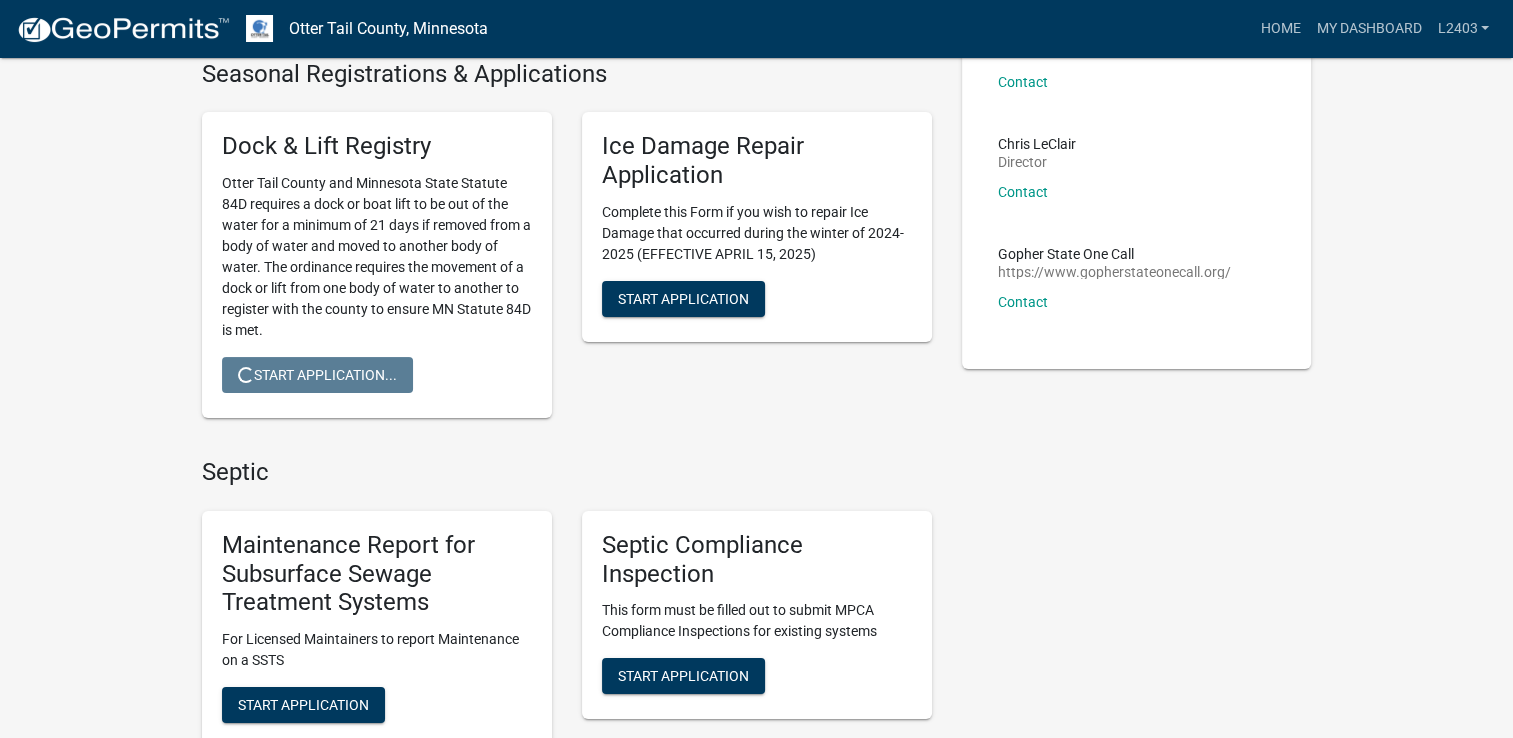 scroll, scrollTop: 0, scrollLeft: 0, axis: both 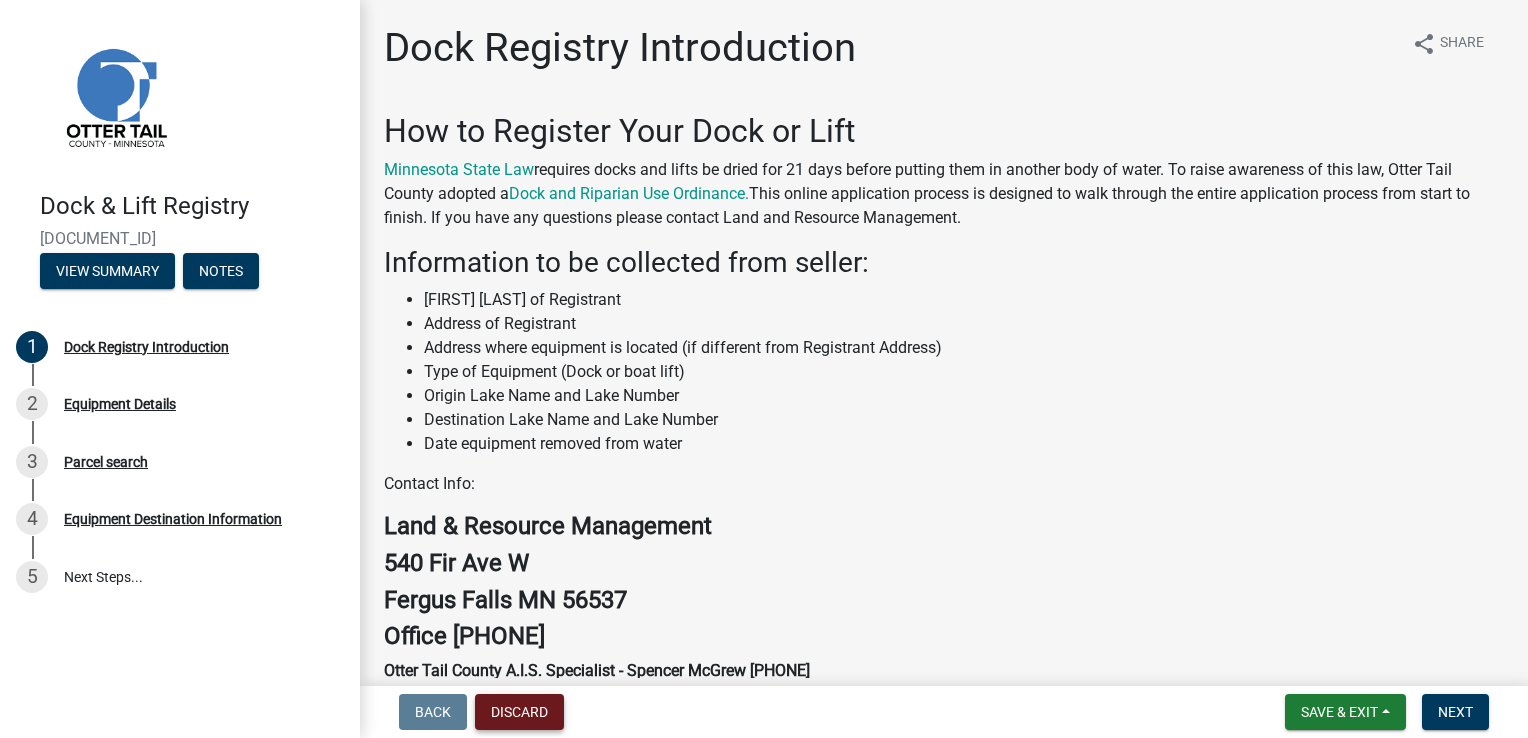 click on "Discard" at bounding box center [519, 712] 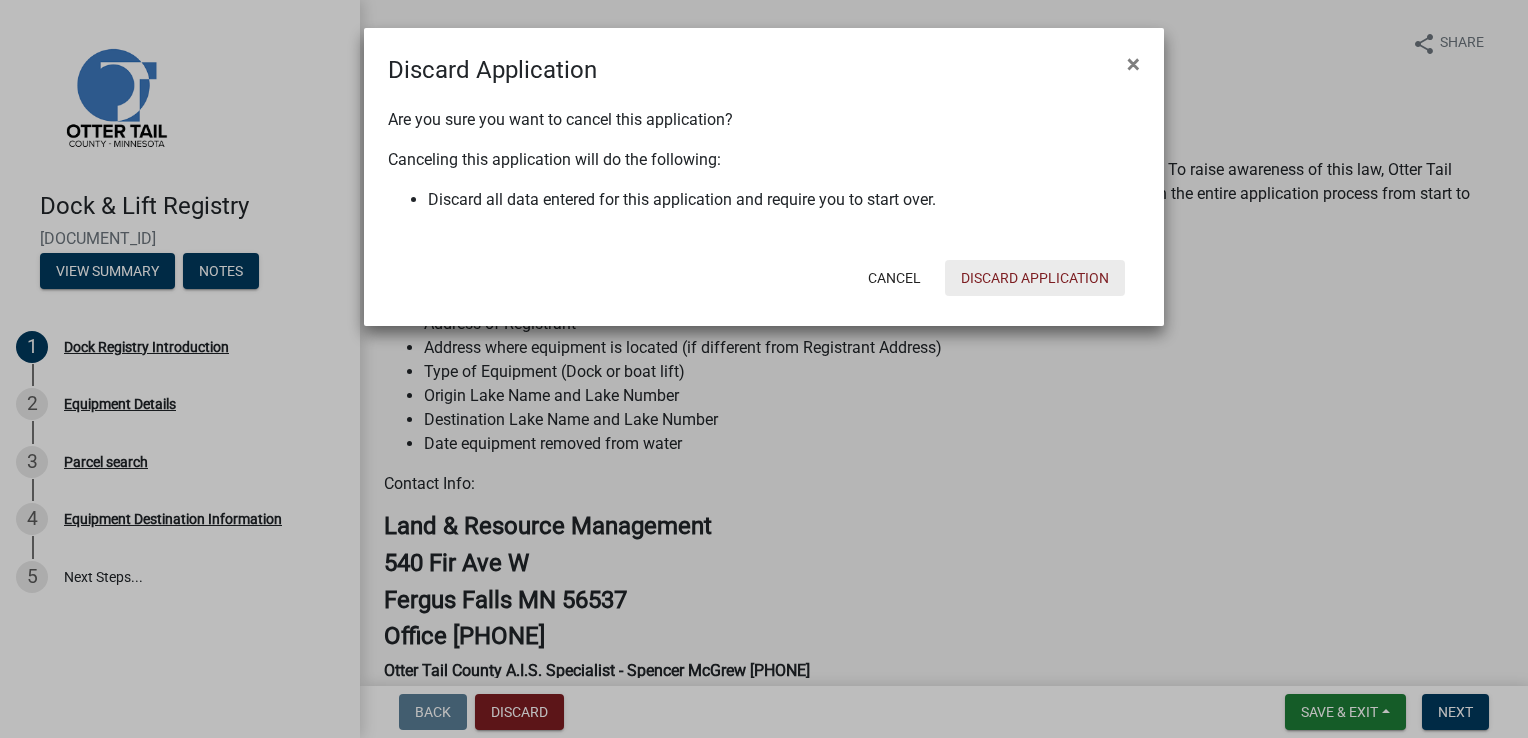 drag, startPoint x: 1046, startPoint y: 258, endPoint x: 1046, endPoint y: 274, distance: 16 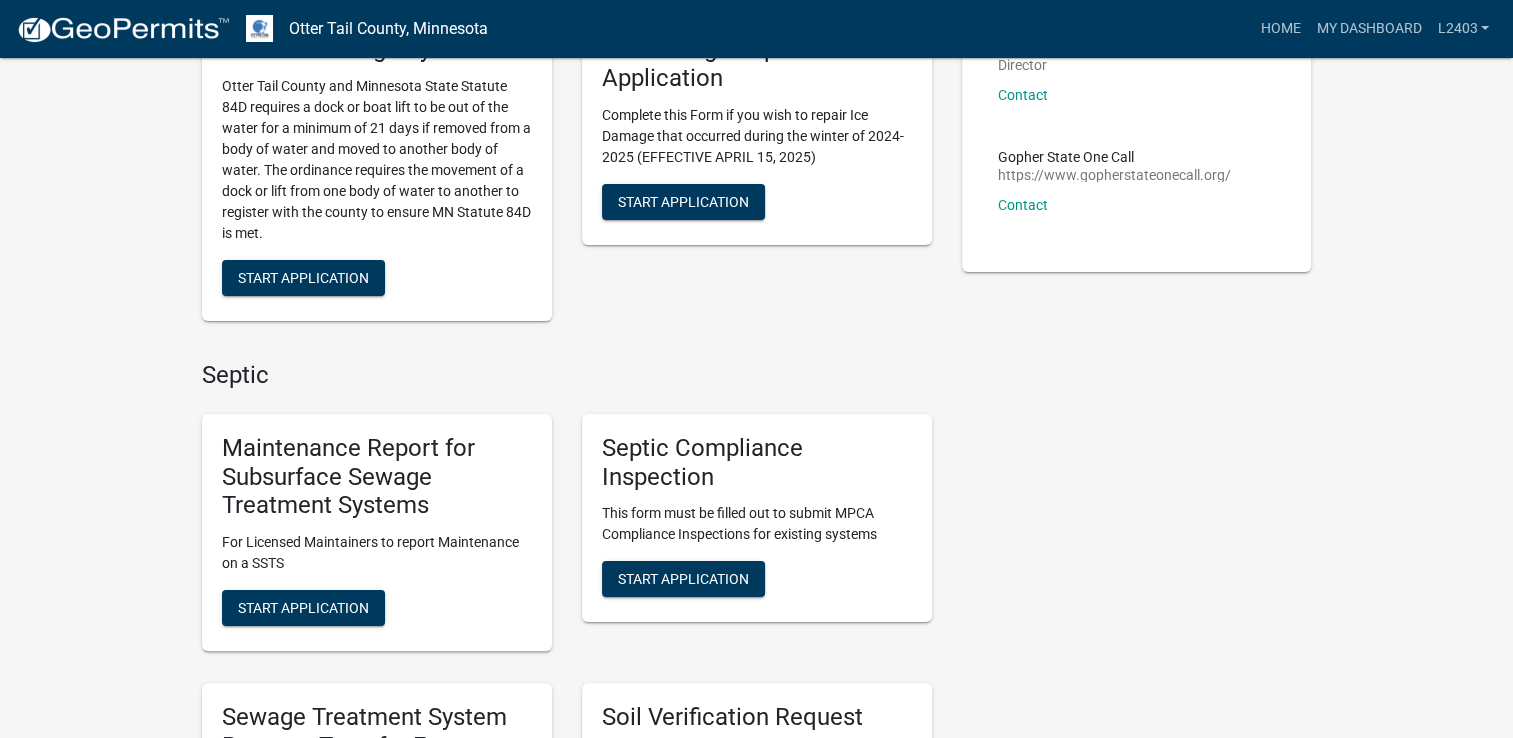 scroll, scrollTop: 300, scrollLeft: 0, axis: vertical 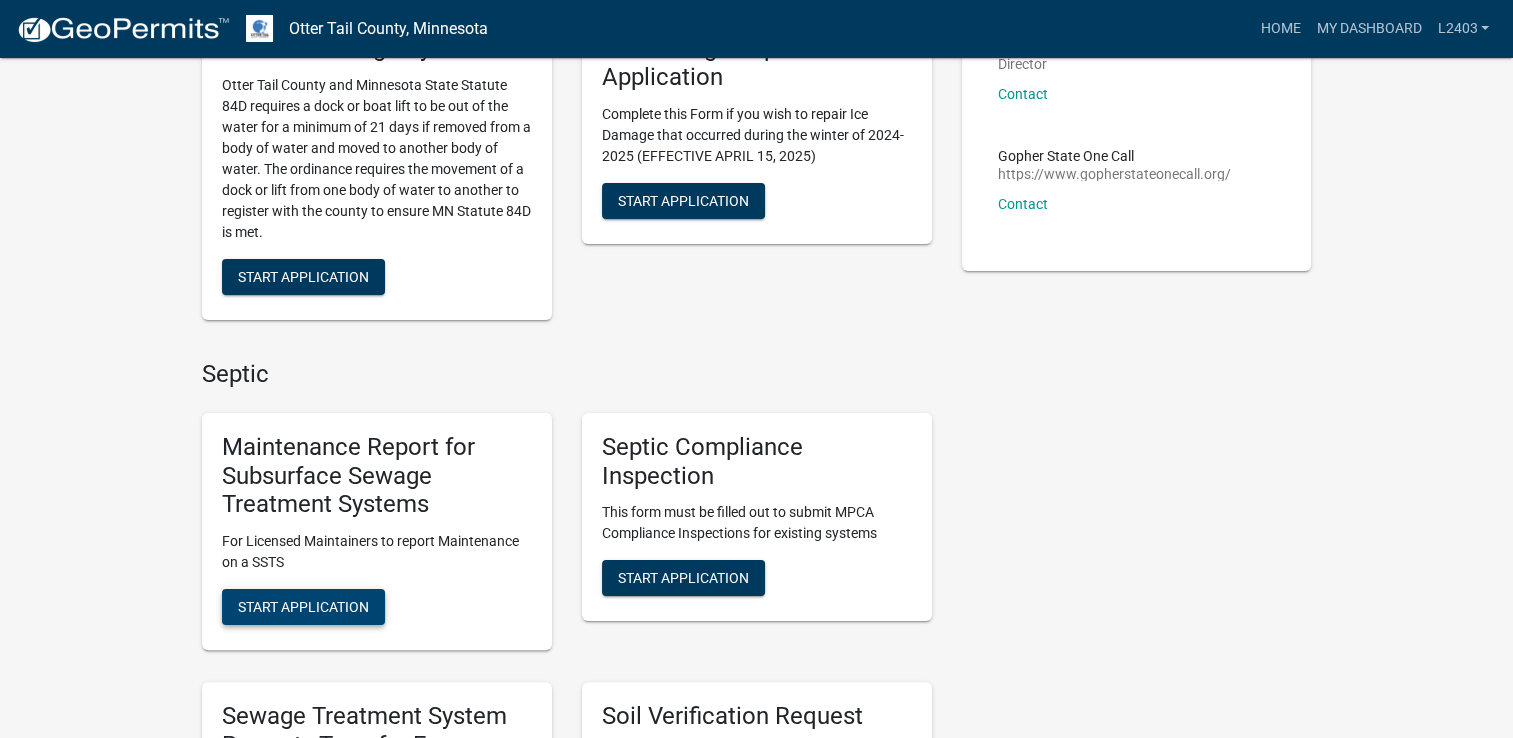 click on "Start Application" at bounding box center [303, 607] 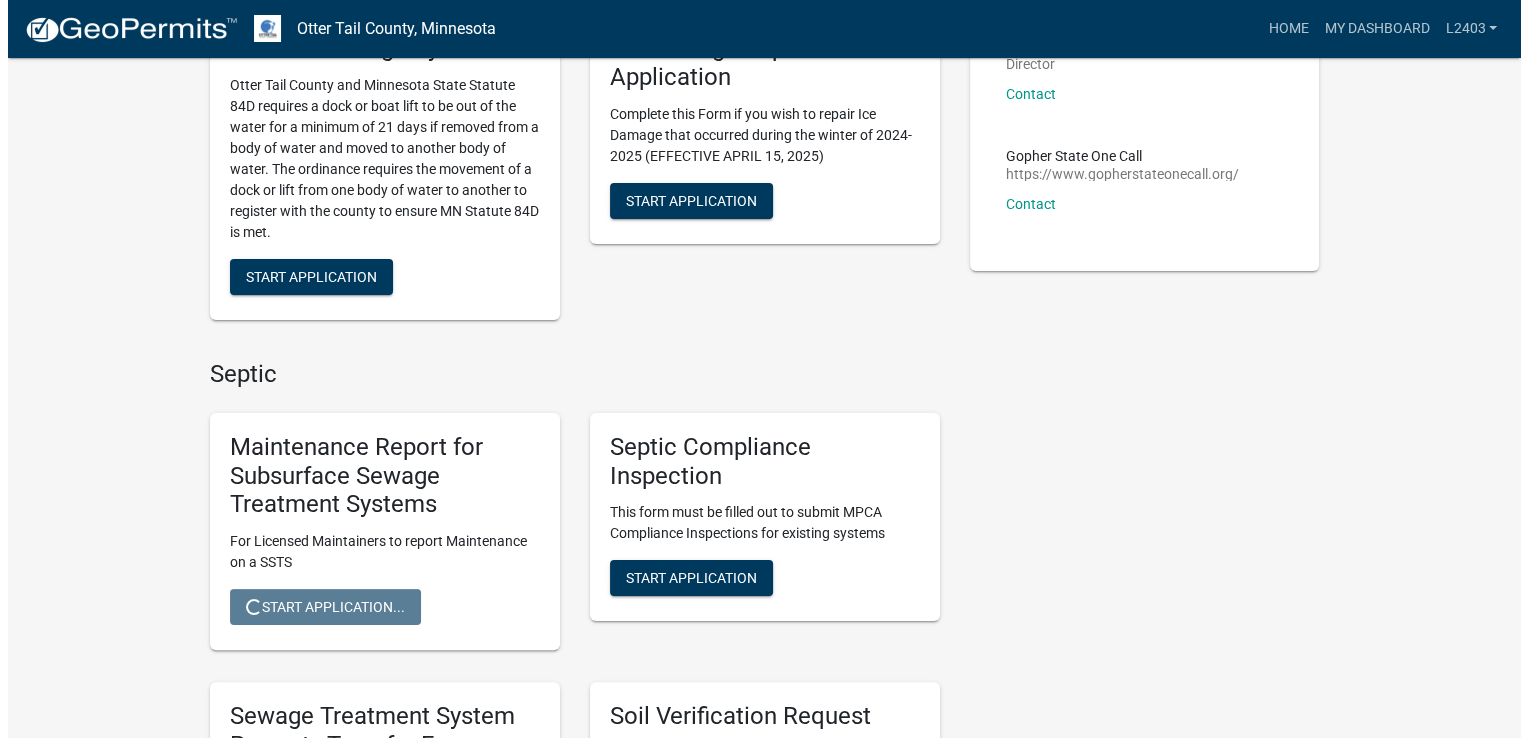 scroll, scrollTop: 0, scrollLeft: 0, axis: both 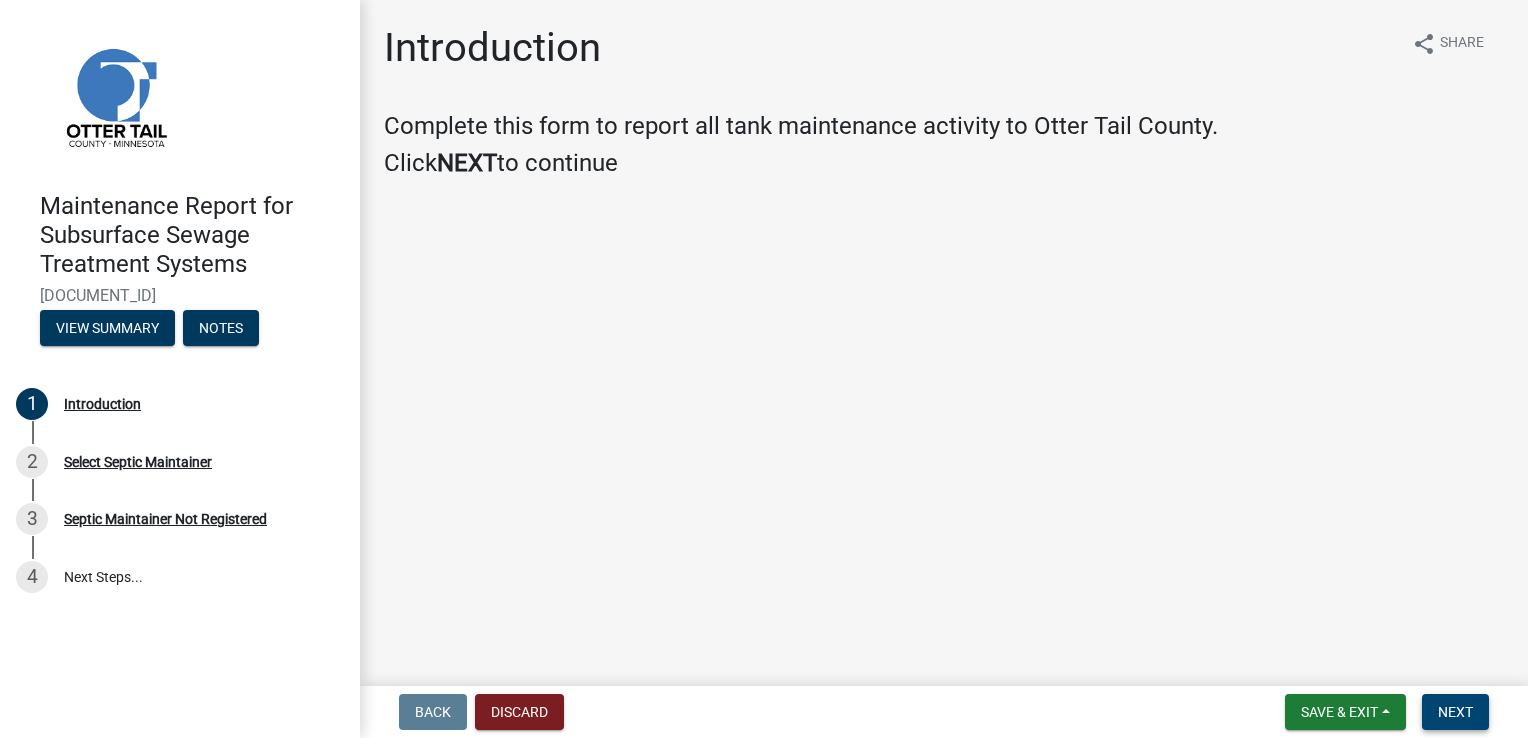 click on "Next" at bounding box center (1455, 712) 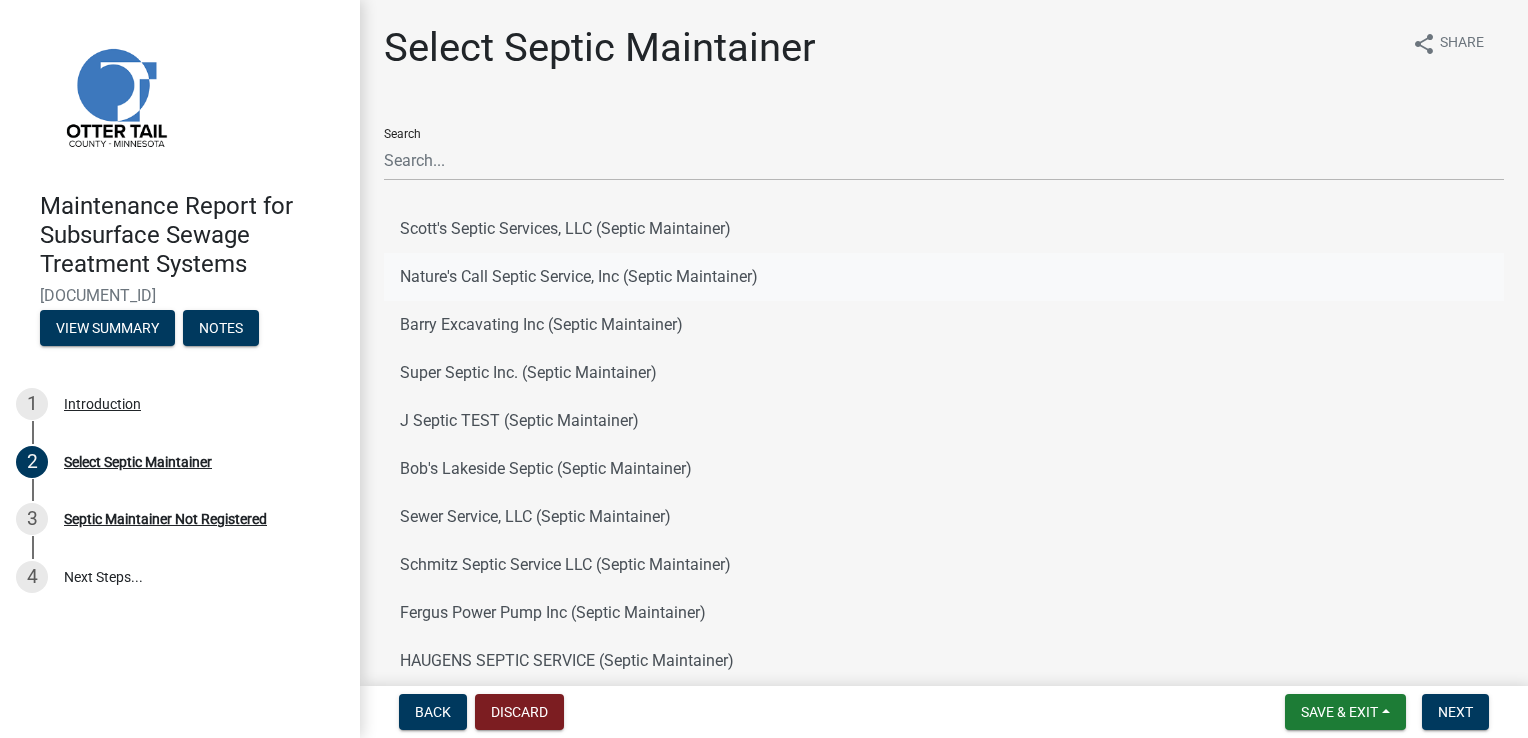 click on "Nature's Call Septic Service, Inc (Septic Maintainer)" 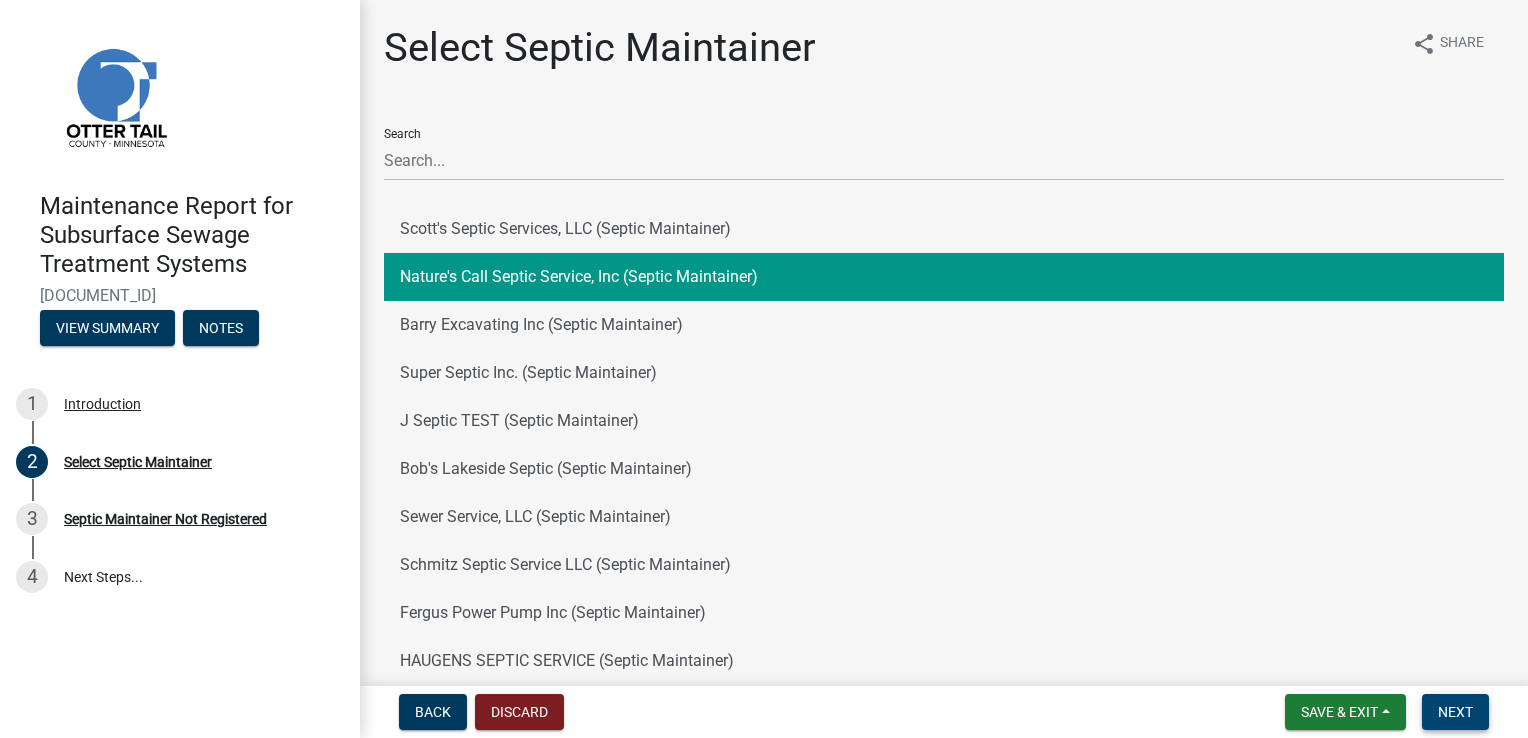 click on "Next" at bounding box center (1455, 712) 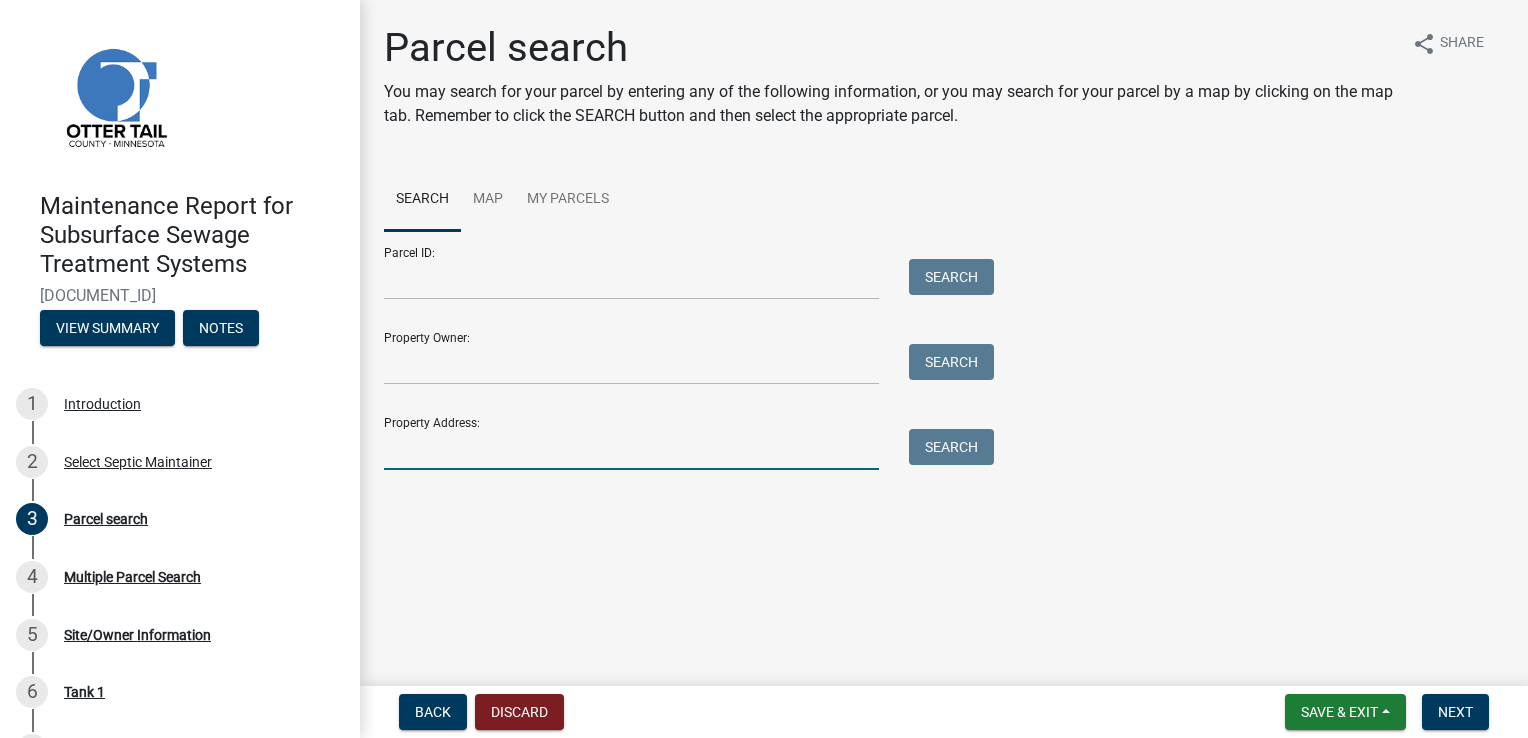 click on "Property Address:" at bounding box center [631, 449] 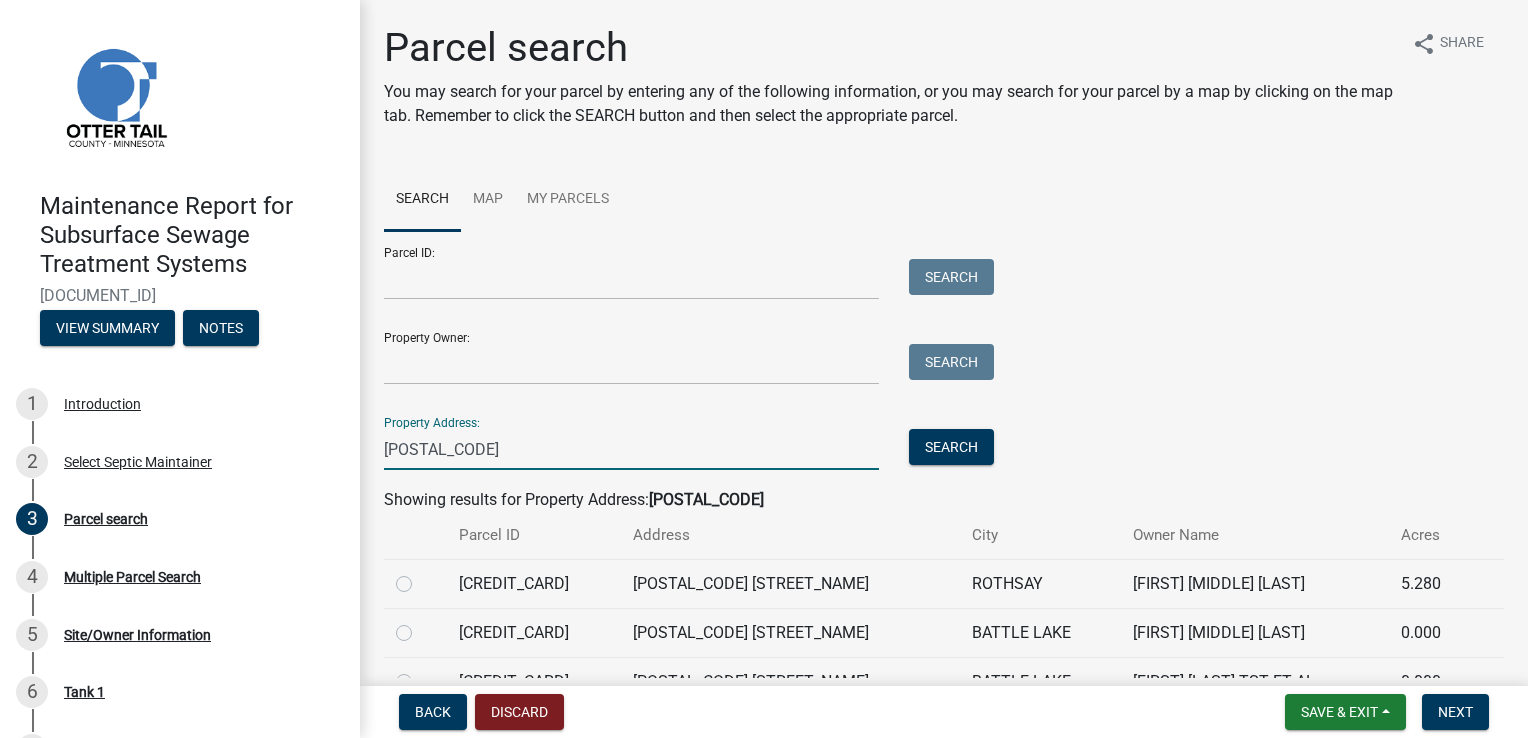 type on "33492" 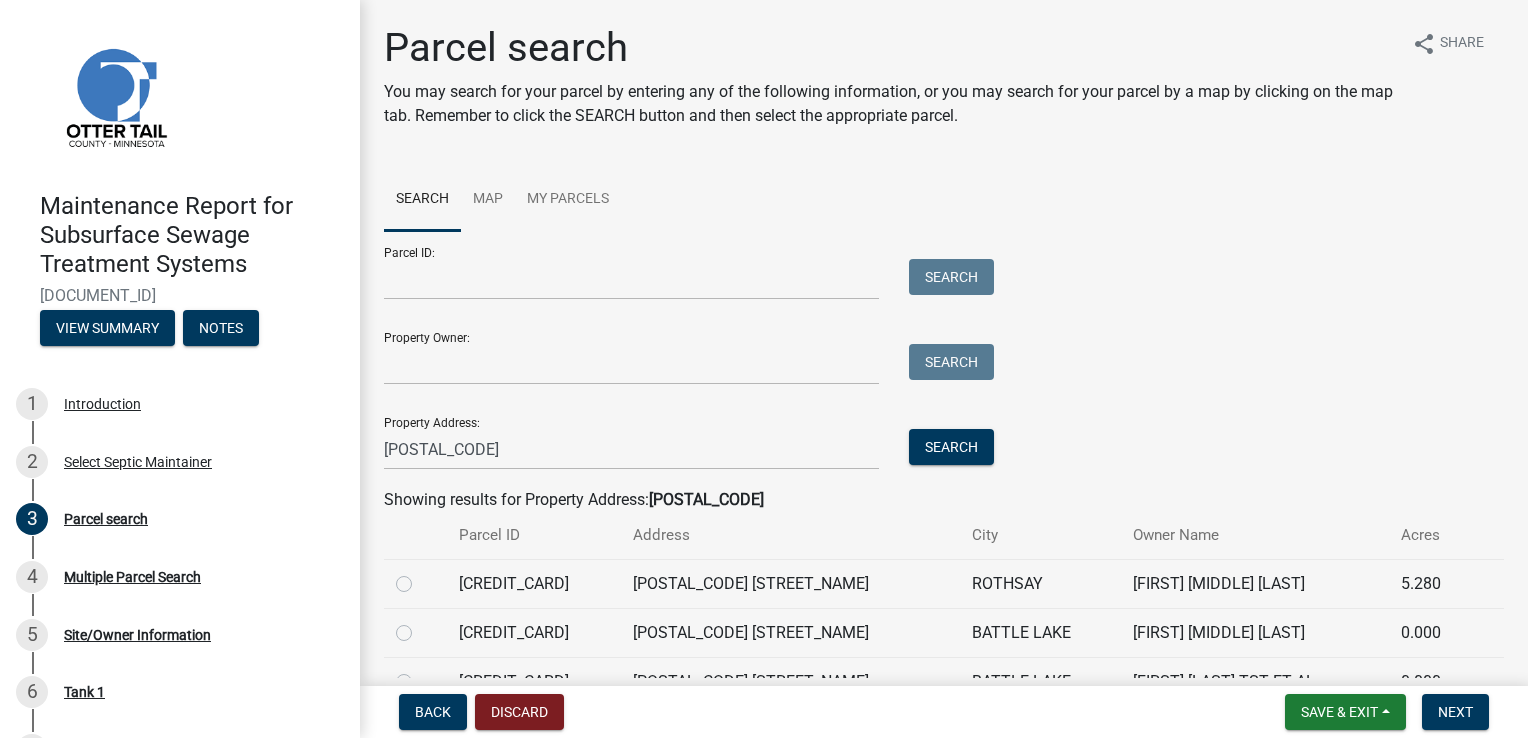 click 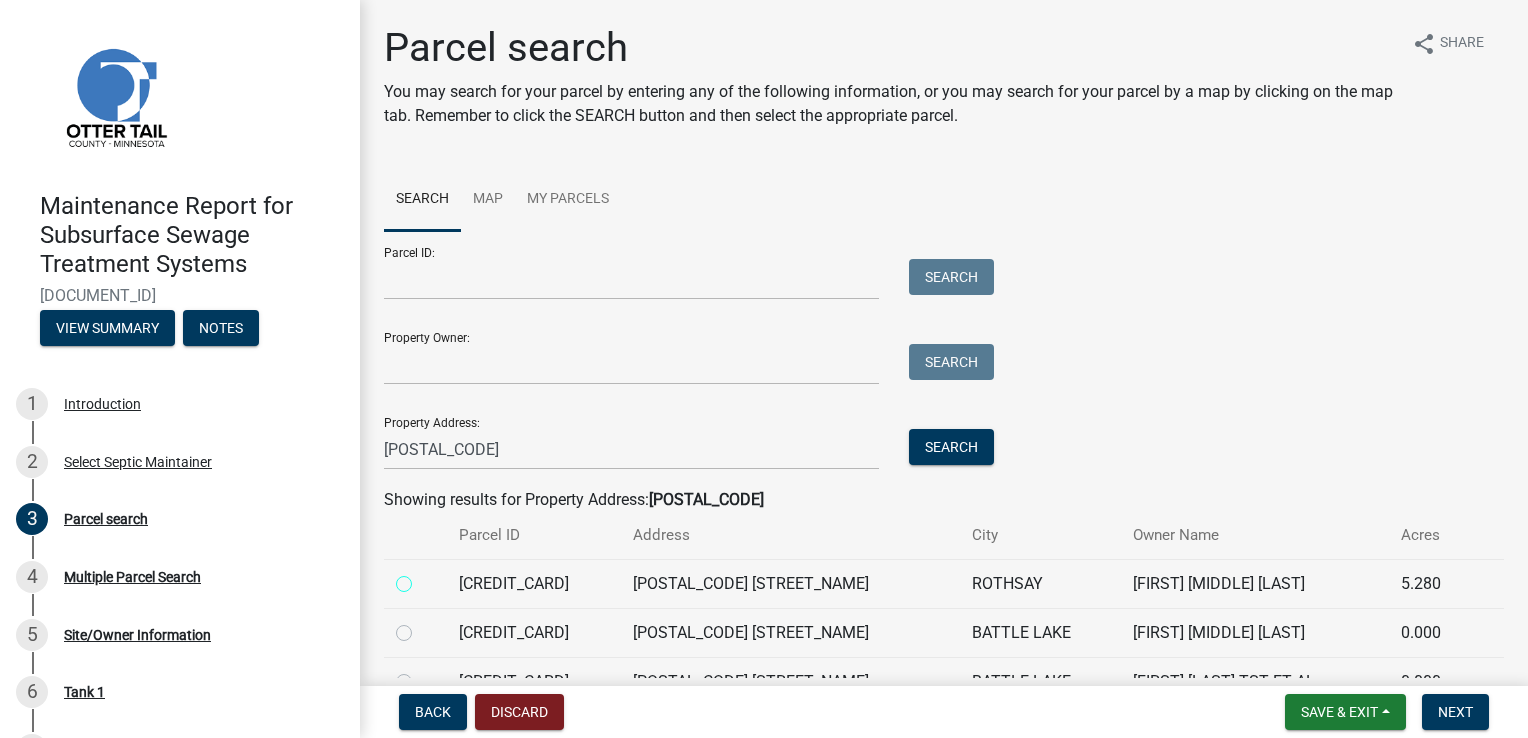 click at bounding box center (426, 578) 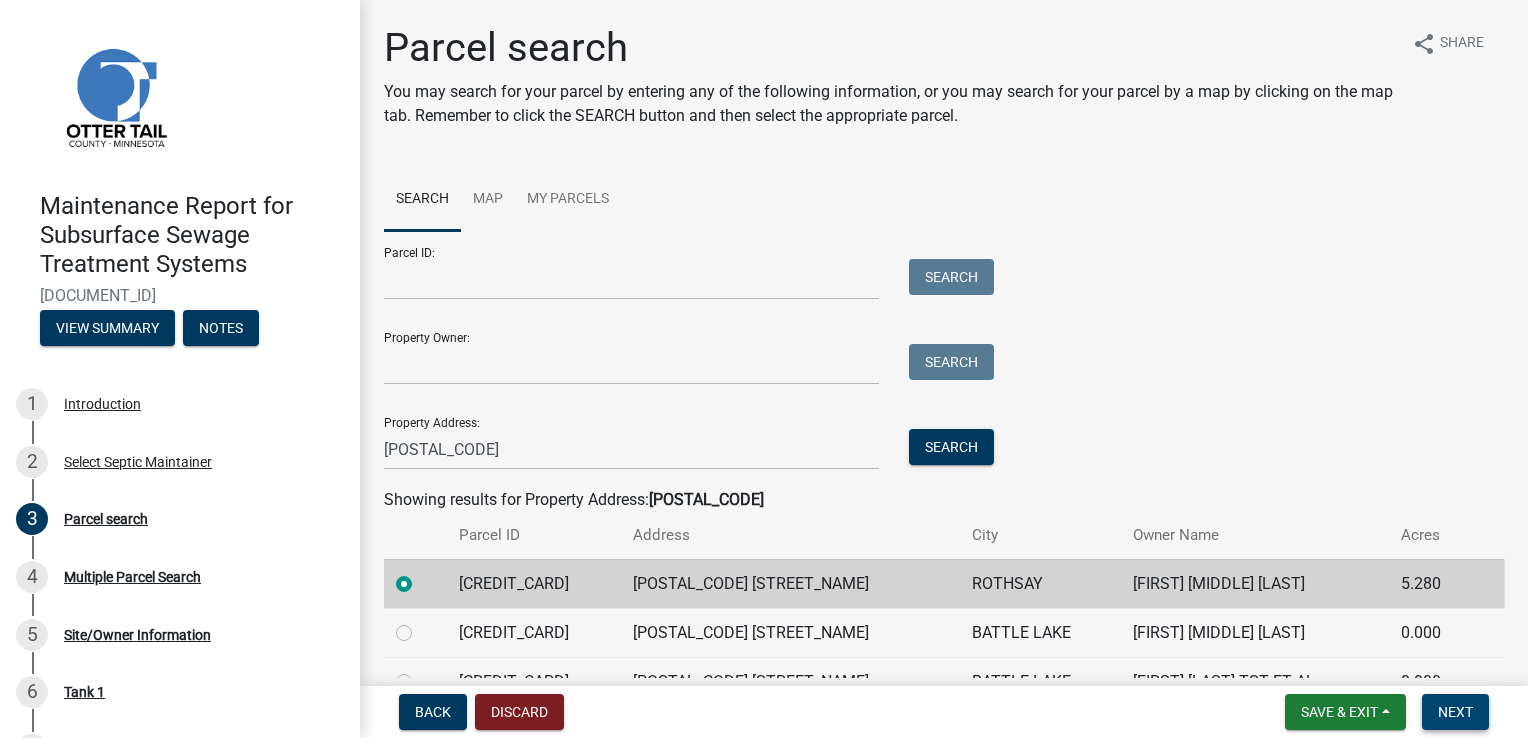 click on "Next" at bounding box center [1455, 712] 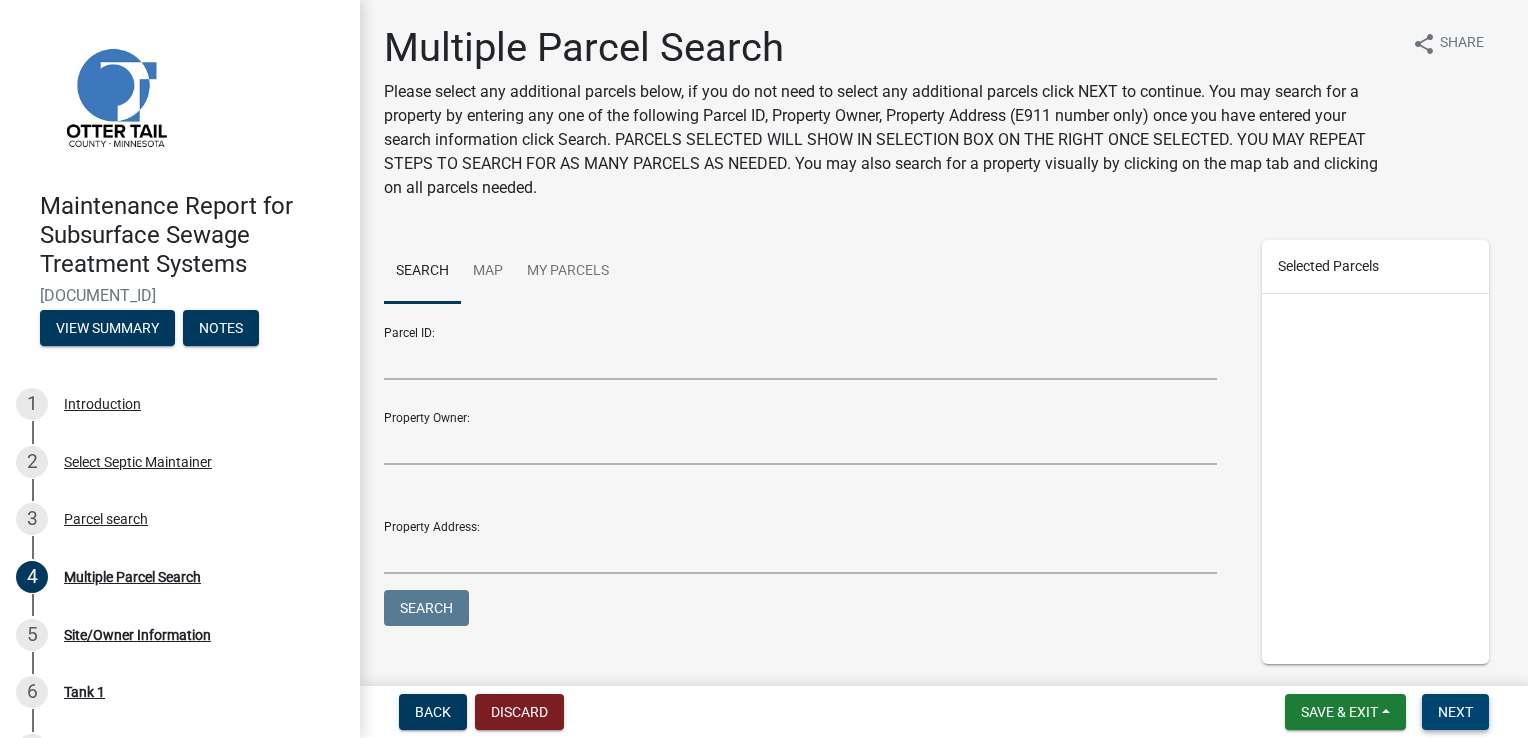 click on "Next" at bounding box center [1455, 712] 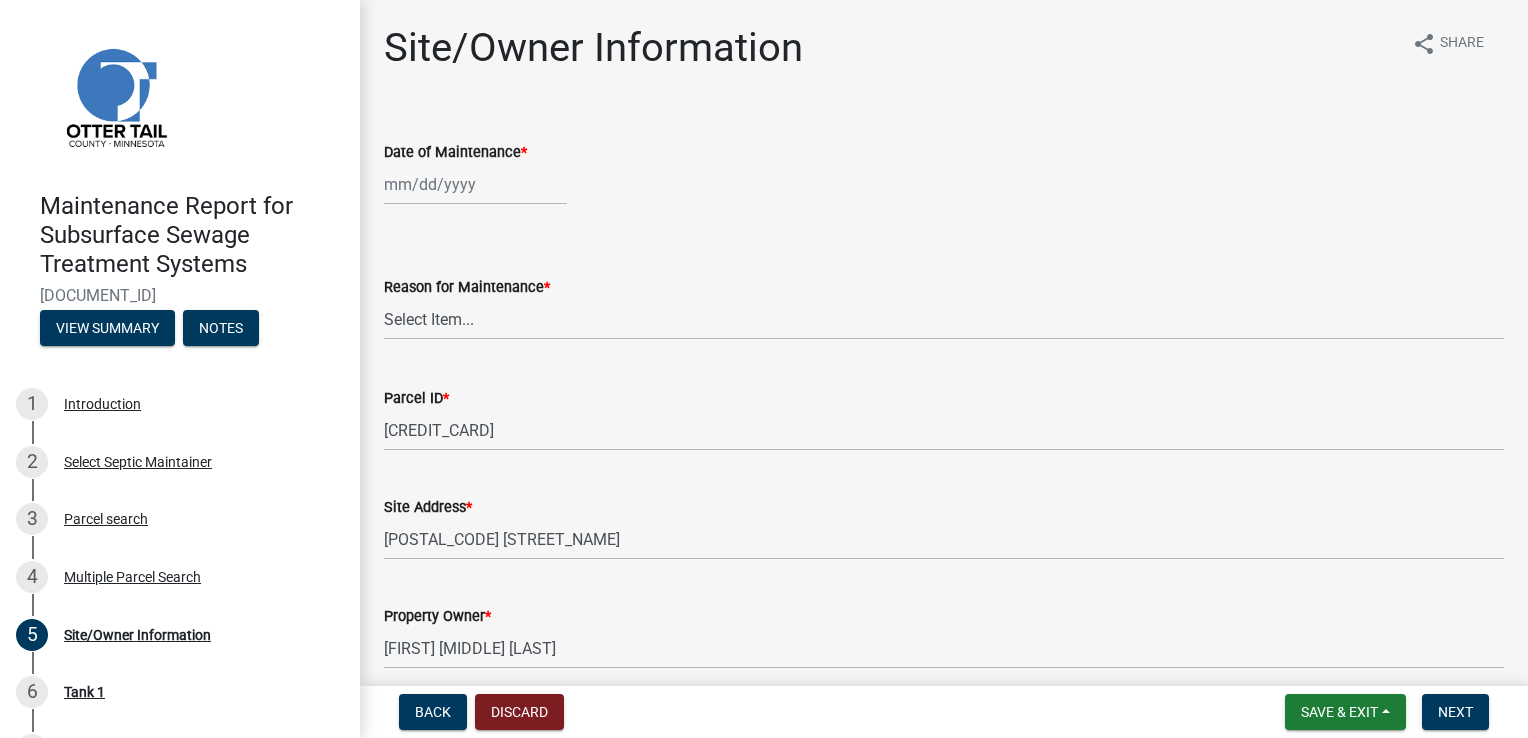 select on "8" 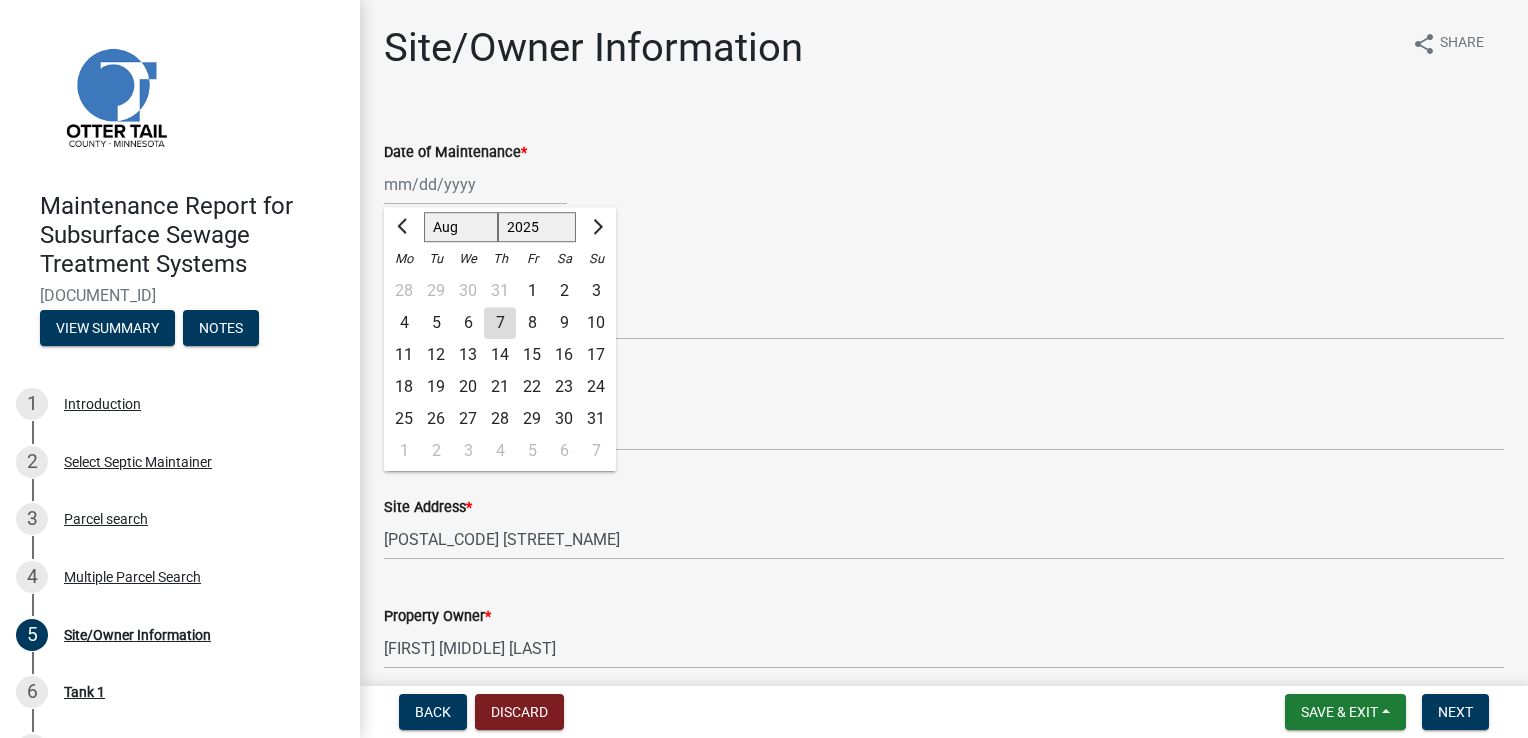 click on "Jan Feb Mar Apr May Jun Jul Aug Sep Oct Nov Dec 1525 1526 1527 1528 1529 1530 1531 1532 1533 1534 1535 1536 1537 1538 1539 1540 1541 1542 1543 1544 1545 1546 1547 1548 1549 1550 1551 1552 1553 1554 1555 1556 1557 1558 1559 1560 1561 1562 1563 1564 1565 1566 1567 1568 1569 1570 1571 1572 1573 1574 1575 1576 1577 1578 1579 1580 1581 1582 1583 1584 1585 1586 1587 1588 1589 1590 1591 1592 1593 1594 1595 1596 1597 1598 1599 1600 1601 1602 1603 1604 1605 1606 1607 1608 1609 1610 1611 1612 1613 1614 1615 1616 1617 1618 1619 1620 1621 1622 1623 1624 1625 1626 1627 1628 1629 1630 1631 1632 1633 1634 1635 1636 1637 1638 1639 1640 1641 1642 1643 1644 1645 1646 1647 1648 1649 1650 1651 1652 1653 1654 1655 1656 1657 1658 1659 1660 1661 1662 1663 1664 1665 1666 1667 1668 1669 1670 1671 1672 1673 1674 1675 1676 1677 1678 1679 1680 1681 1682 1683 1684 1685 1686 1687 1688 1689 1690 1691 1692 1693 1694 1695 1696 1697 1698 1699 1700 1701 1702 1703 1704 1705 1706 1707 1708 1709 1710 1711 1712 1713 1714 1715 1716 1717 1718 1719 1" 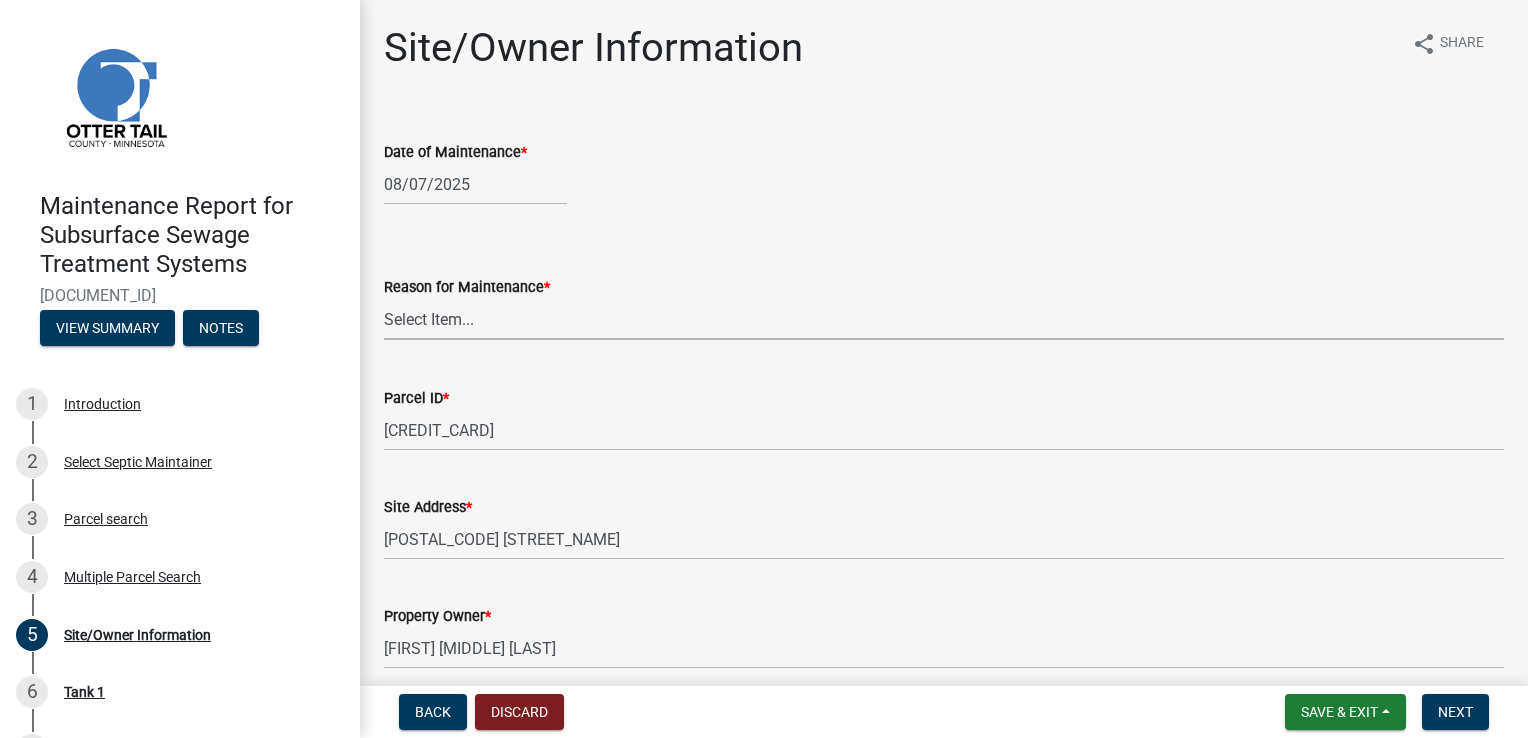 drag, startPoint x: 423, startPoint y: 330, endPoint x: 426, endPoint y: 342, distance: 12.369317 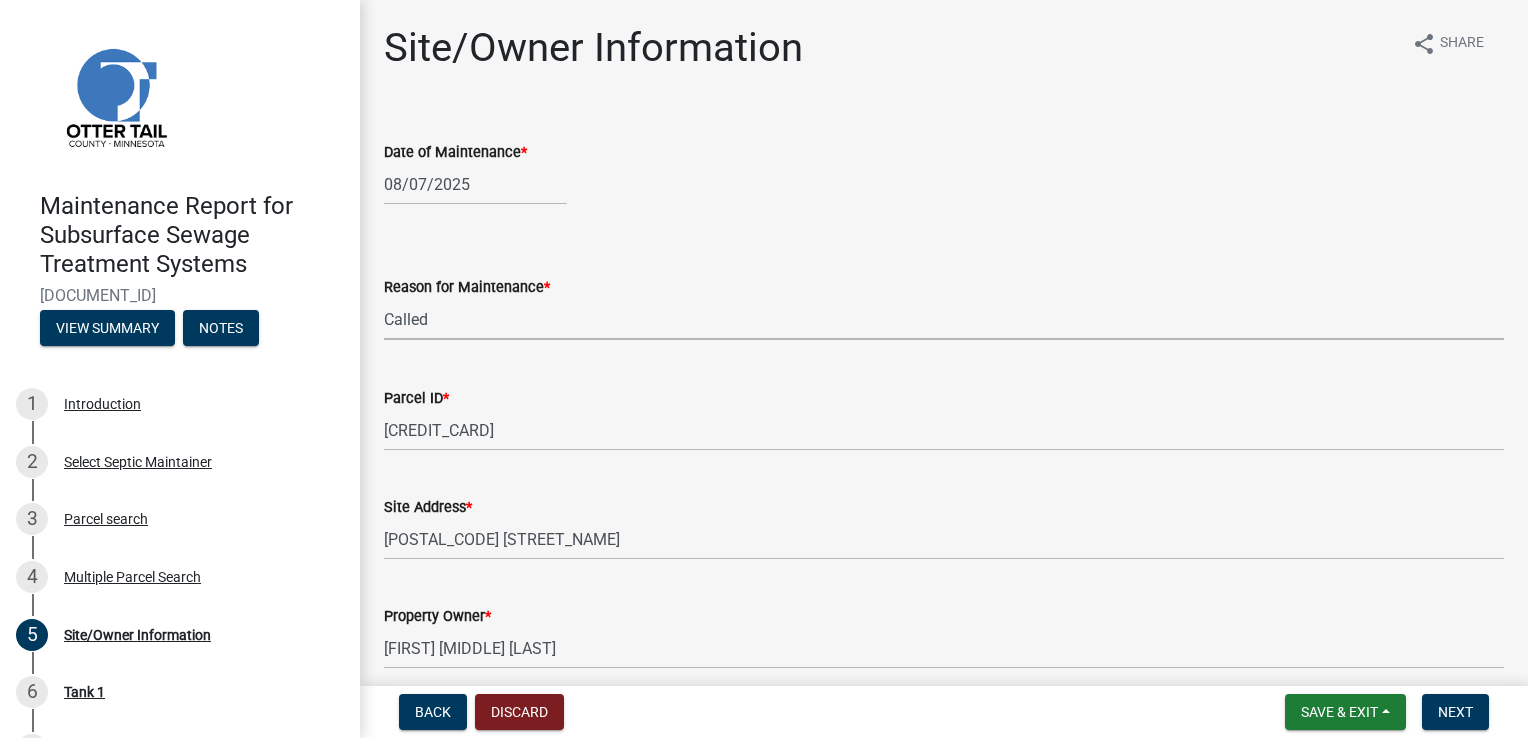 click on "Select Item...   Called   Routine   Other" at bounding box center (944, 319) 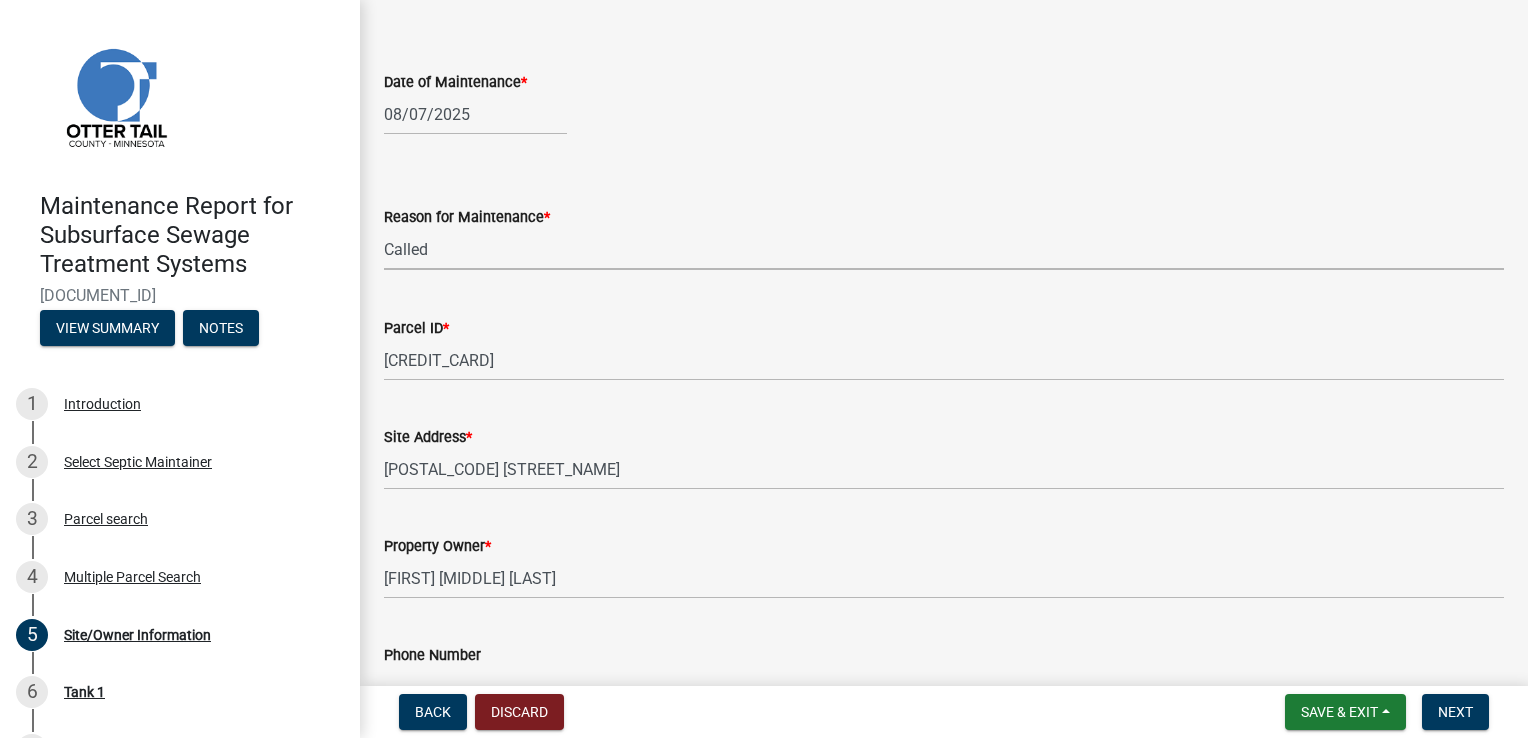 scroll, scrollTop: 200, scrollLeft: 0, axis: vertical 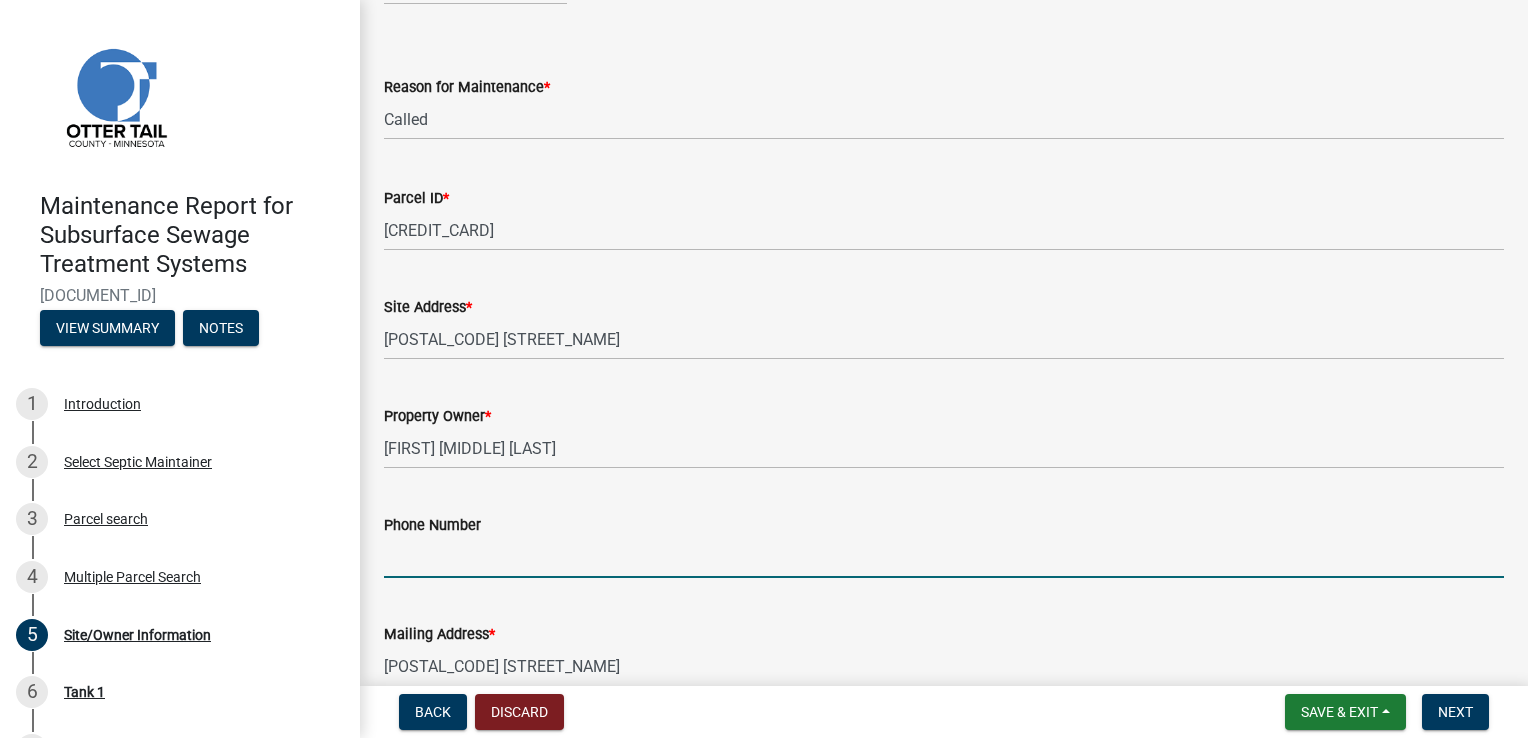 click on "Phone Number" at bounding box center (944, 557) 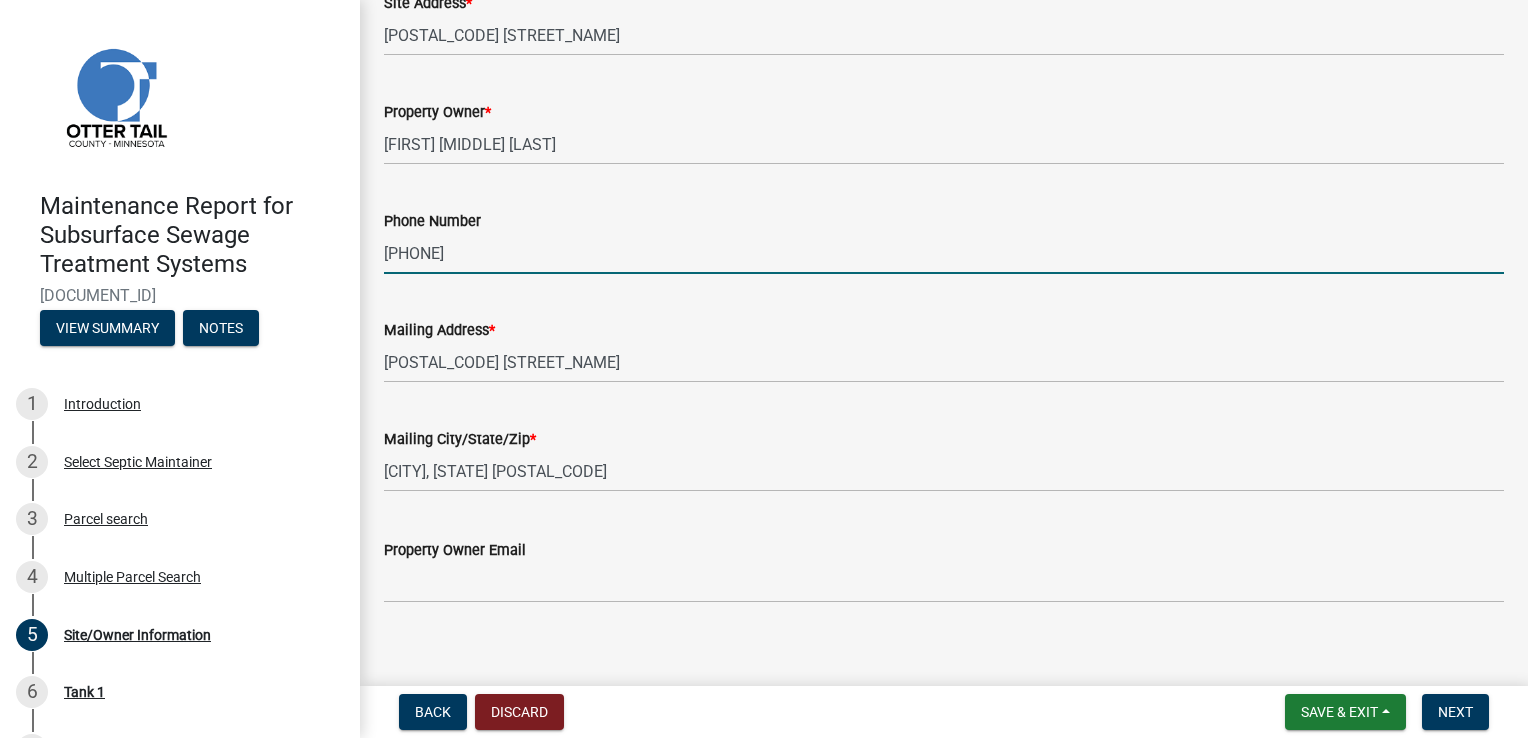 scroll, scrollTop: 522, scrollLeft: 0, axis: vertical 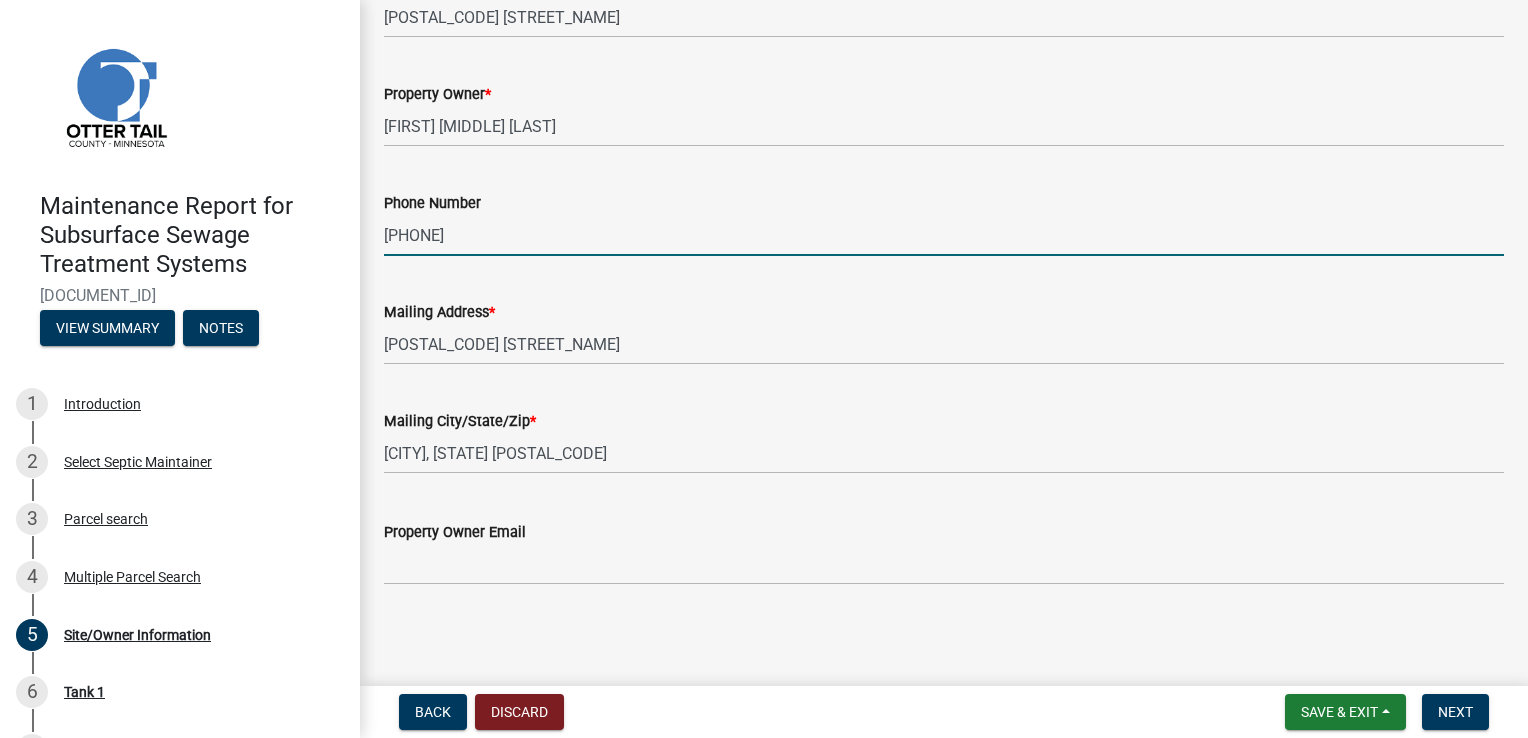 type on "218-770-5170" 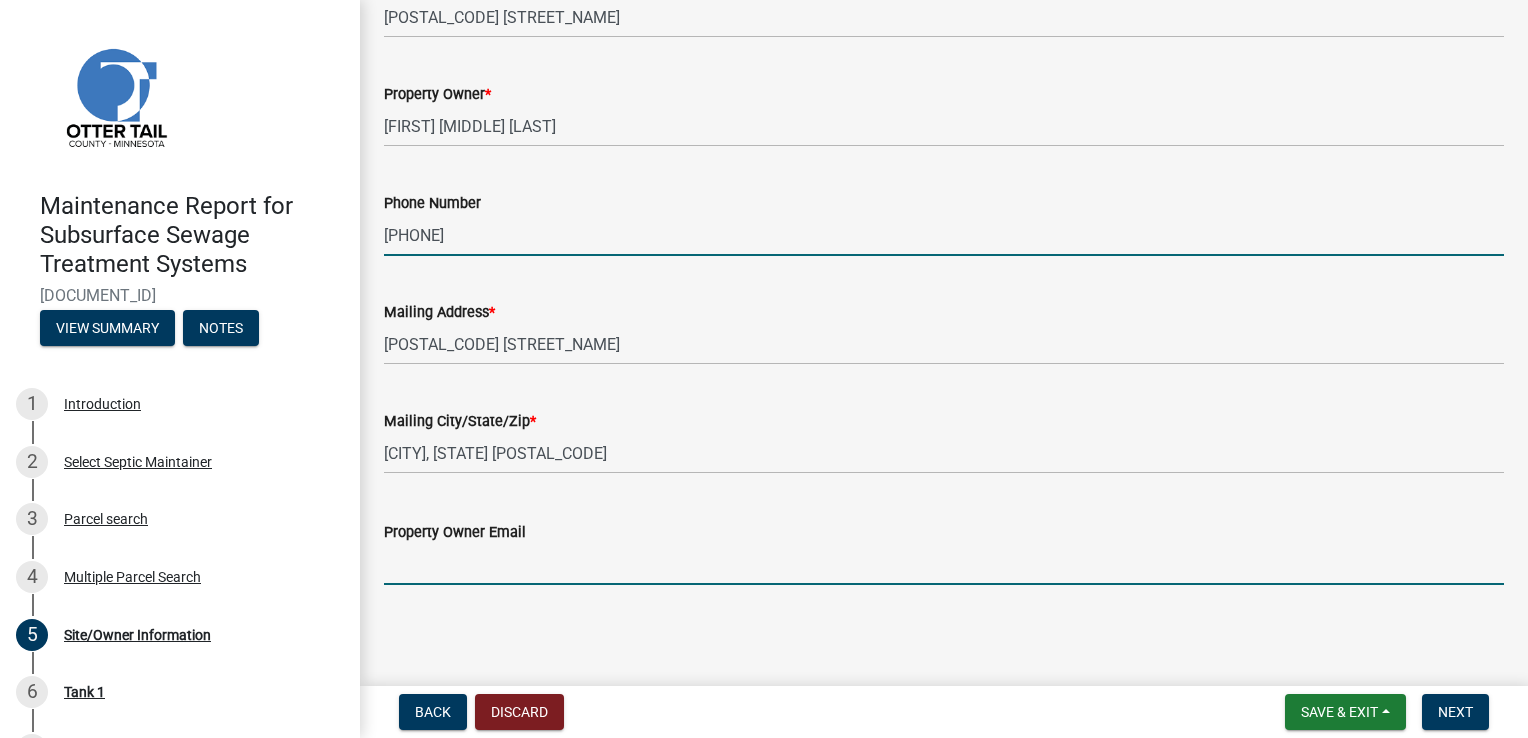click on "Property Owner Email" at bounding box center (944, 564) 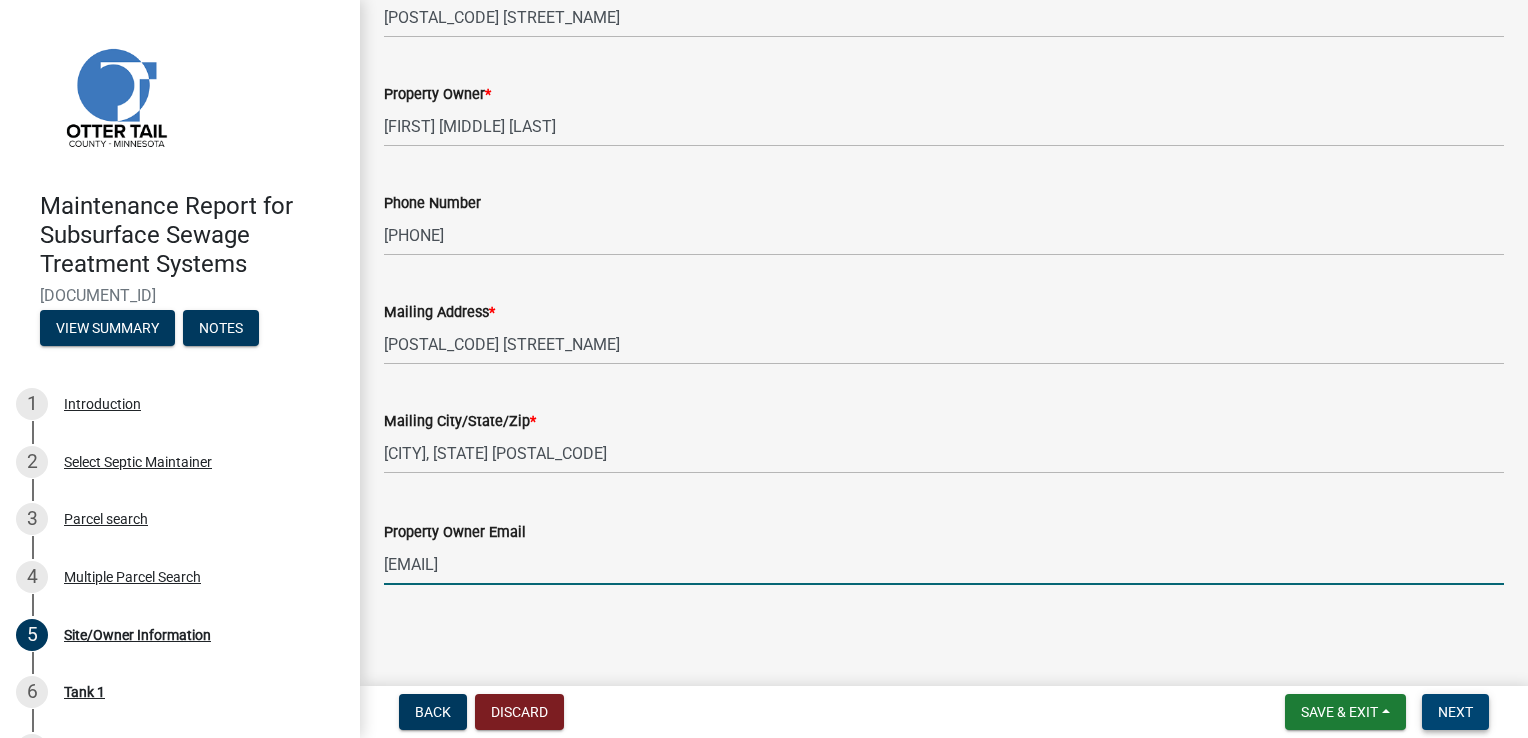 type on "grunewalja@gmail.com" 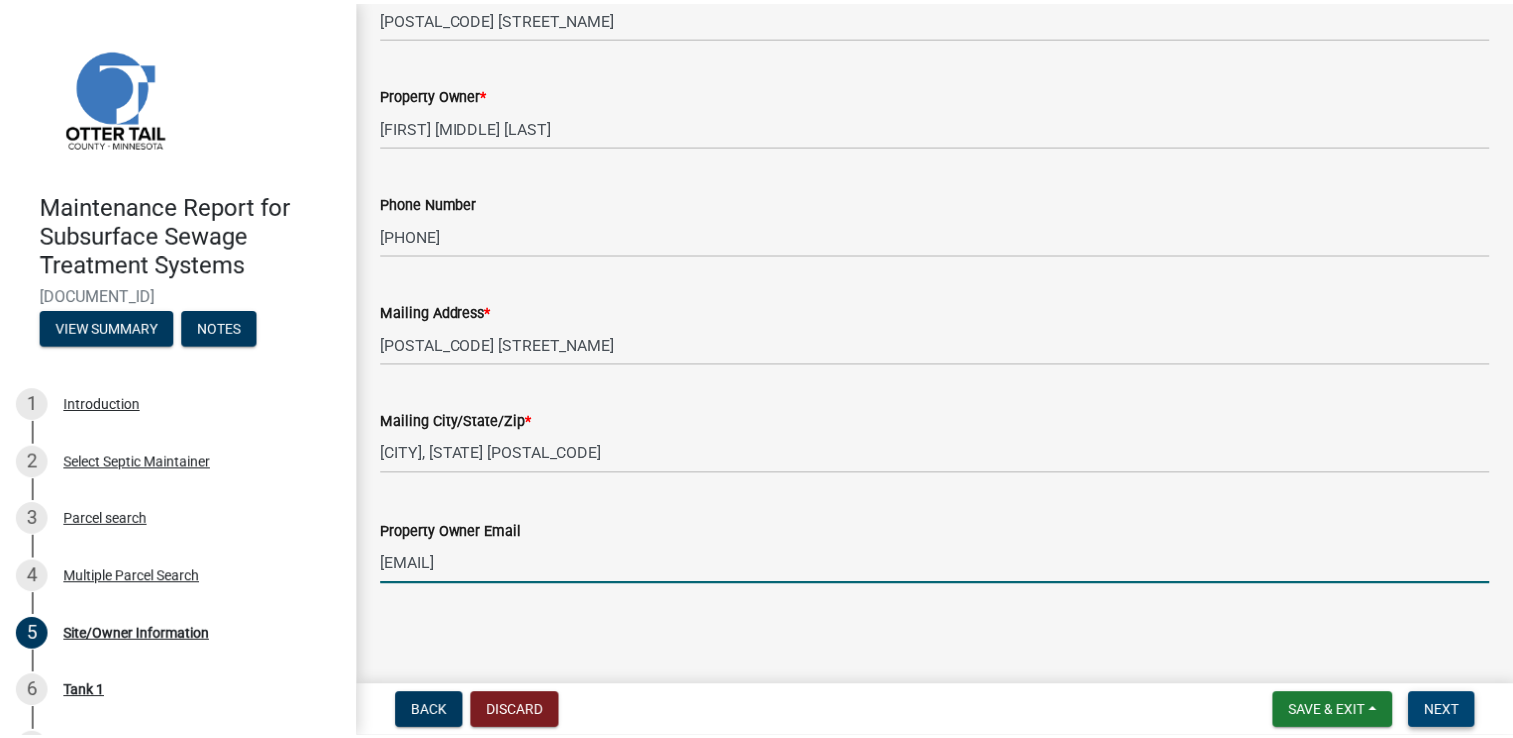scroll, scrollTop: 0, scrollLeft: 0, axis: both 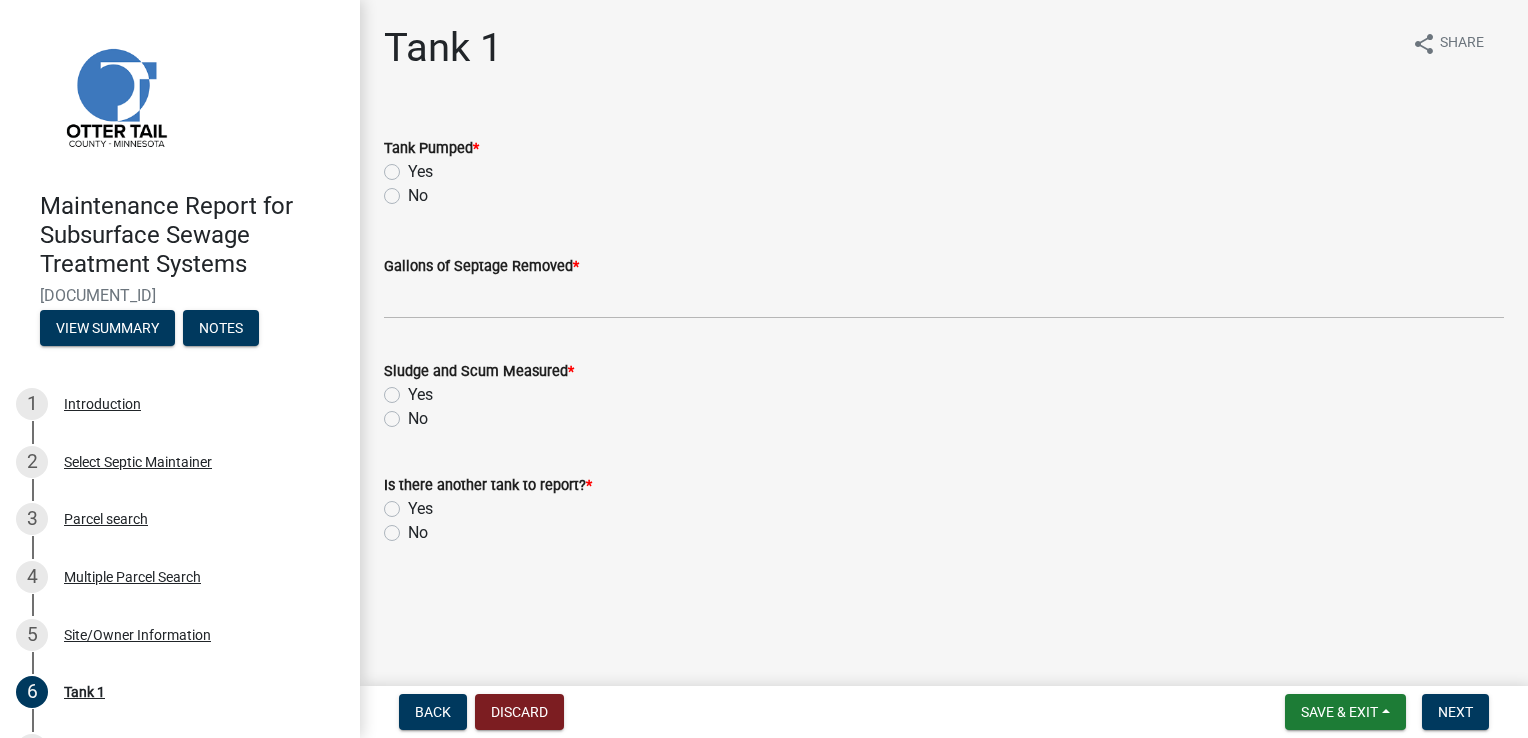 click on "Yes" 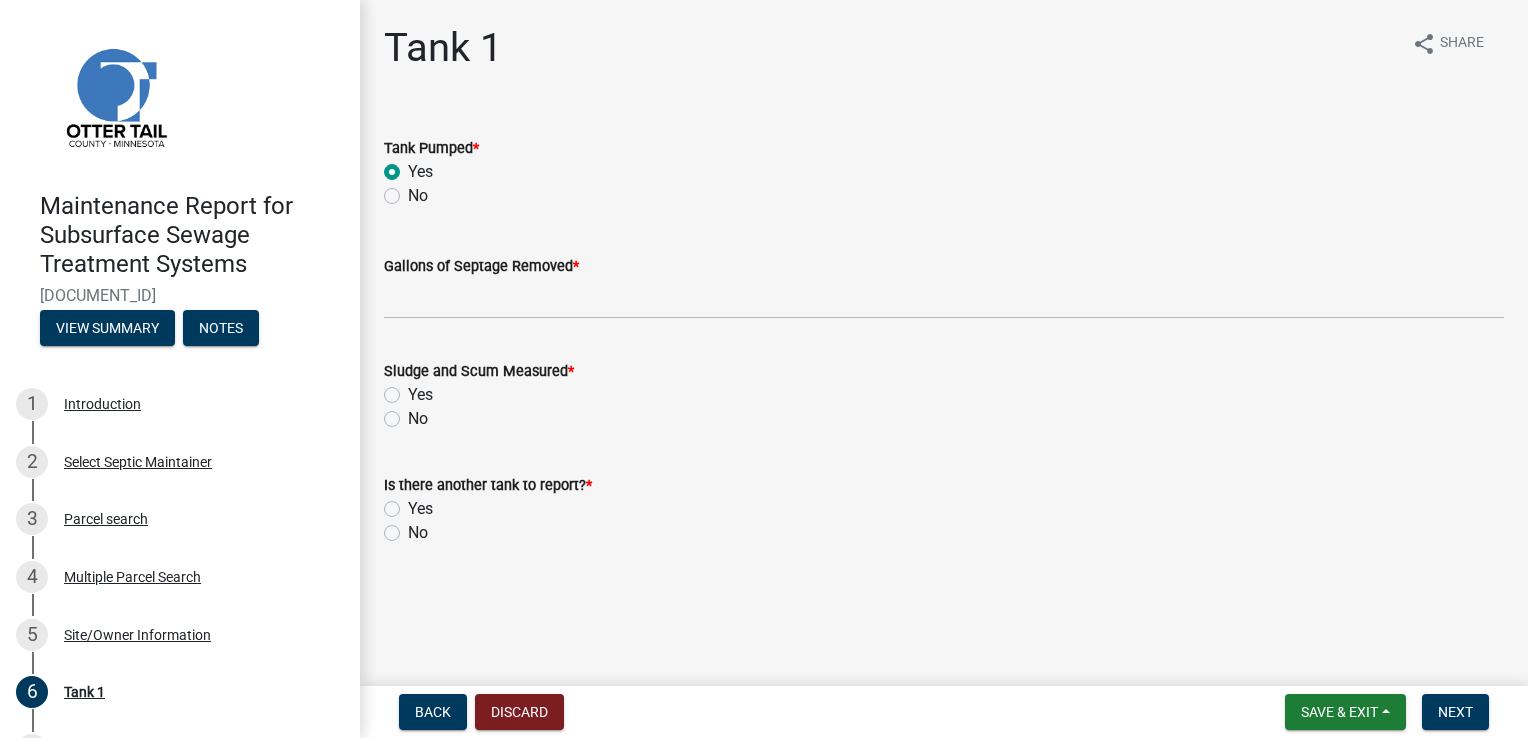 radio on "true" 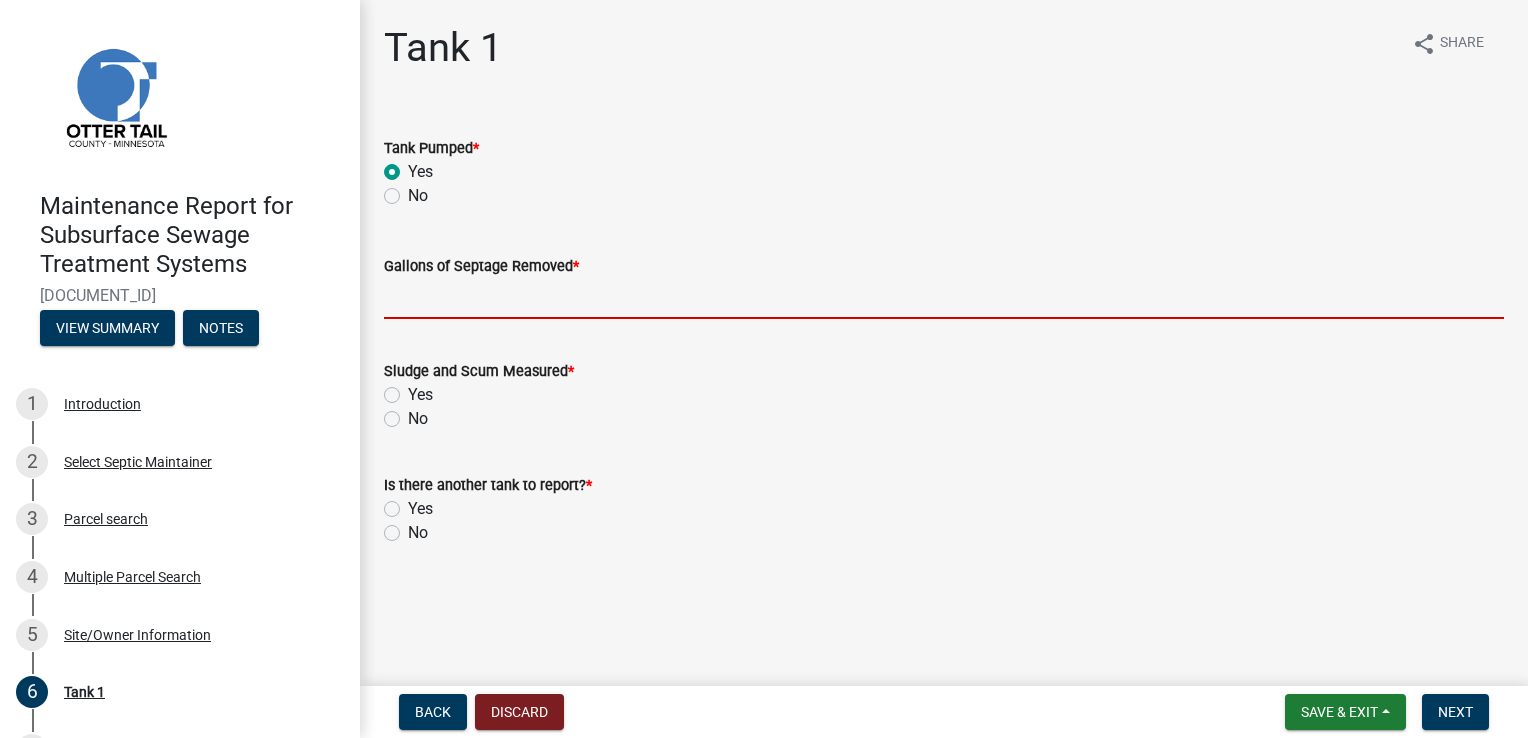 click on "Gallons of Septage Removed  *" at bounding box center (944, 298) 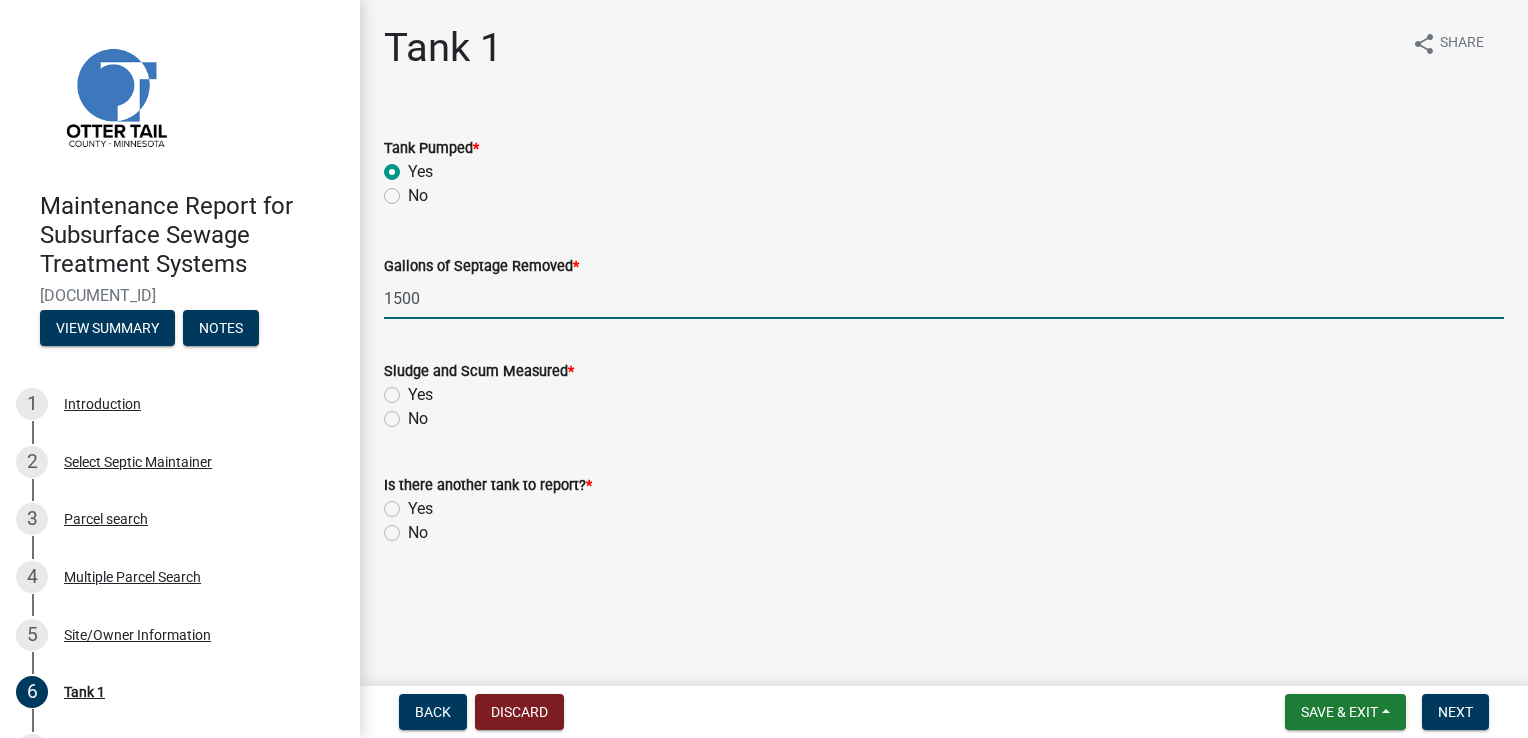 drag, startPoint x: 389, startPoint y: 396, endPoint x: 388, endPoint y: 441, distance: 45.01111 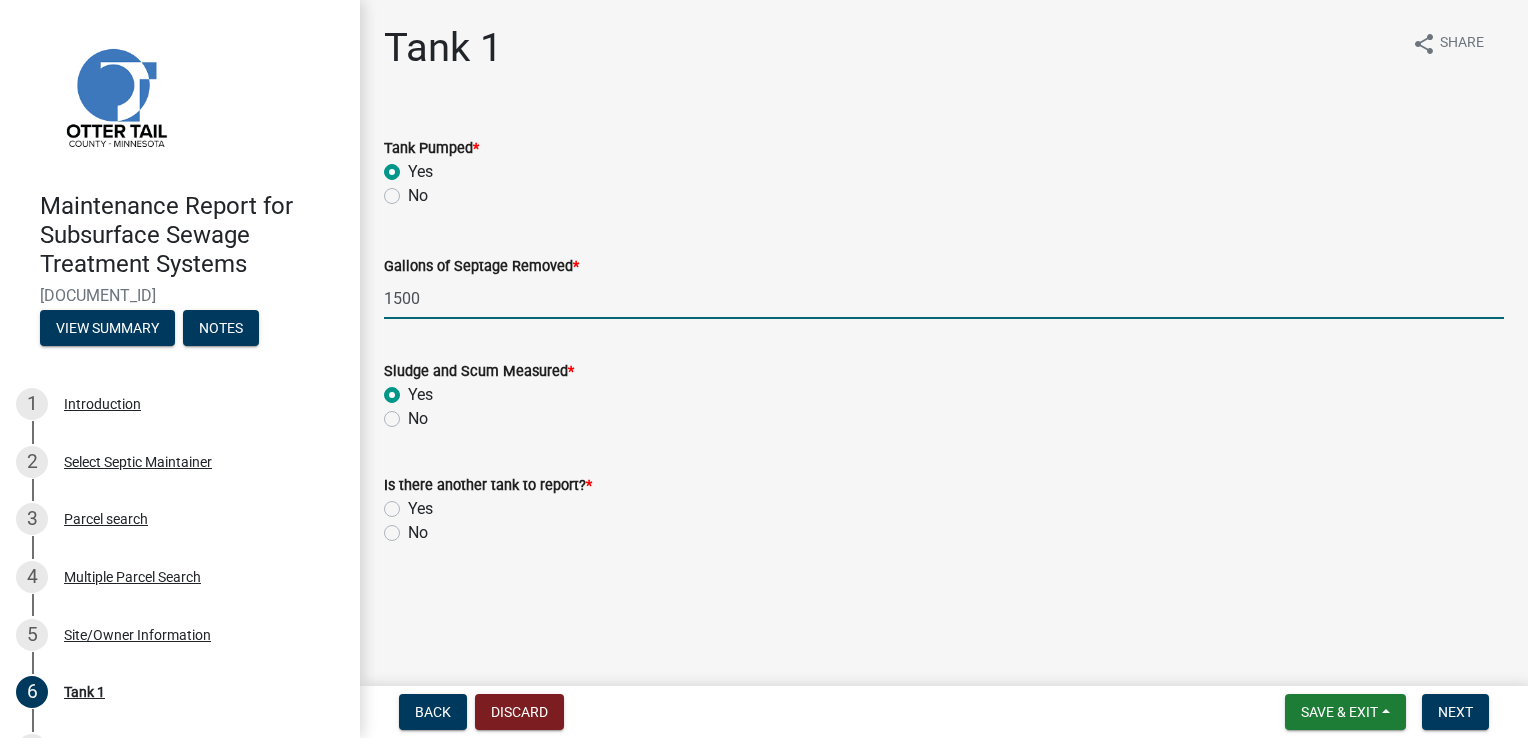 radio on "true" 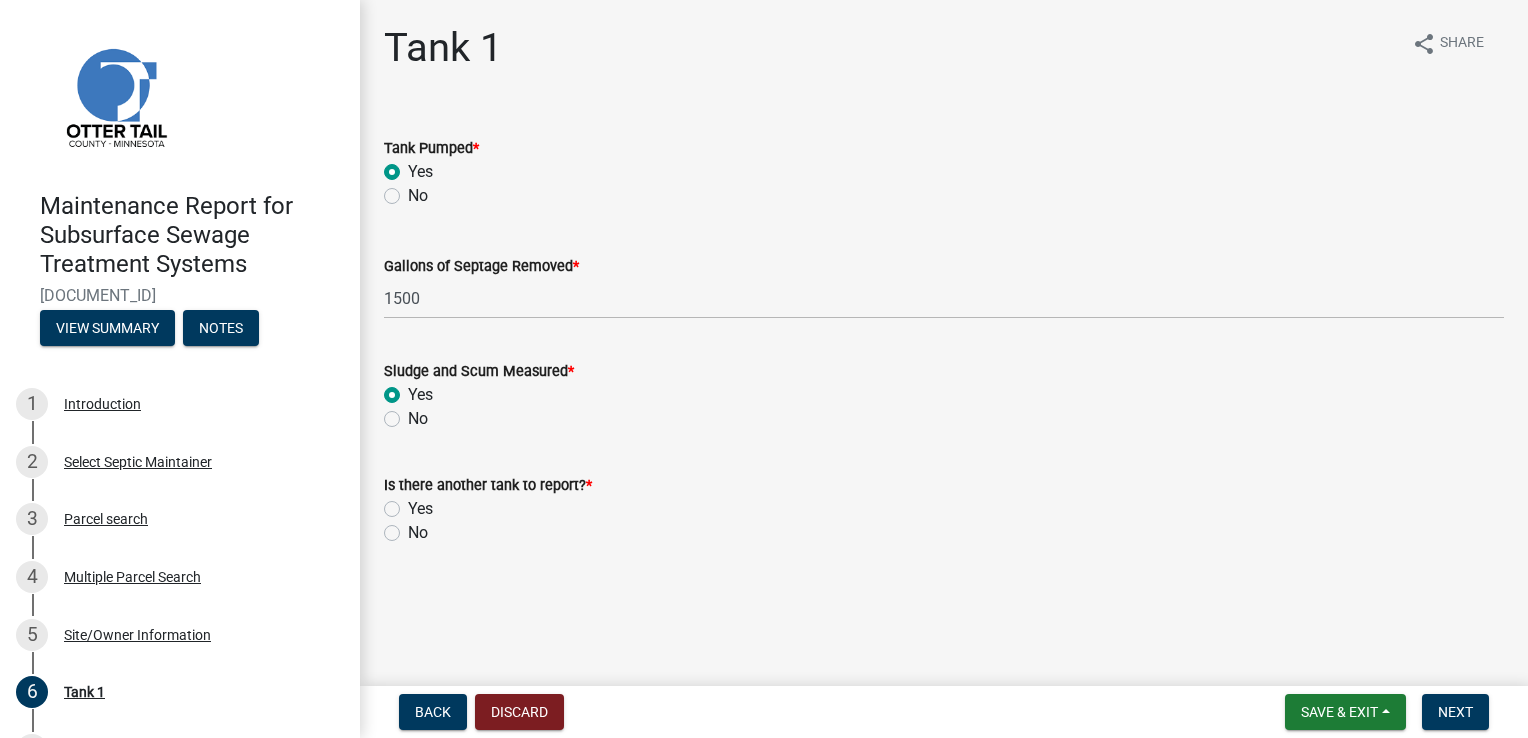 drag, startPoint x: 385, startPoint y: 540, endPoint x: 400, endPoint y: 535, distance: 15.811388 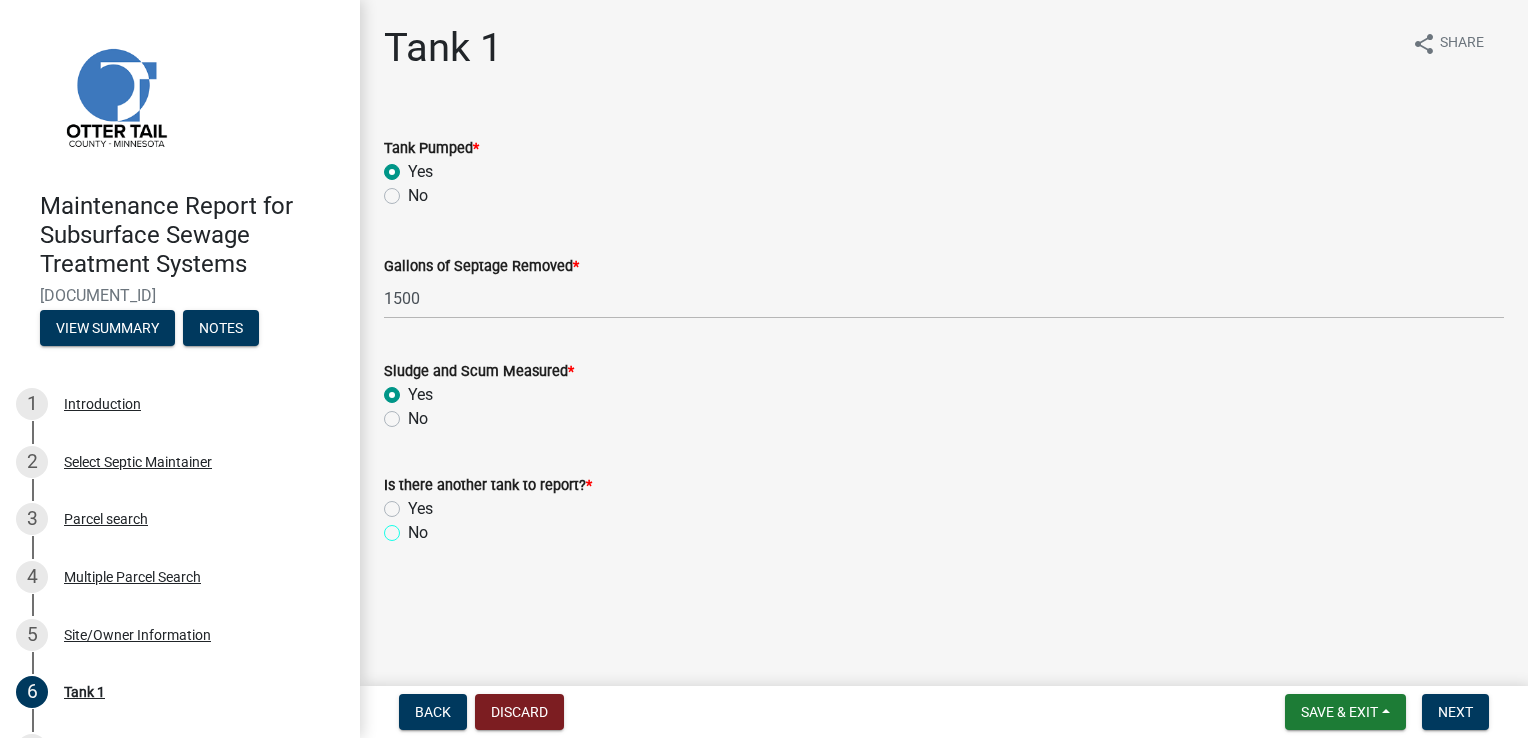 click on "No" at bounding box center (414, 527) 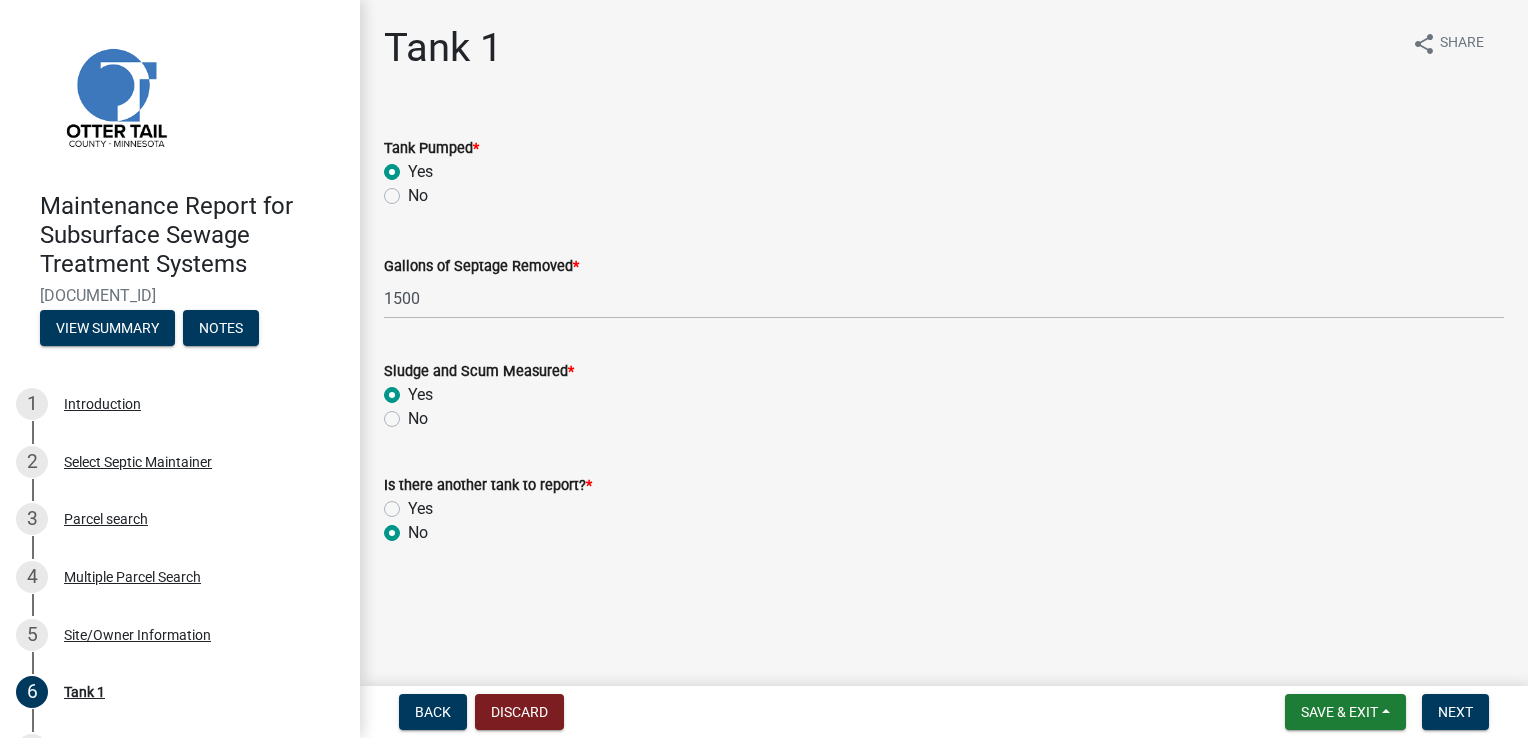 radio on "true" 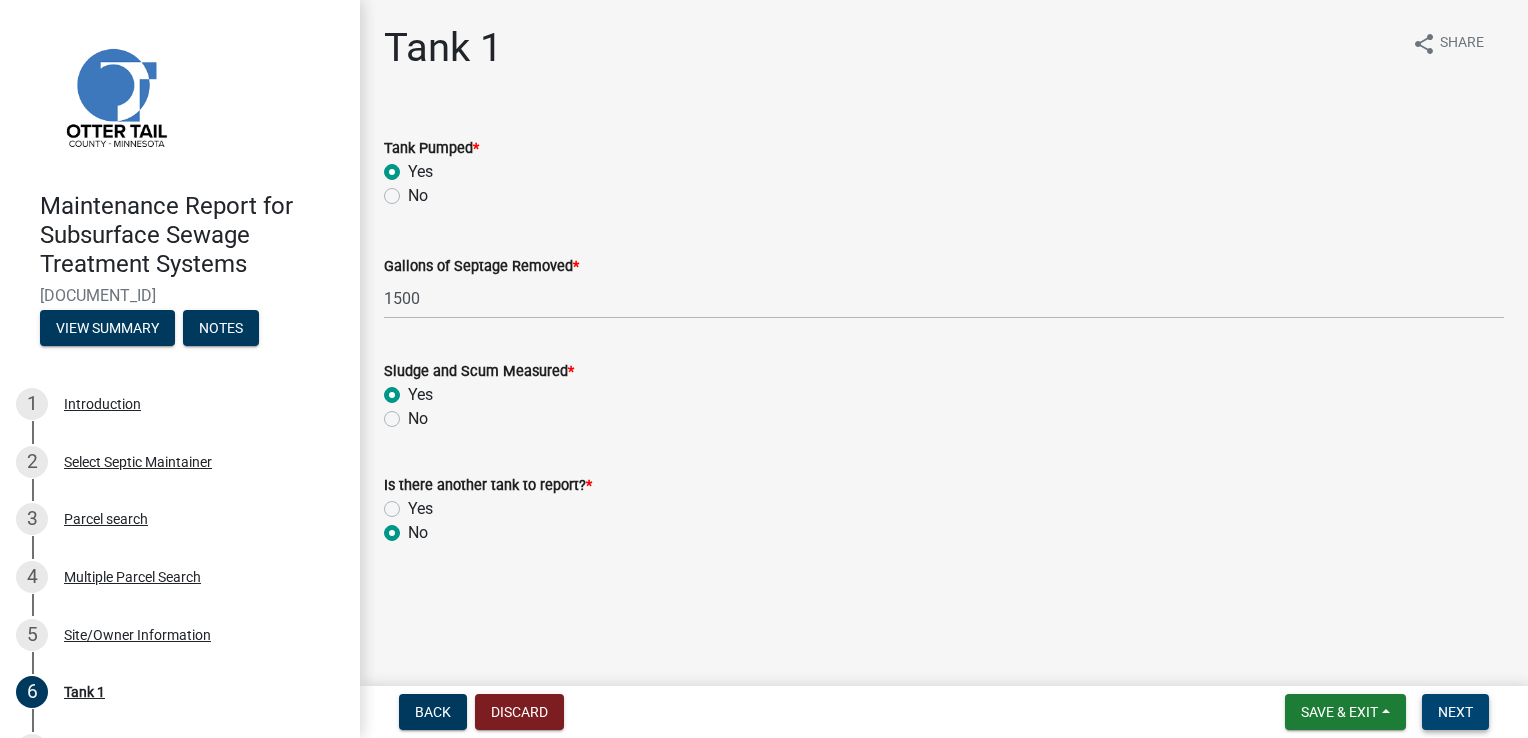 drag, startPoint x: 1445, startPoint y: 698, endPoint x: 1480, endPoint y: 703, distance: 35.35534 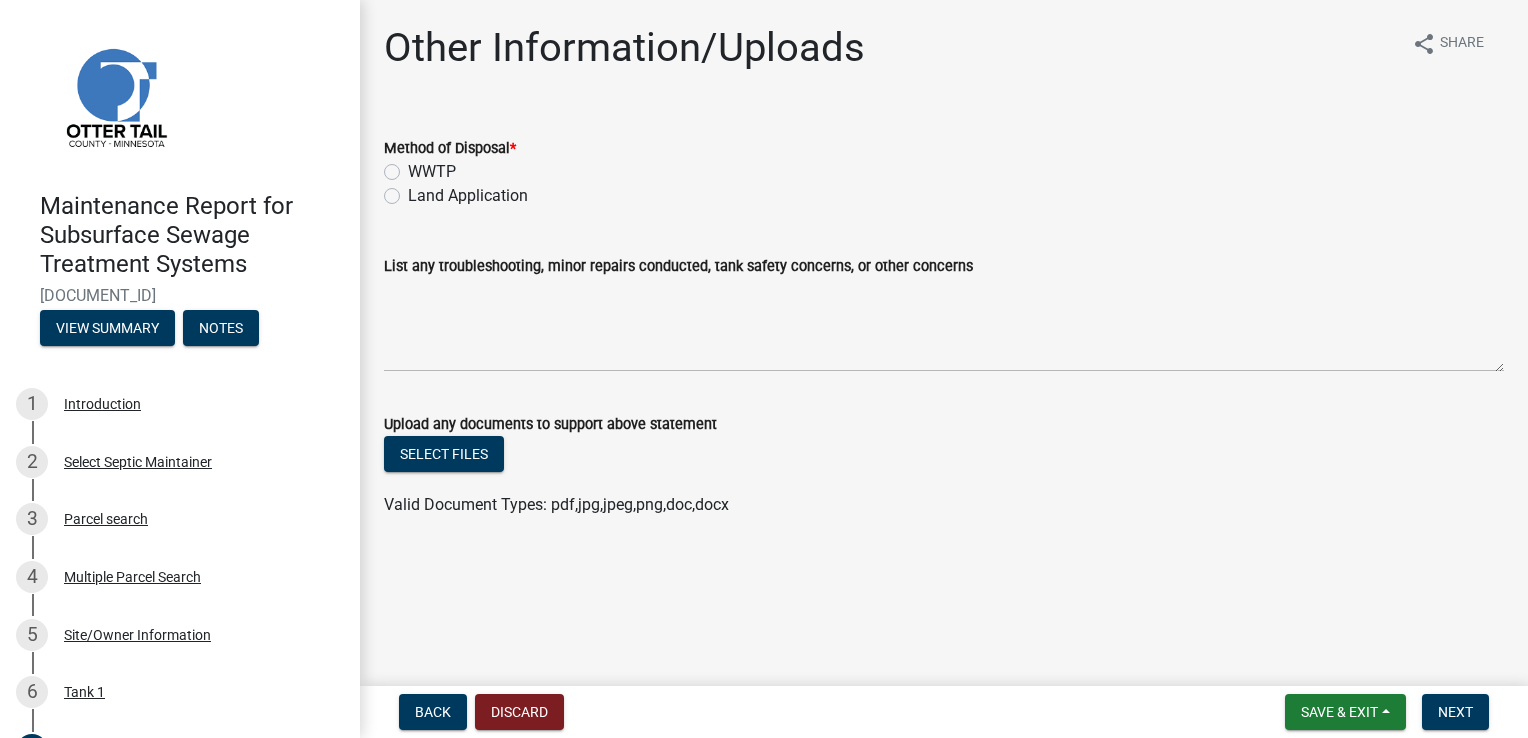 click on "Land Application" 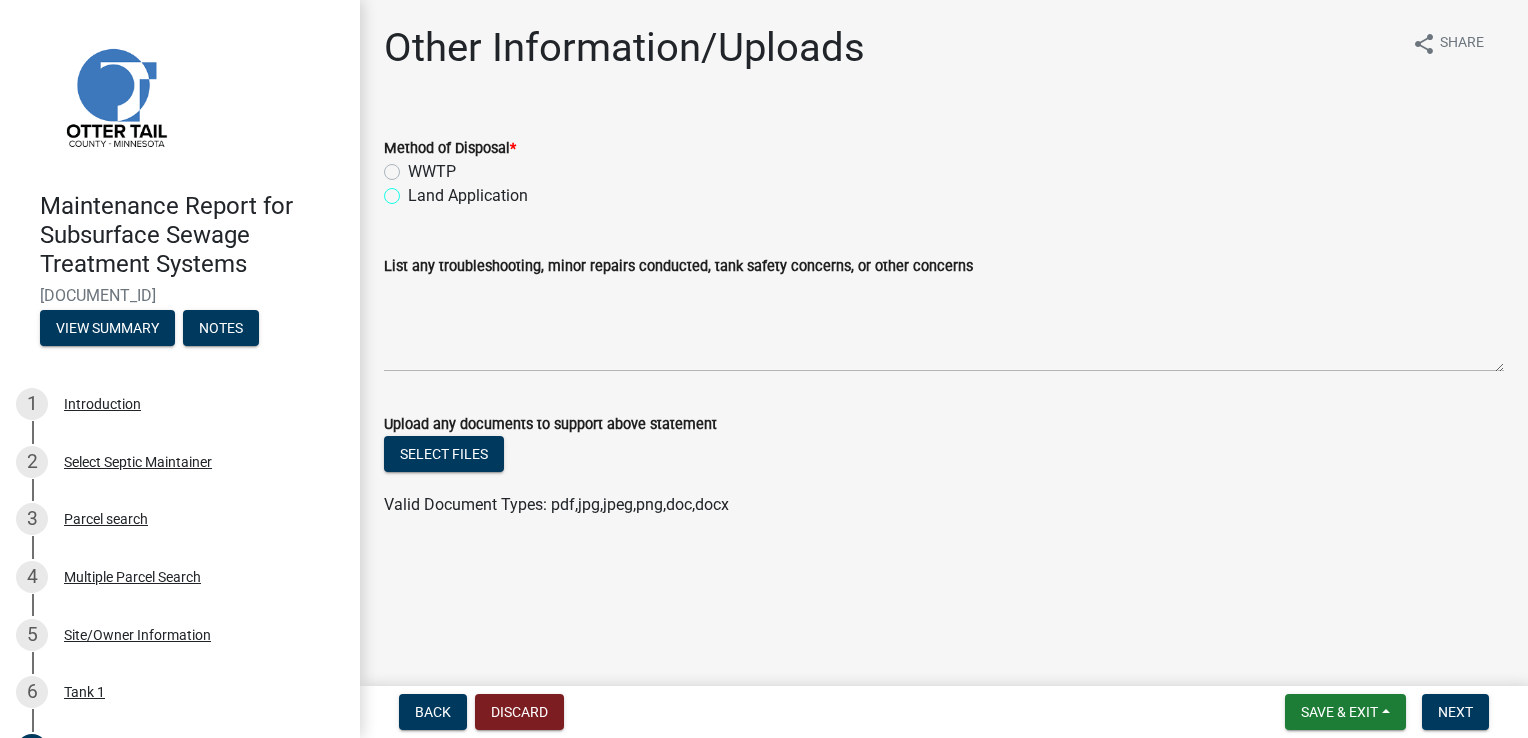 click on "Land Application" at bounding box center [414, 190] 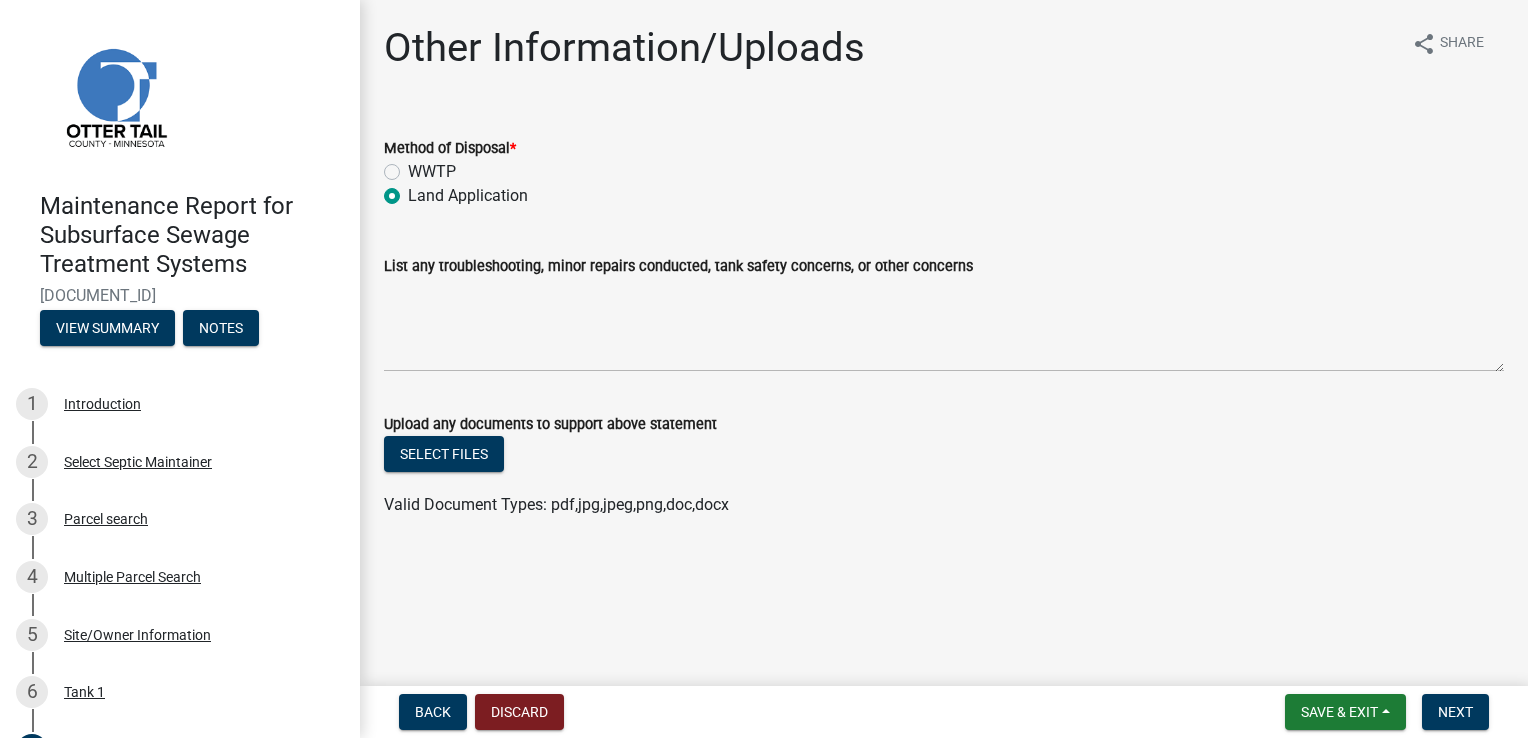 radio on "true" 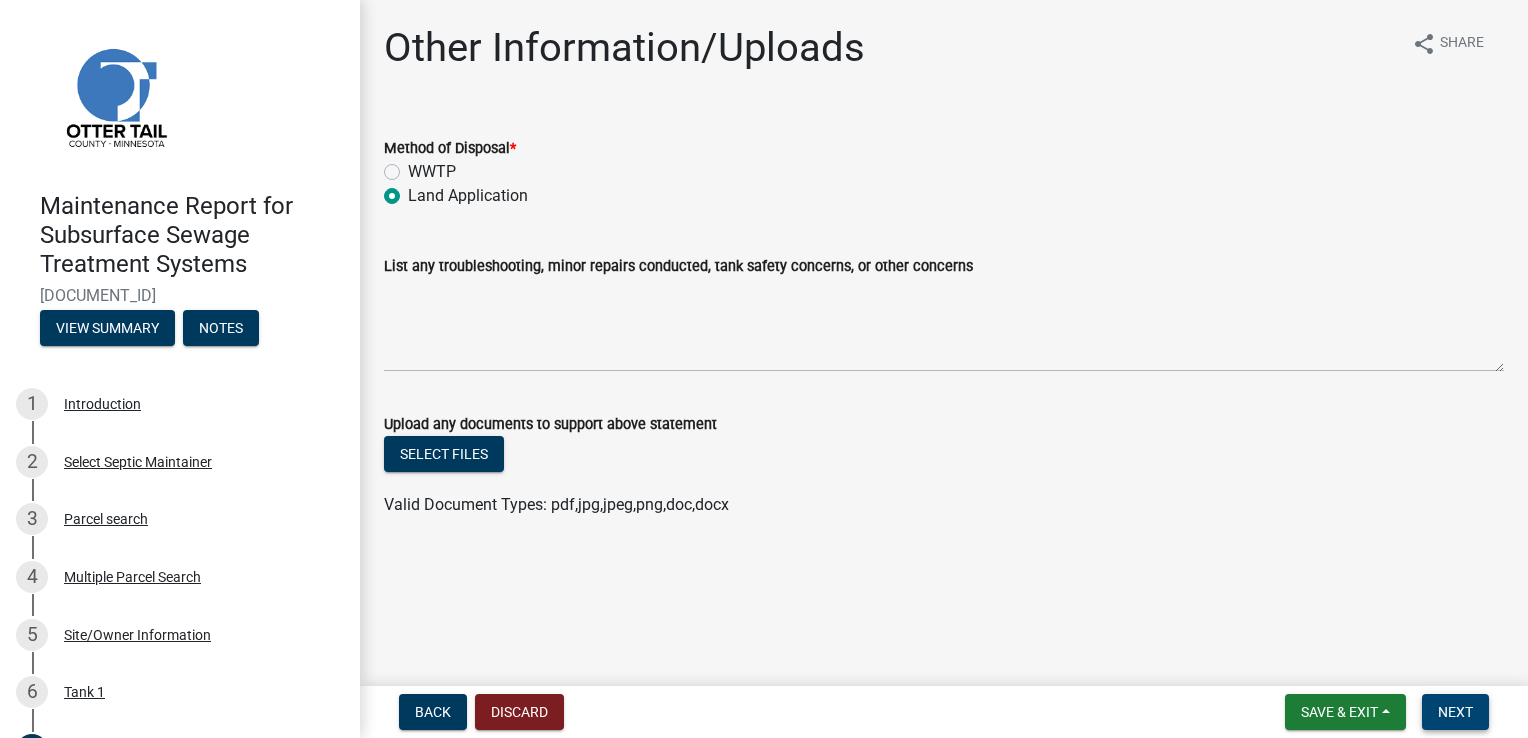click on "Next" at bounding box center (1455, 712) 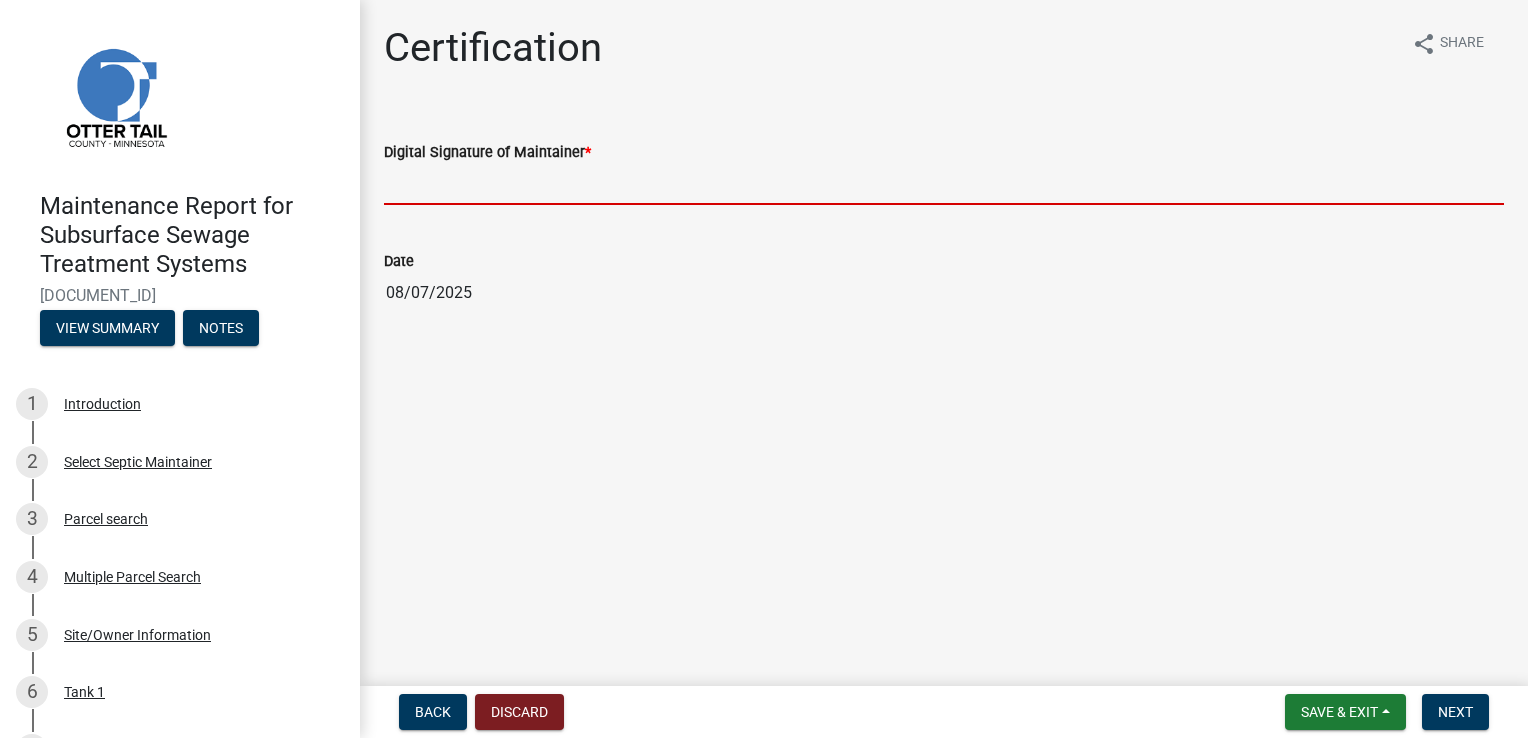 drag, startPoint x: 392, startPoint y: 186, endPoint x: 401, endPoint y: 202, distance: 18.35756 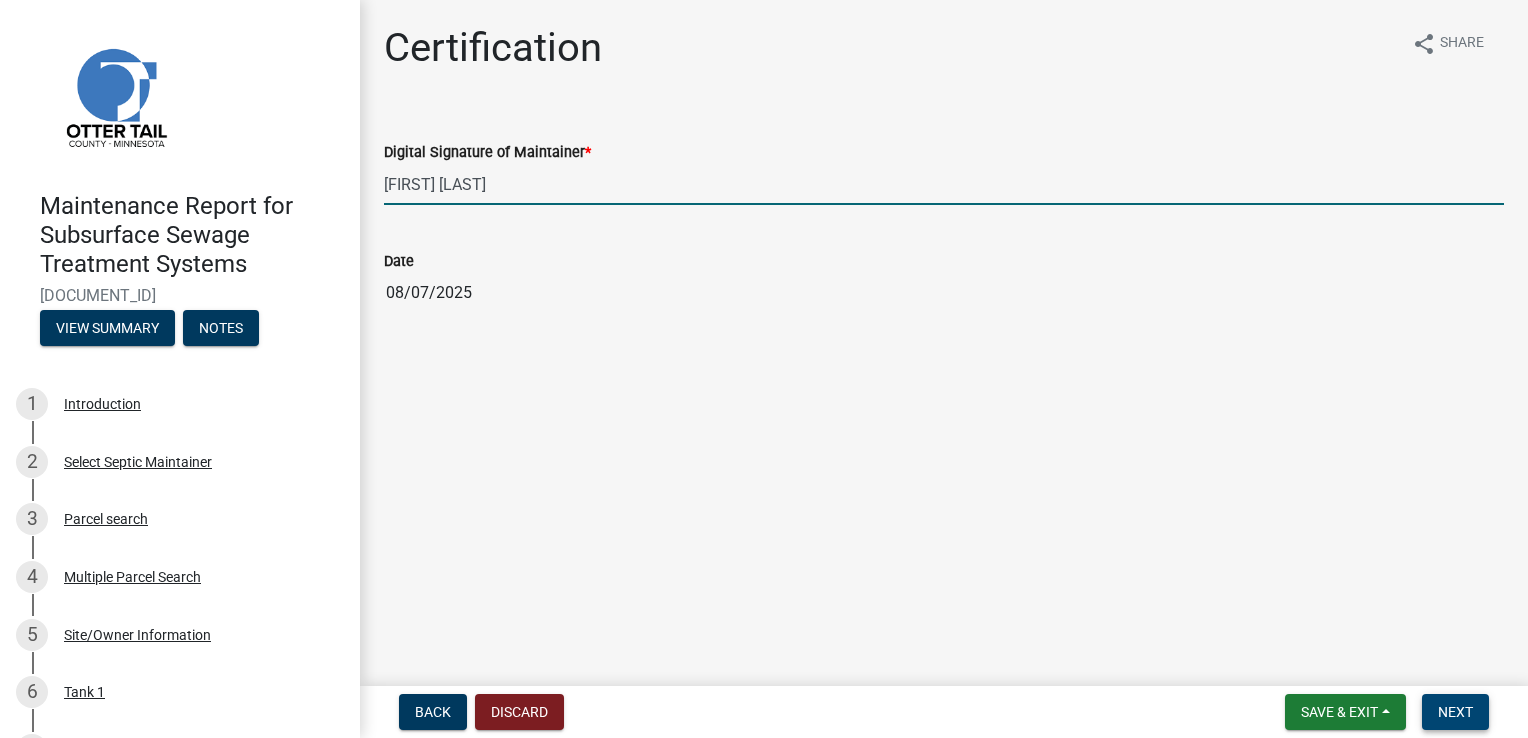 click on "Next" at bounding box center (1455, 712) 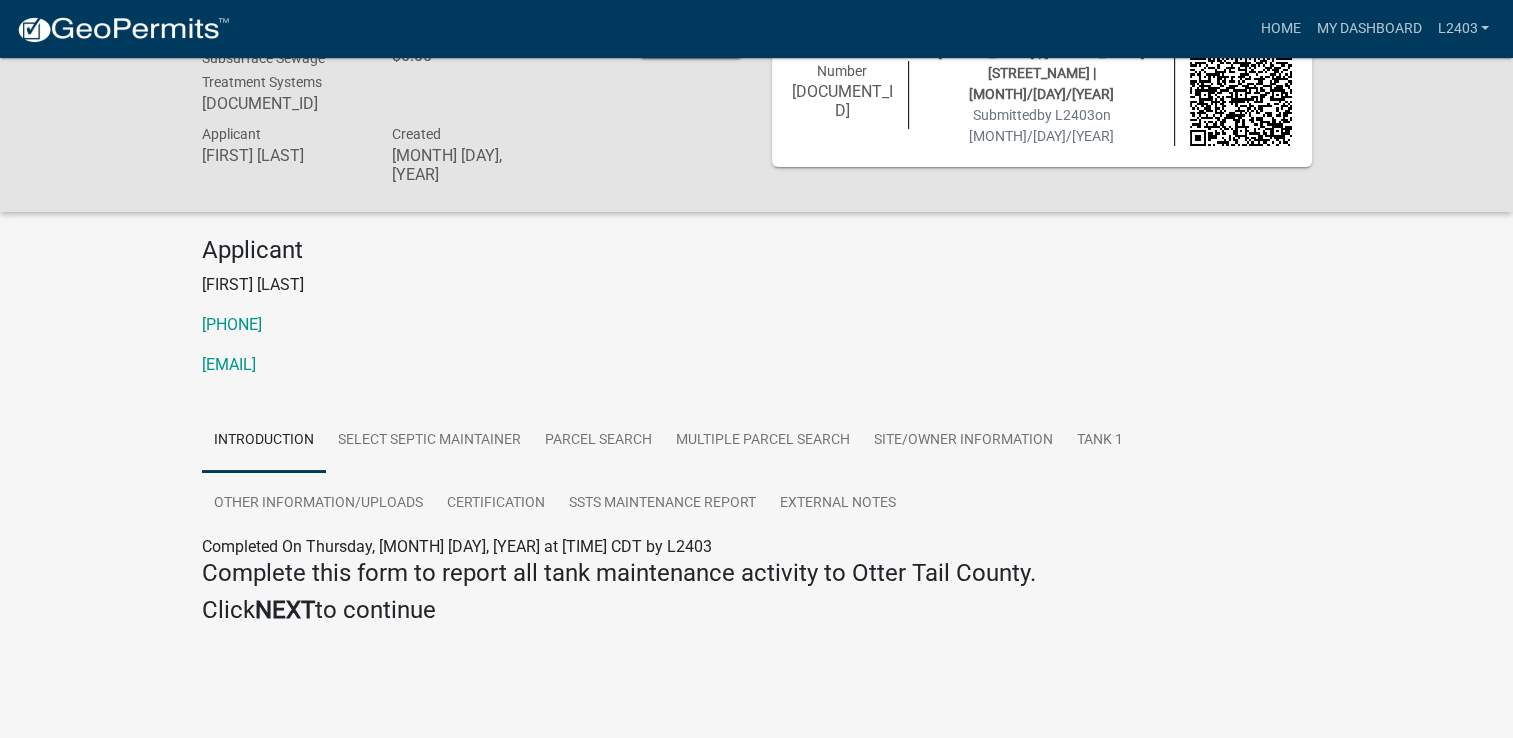 scroll, scrollTop: 58, scrollLeft: 0, axis: vertical 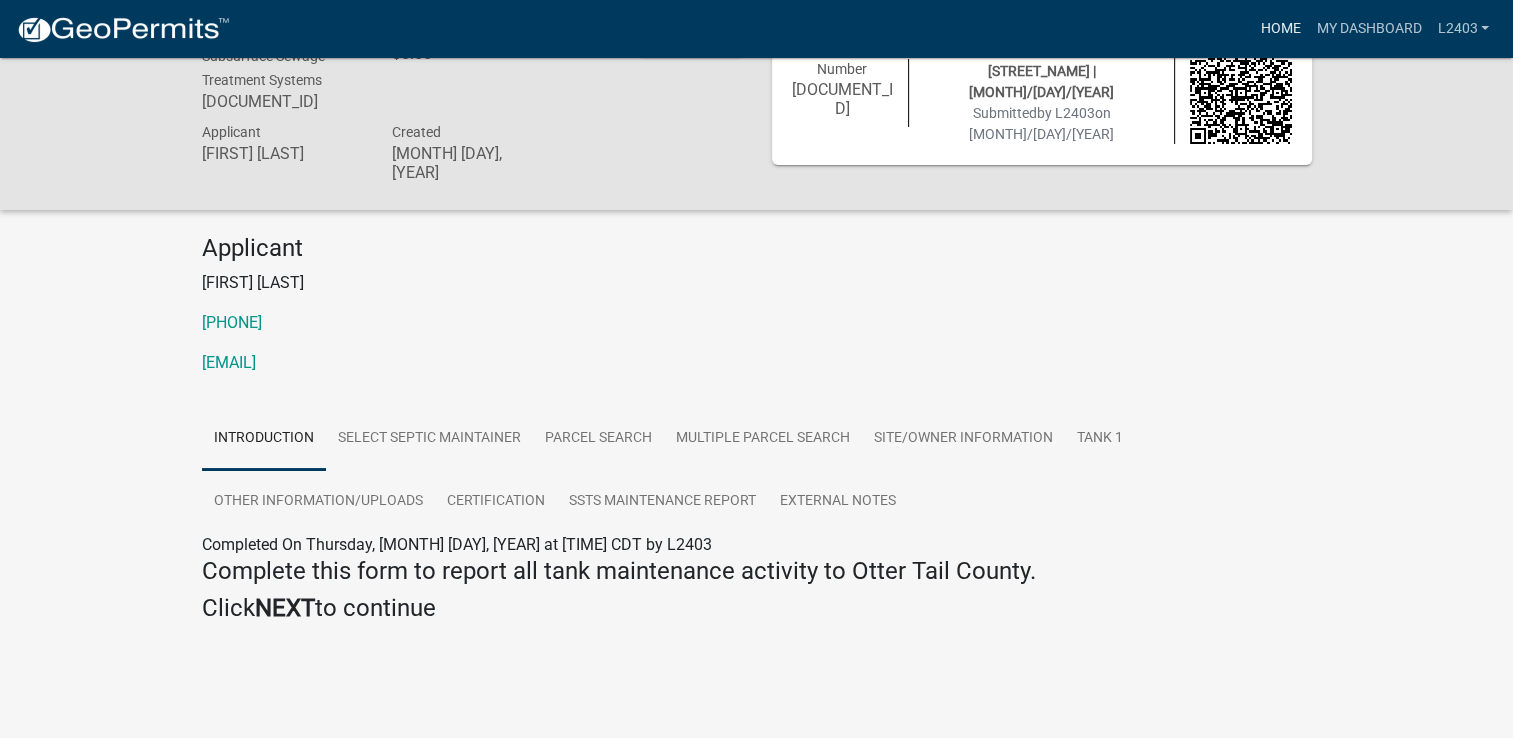 click on "Home" at bounding box center [1280, 29] 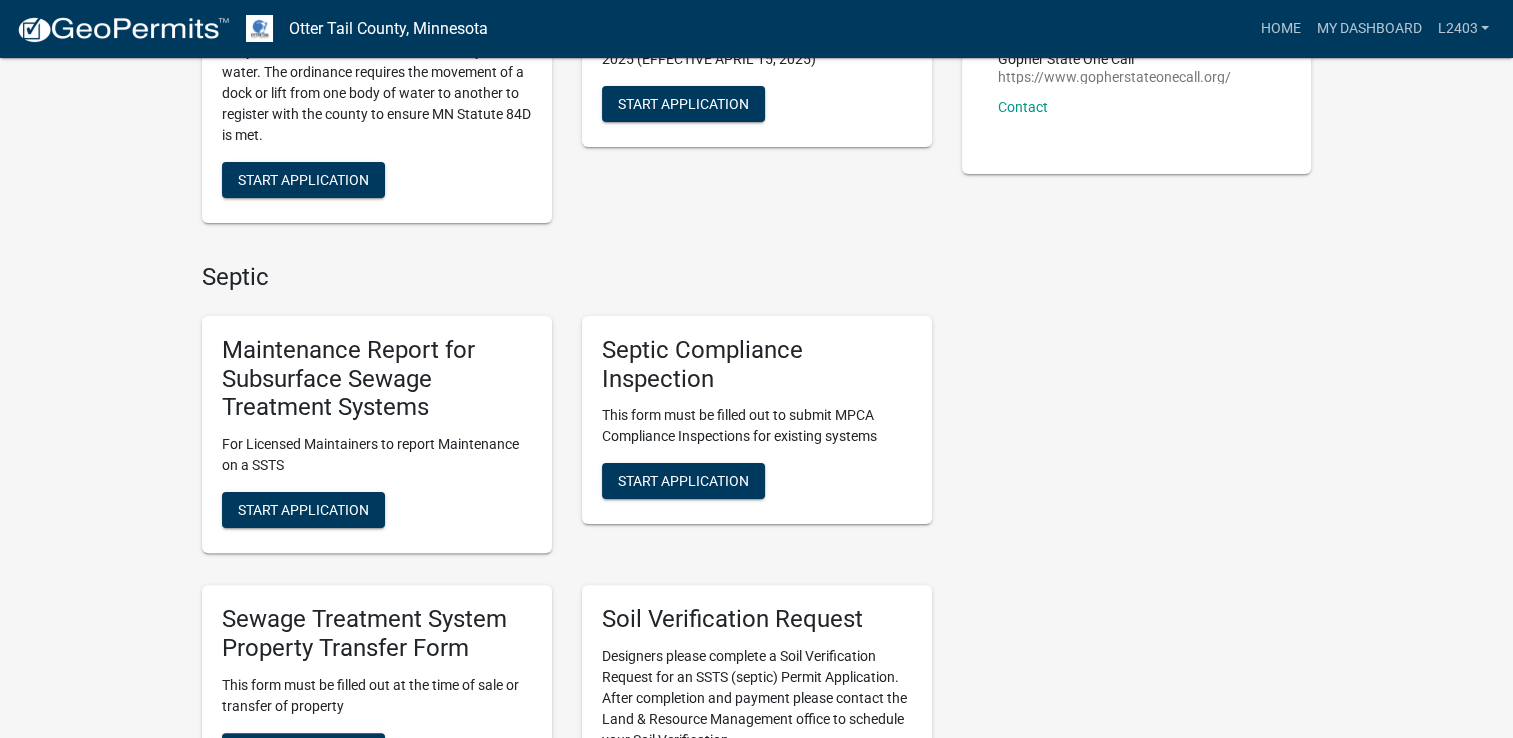 scroll, scrollTop: 400, scrollLeft: 0, axis: vertical 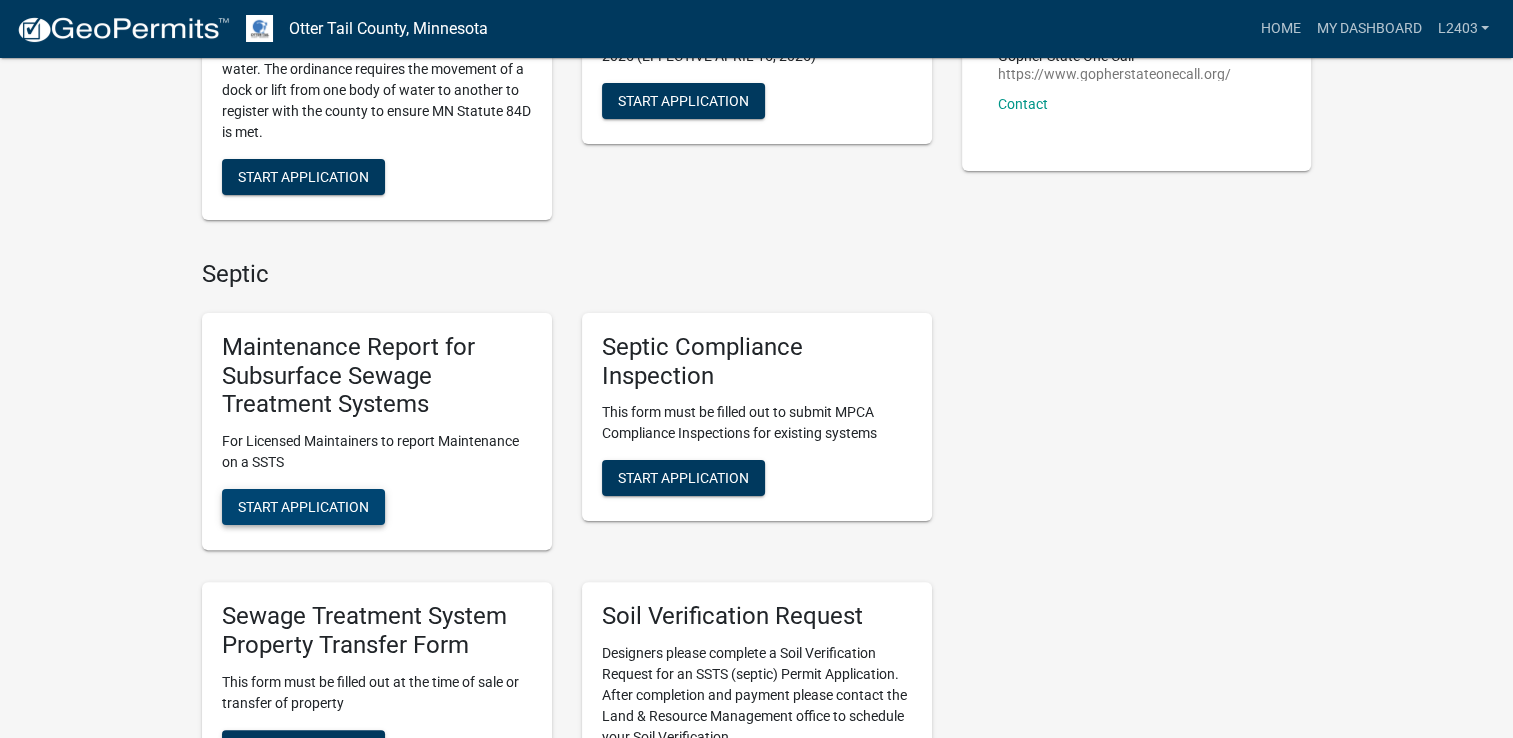 click on "Start Application" at bounding box center [303, 507] 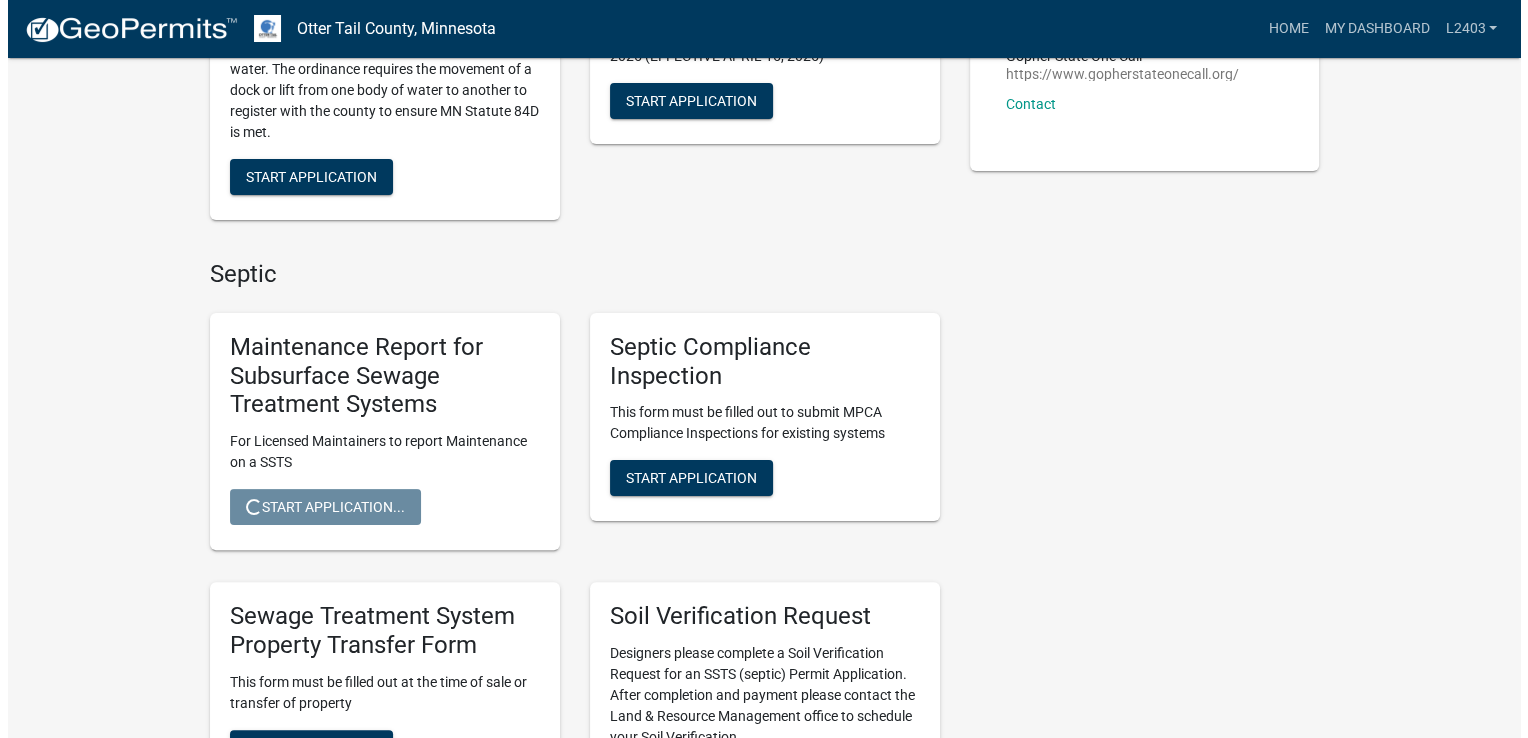 scroll, scrollTop: 0, scrollLeft: 0, axis: both 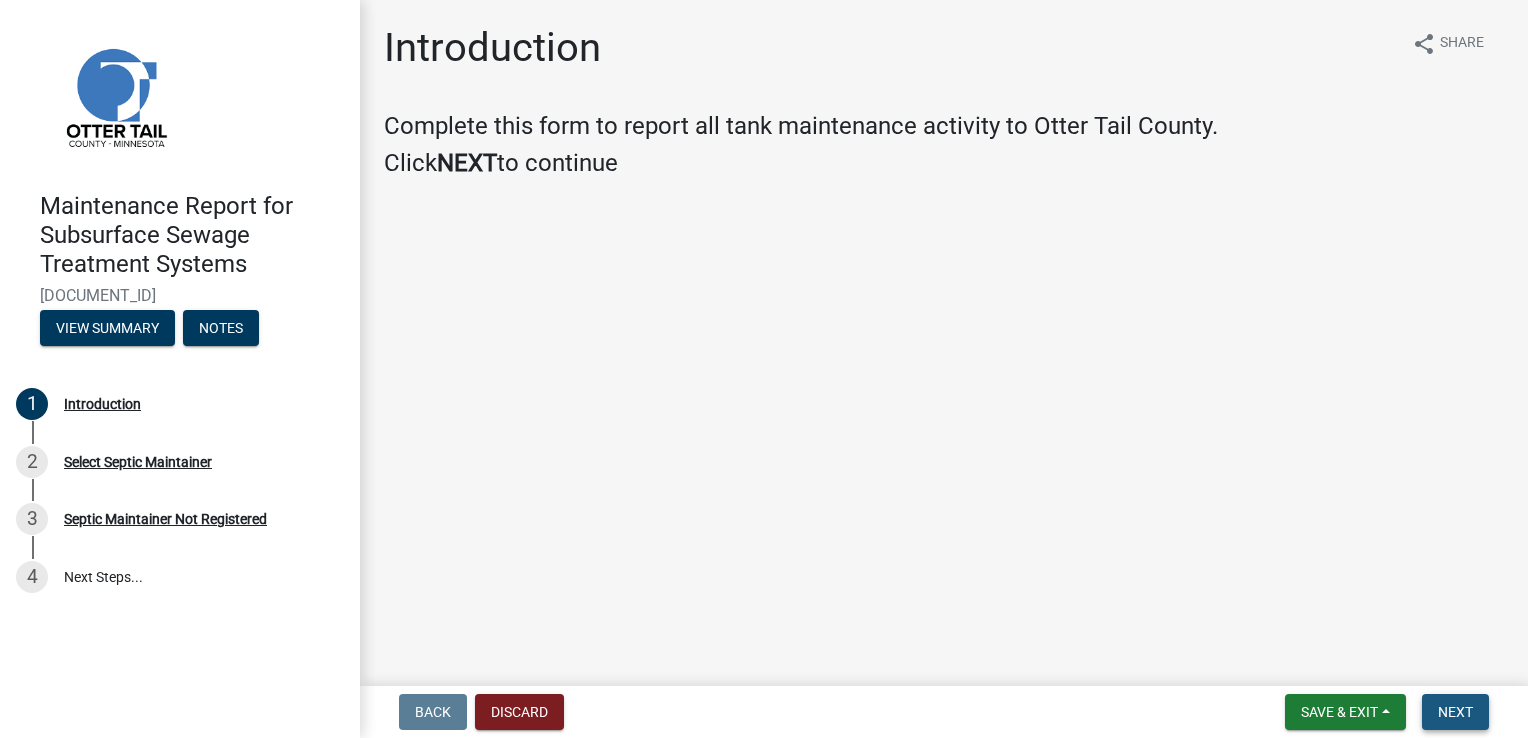 click on "Next" at bounding box center (1455, 712) 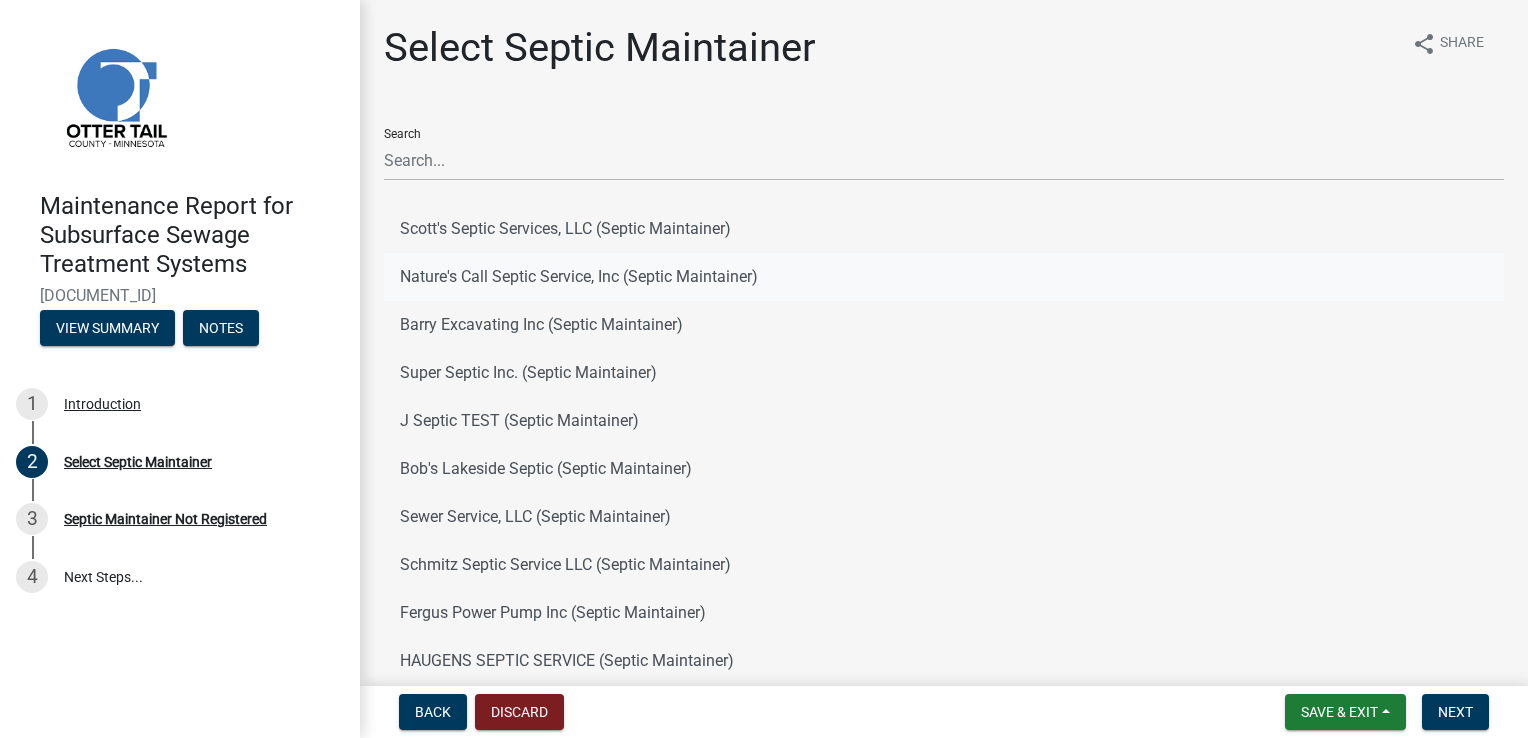 click on "Nature's Call Septic Service, Inc (Septic Maintainer)" 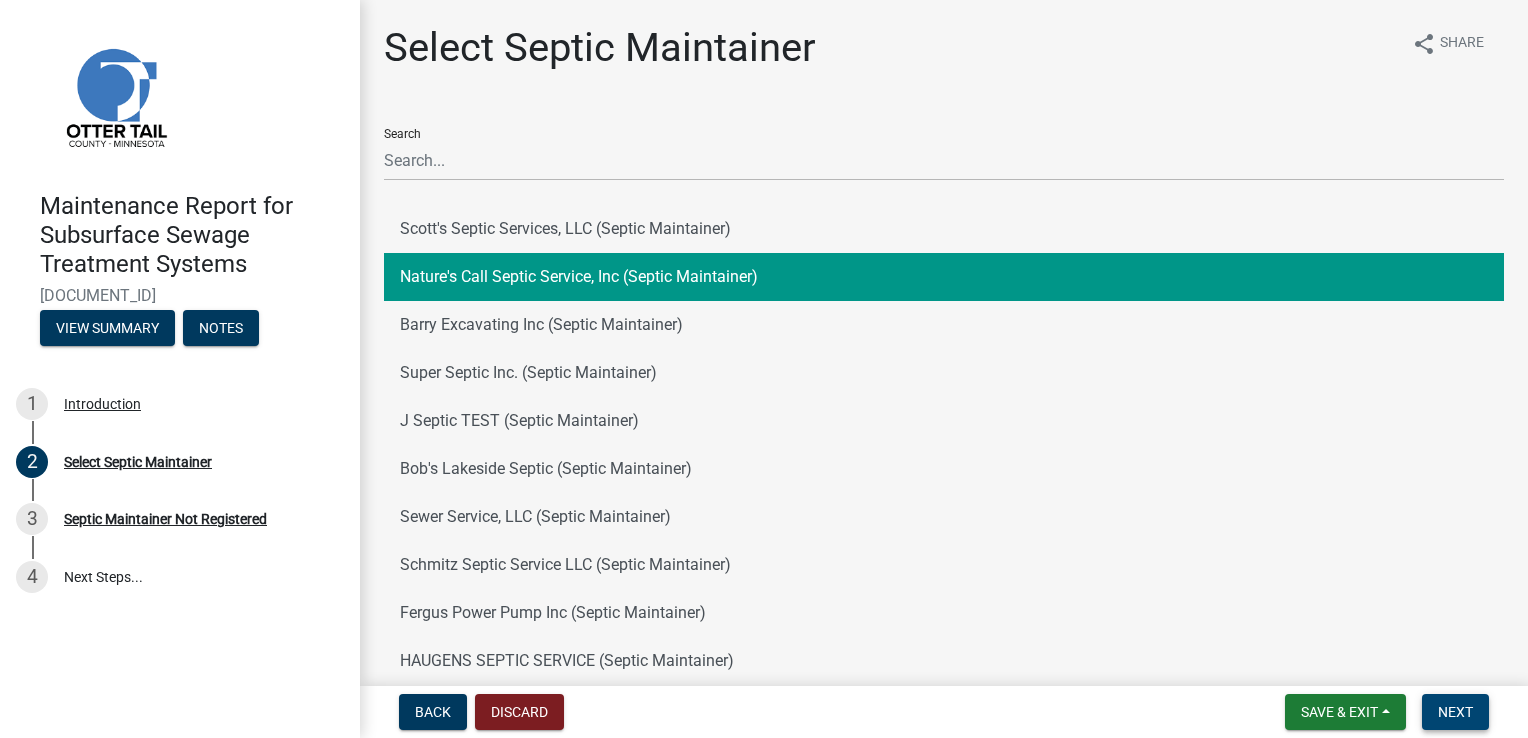 click on "Next" at bounding box center [1455, 712] 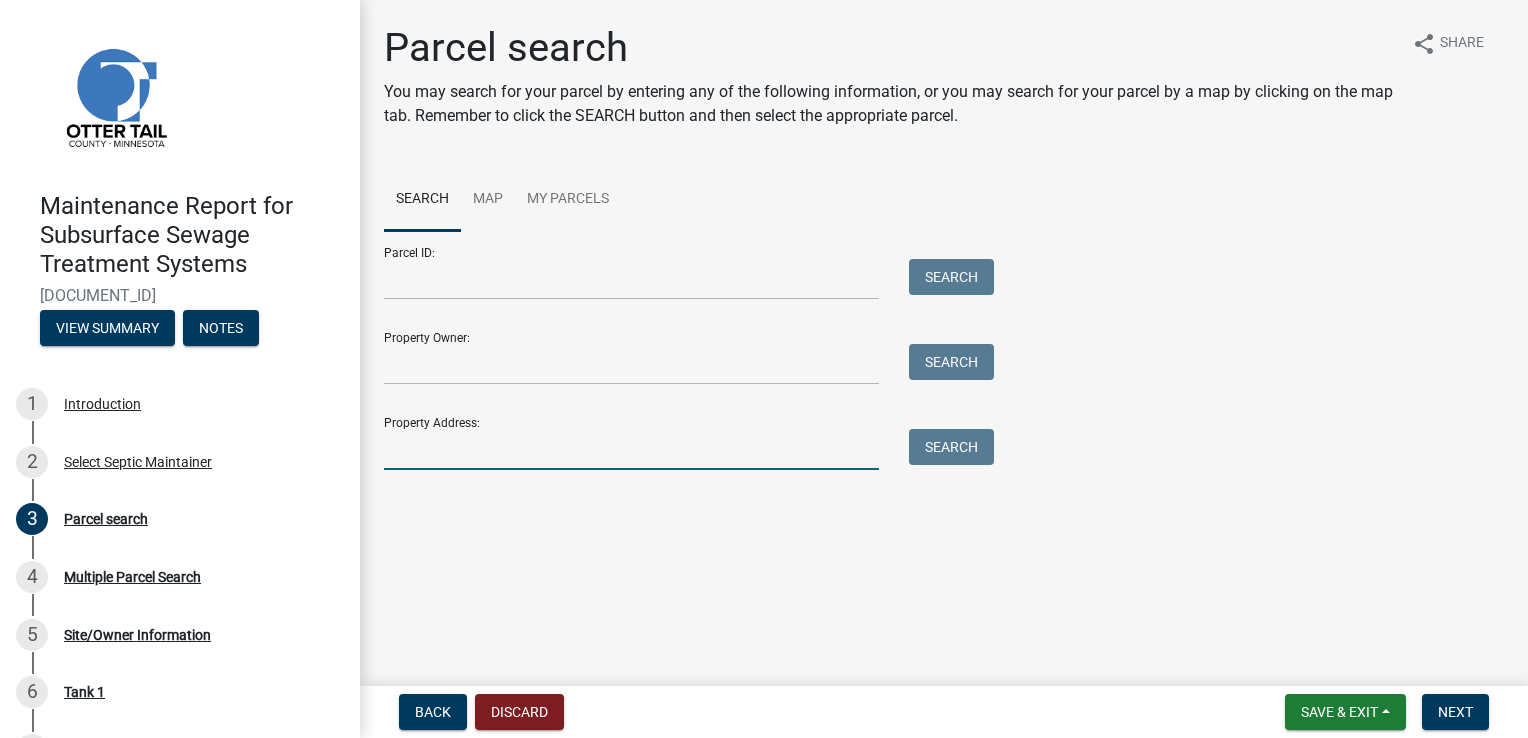 click on "Property Address:" at bounding box center (631, 449) 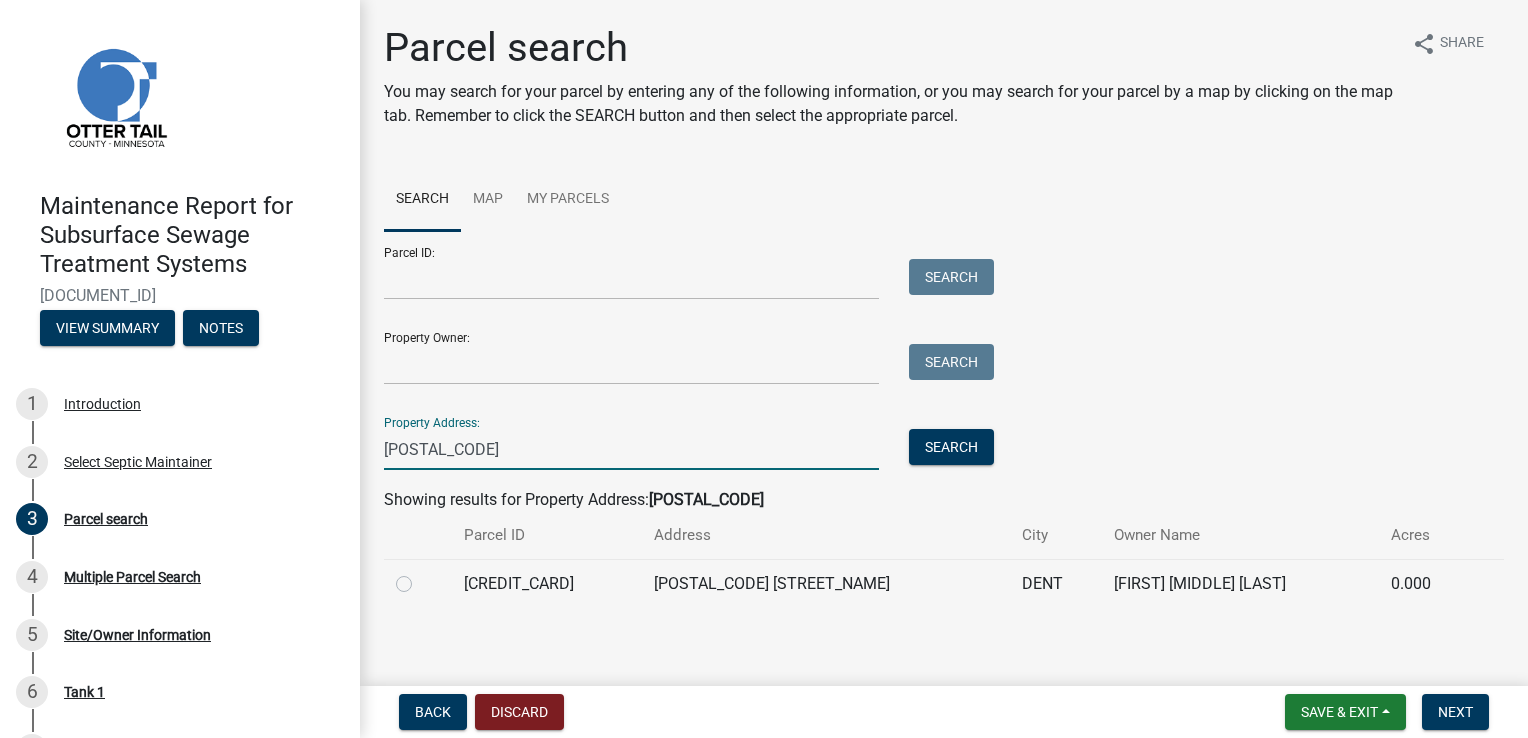 type on "30792" 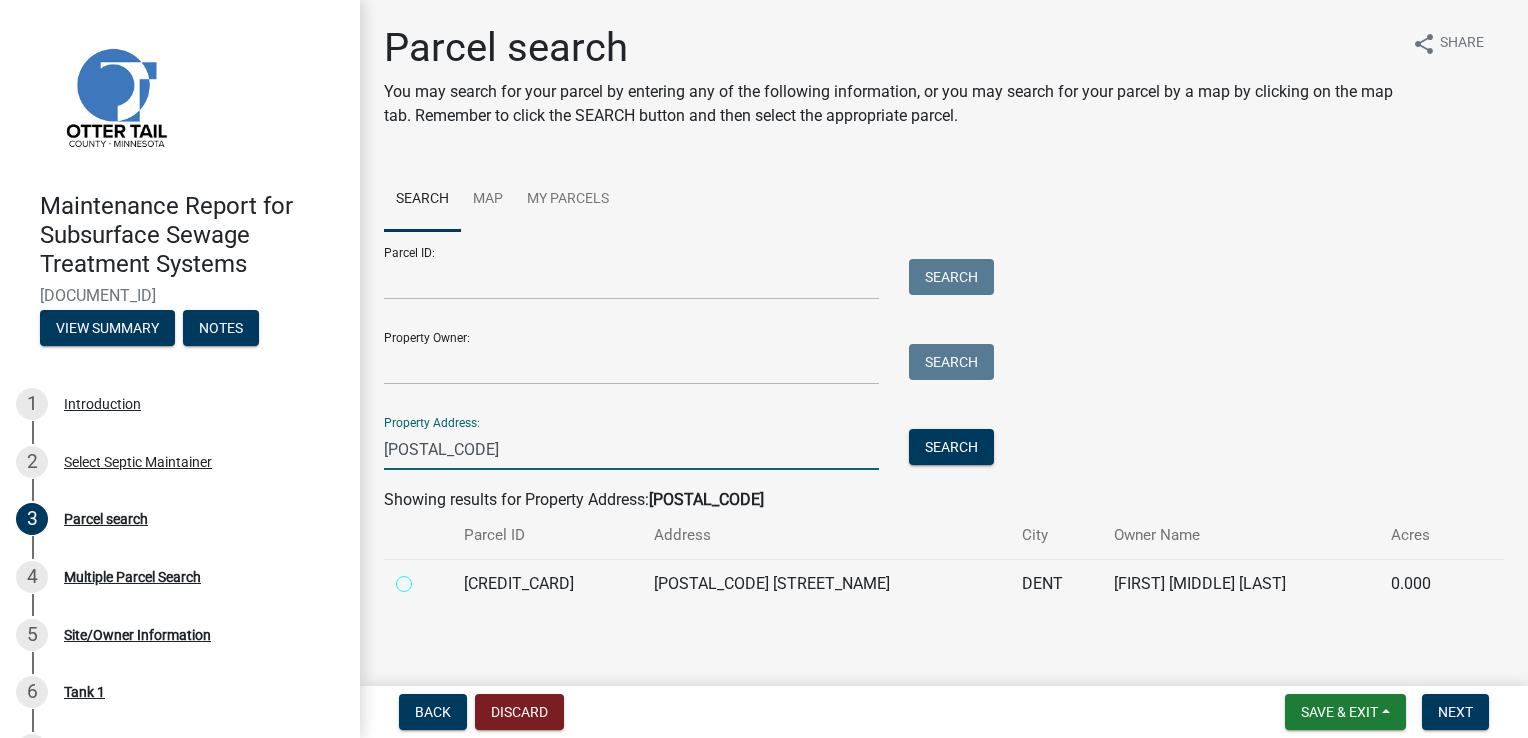 click at bounding box center (426, 578) 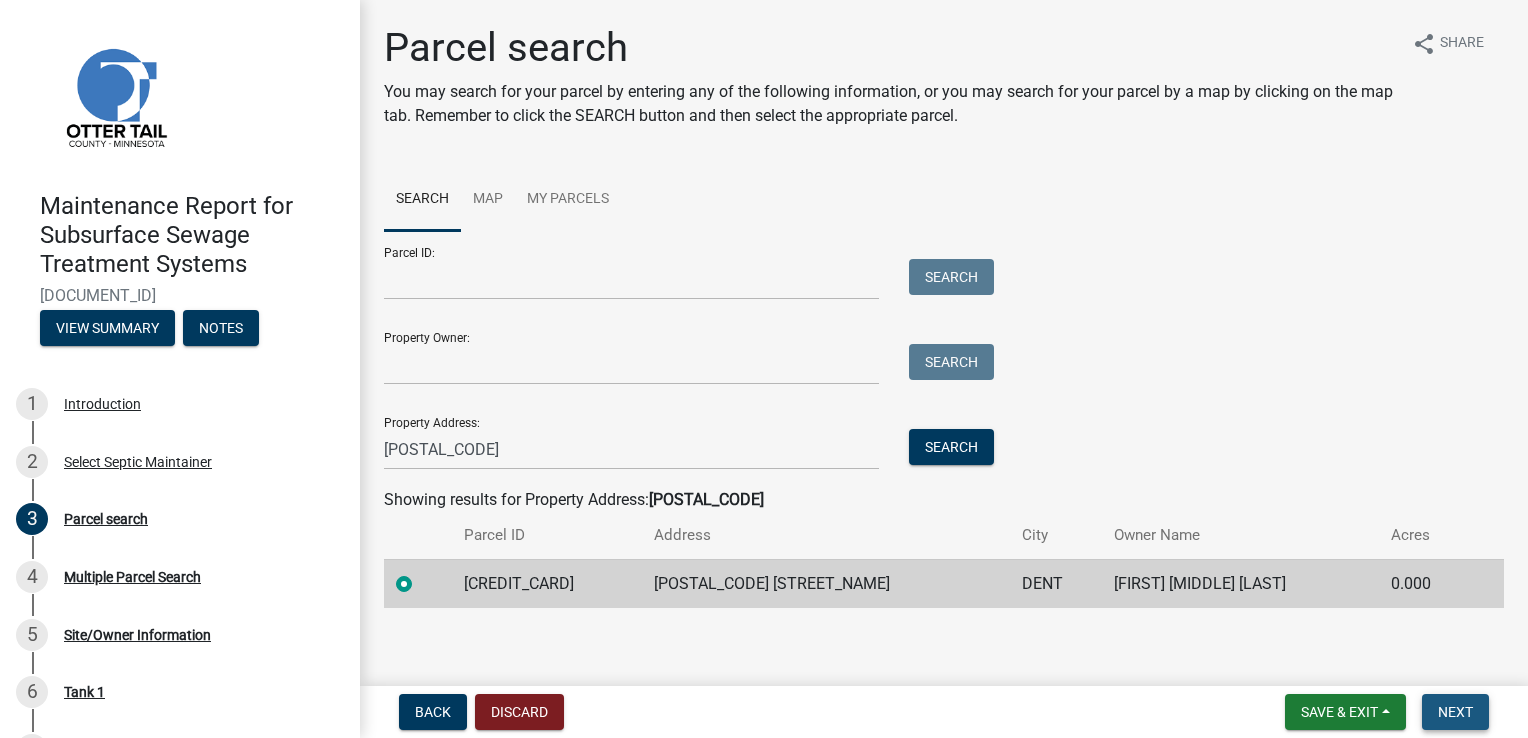 click on "Next" at bounding box center (1455, 712) 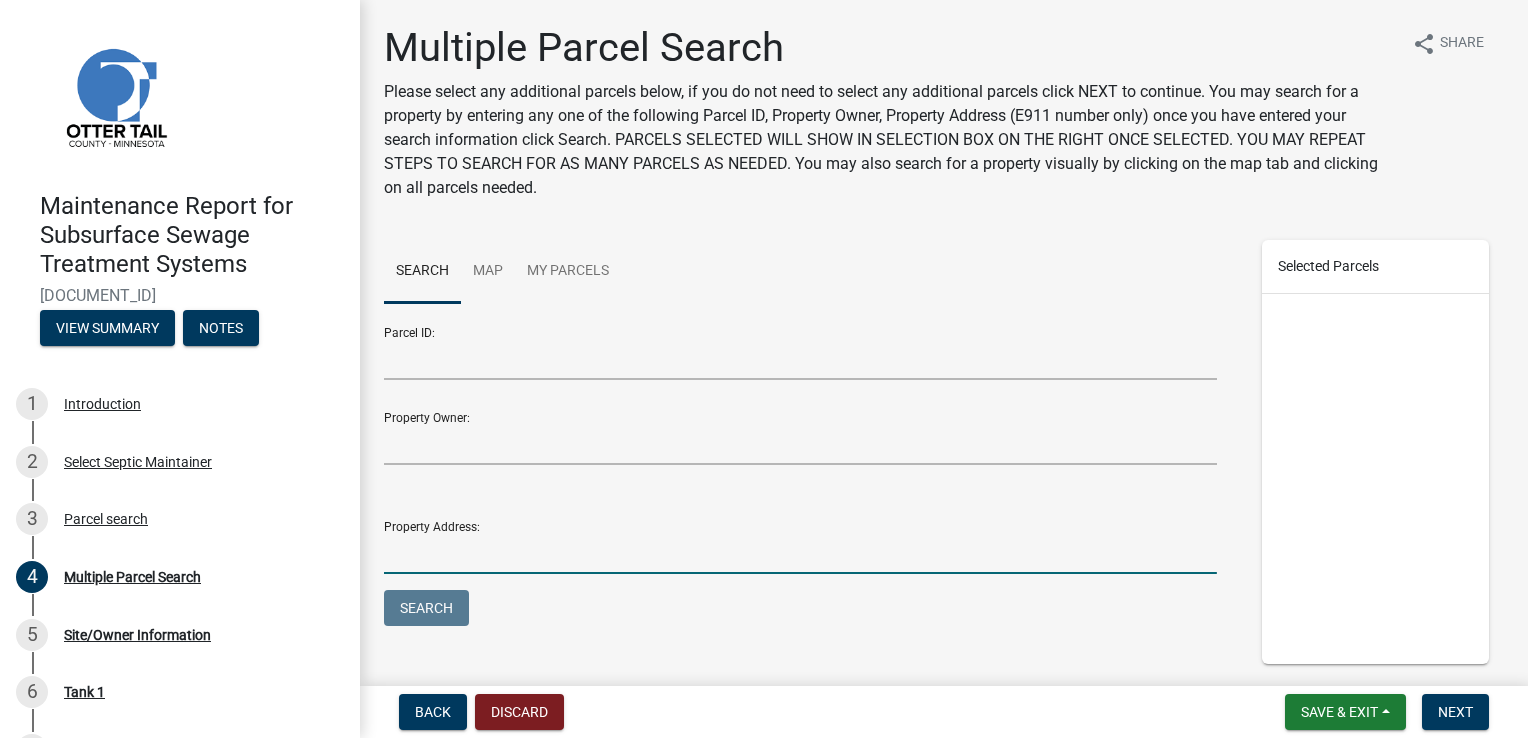 click on "Property Address:" at bounding box center (800, 553) 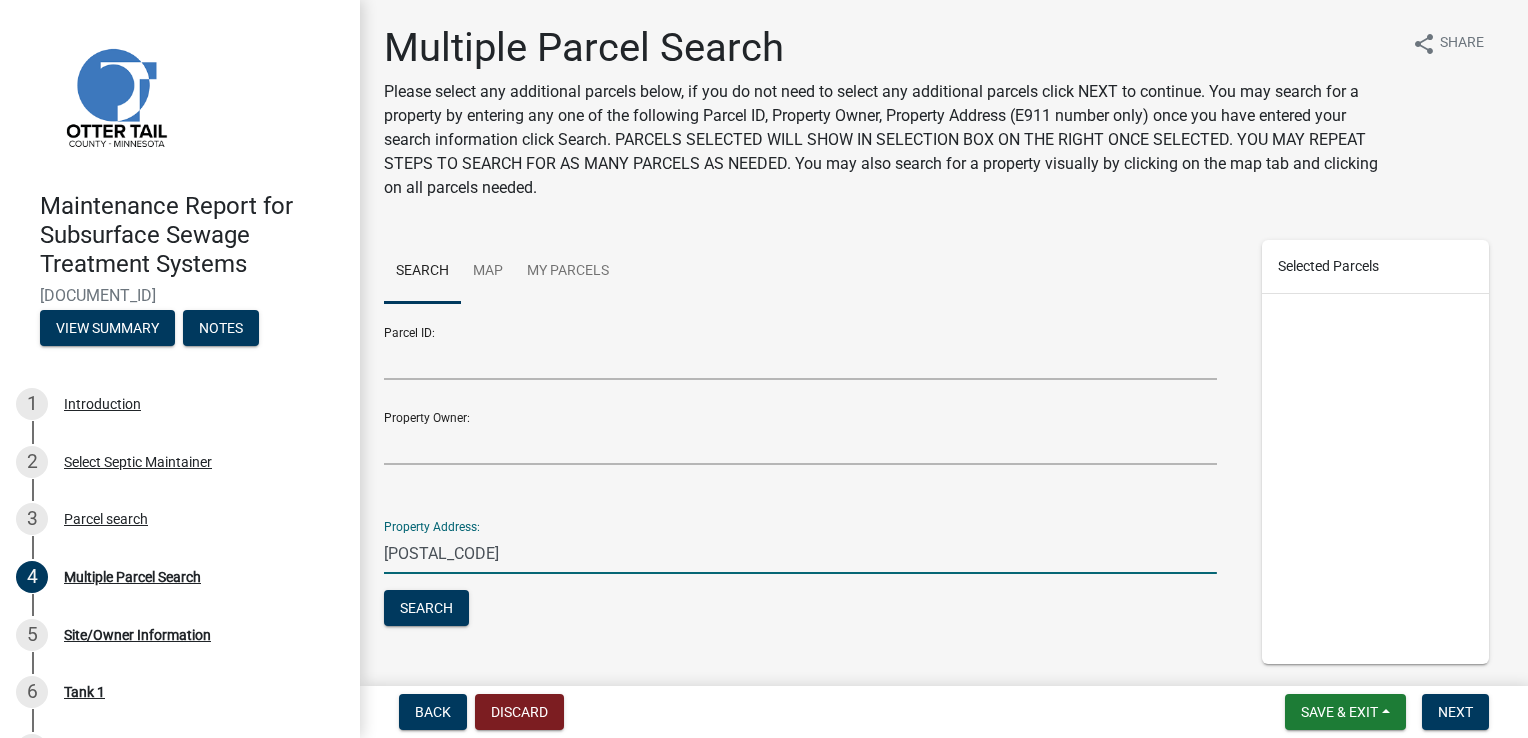 type on "40903" 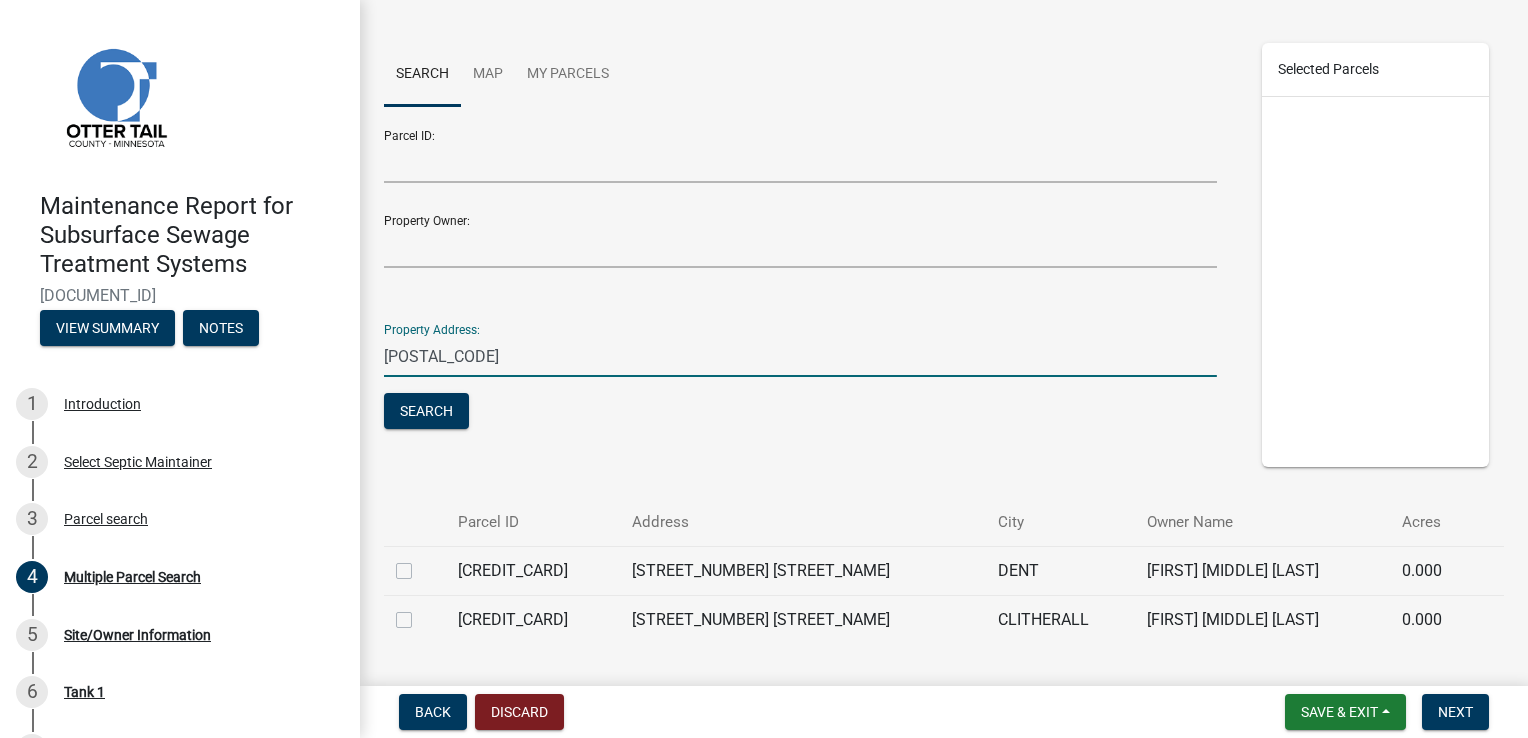 scroll, scrollTop: 200, scrollLeft: 0, axis: vertical 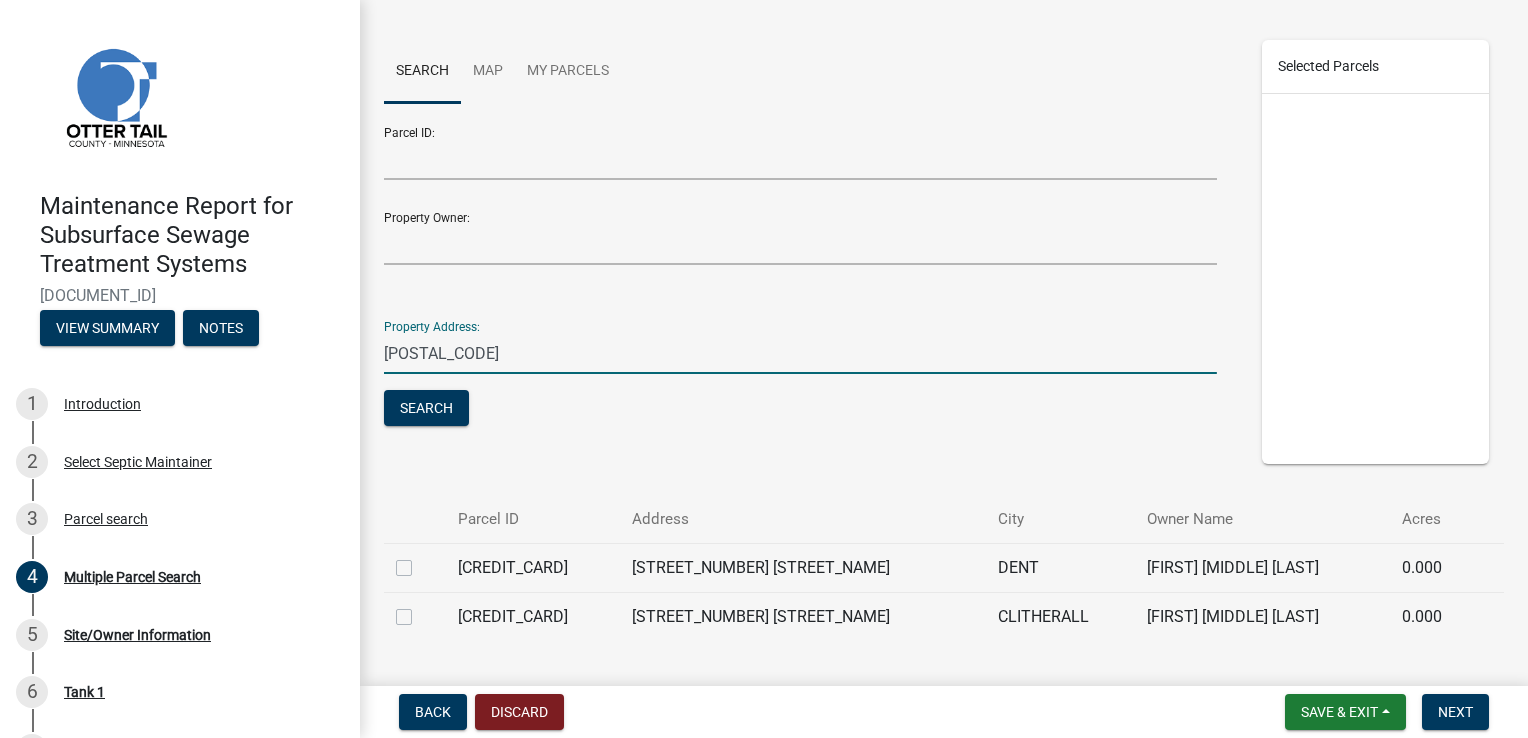 click 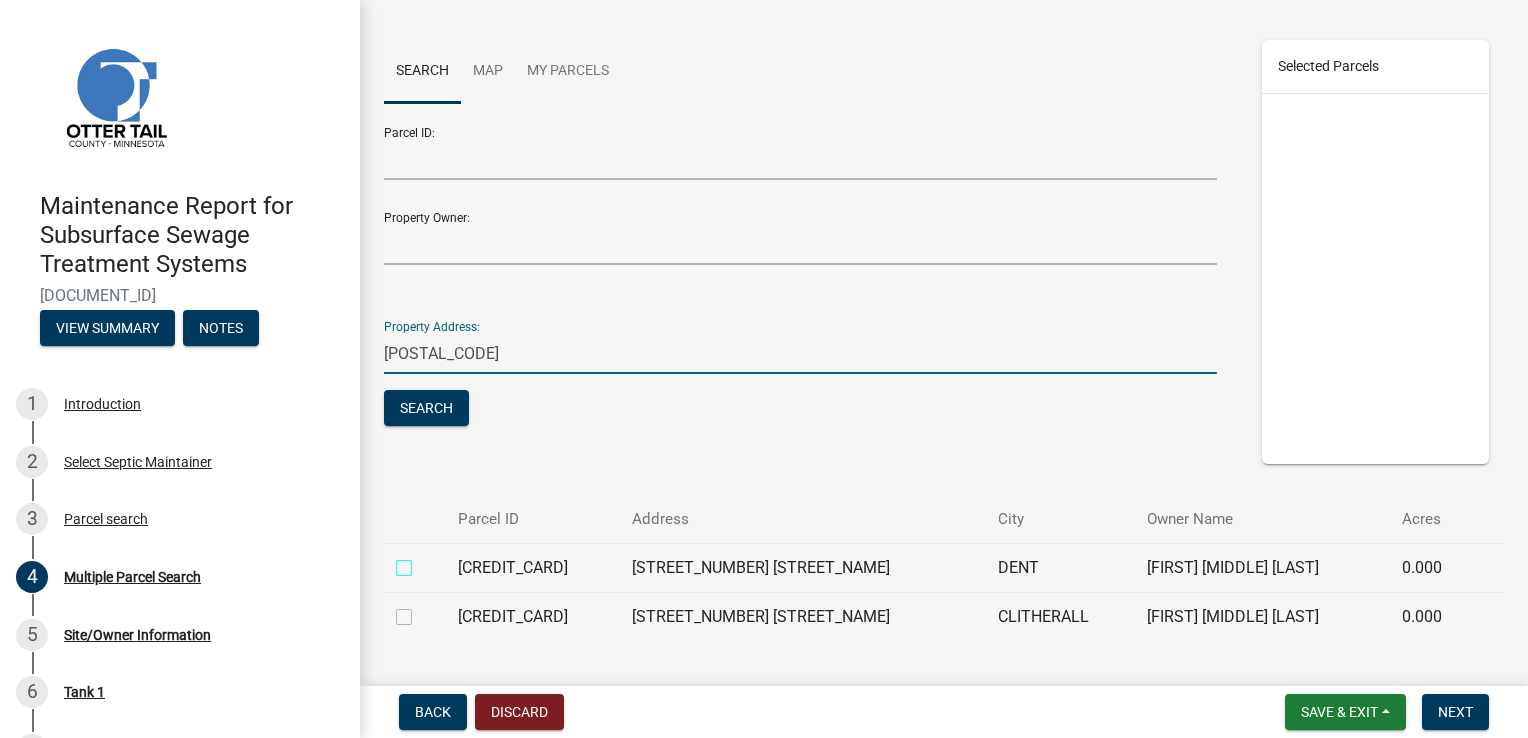 click at bounding box center [426, 562] 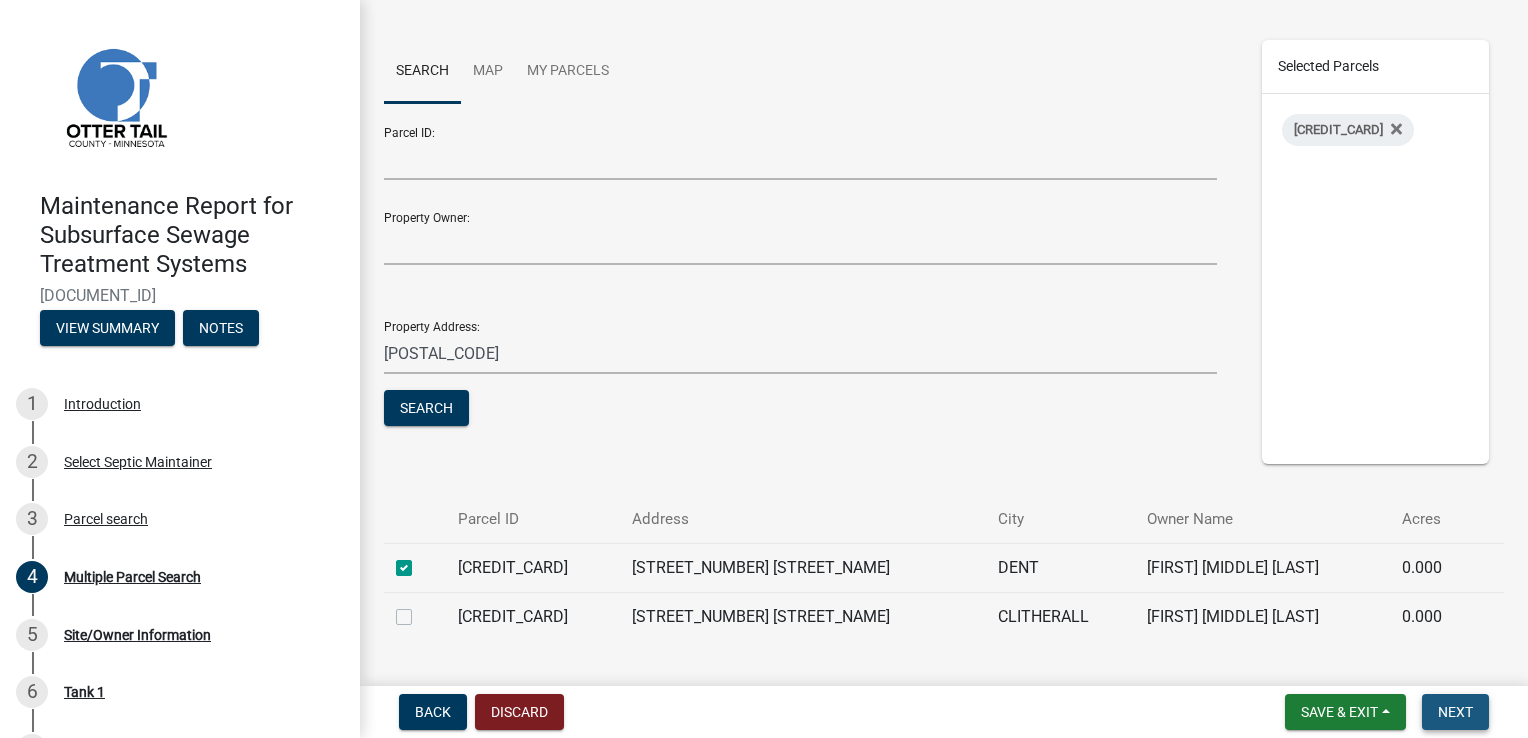 click on "Next" at bounding box center [1455, 712] 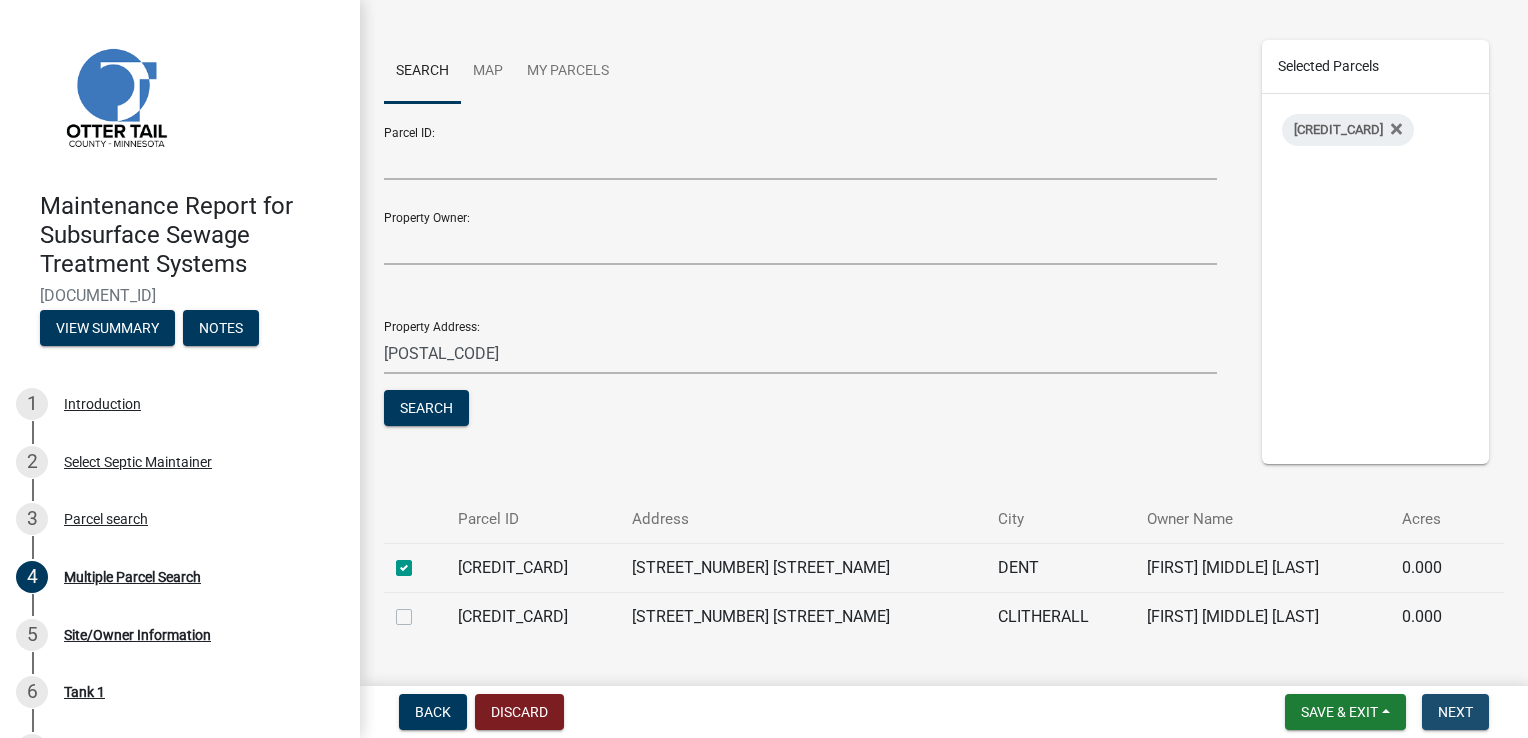 scroll, scrollTop: 0, scrollLeft: 0, axis: both 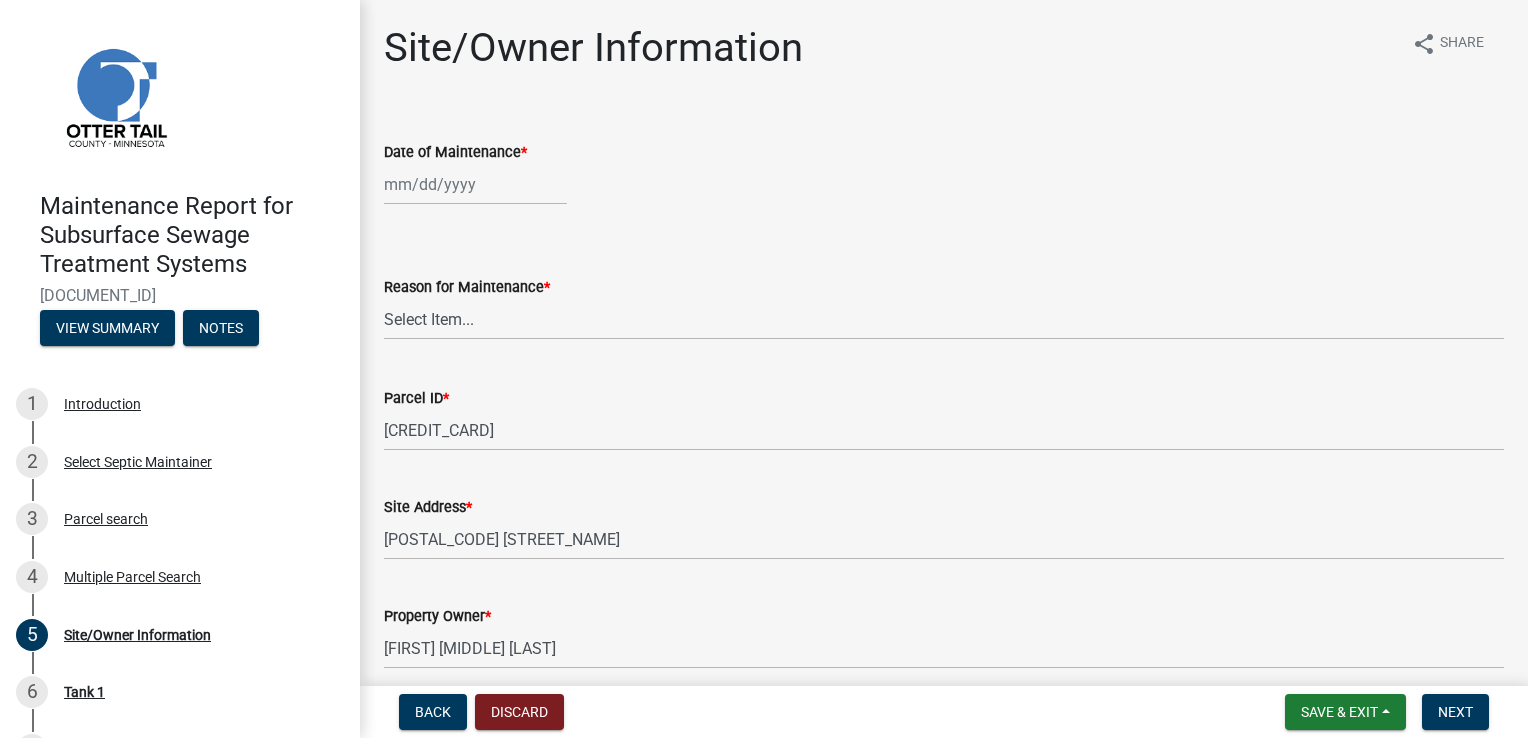 click 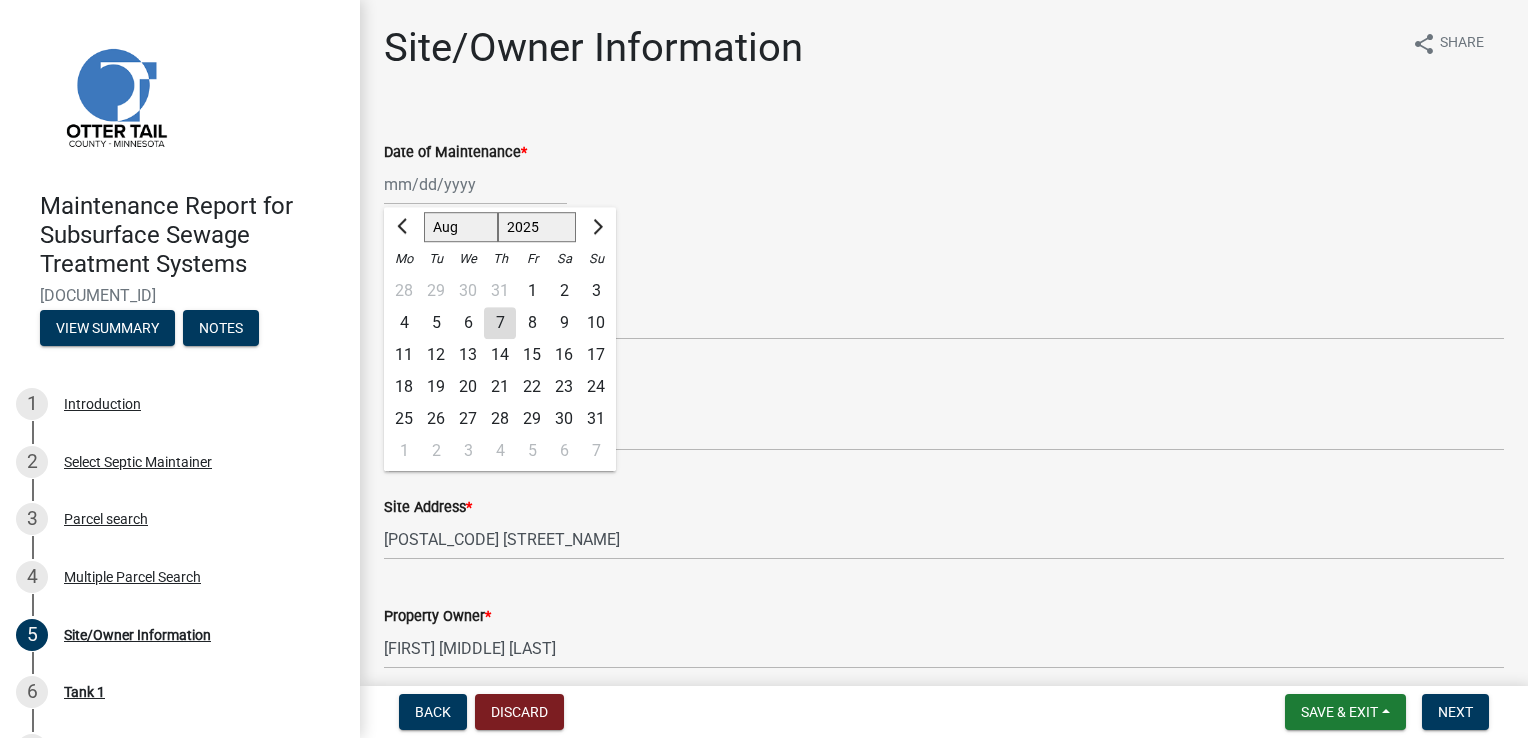 click on "7" 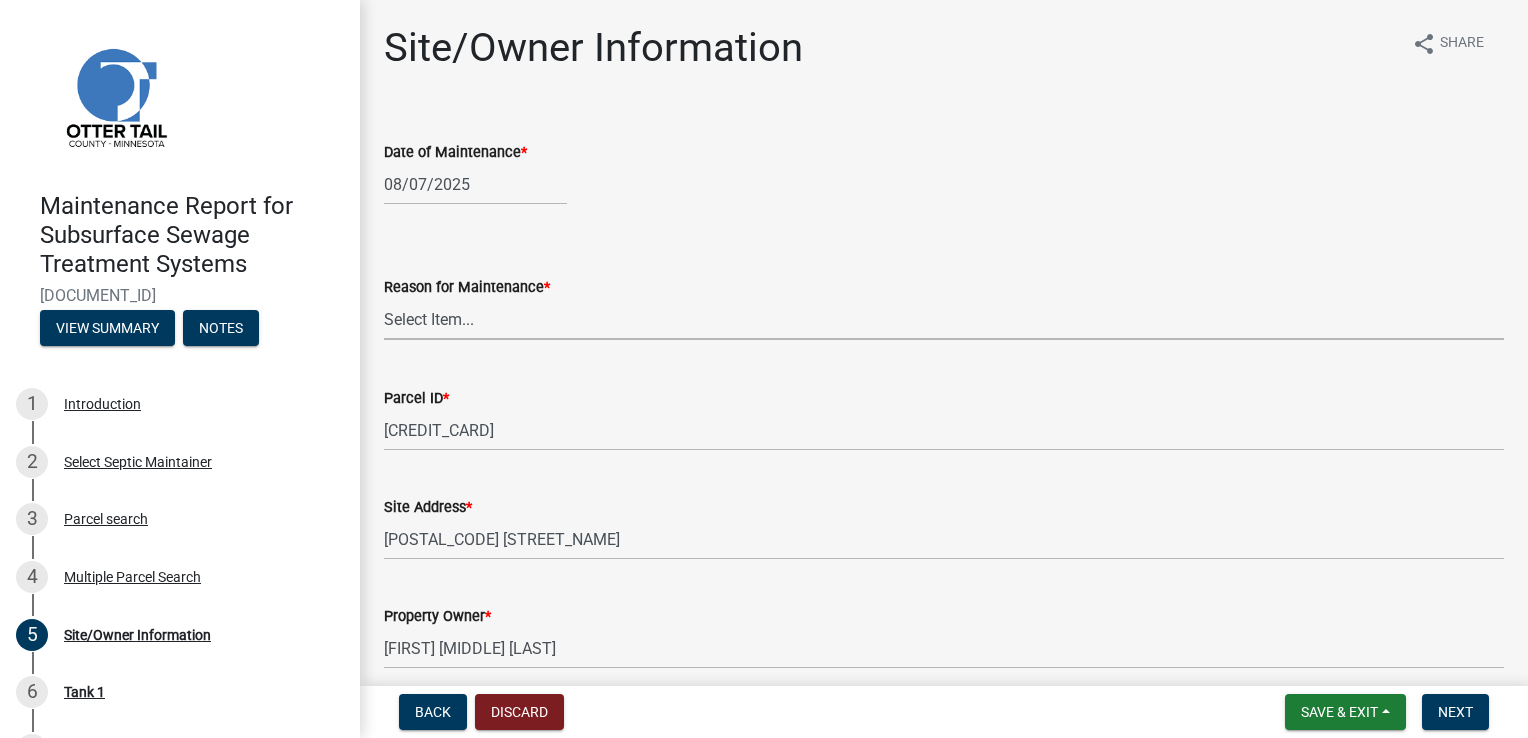 click on "Select Item...   Called   Routine   Other" at bounding box center (944, 319) 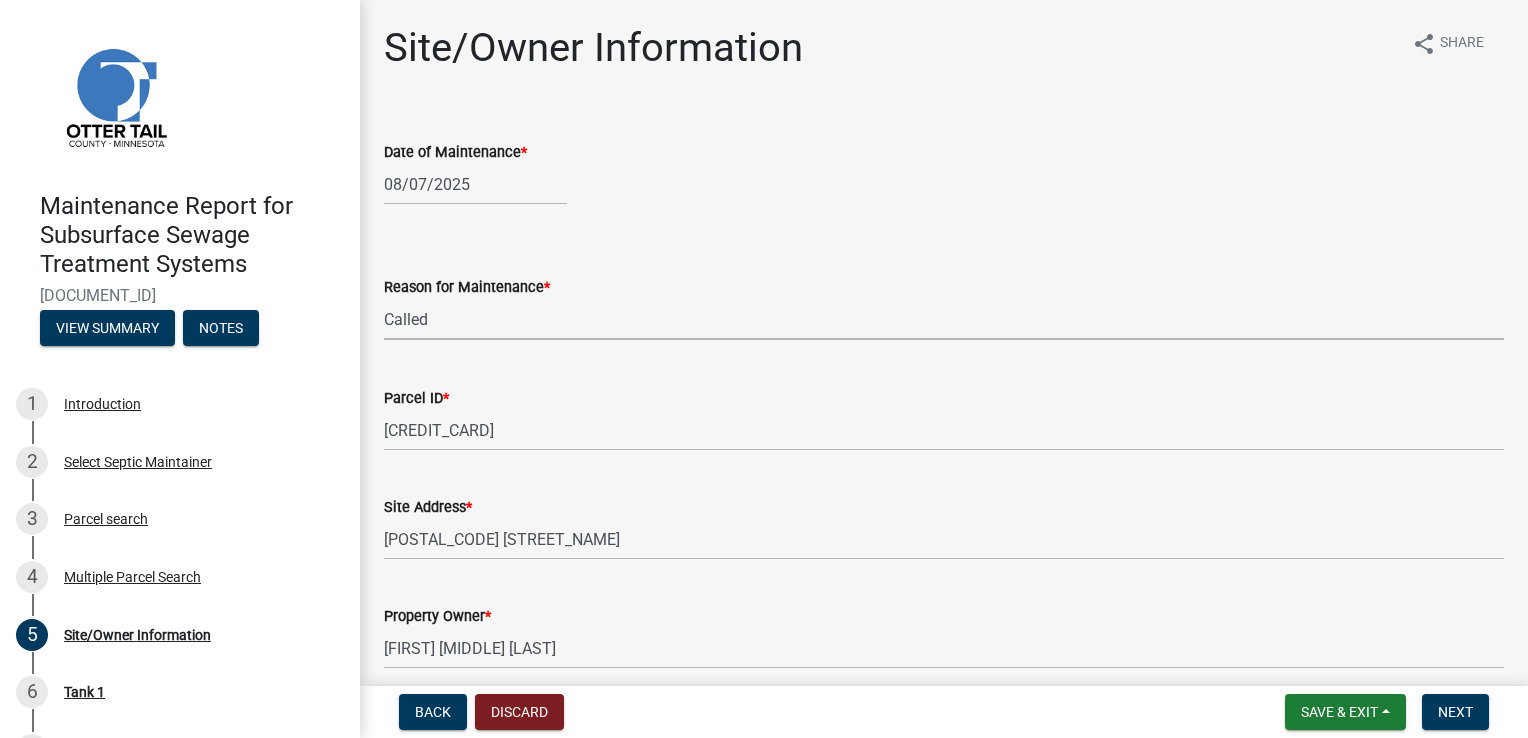 click on "Select Item...   Called   Routine   Other" at bounding box center (944, 319) 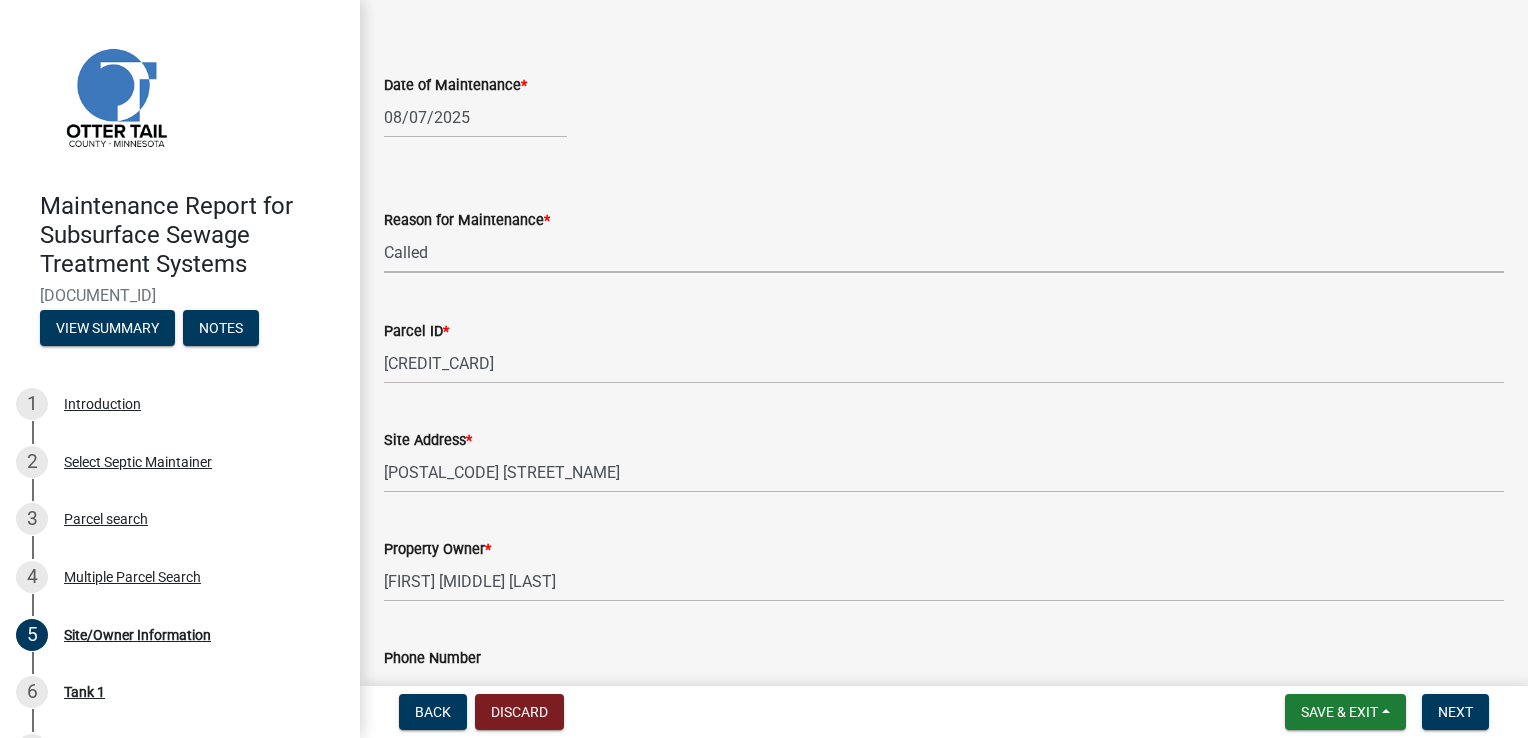 scroll, scrollTop: 200, scrollLeft: 0, axis: vertical 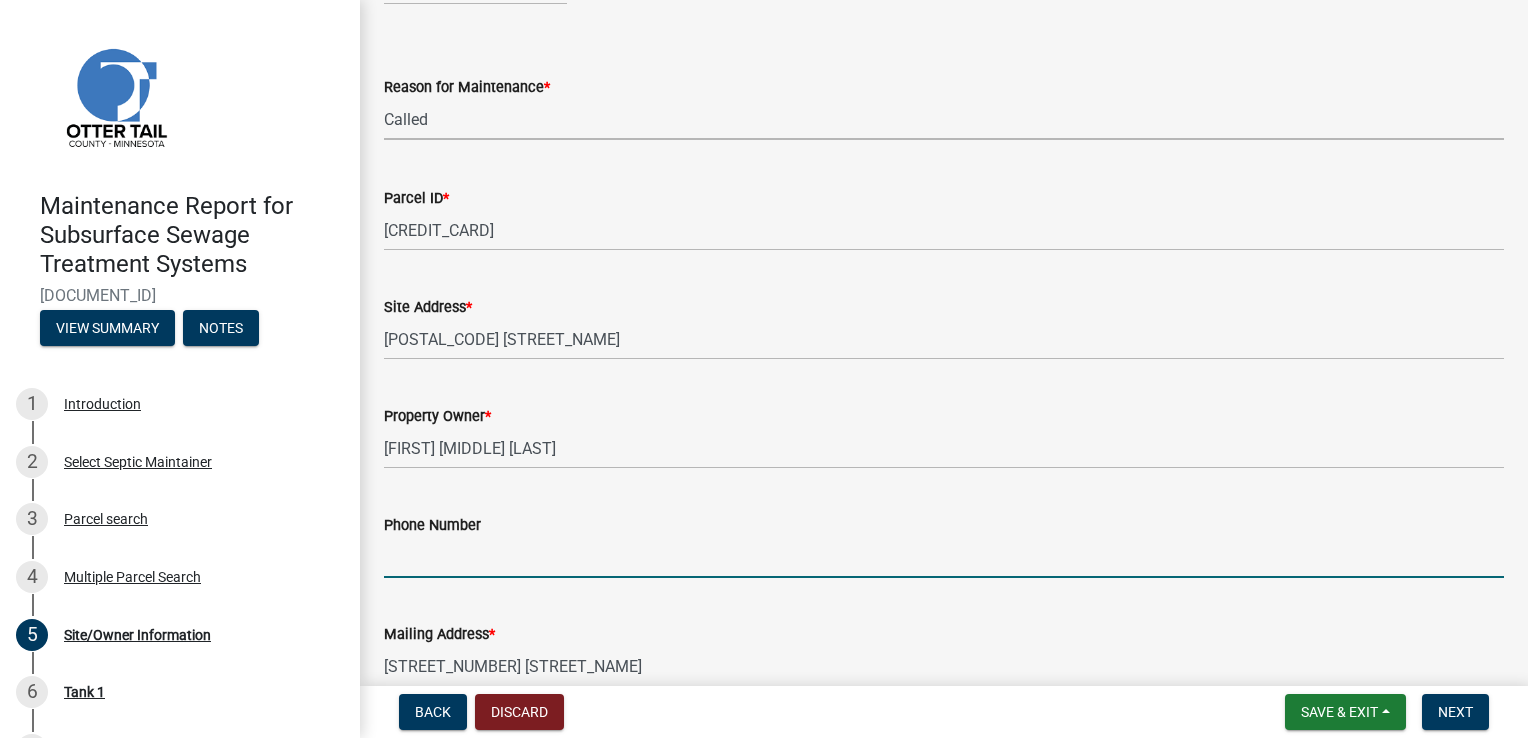 click on "Phone Number" at bounding box center (944, 557) 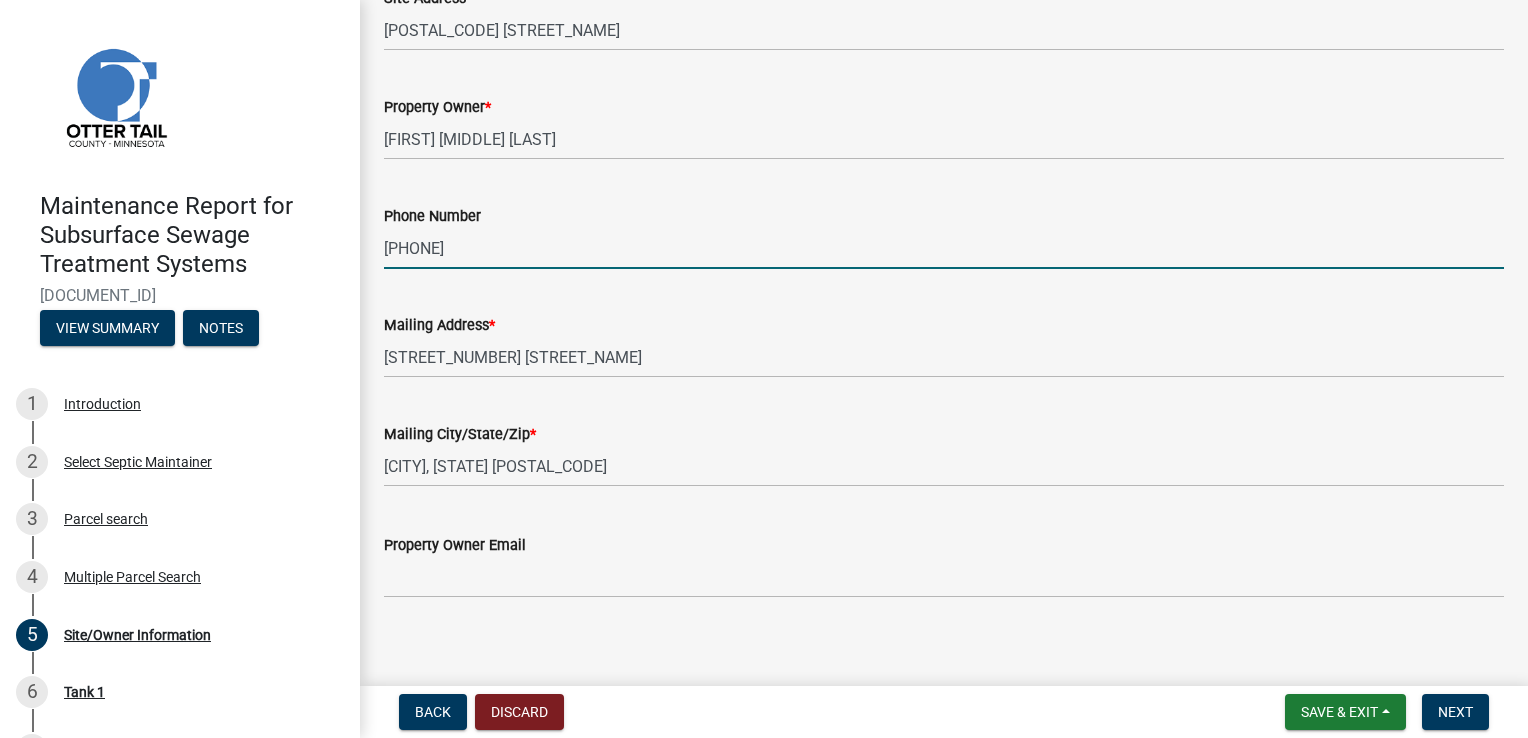 scroll, scrollTop: 522, scrollLeft: 0, axis: vertical 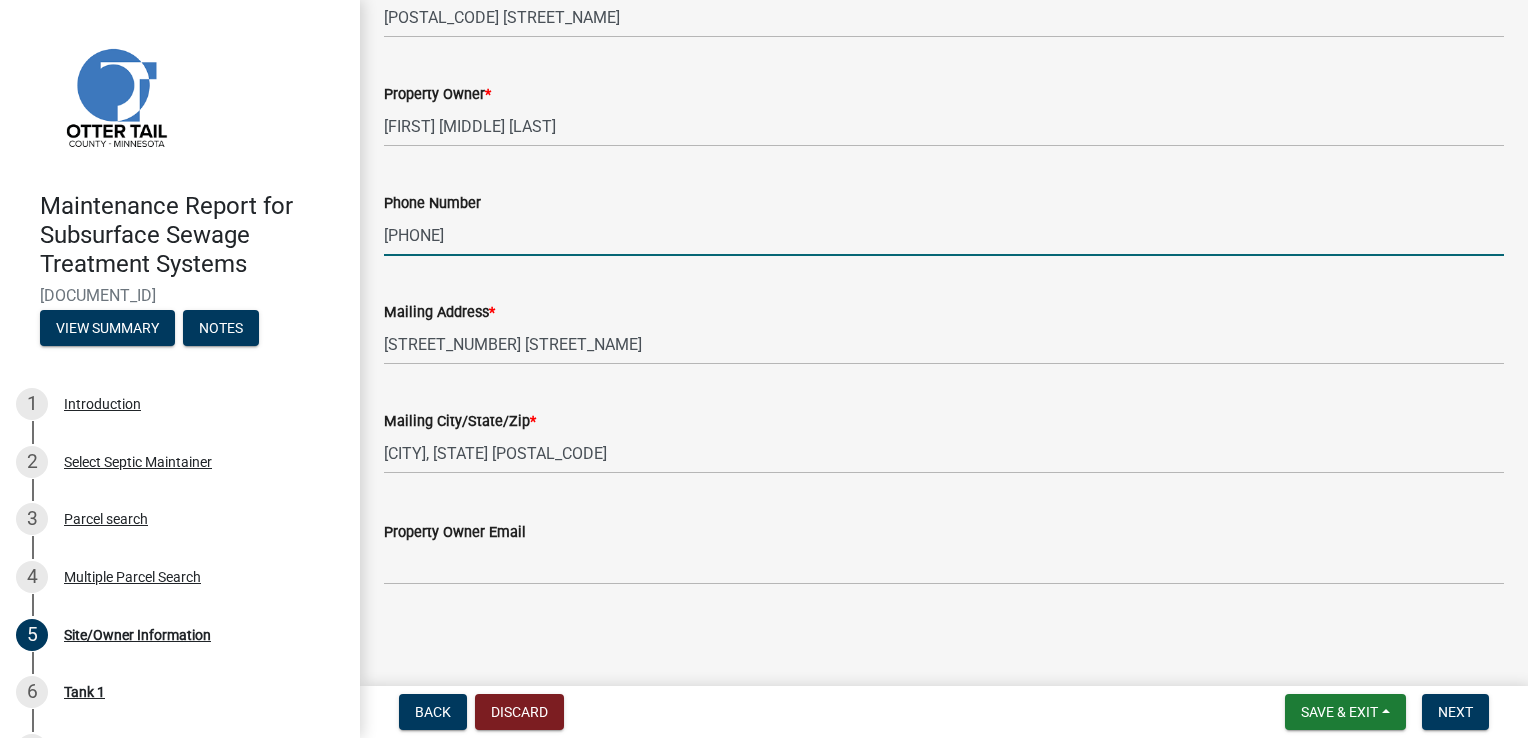 type on "701-566-1866" 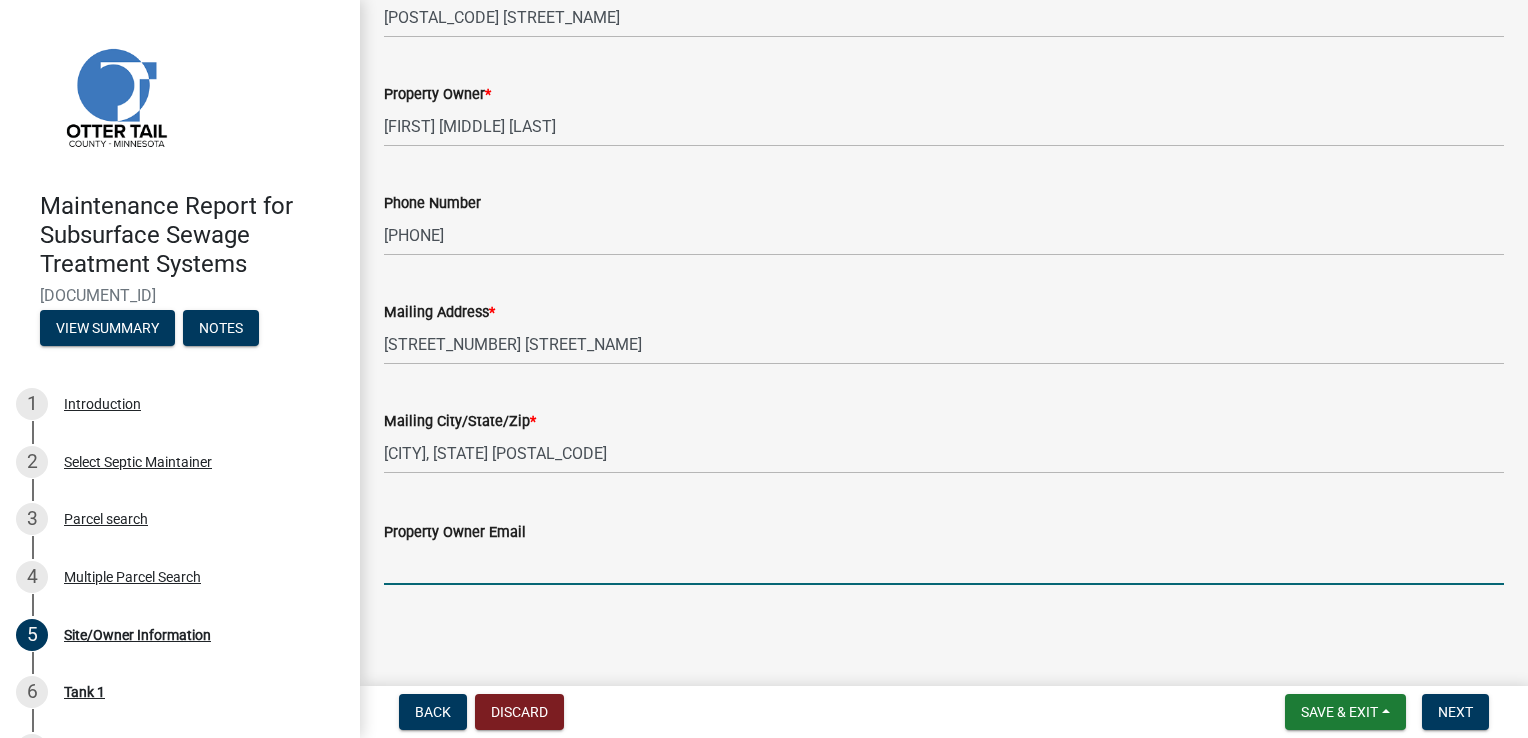 click on "Property Owner Email" at bounding box center [944, 564] 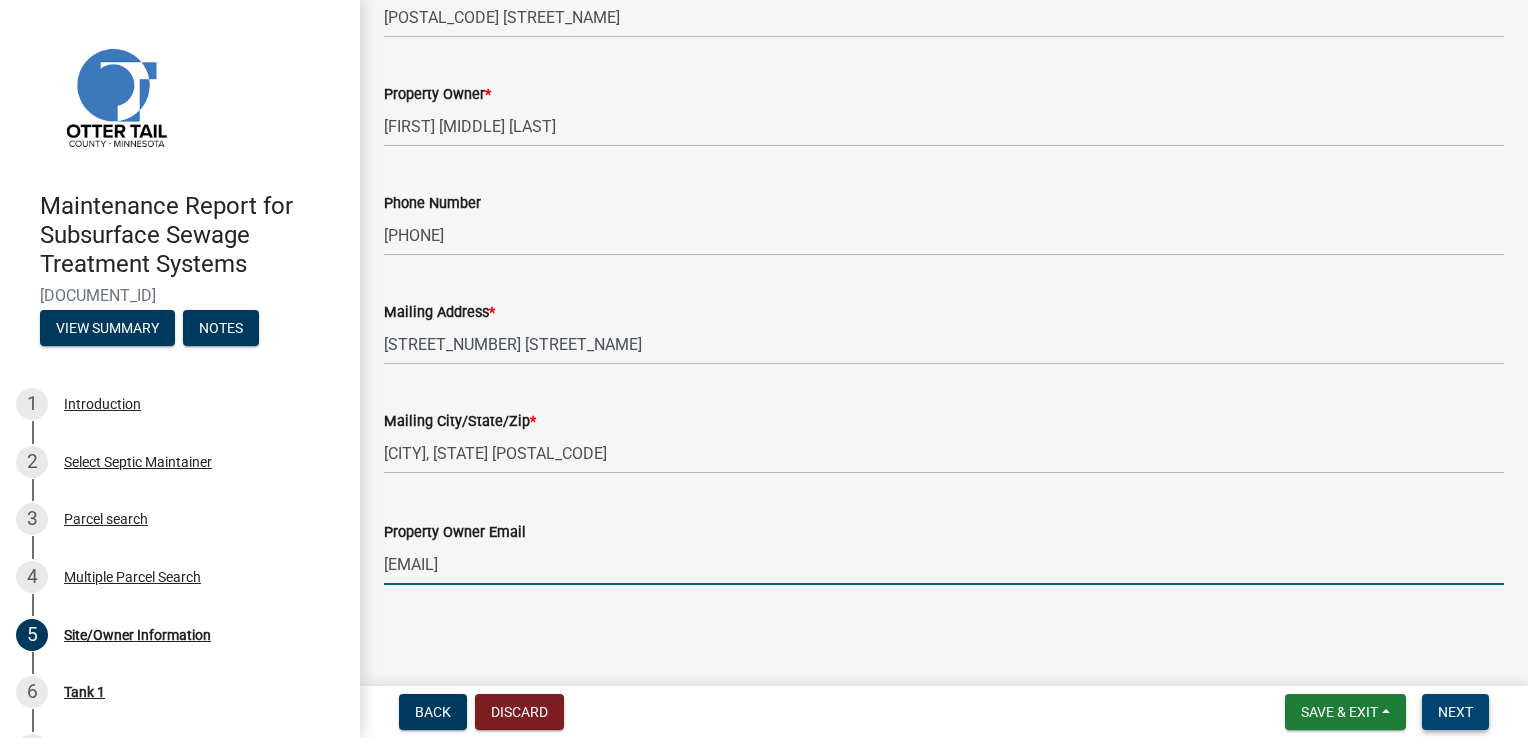 type on "ktanderson@rdoequipment.com" 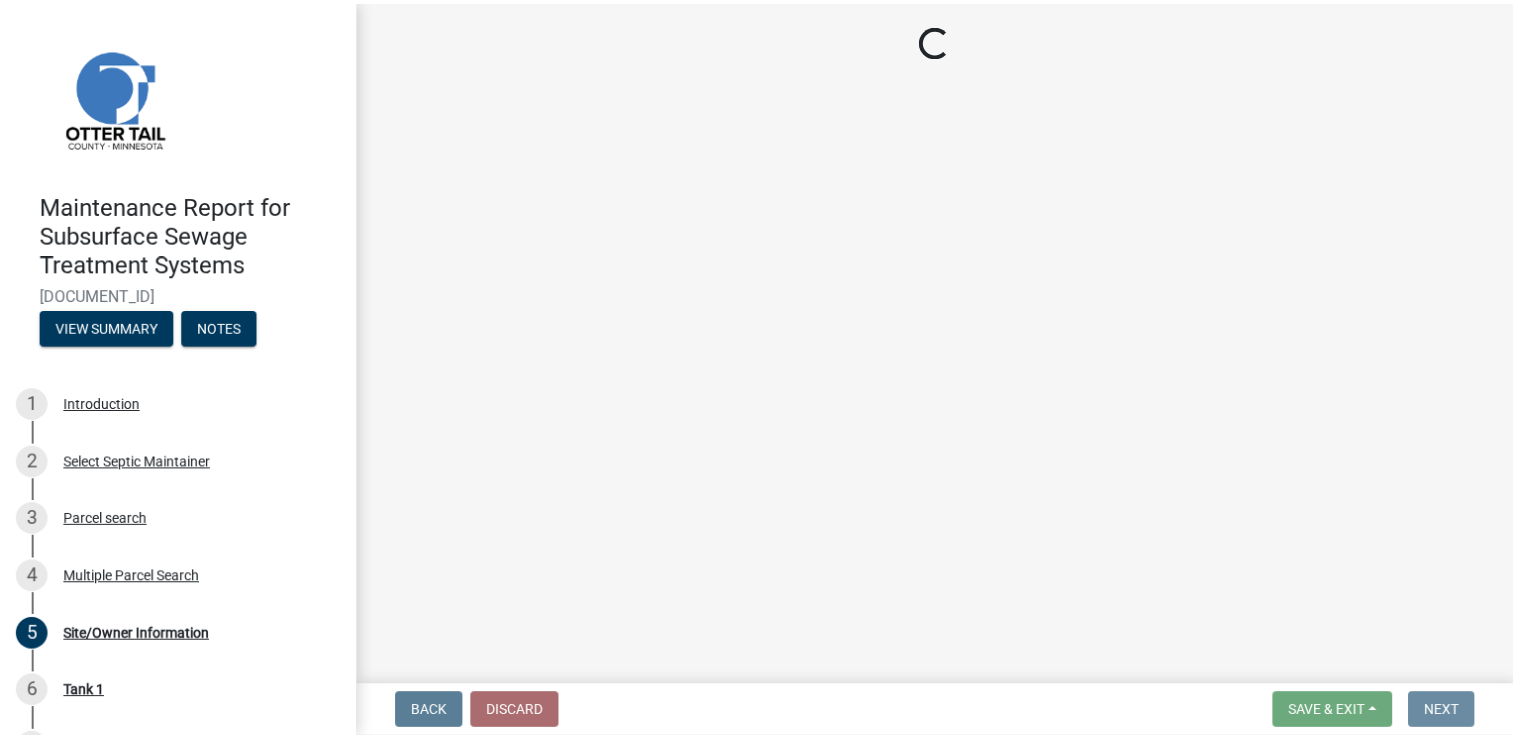 scroll, scrollTop: 0, scrollLeft: 0, axis: both 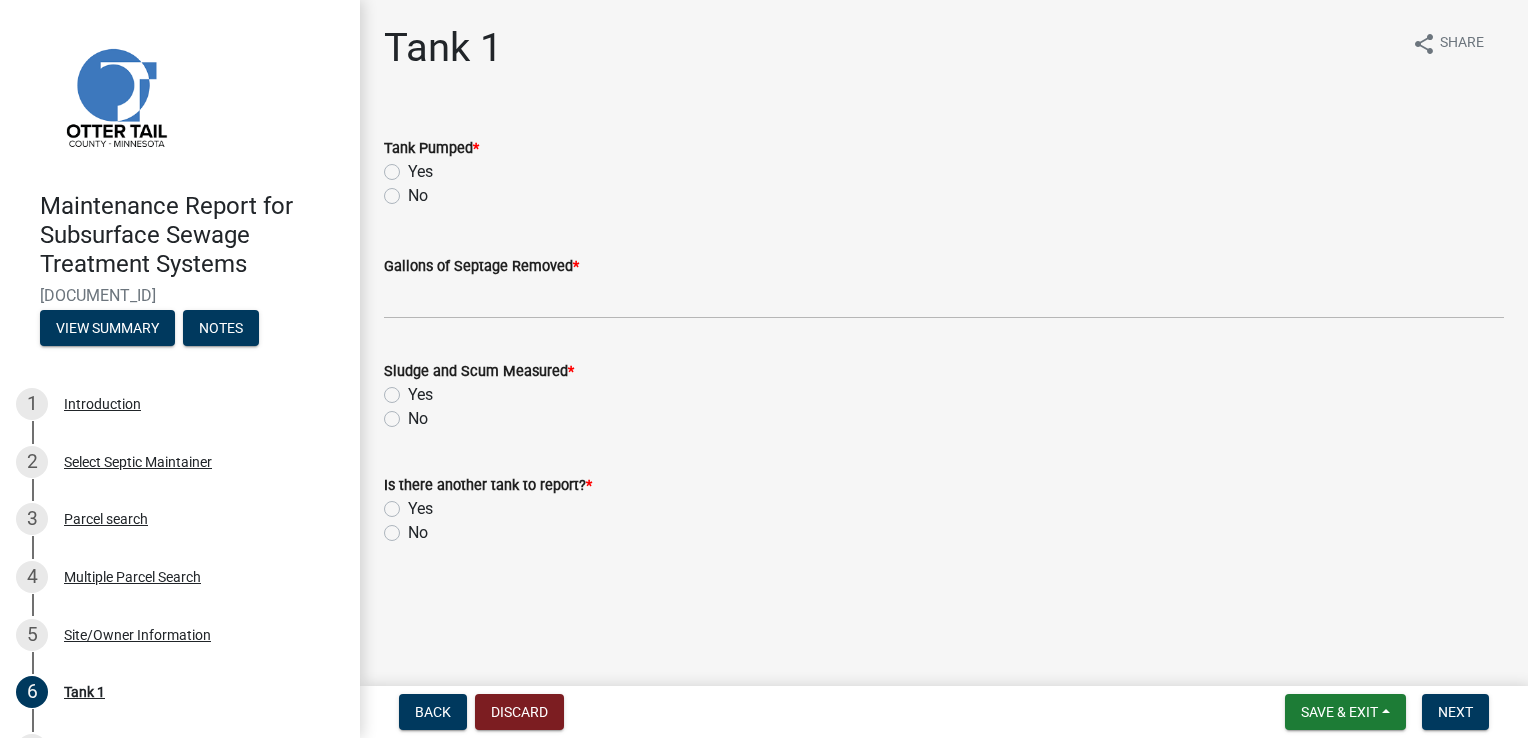click on "Yes" 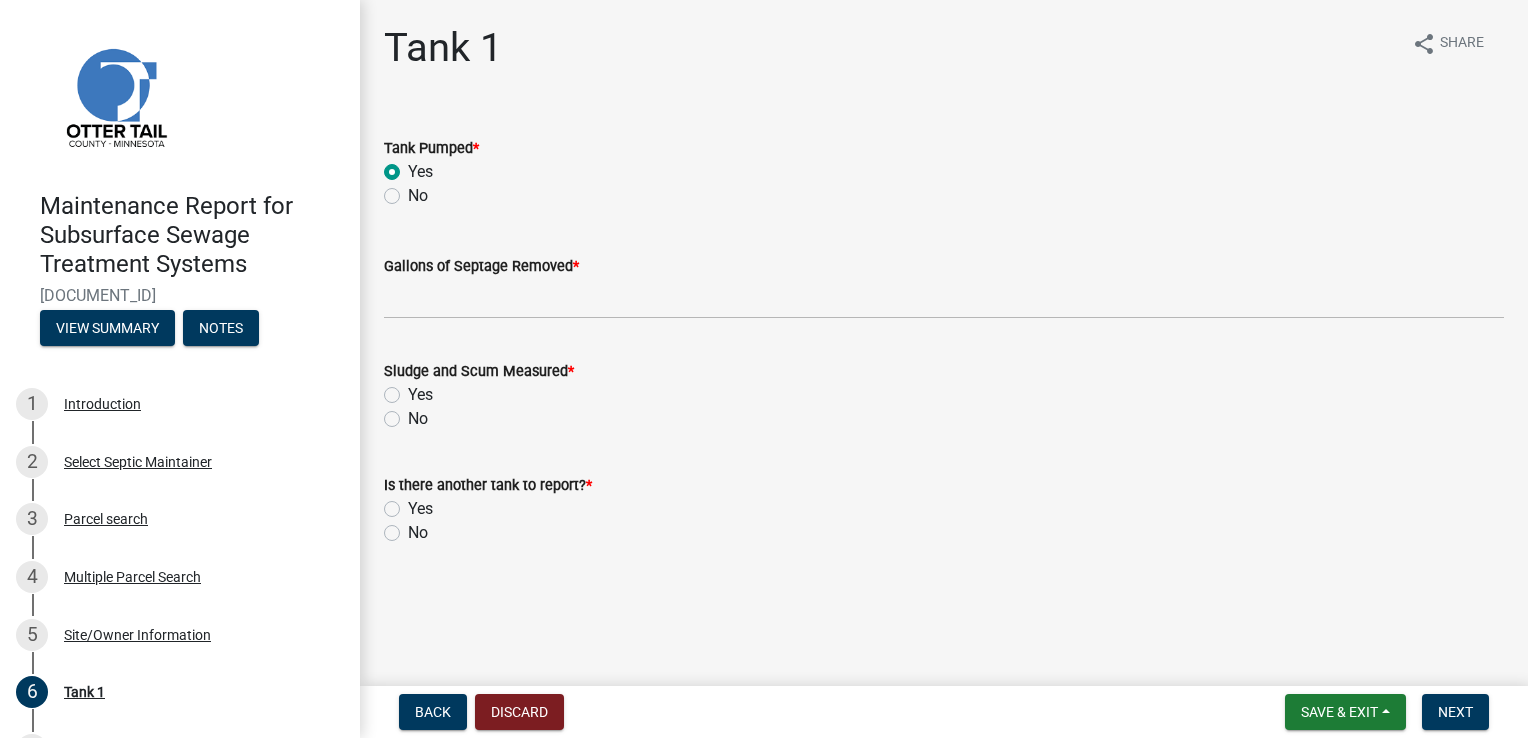 radio on "true" 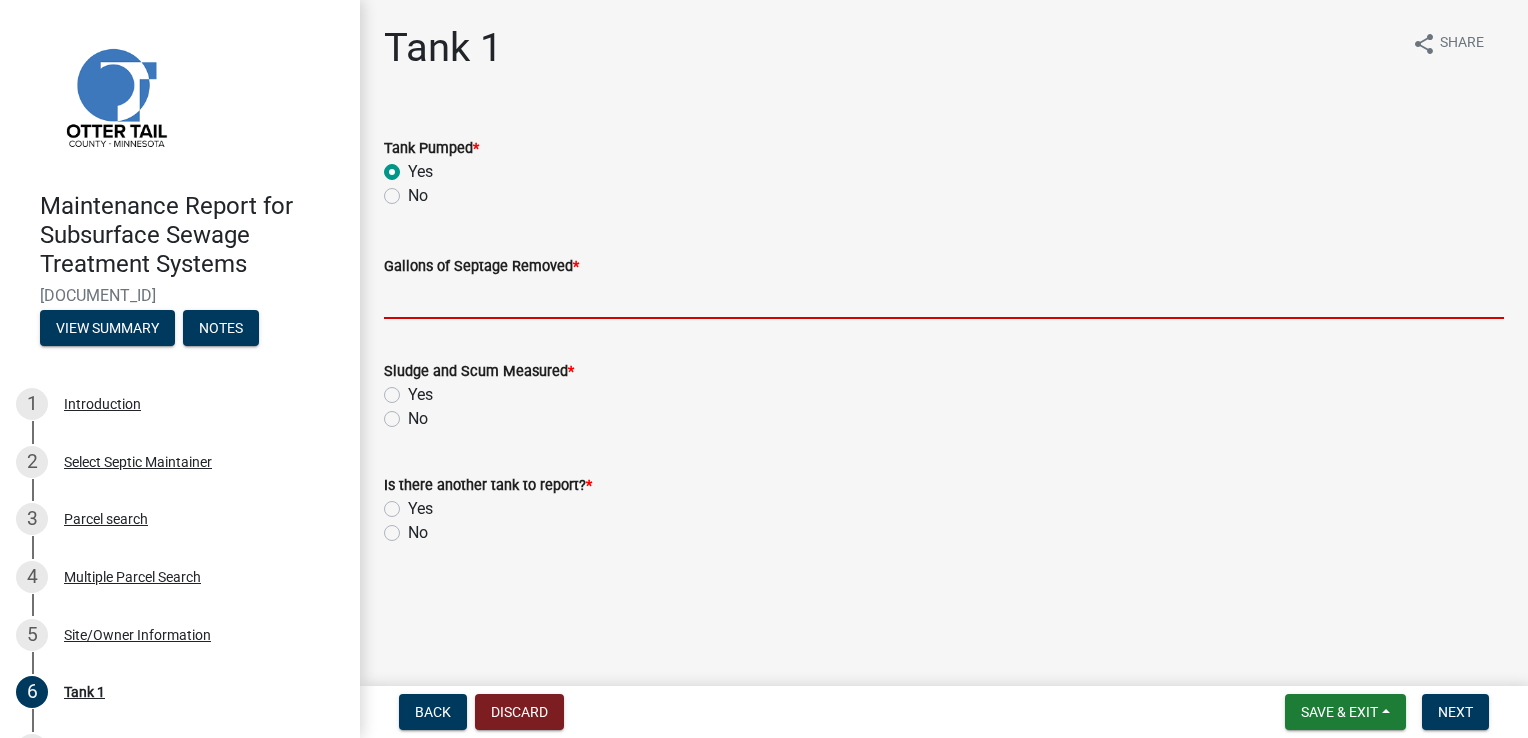 click on "Gallons of Septage Removed  *" at bounding box center [944, 298] 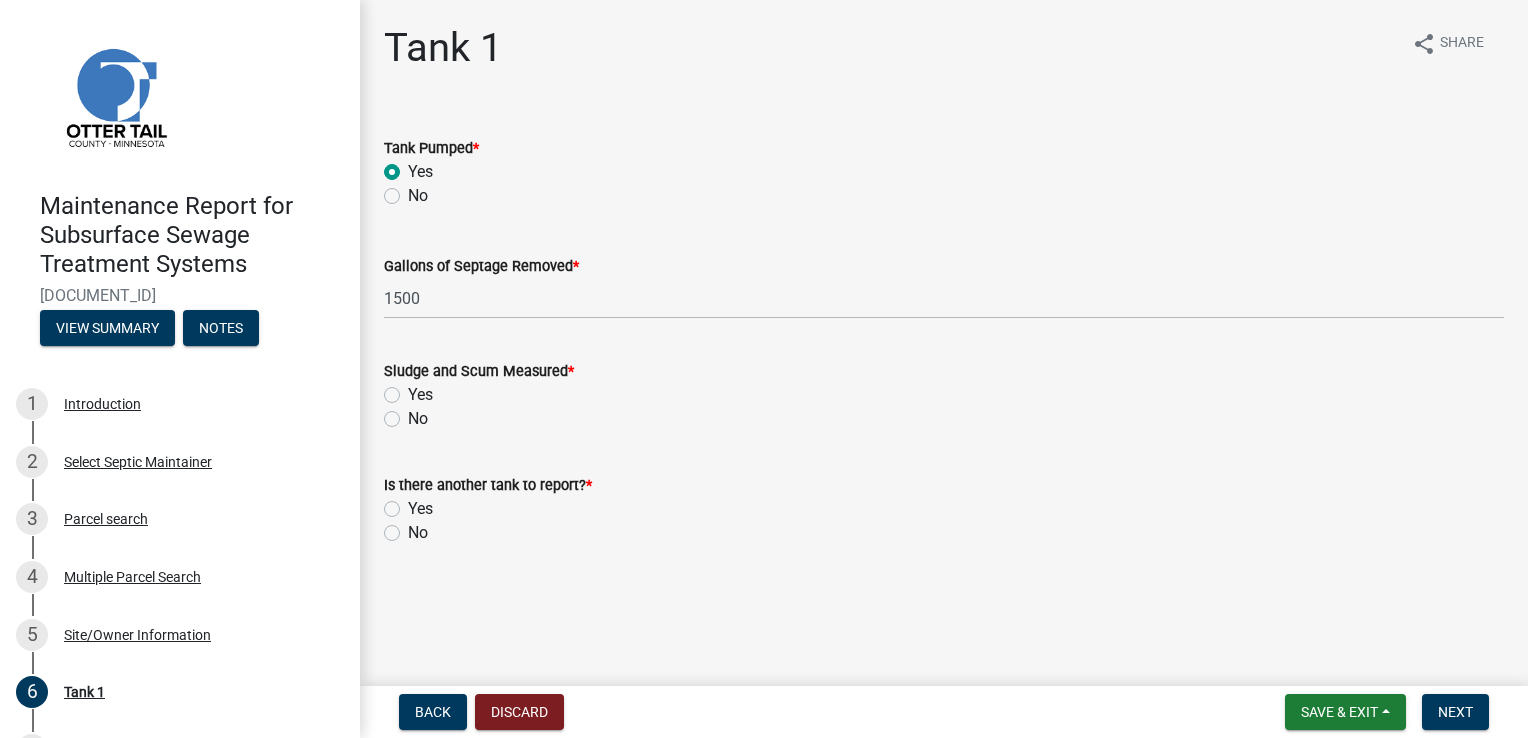 click on "Yes" 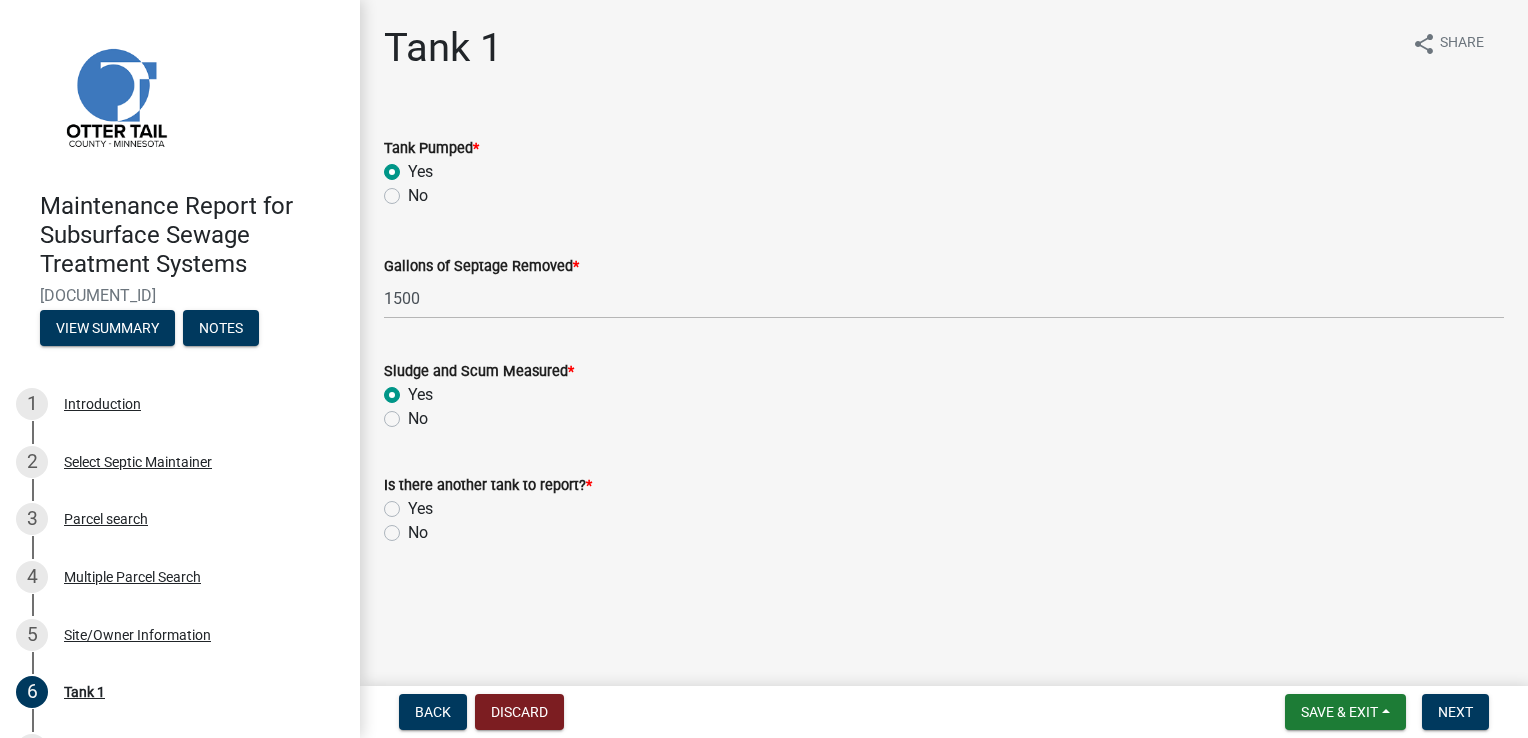 radio on "true" 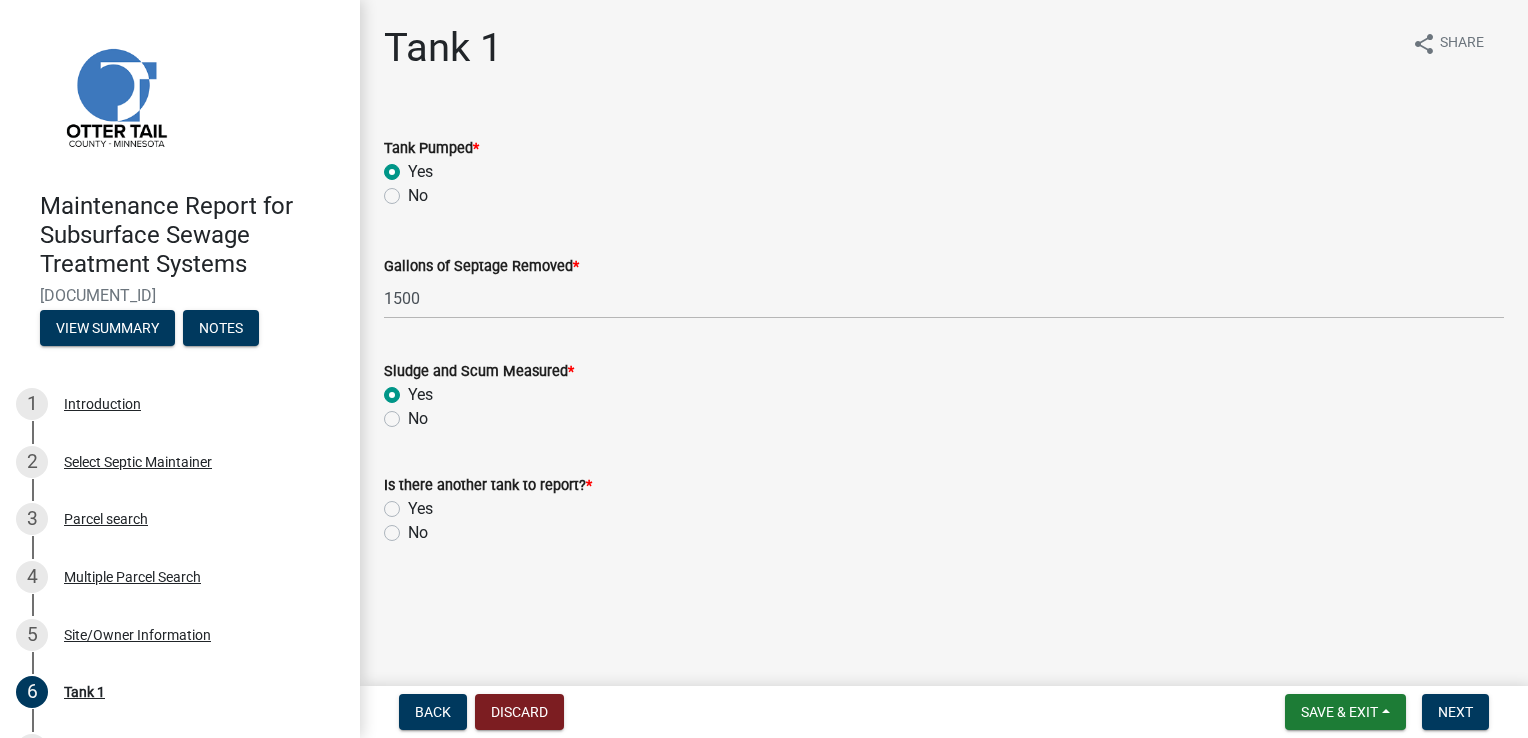 click on "No" 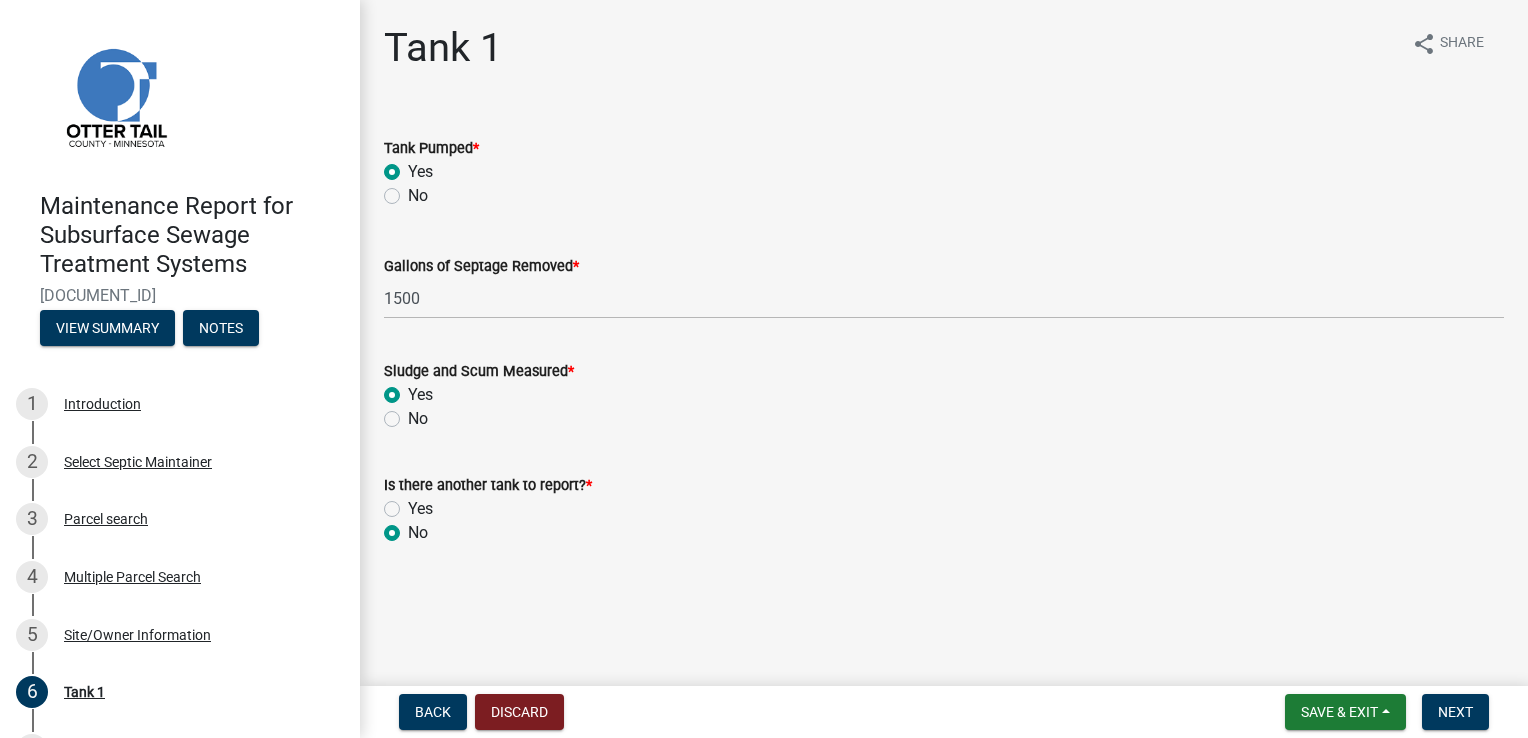 radio on "true" 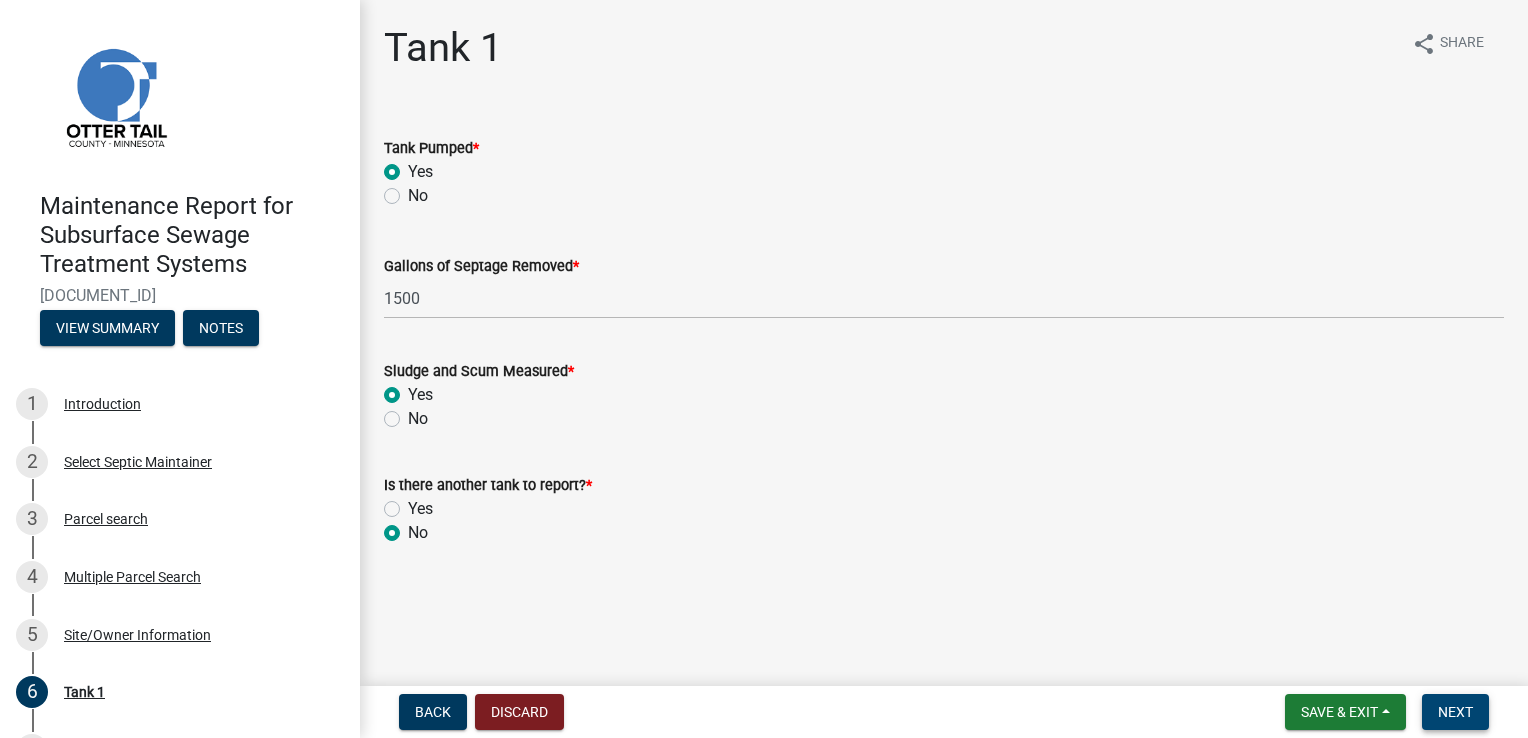 click on "Next" at bounding box center [1455, 712] 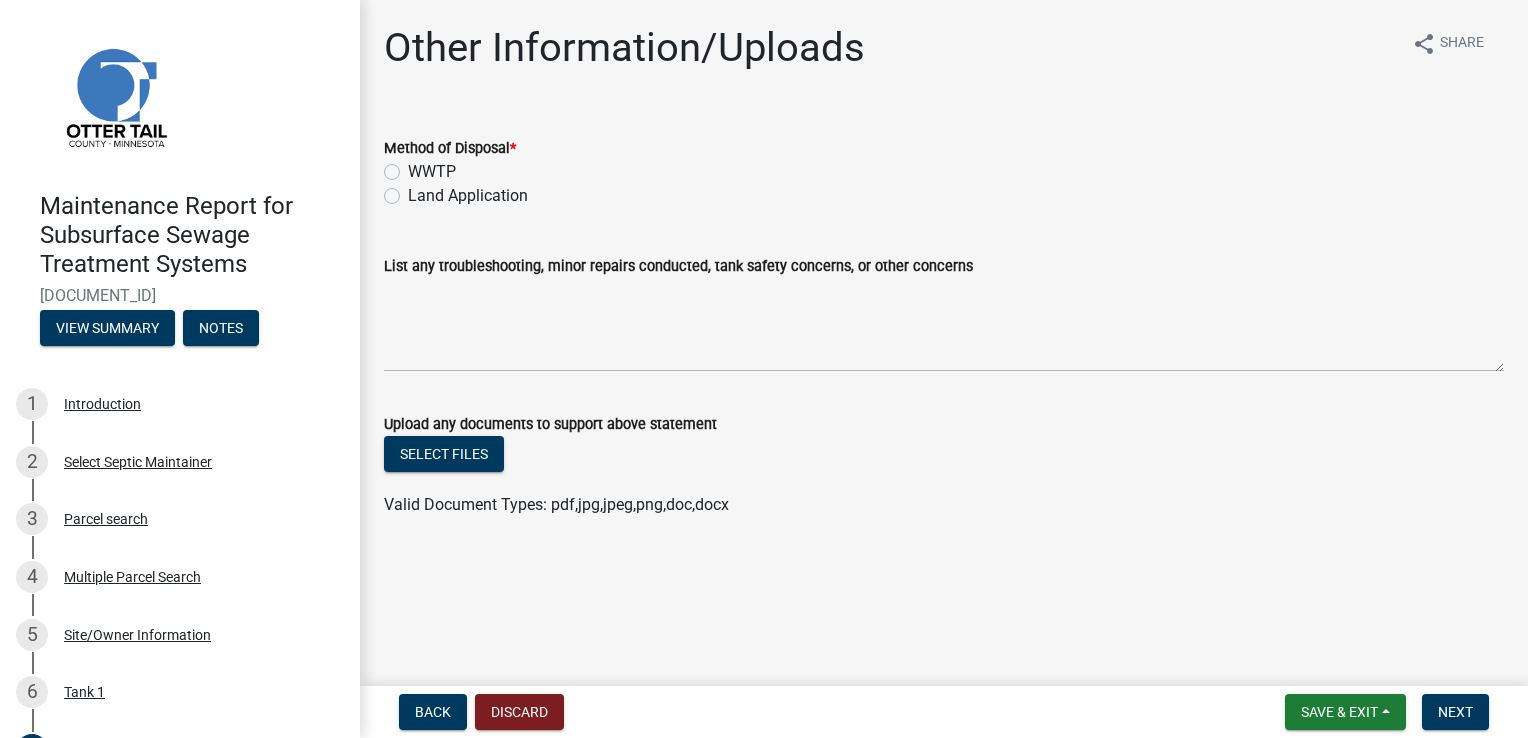 click on "WWTP" 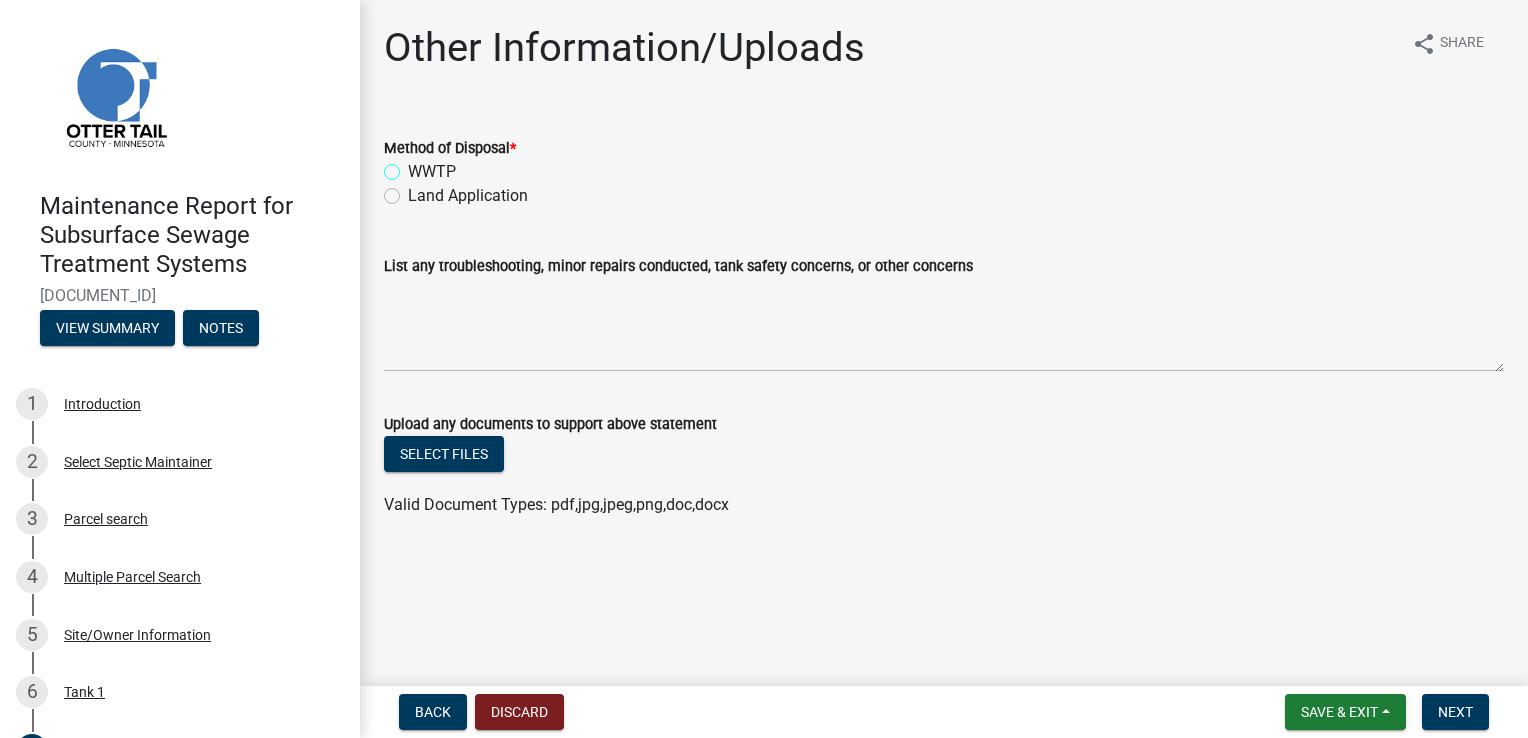 click on "WWTP" at bounding box center [414, 166] 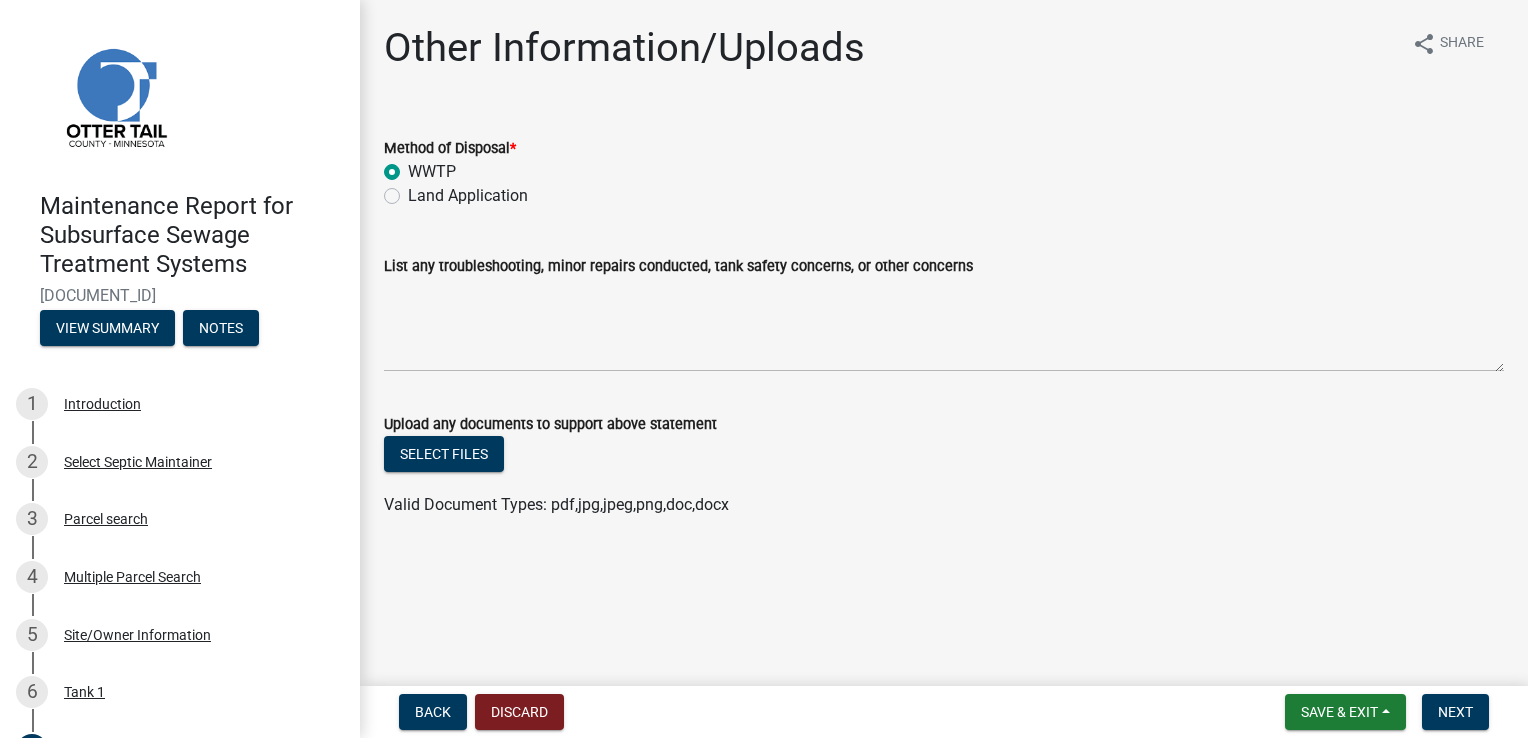 radio on "true" 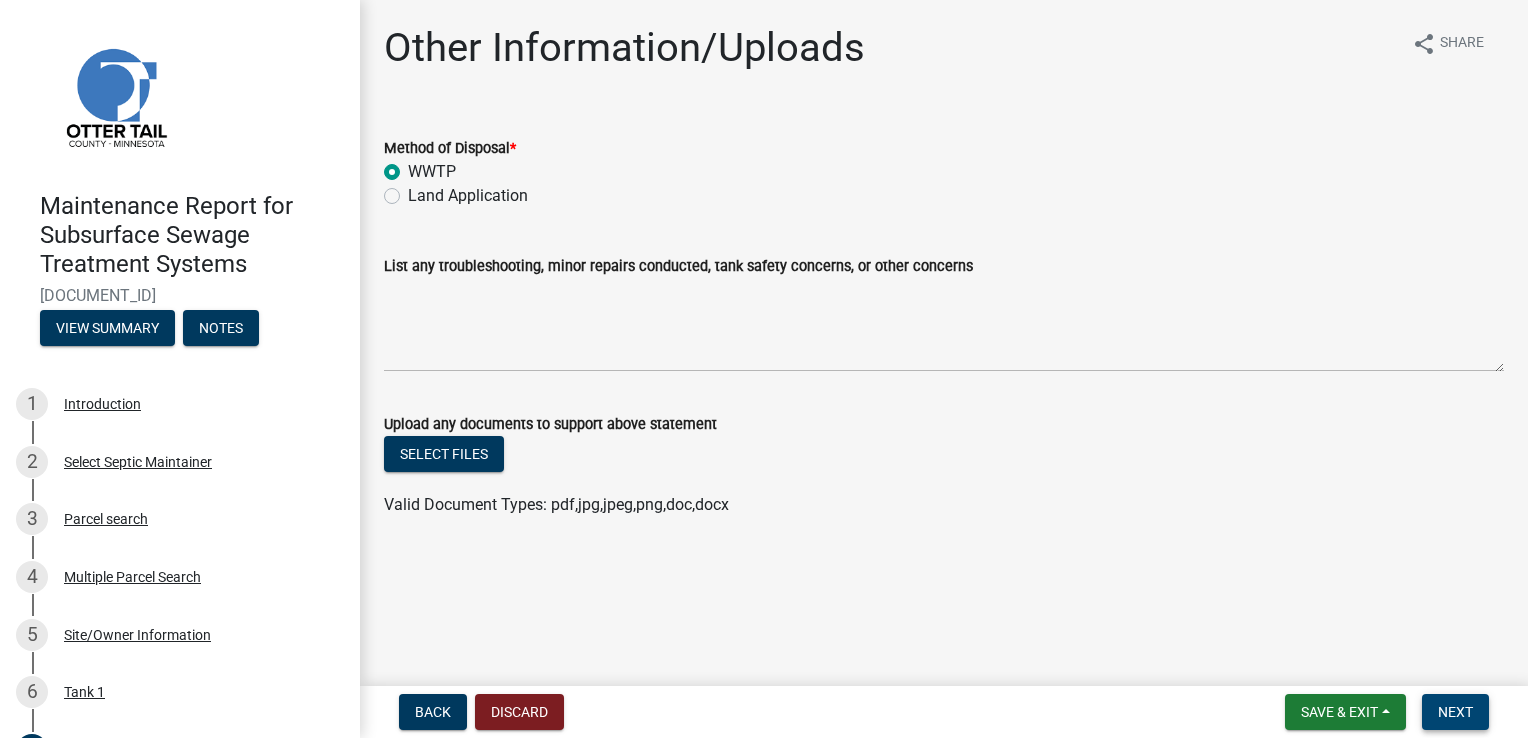 click on "Next" at bounding box center (1455, 712) 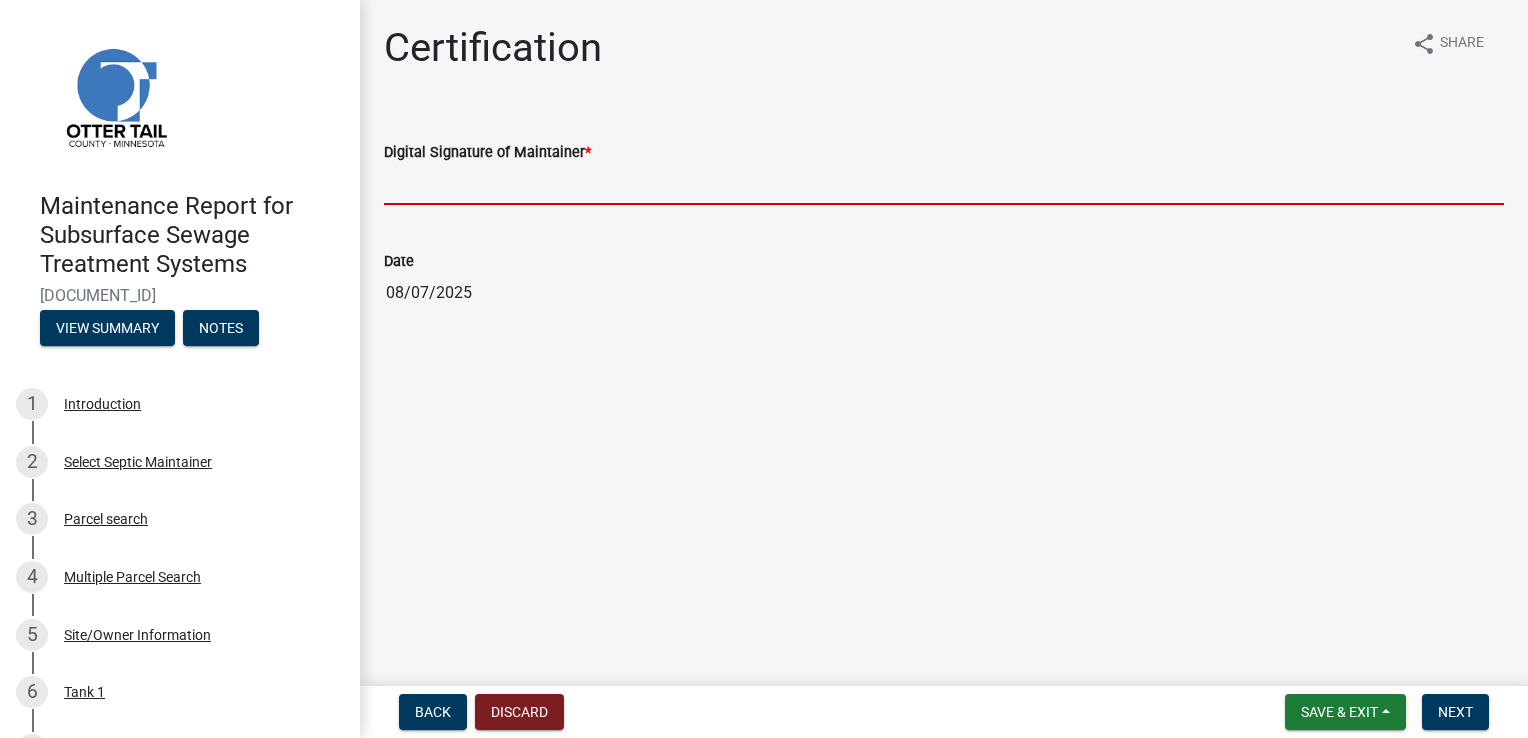 click on "Digital Signature of Maintainer  *" at bounding box center [944, 184] 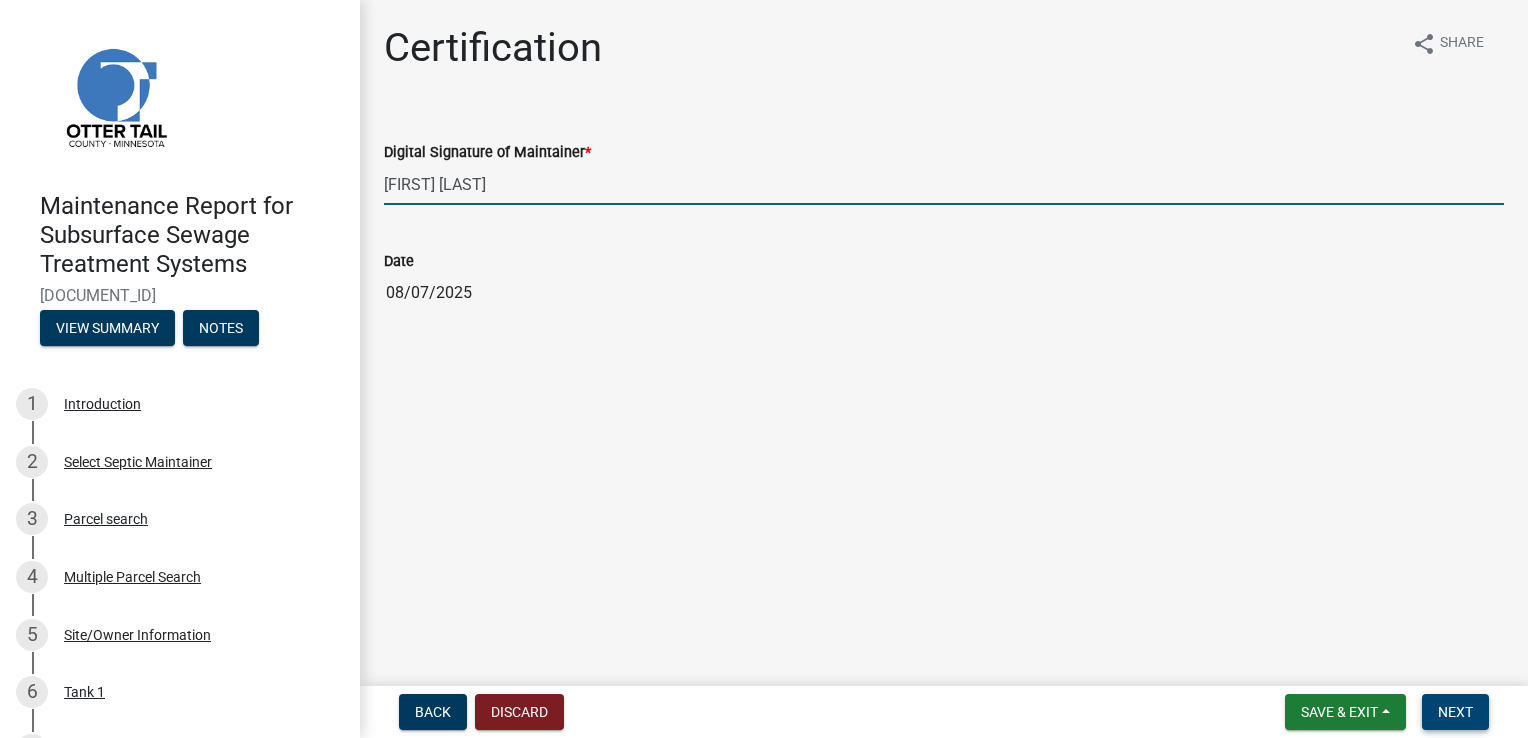 click on "Next" at bounding box center (1455, 712) 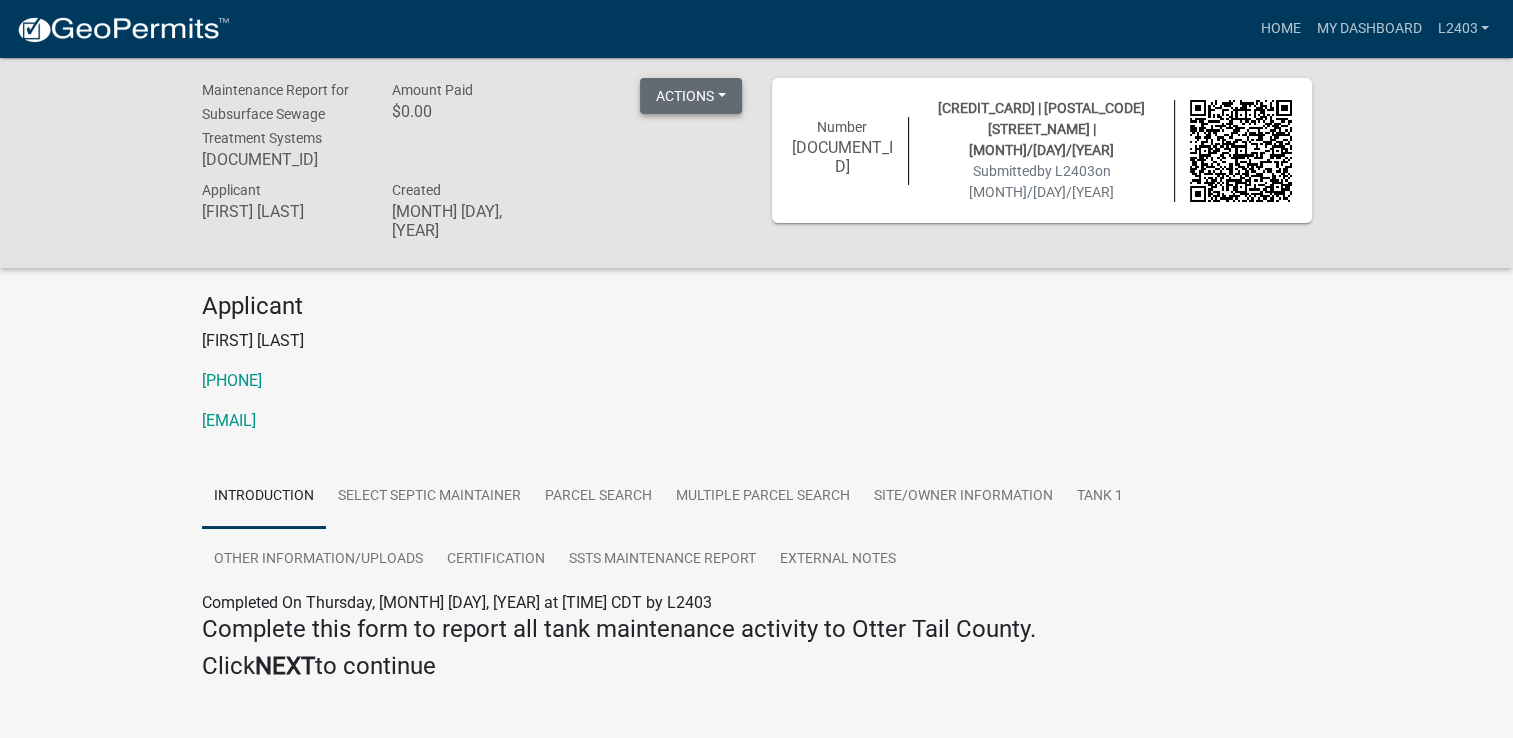 click on "Actions" at bounding box center (691, 96) 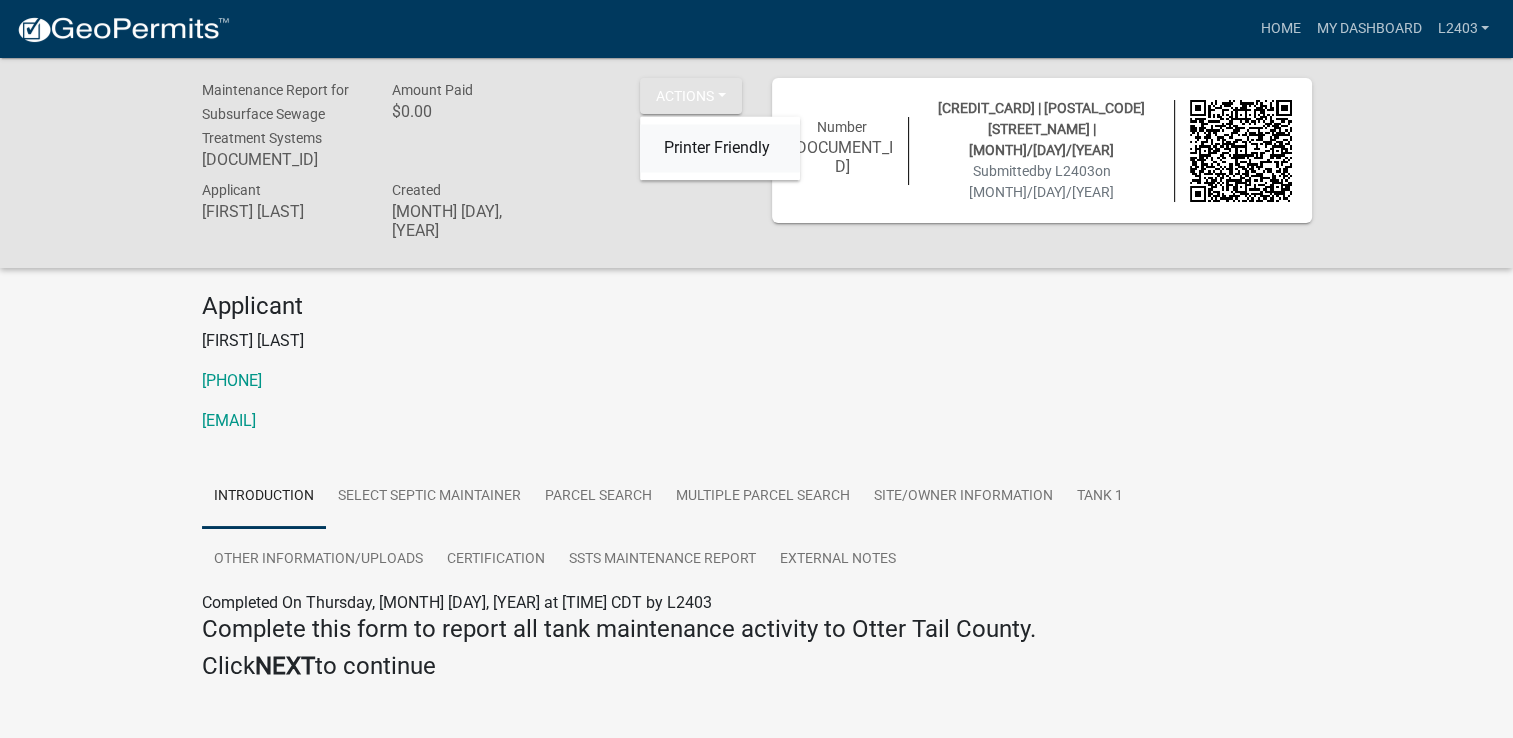 click on "Printer Friendly" 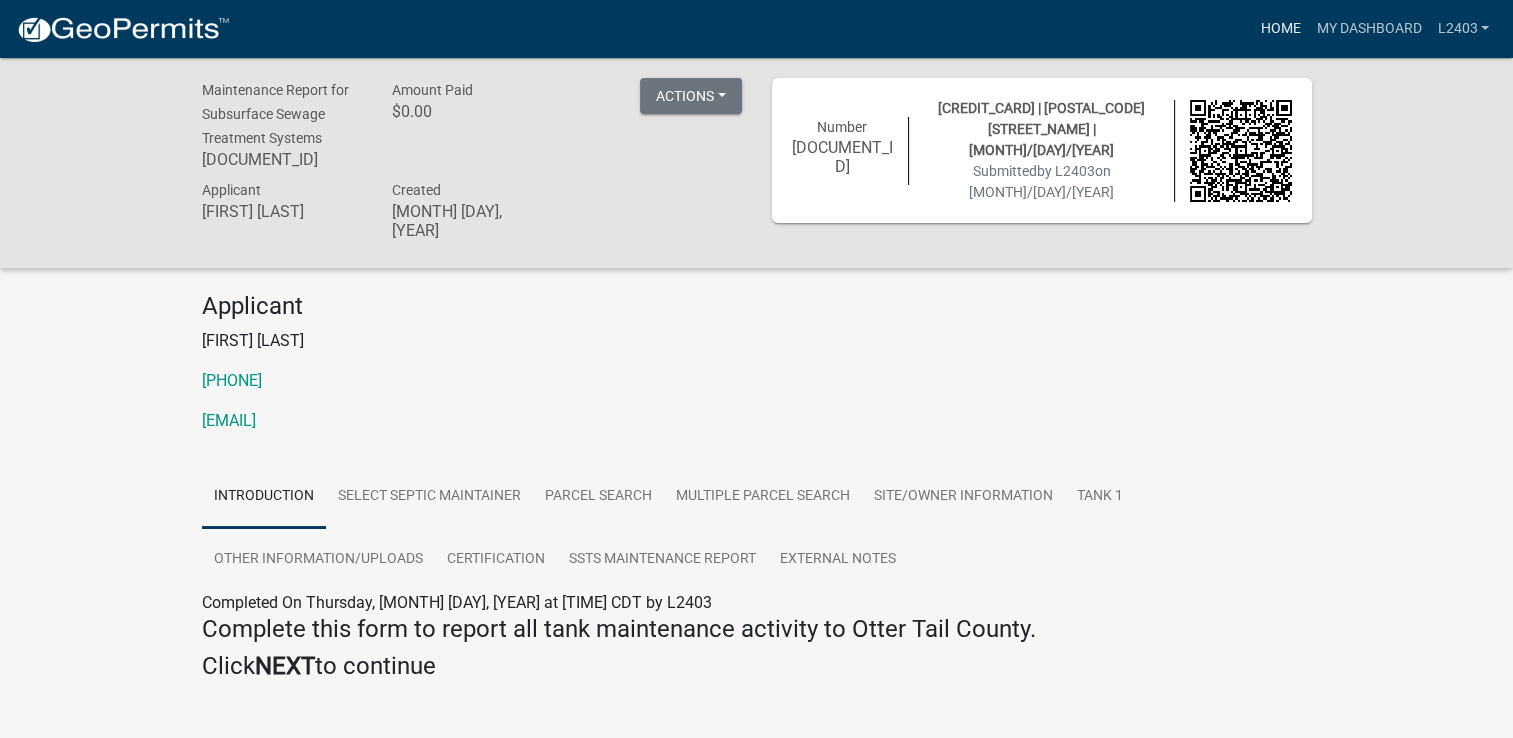 click on "Home" at bounding box center (1280, 29) 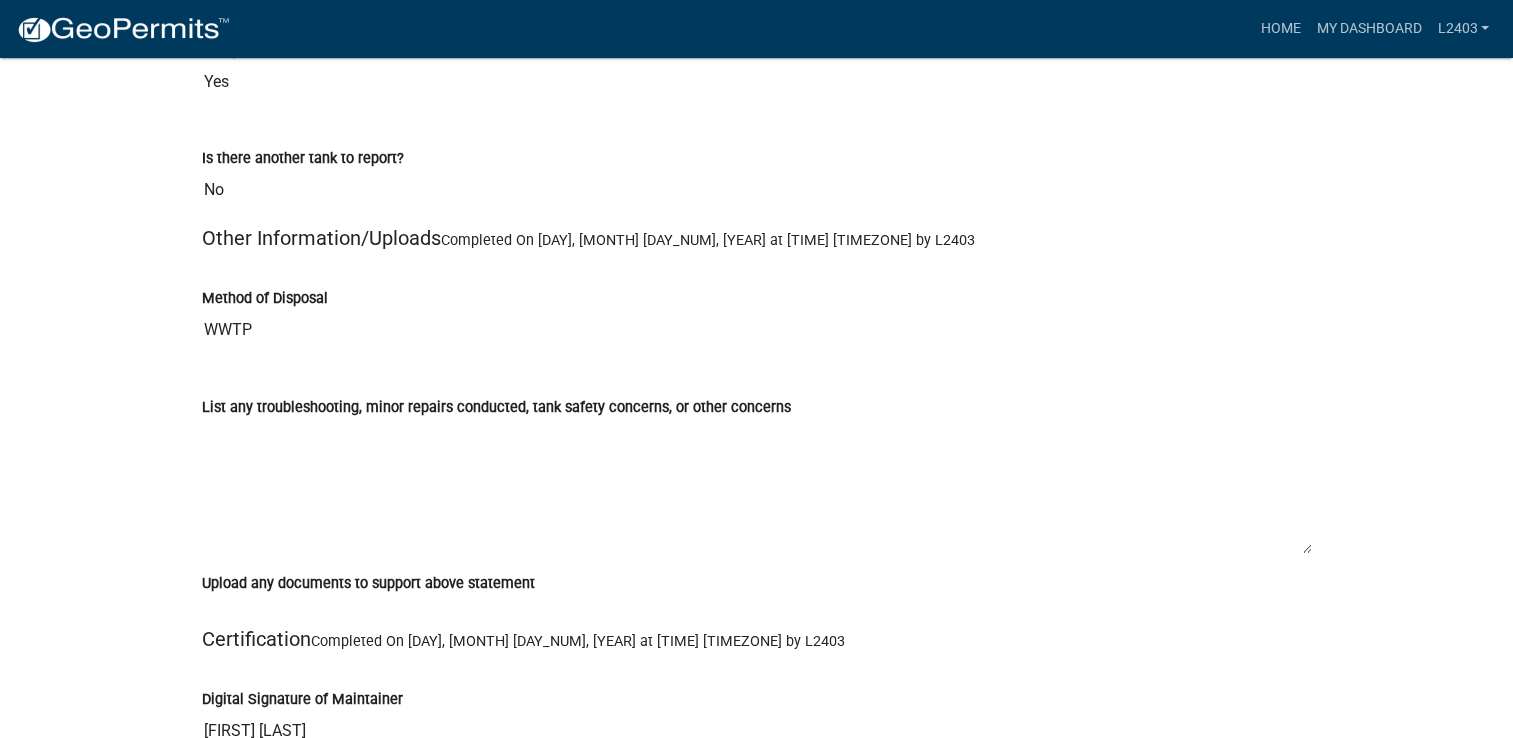 scroll, scrollTop: 3400, scrollLeft: 0, axis: vertical 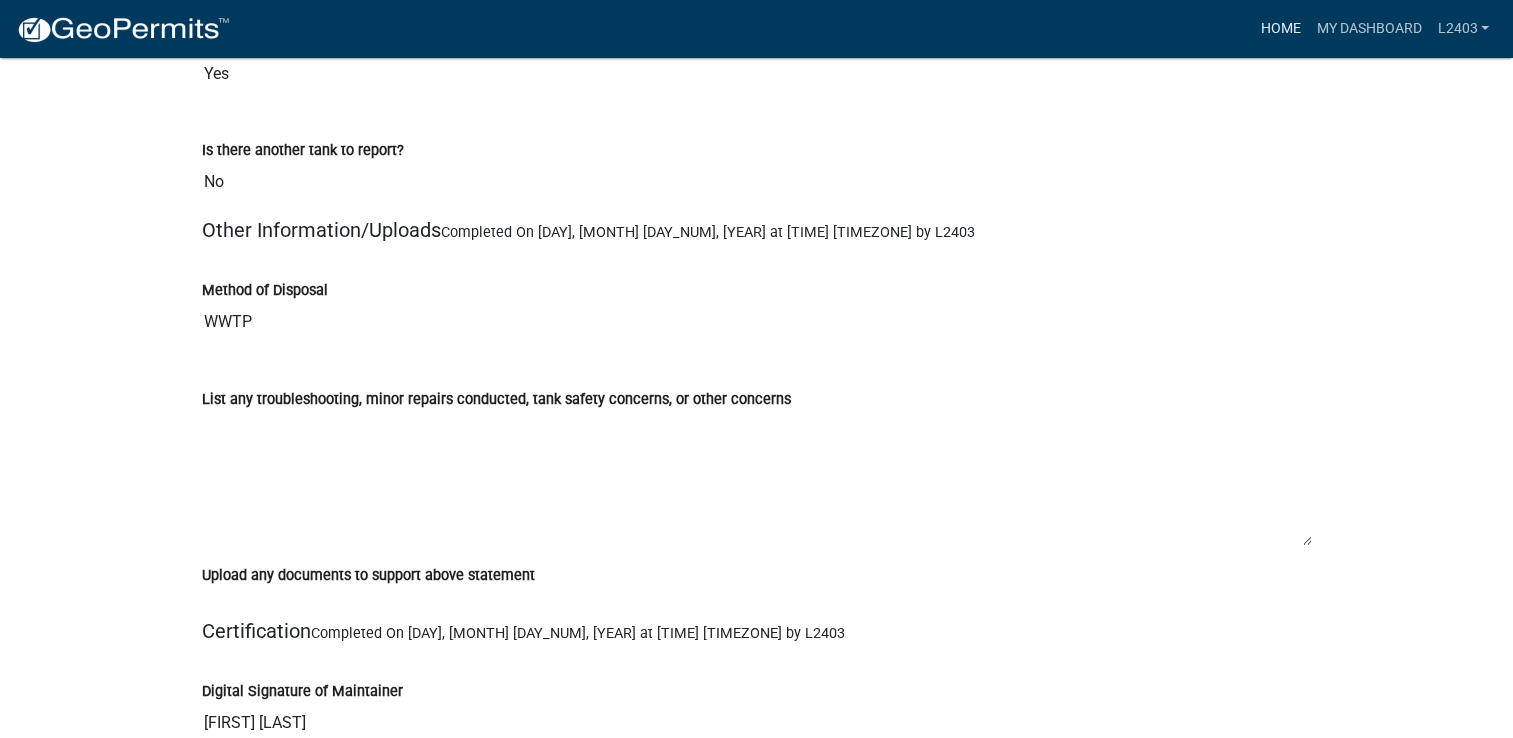 click on "Home" at bounding box center (1280, 29) 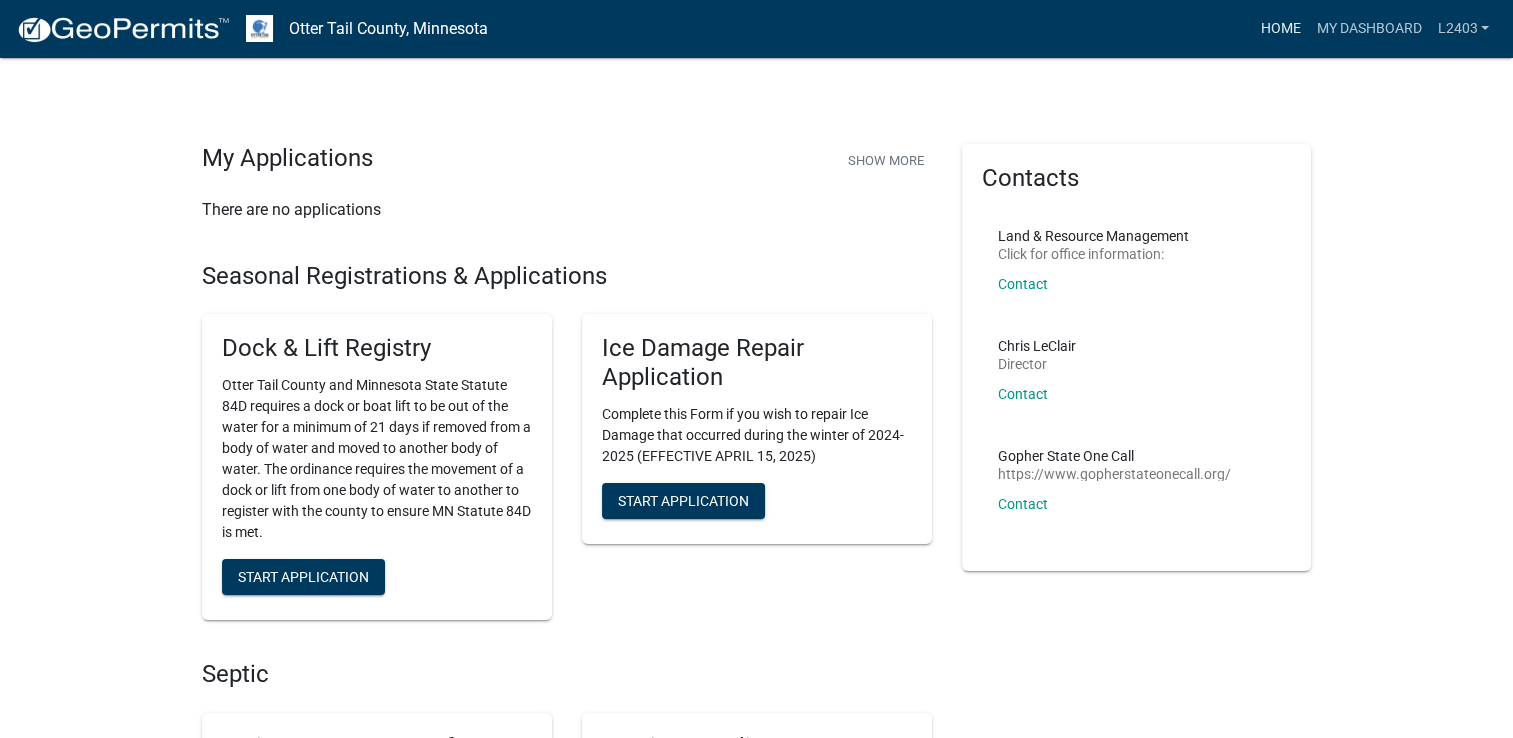 click on "Home" at bounding box center (1280, 29) 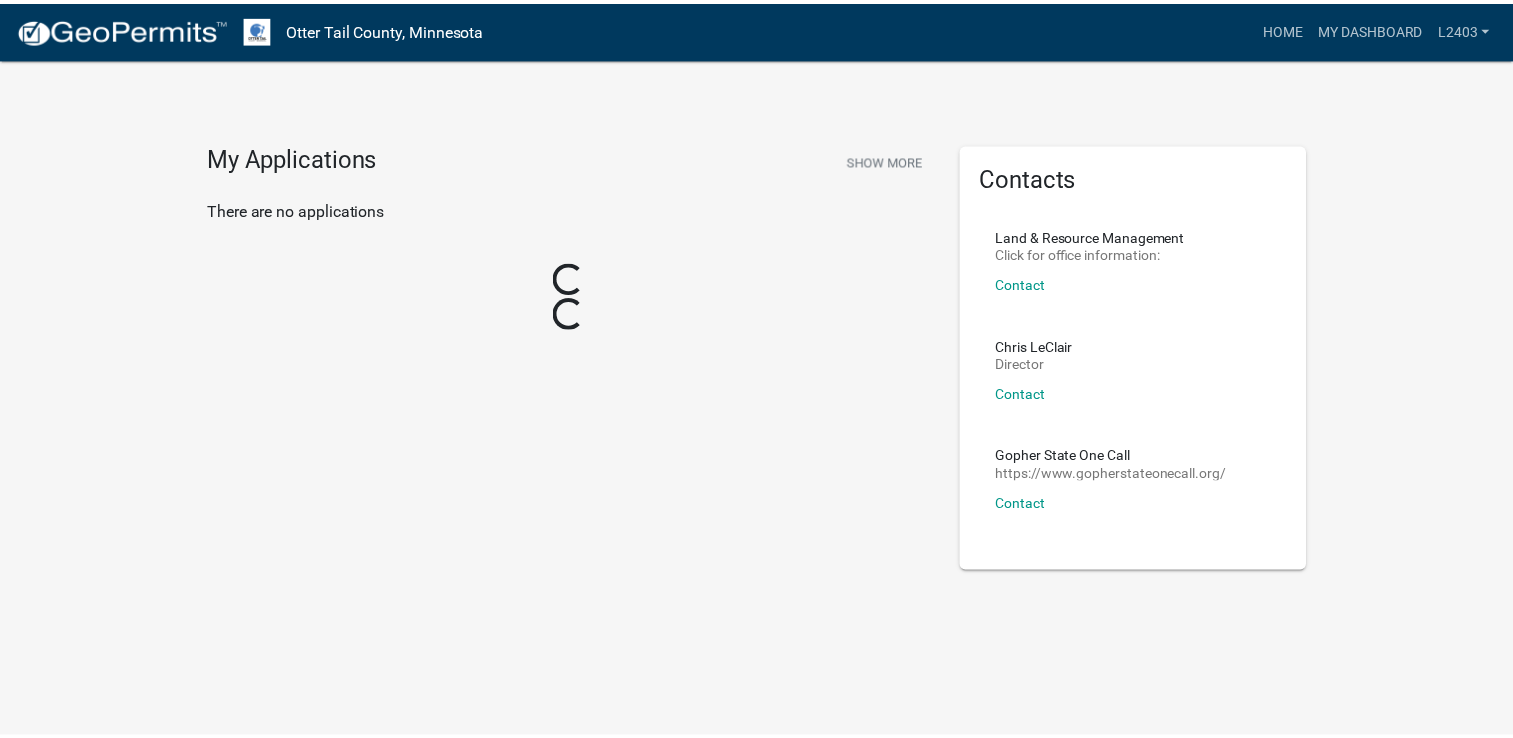 scroll, scrollTop: 0, scrollLeft: 0, axis: both 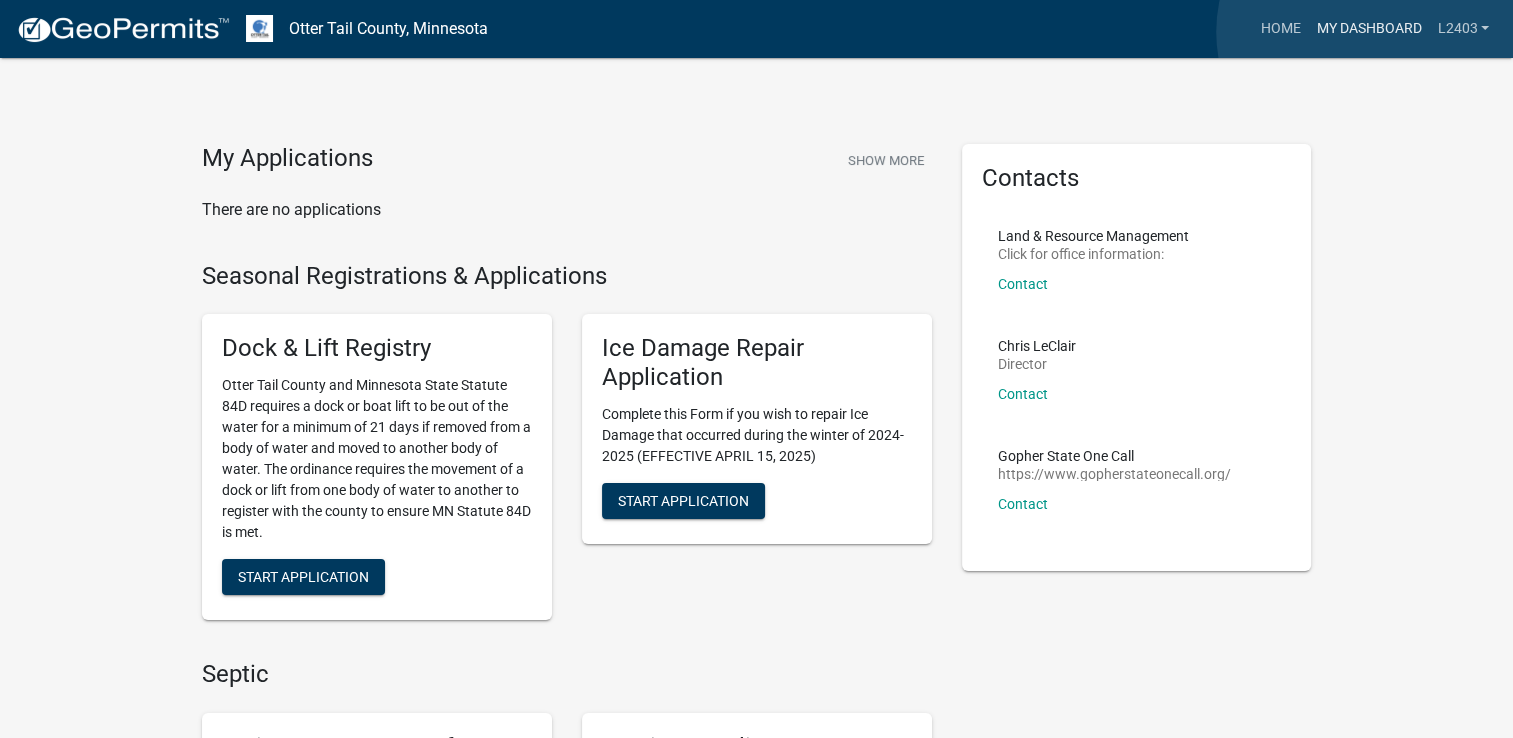click on "My Dashboard" at bounding box center [1368, 29] 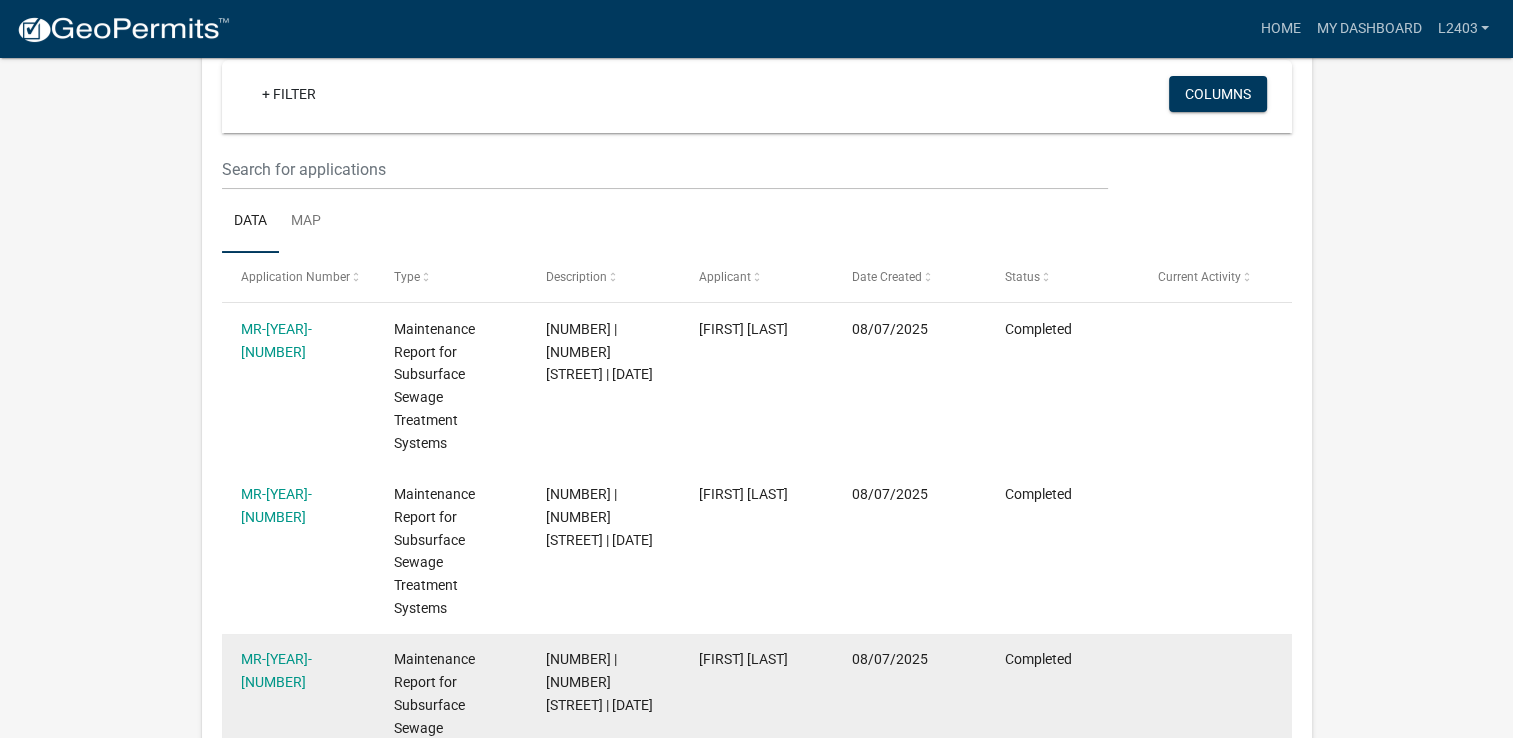 scroll, scrollTop: 0, scrollLeft: 0, axis: both 